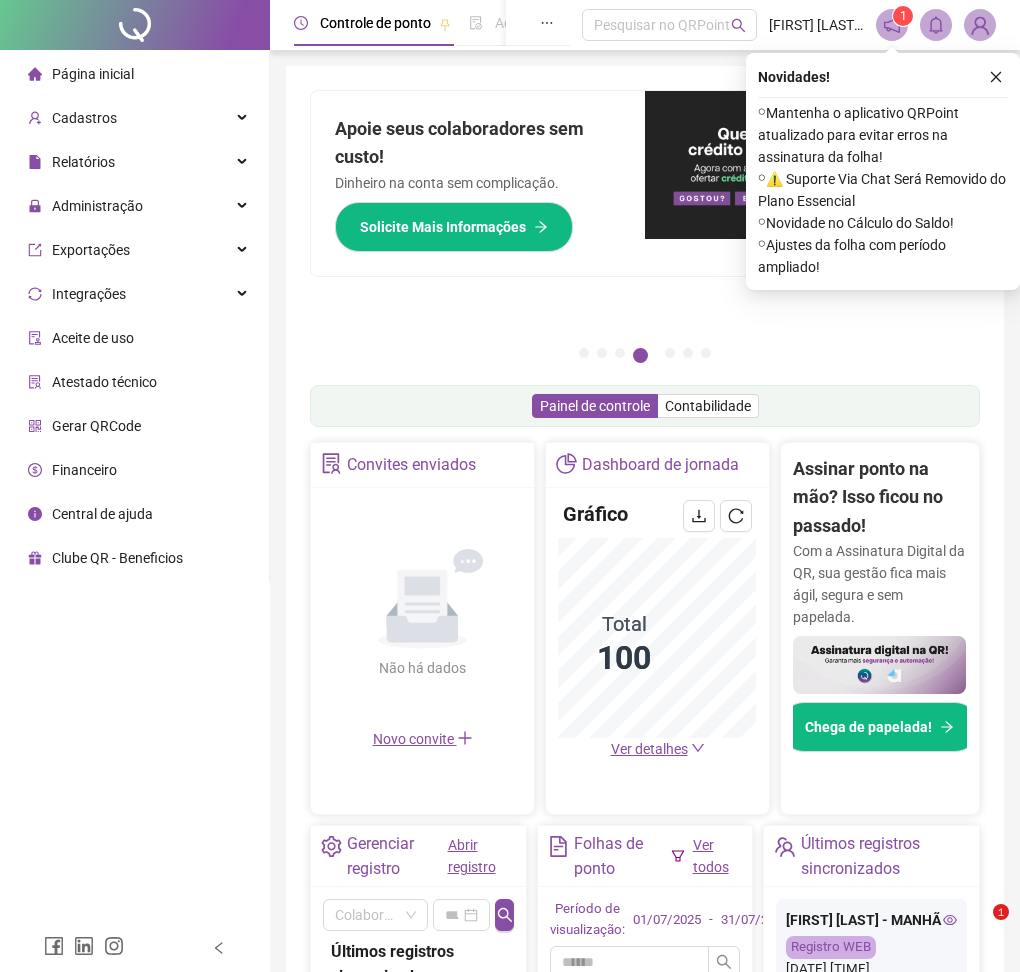 scroll, scrollTop: 0, scrollLeft: 0, axis: both 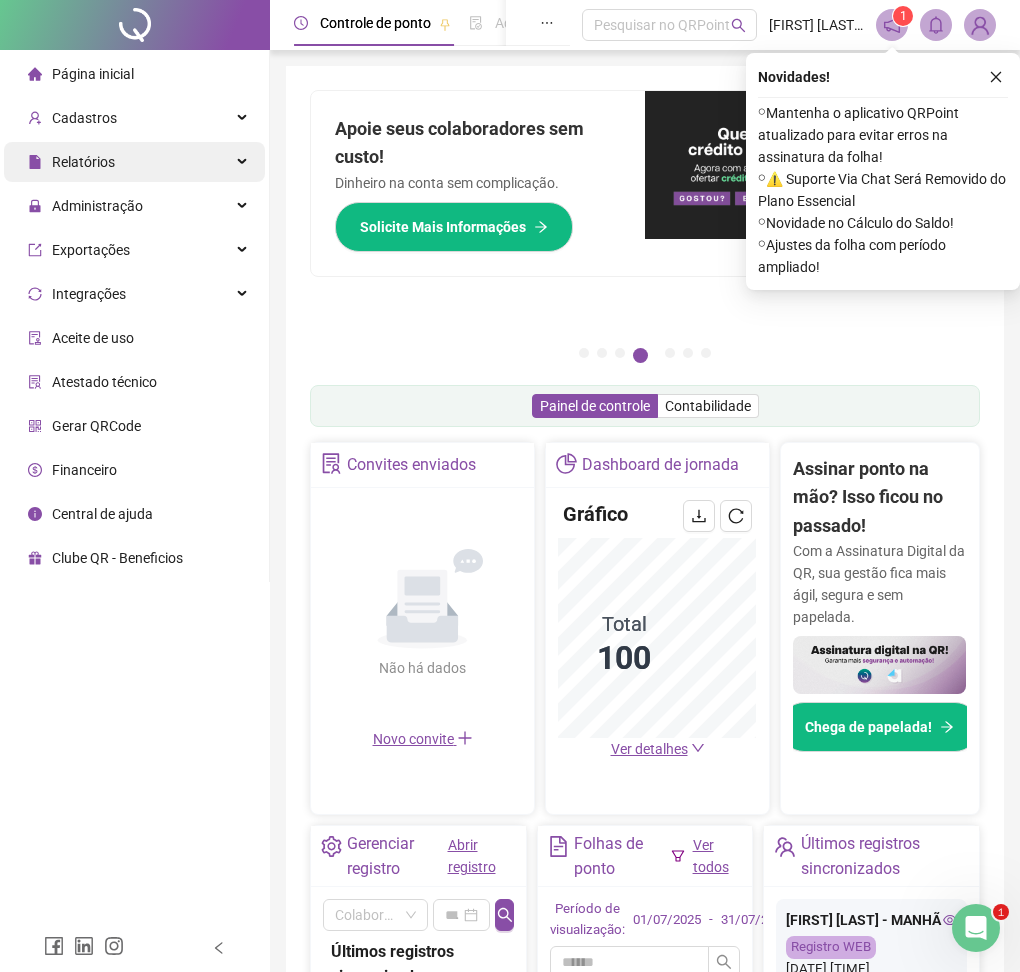 click on "Relatórios" at bounding box center (83, 162) 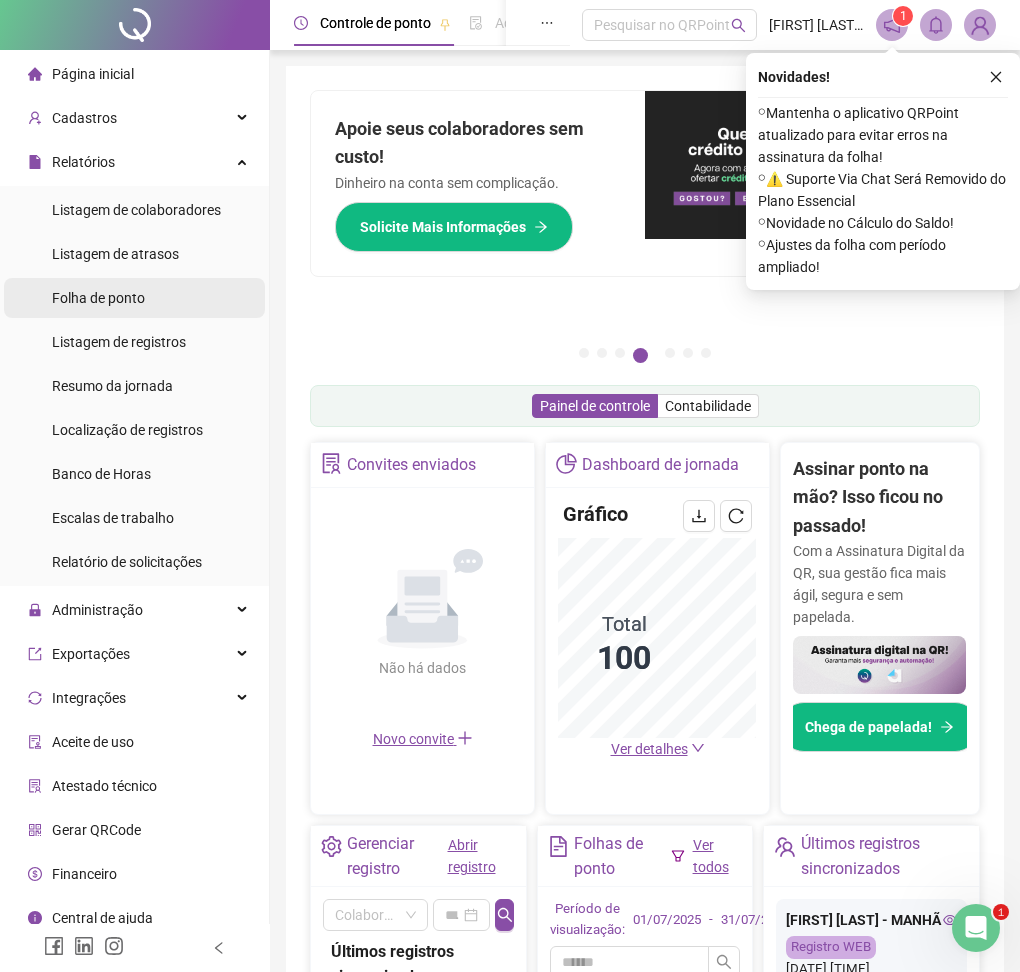 click on "Folha de ponto" at bounding box center [98, 298] 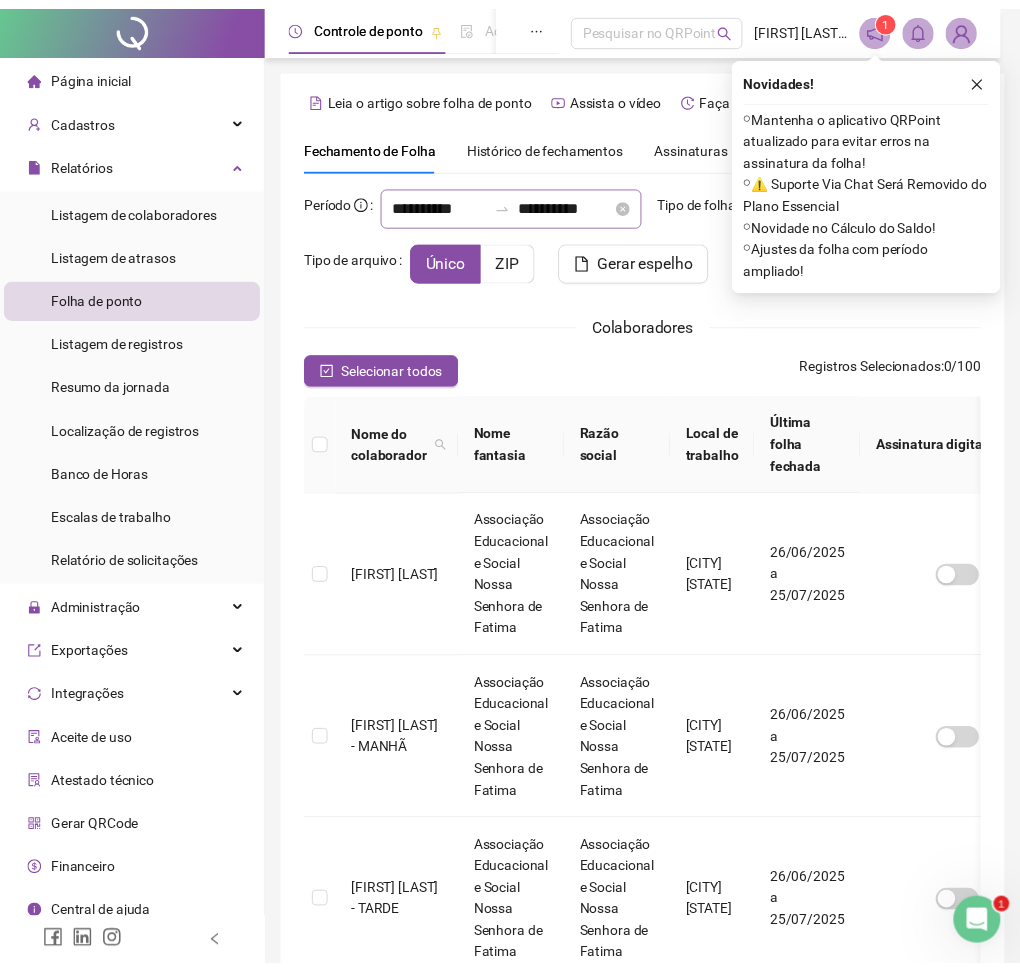 scroll, scrollTop: 16, scrollLeft: 0, axis: vertical 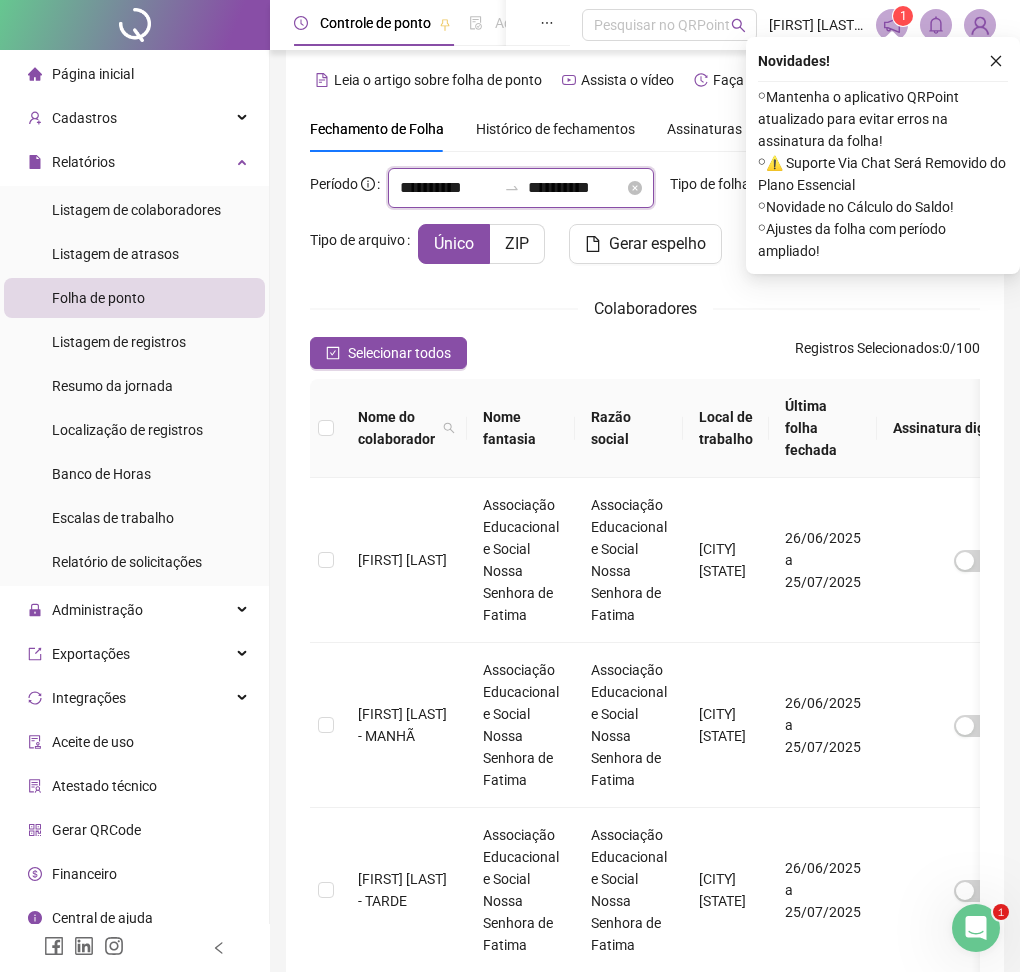 click on "**********" at bounding box center (448, 188) 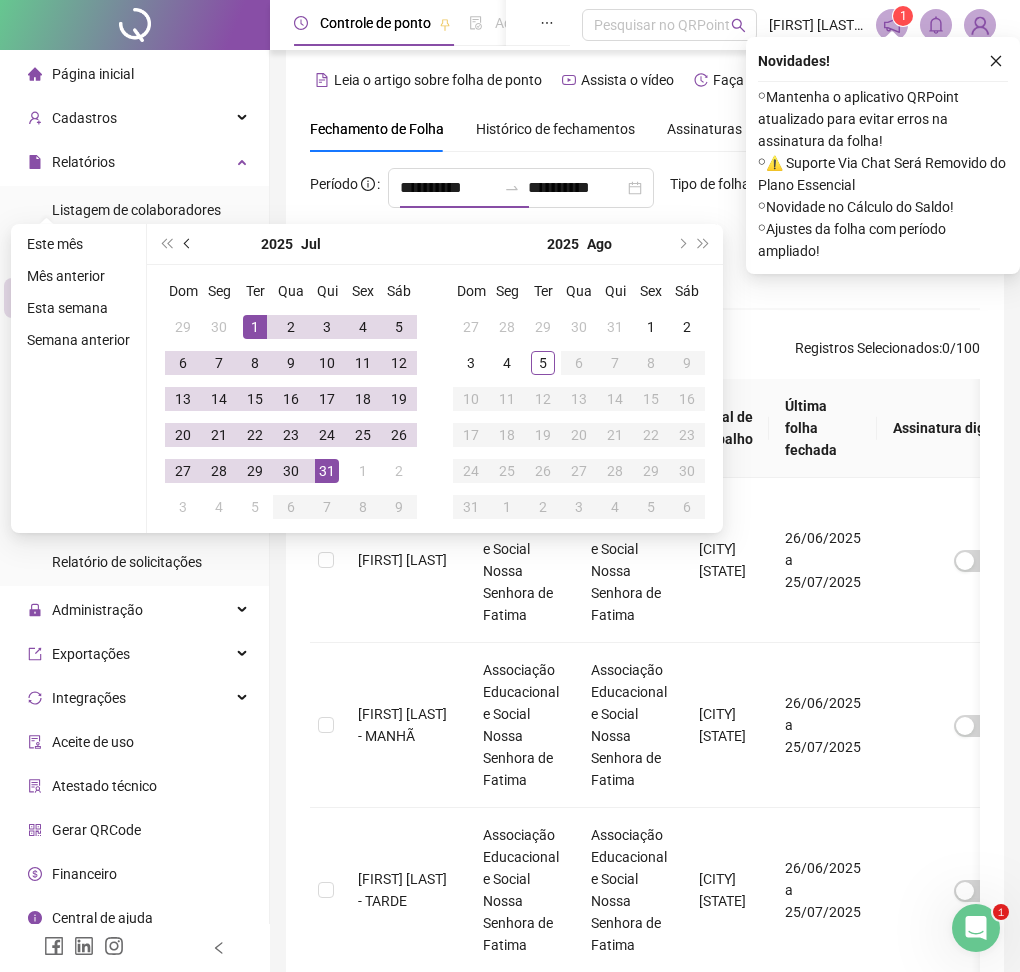 click at bounding box center [189, 244] 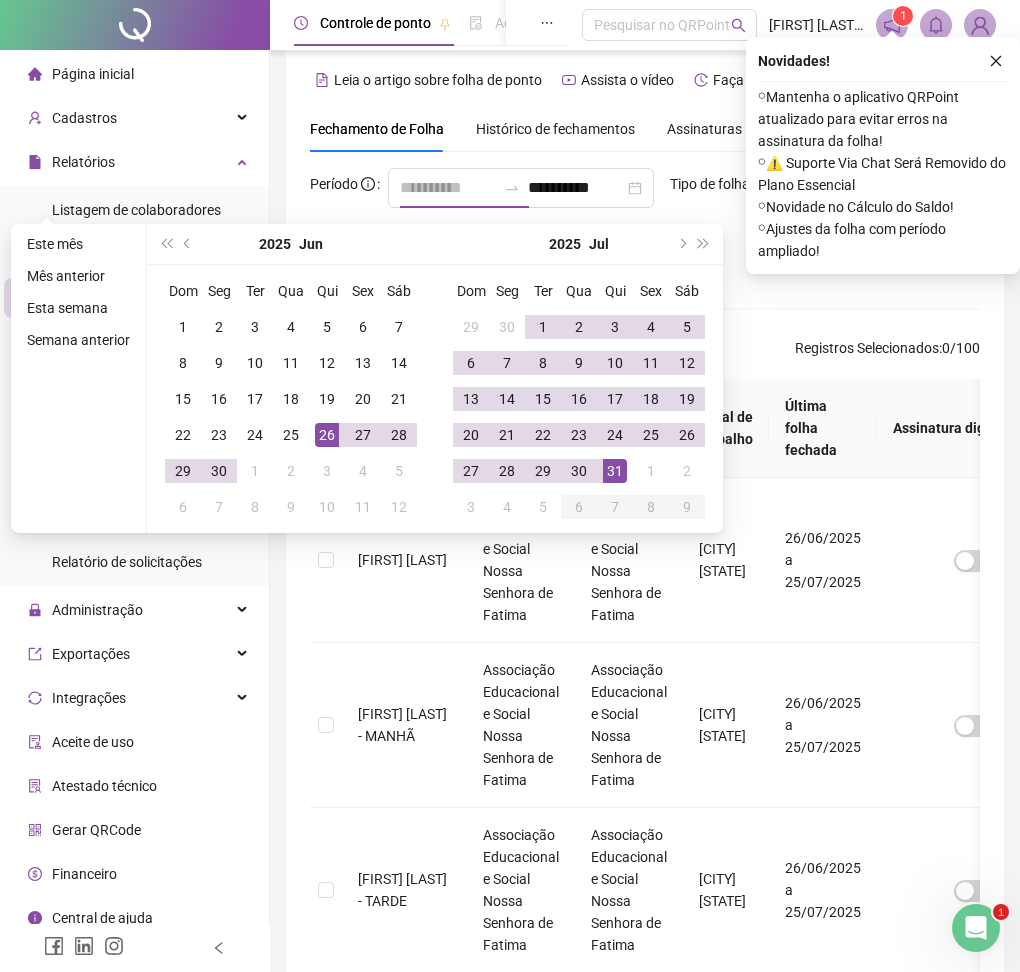 type on "**********" 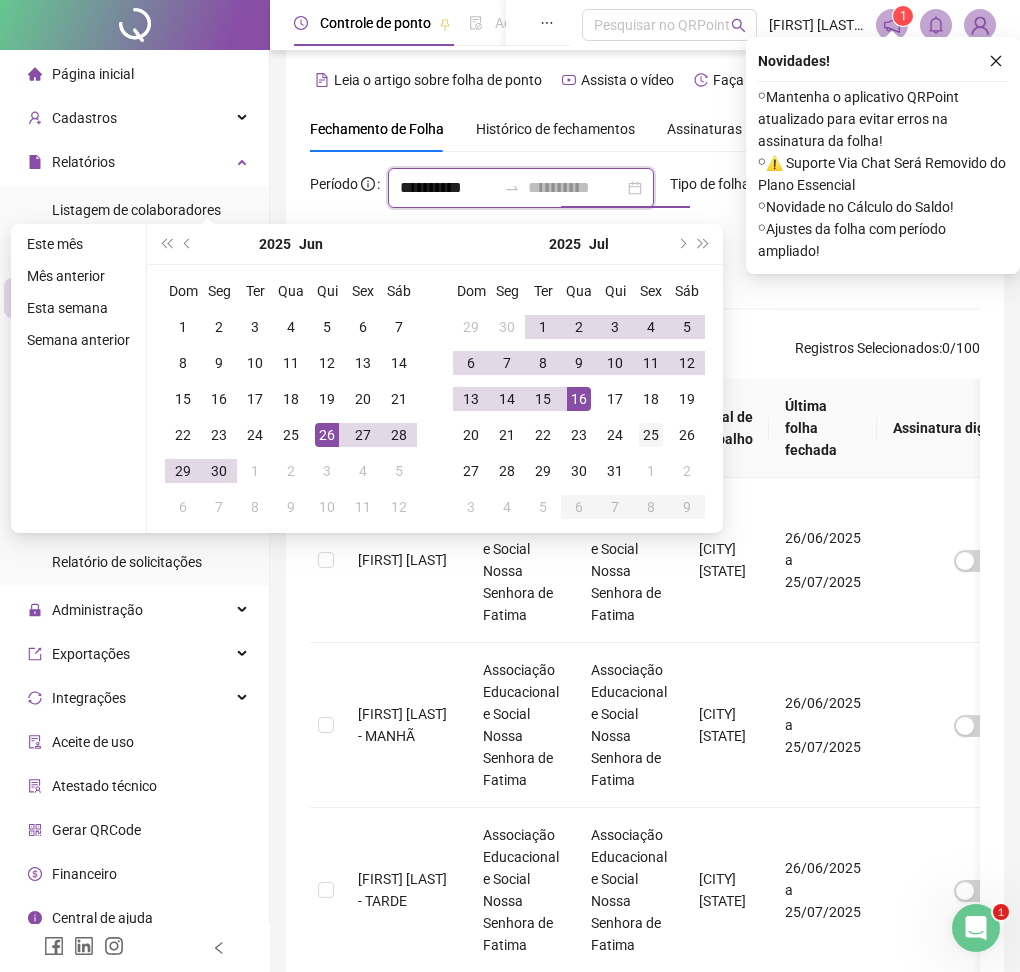 type on "**********" 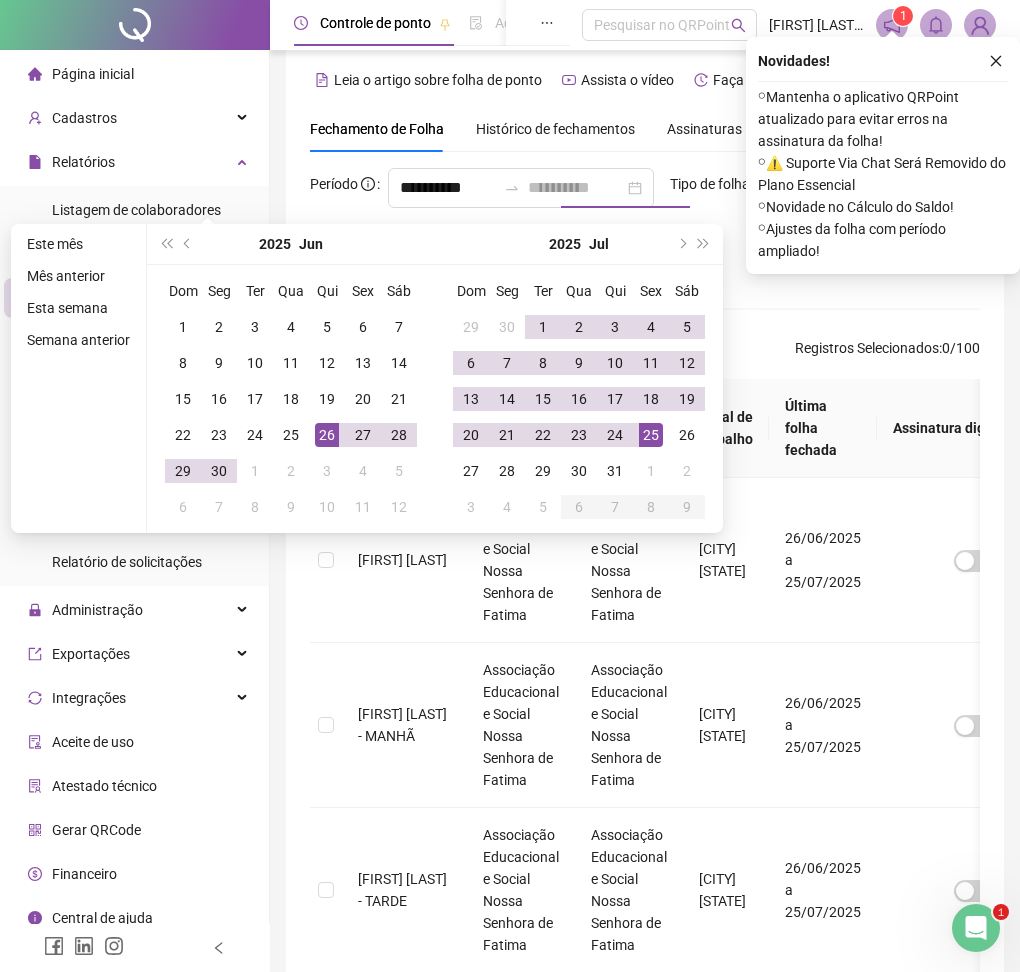 click on "25" at bounding box center (651, 435) 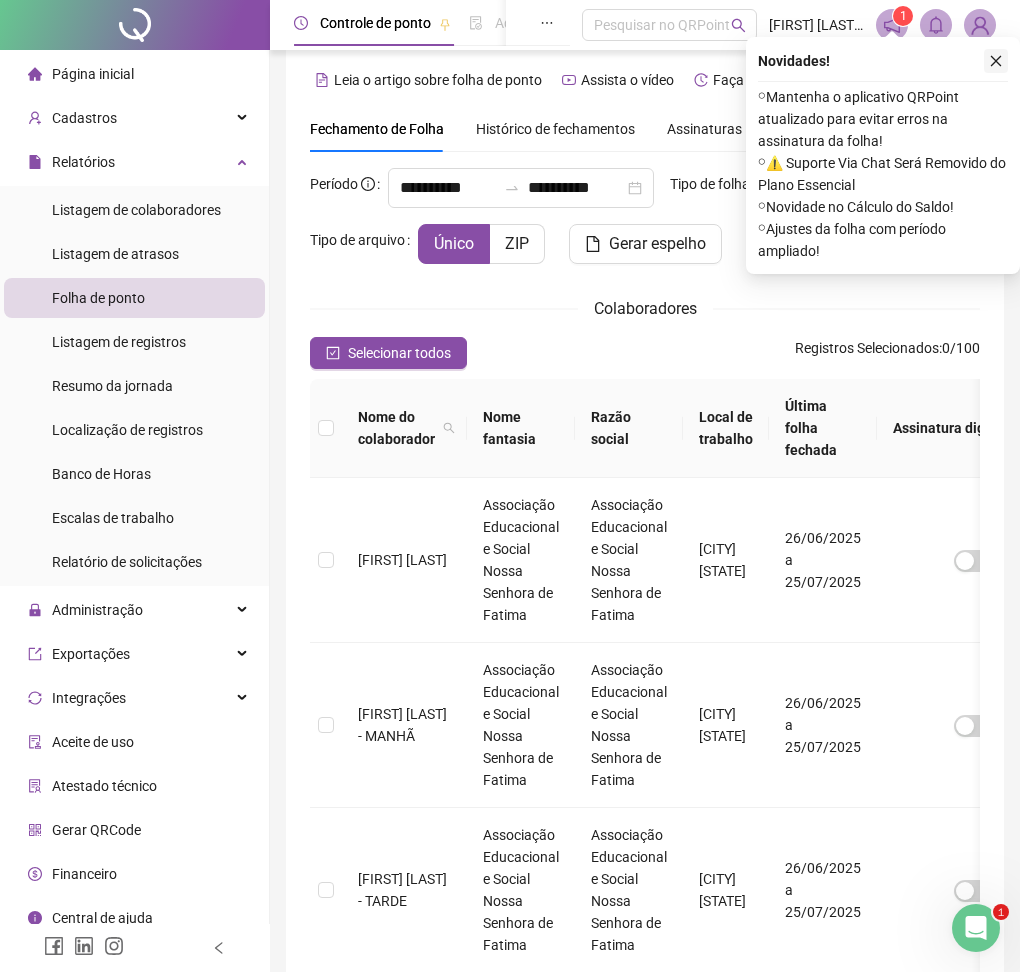 click 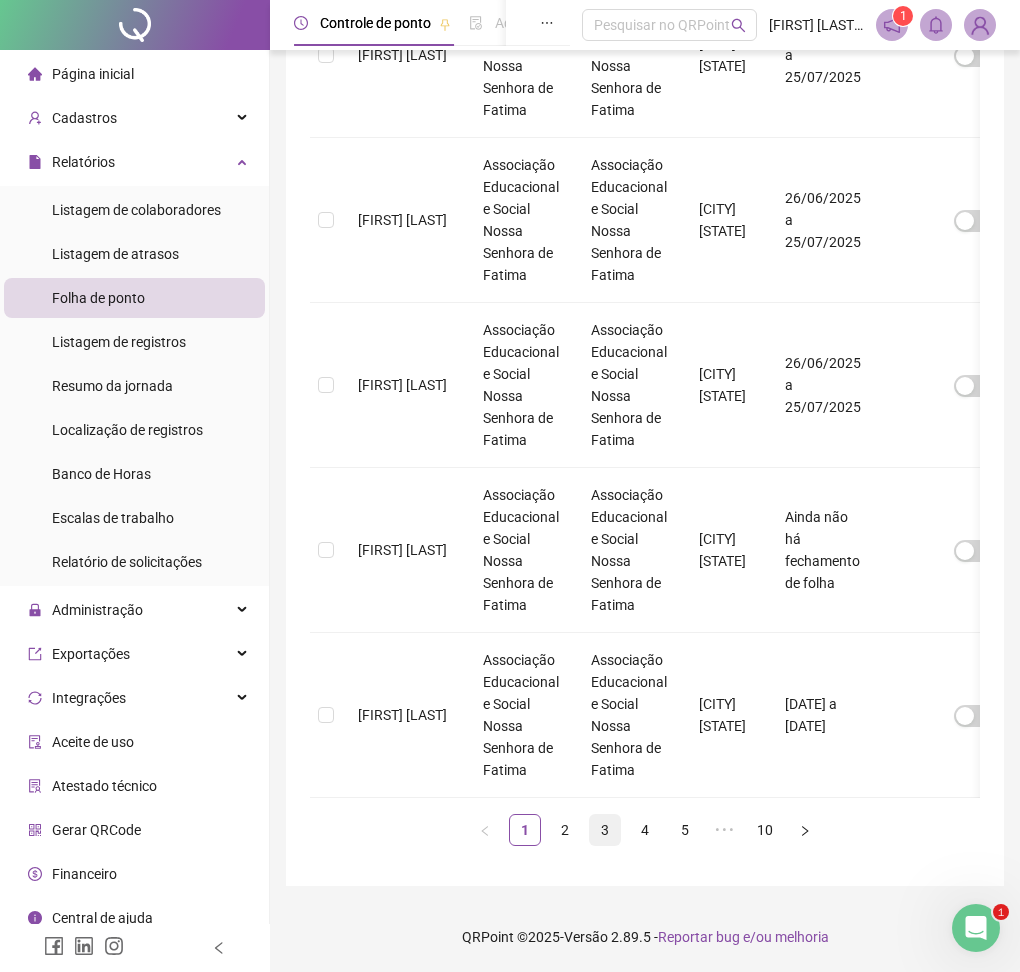 click on "3" at bounding box center [605, 830] 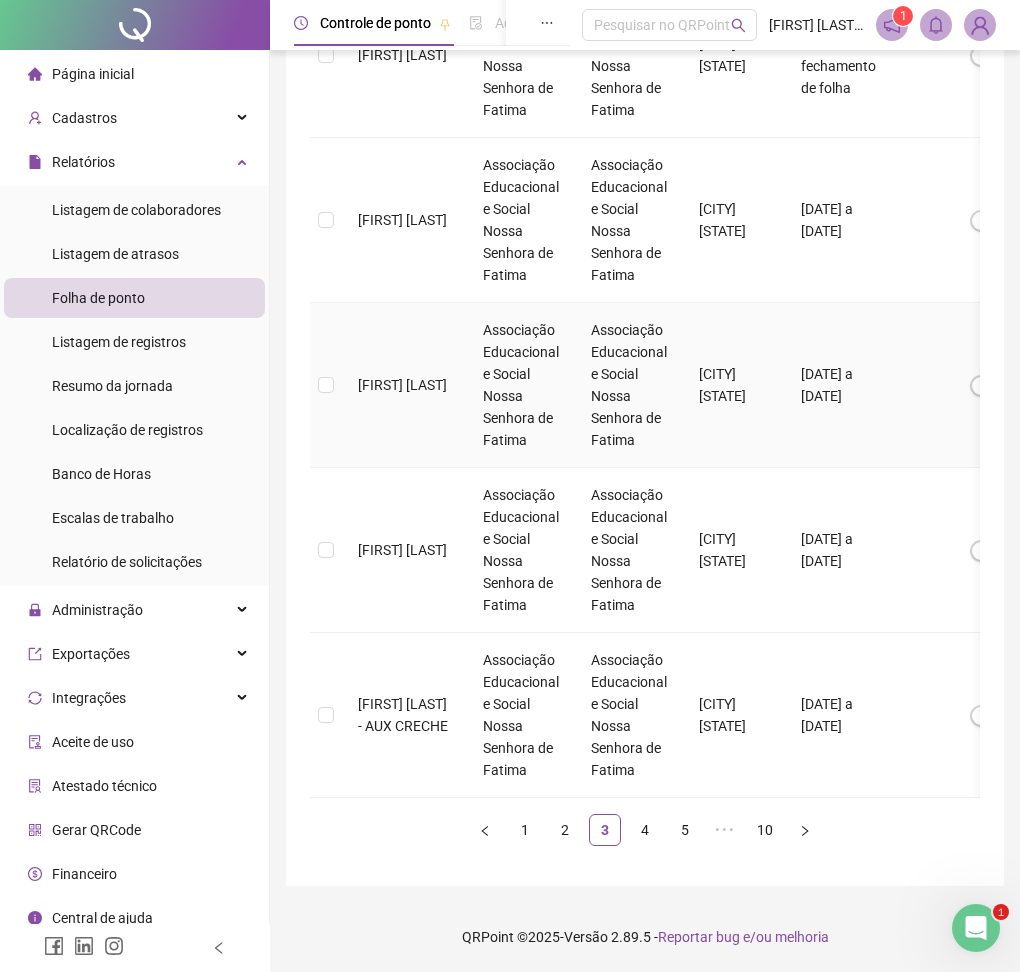 scroll, scrollTop: 1426, scrollLeft: 0, axis: vertical 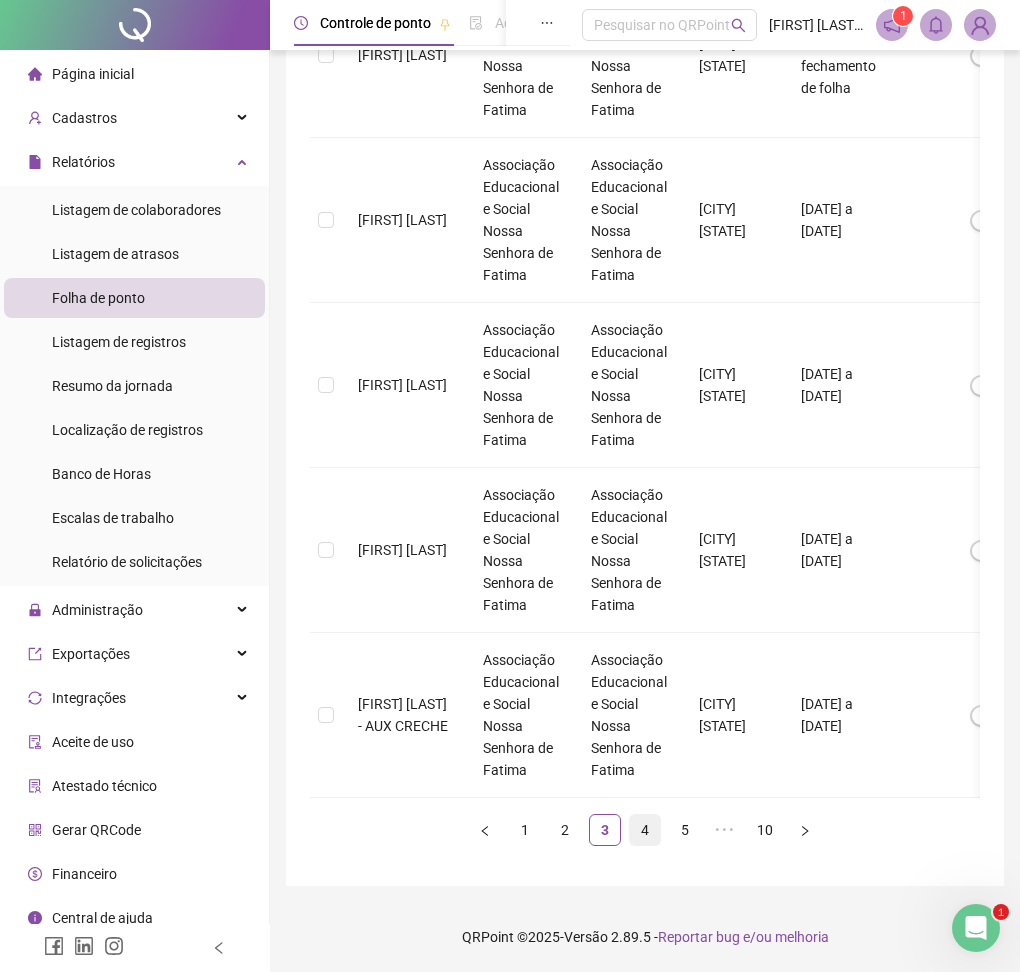 click on "4" at bounding box center (645, 830) 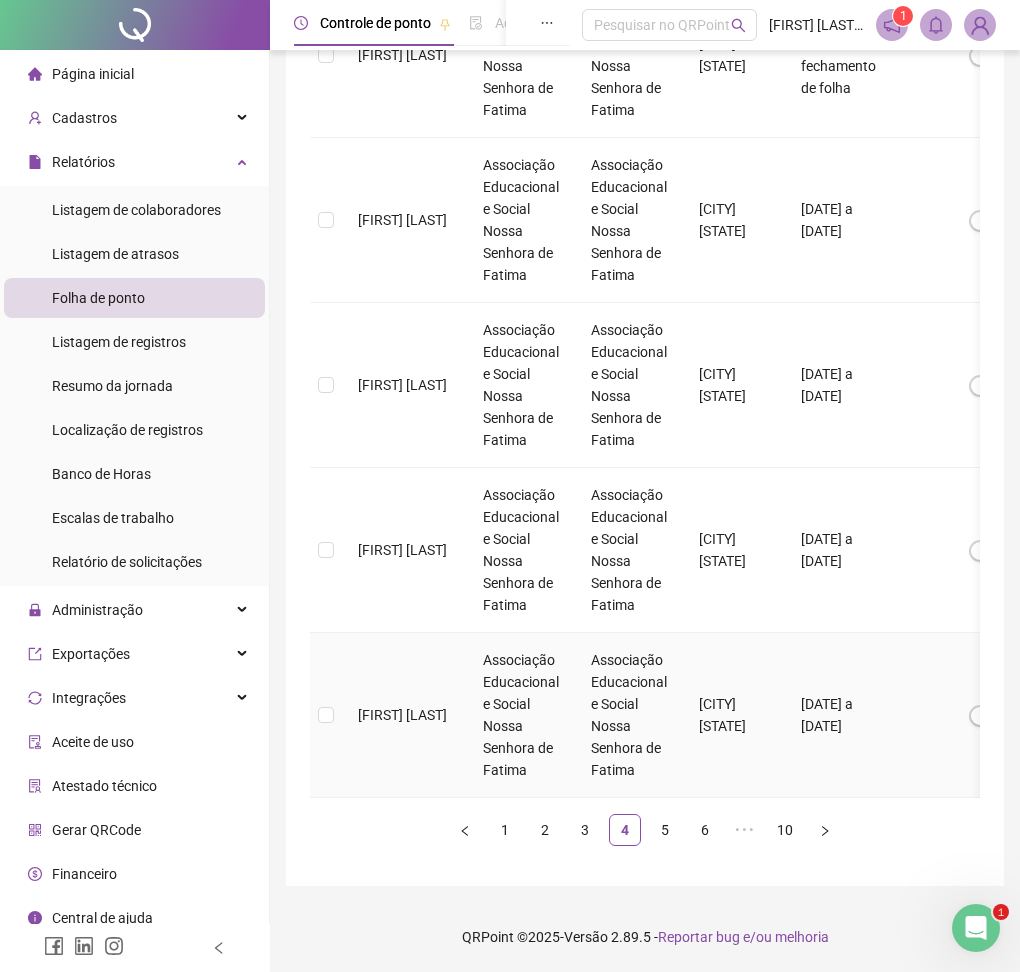 scroll, scrollTop: 1426, scrollLeft: 0, axis: vertical 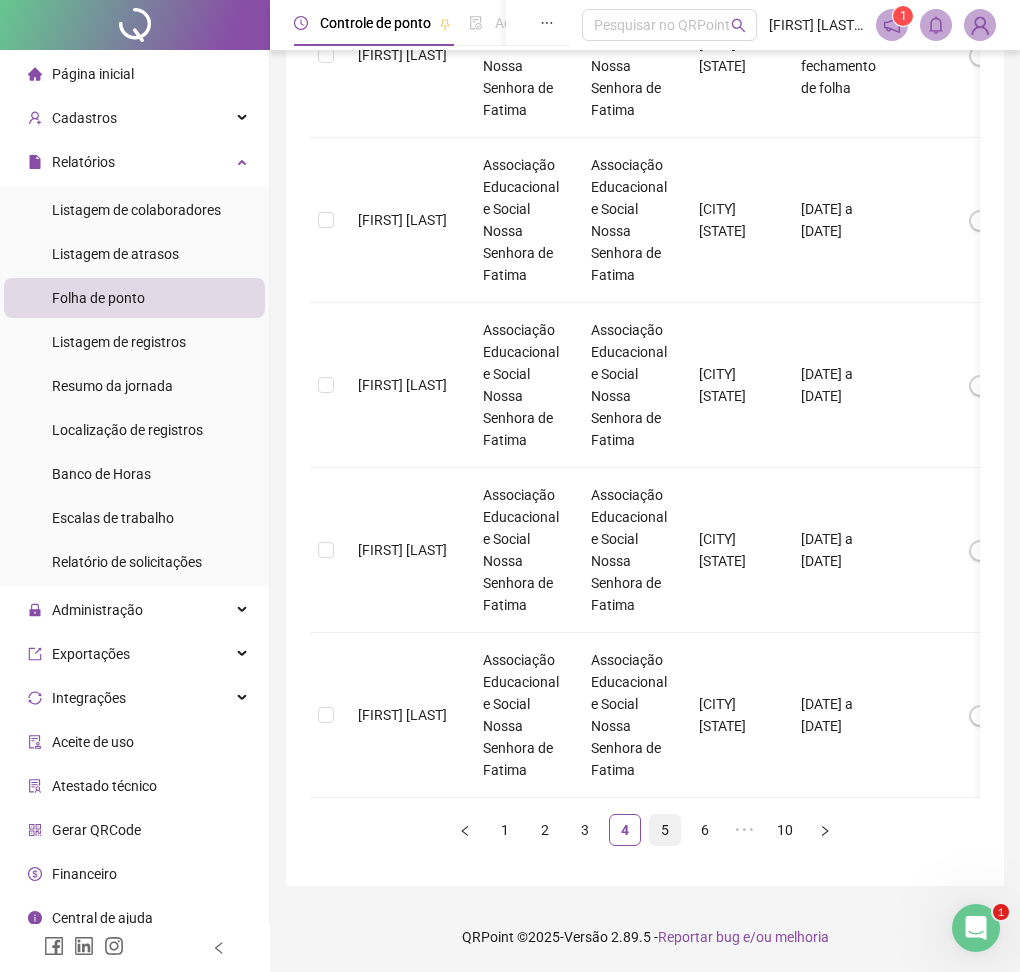 click on "5" at bounding box center (665, 830) 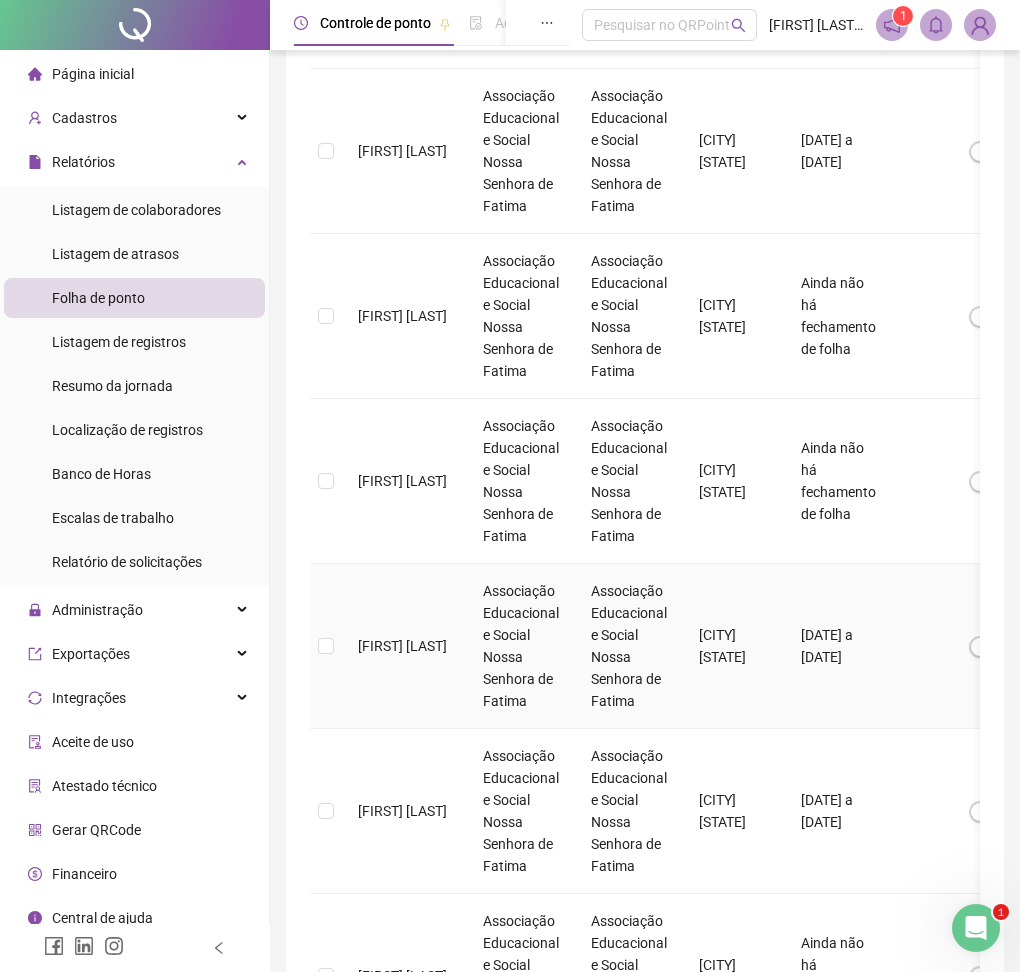 scroll, scrollTop: 1082, scrollLeft: 0, axis: vertical 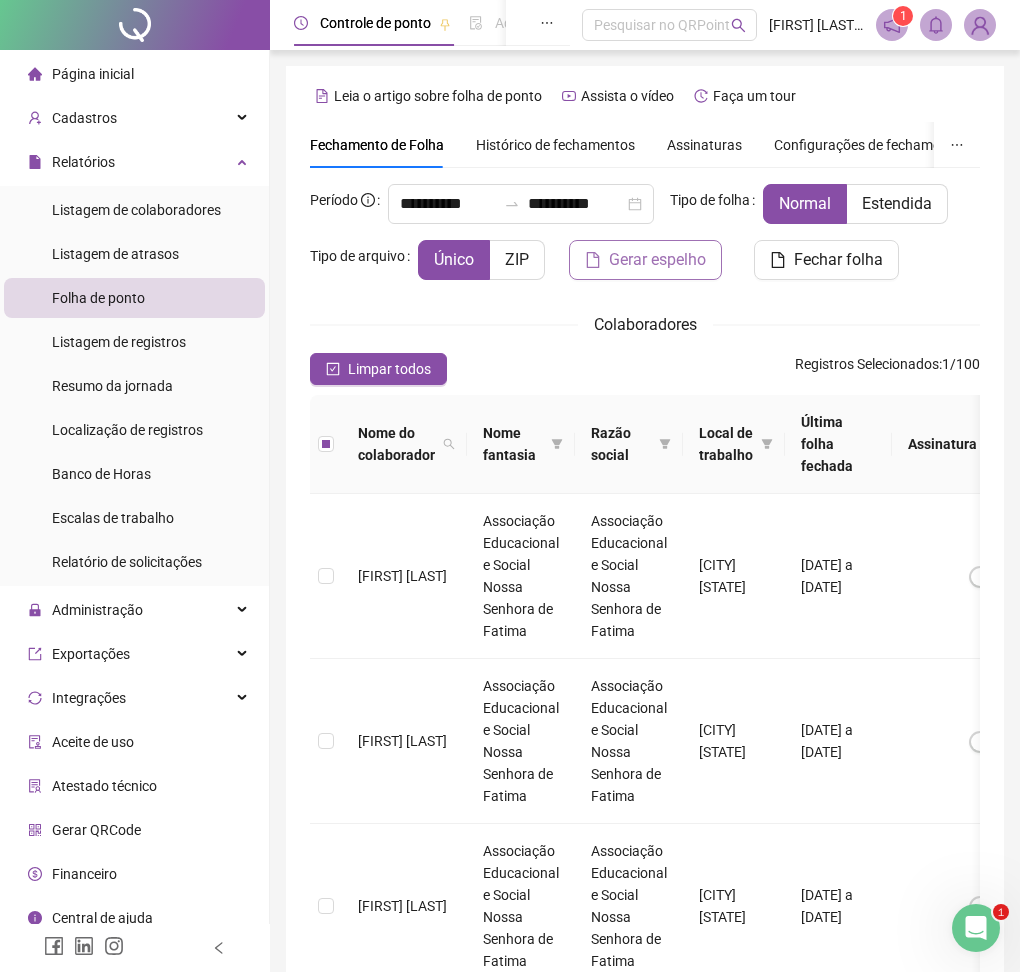 click on "Gerar espelho" at bounding box center (657, 260) 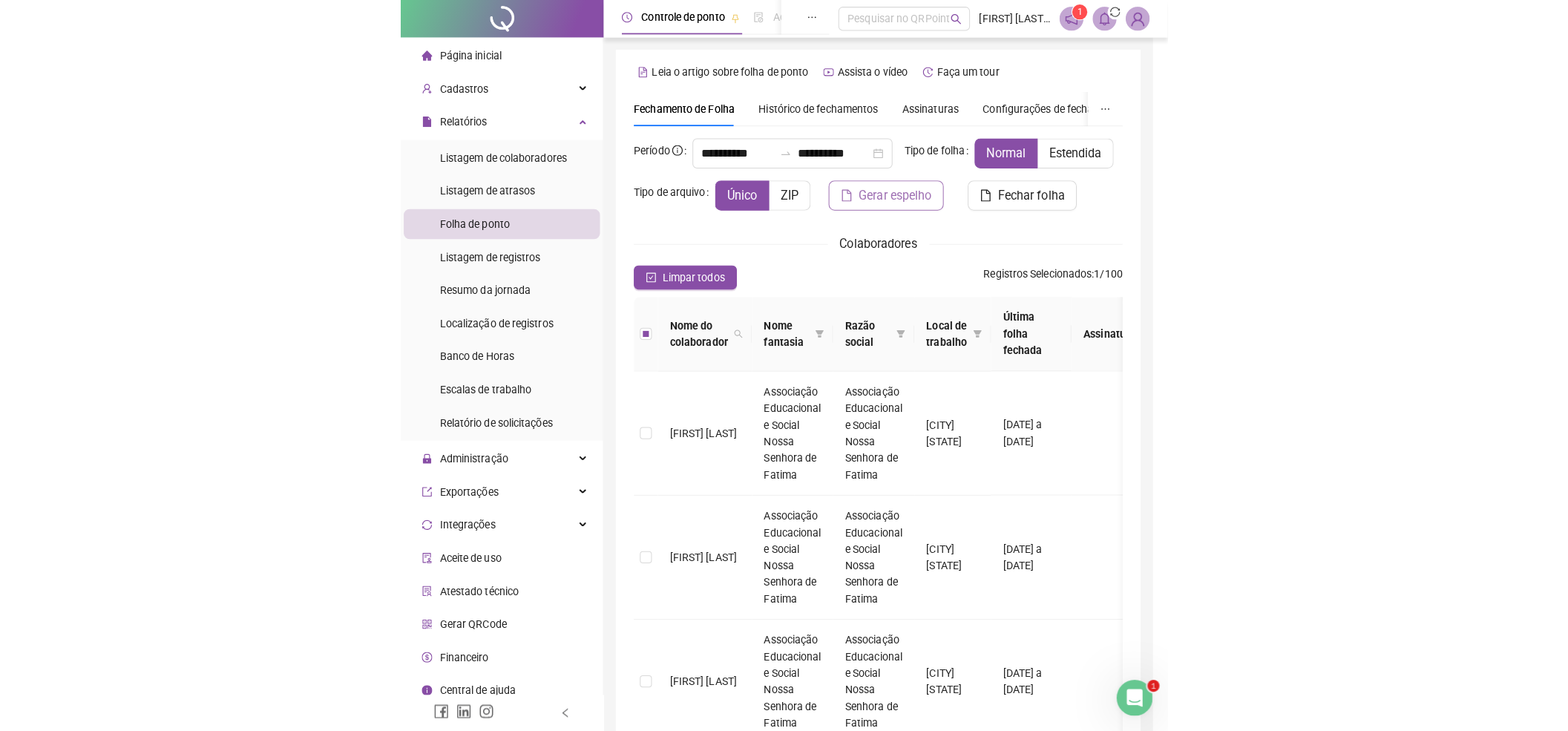 scroll, scrollTop: 12, scrollLeft: 0, axis: vertical 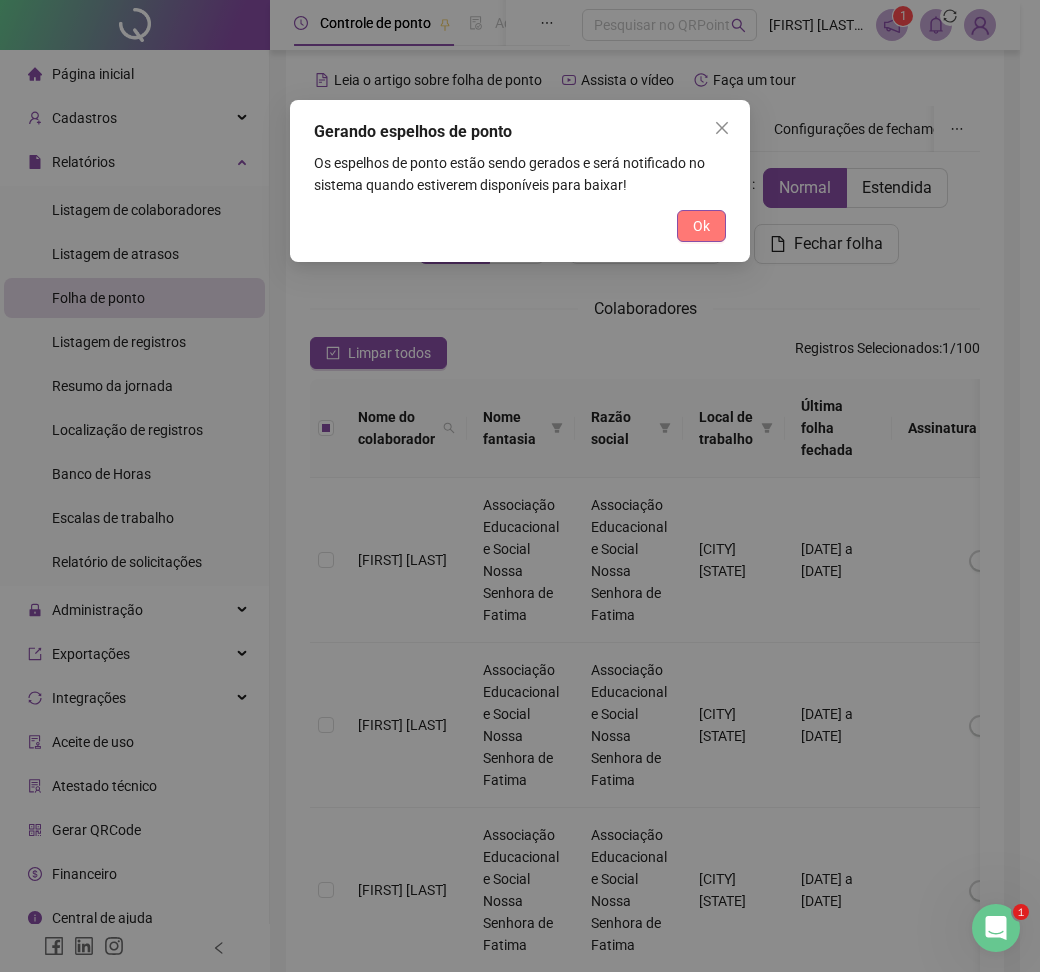 click on "Ok" at bounding box center [701, 226] 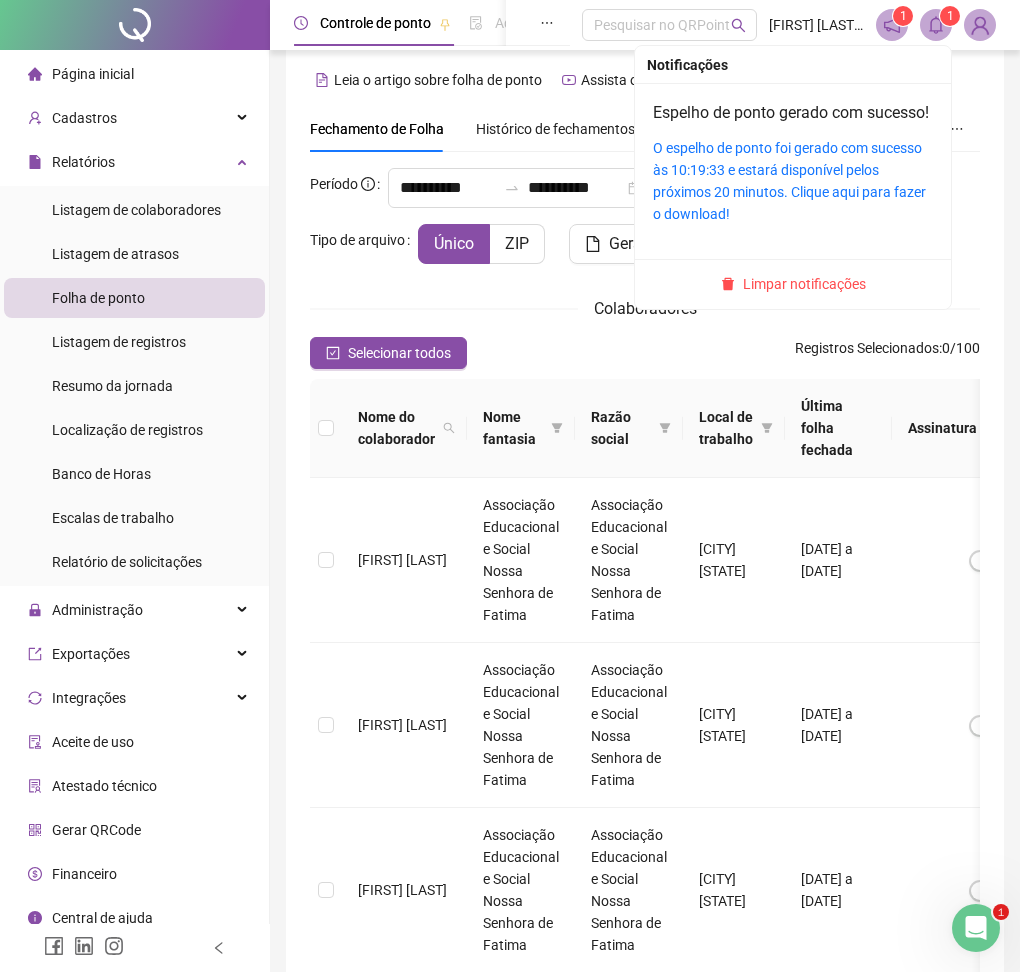 click 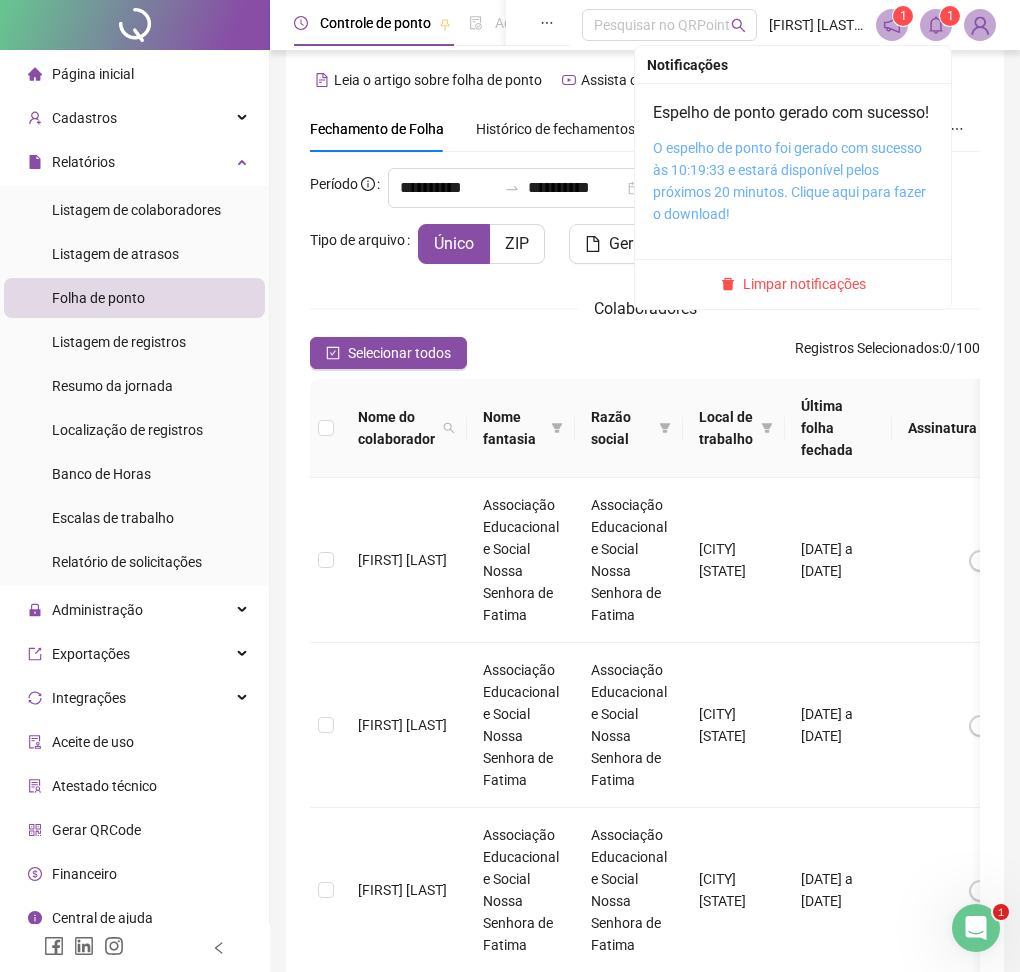 click on "O espelho de ponto foi gerado com sucesso às 10:19:33 e estará disponível pelos próximos 20 minutos.
Clique aqui para fazer o download!" at bounding box center [789, 181] 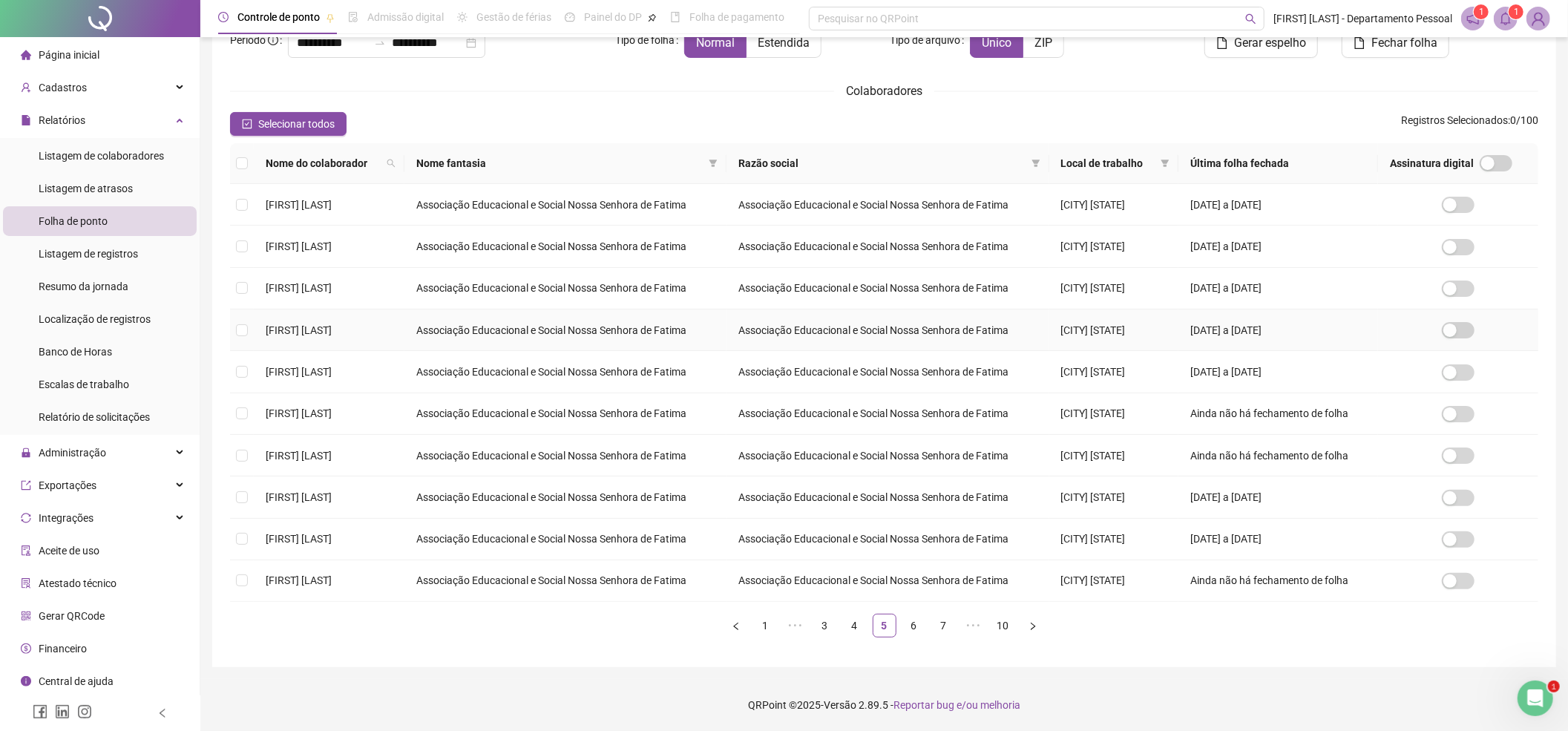 scroll, scrollTop: 265, scrollLeft: 0, axis: vertical 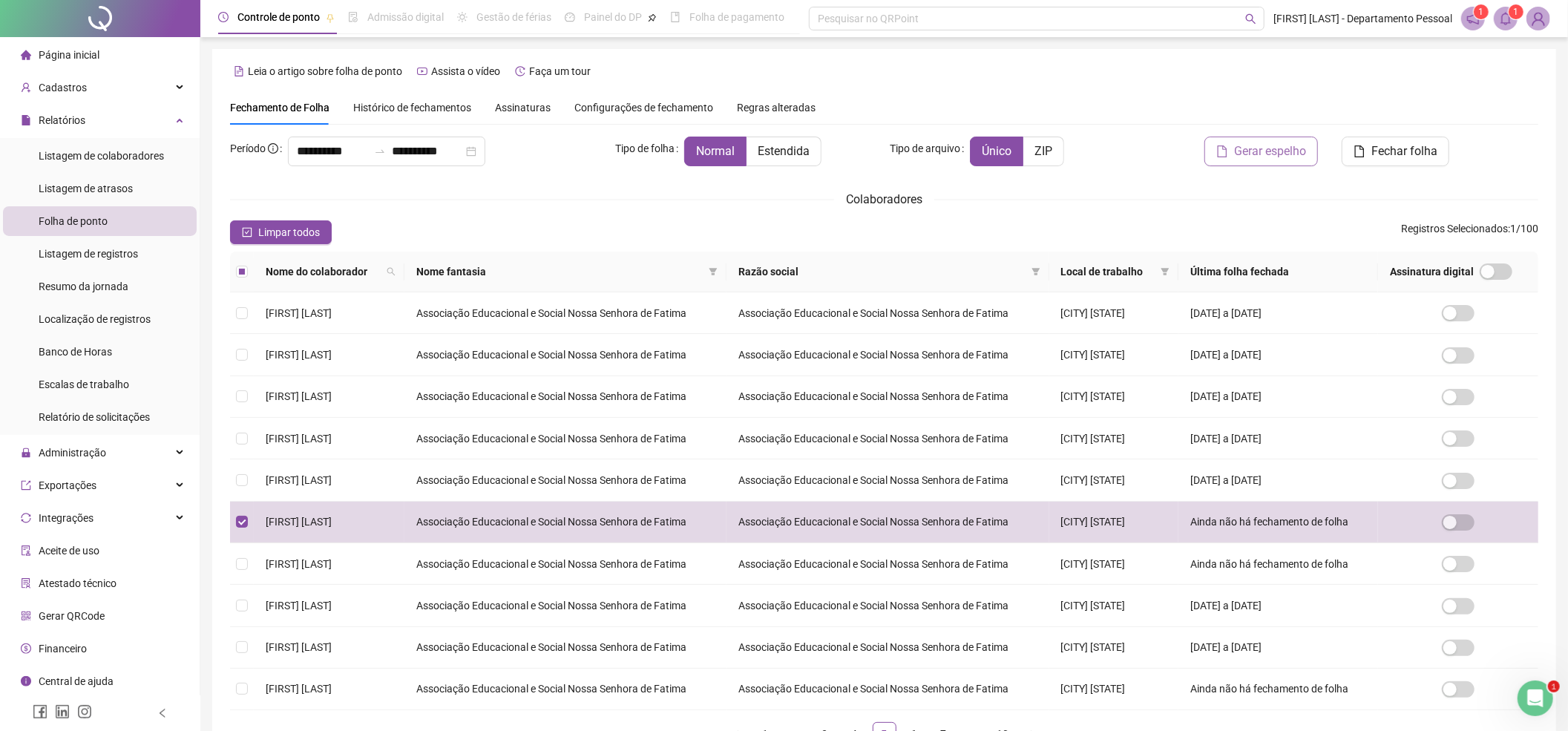 click on "Gerar espelho" at bounding box center (1270, 151) 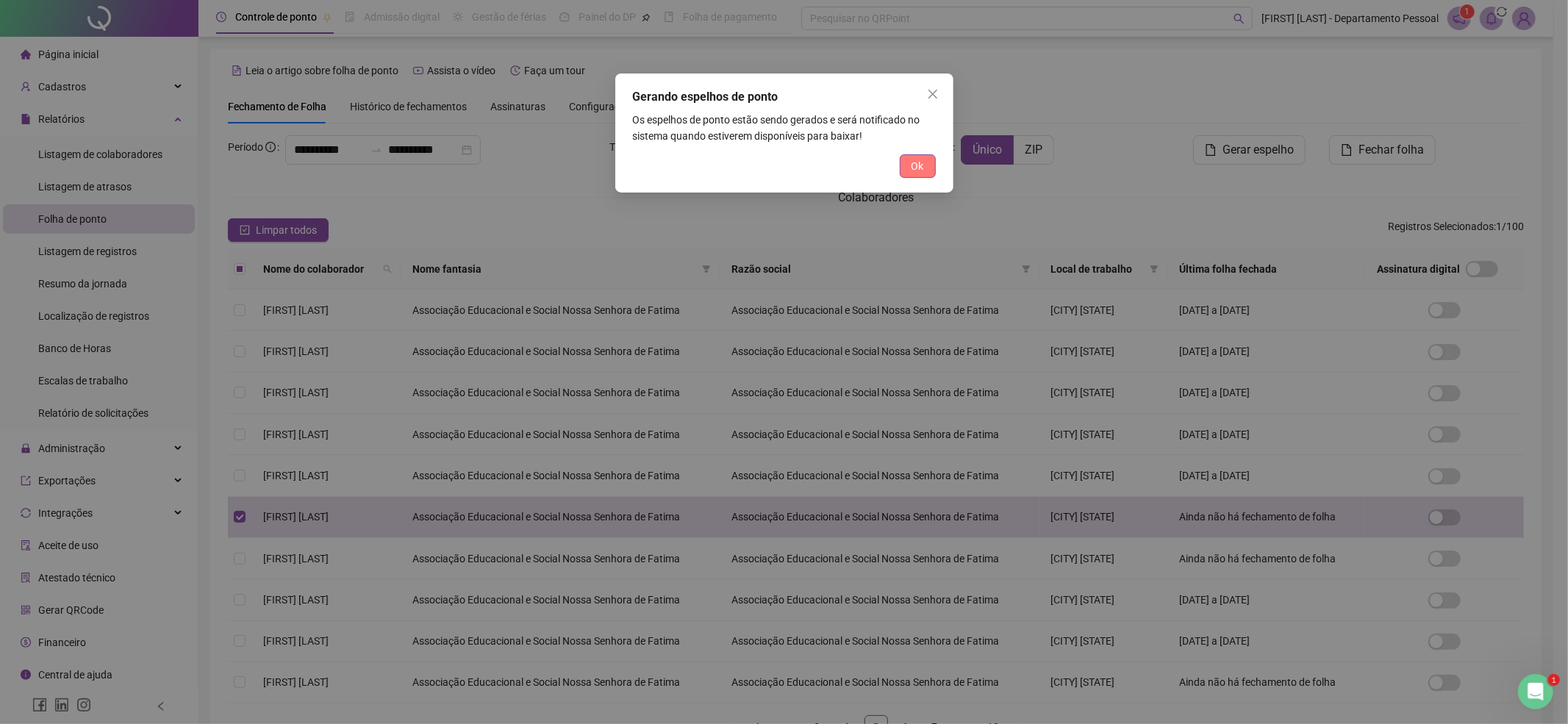 click on "Ok" at bounding box center (917, 166) 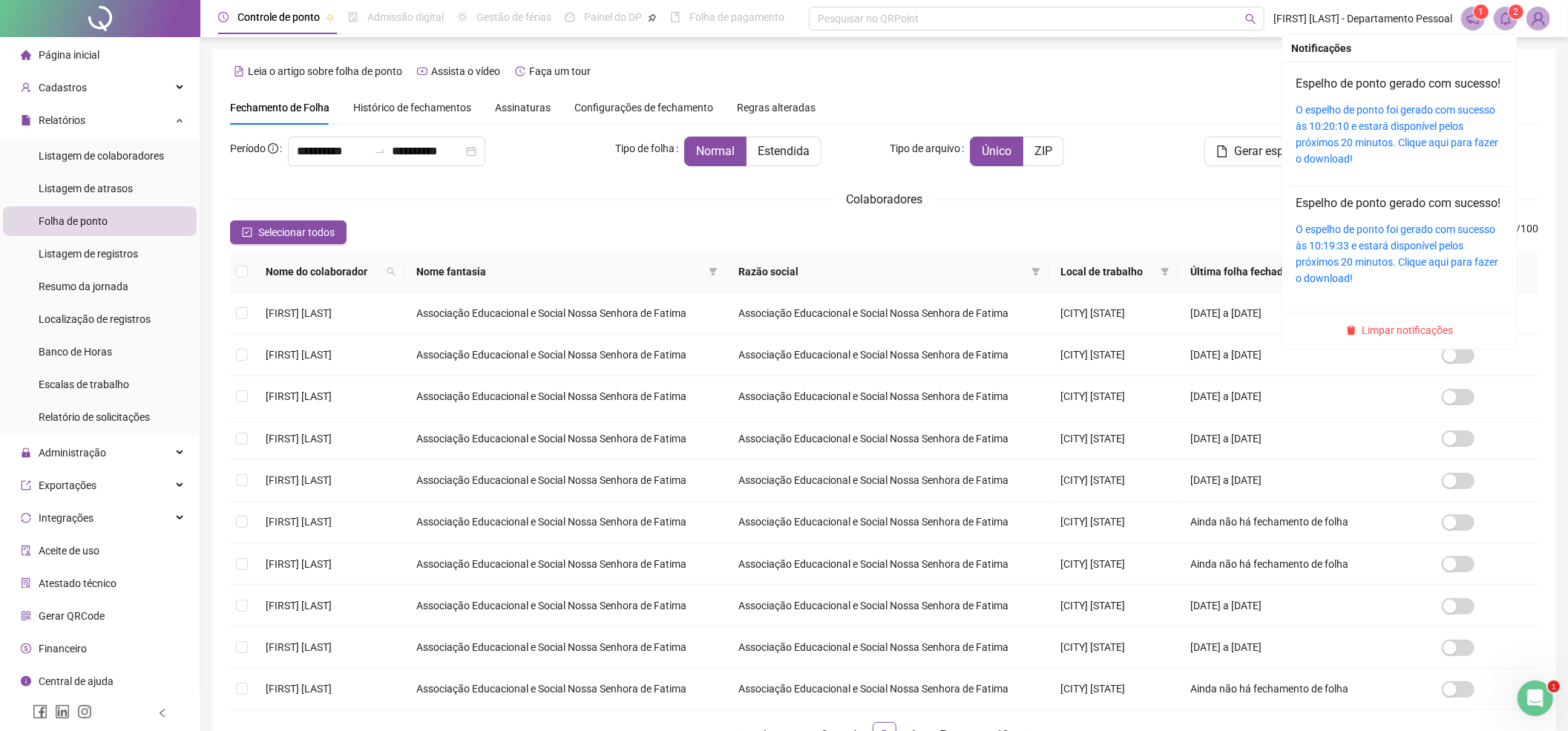 click 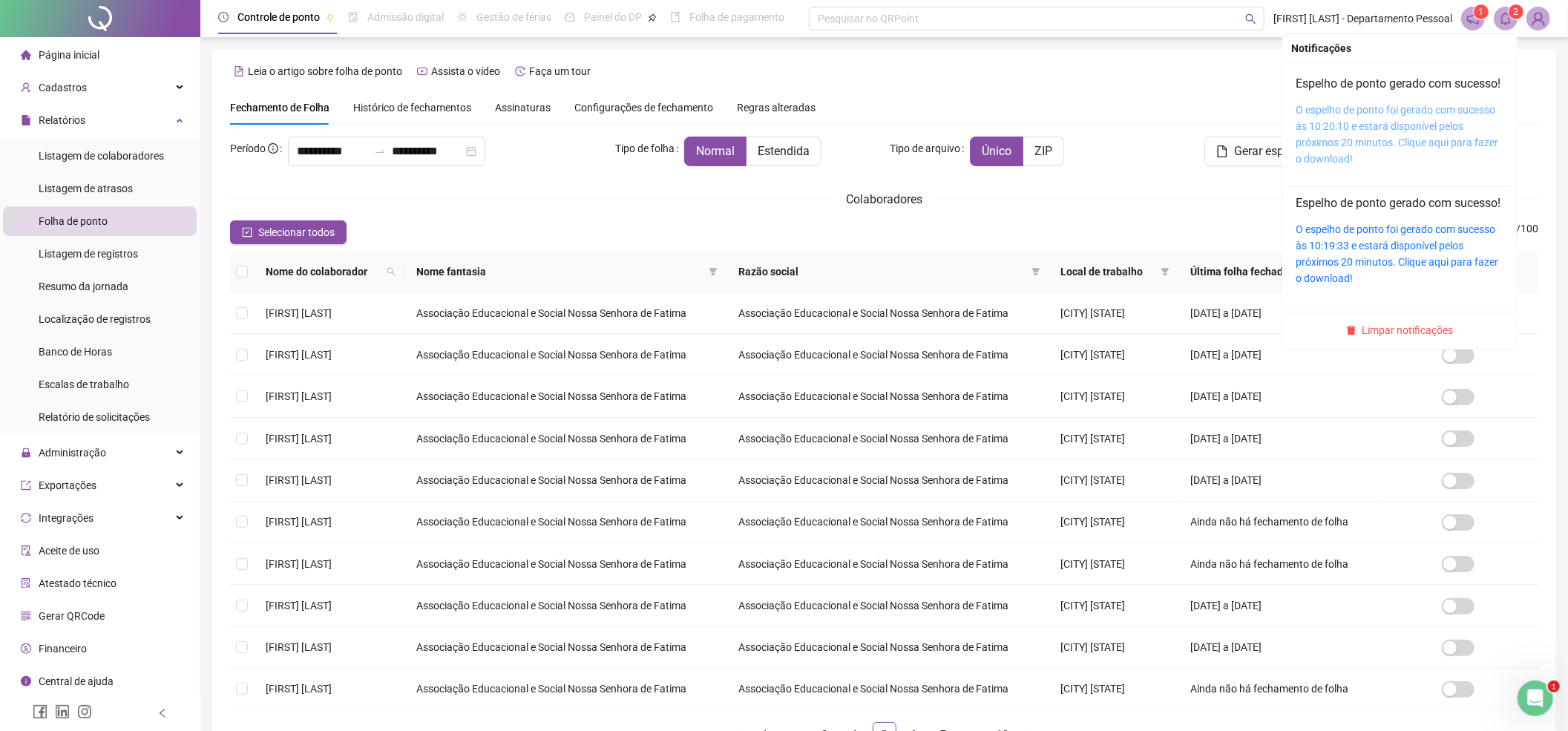 click on "O espelho de ponto foi gerado com sucesso às 10:20:10 e estará disponível pelos próximos 20 minutos.
Clique aqui para fazer o download!" at bounding box center (1397, 134) 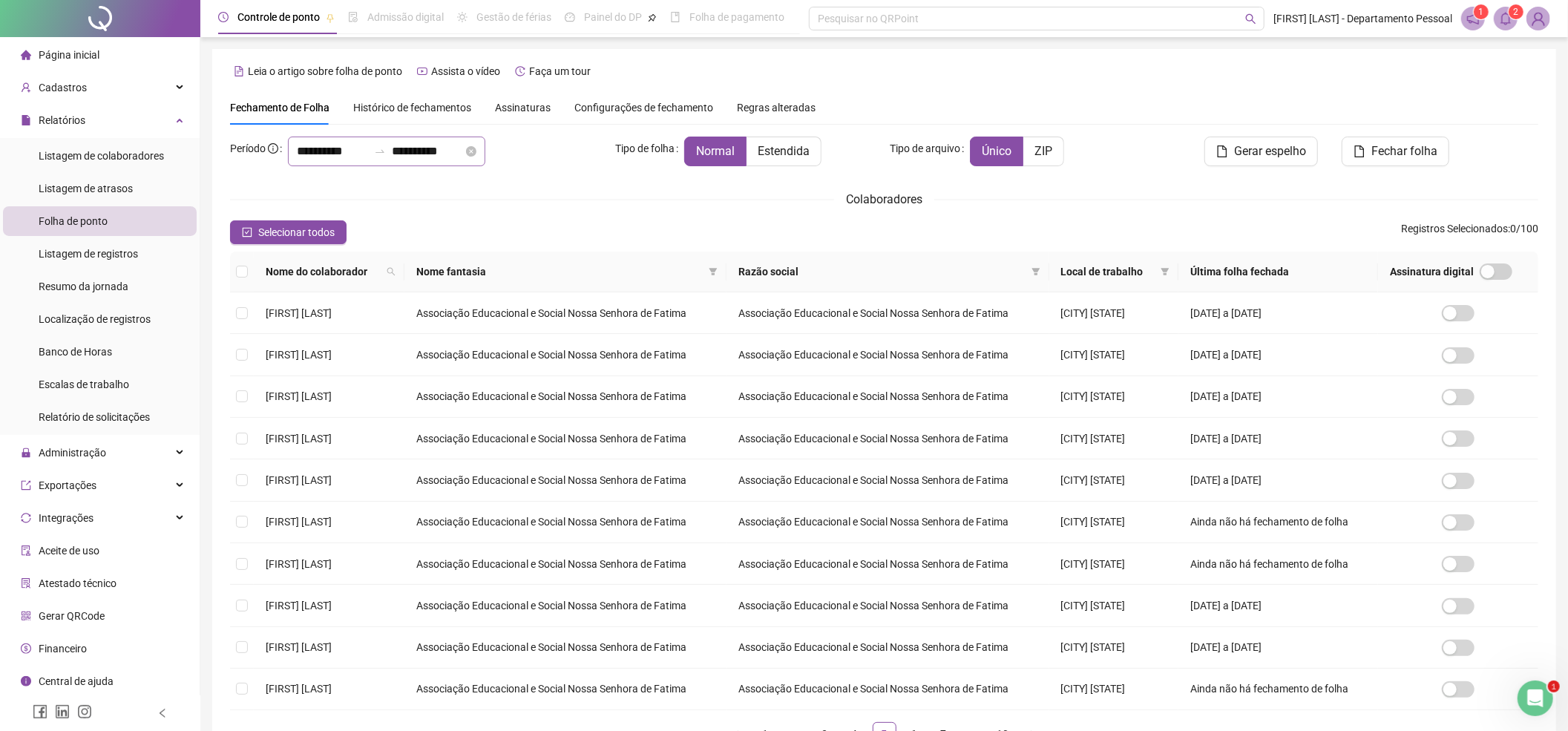 click at bounding box center [380, 151] 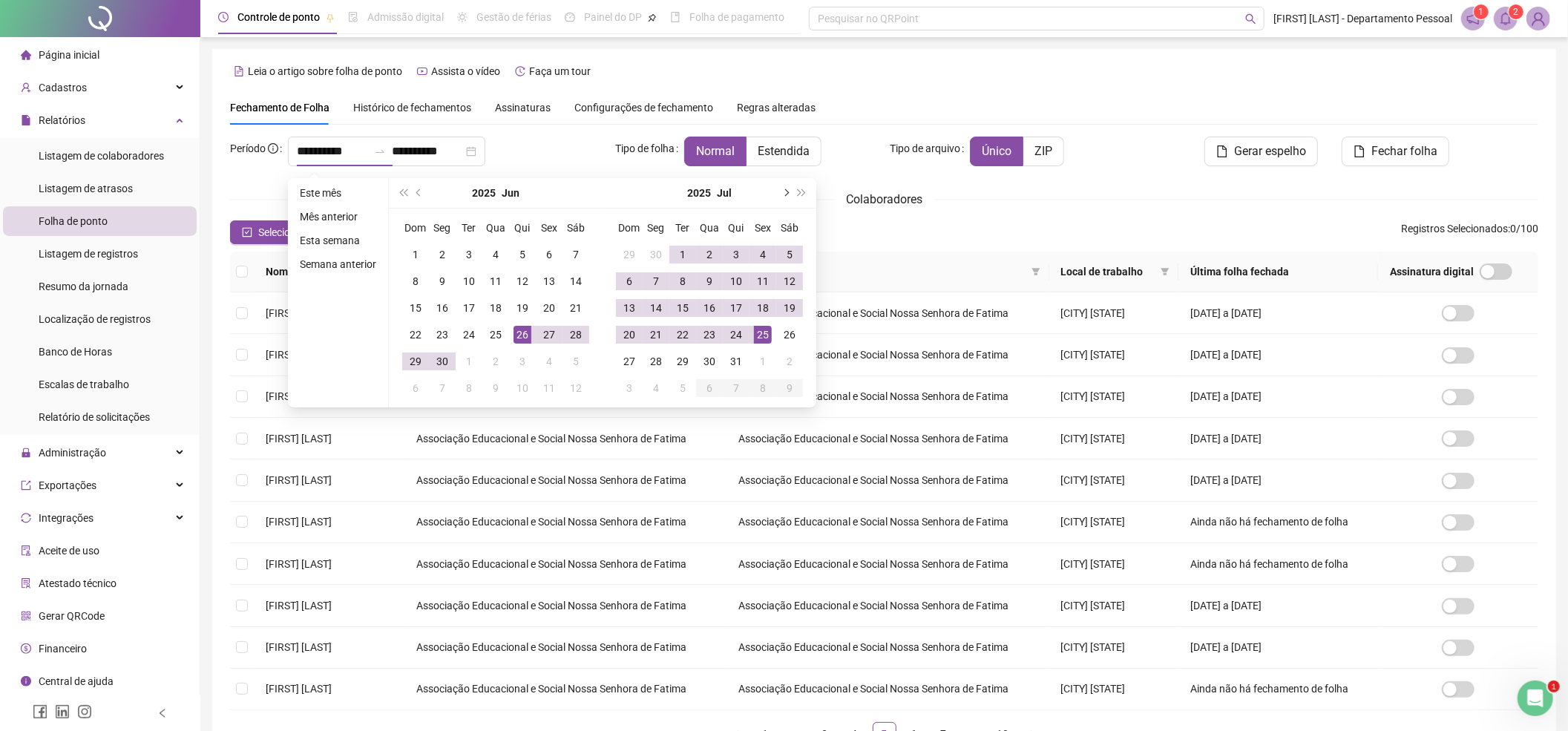 click at bounding box center (785, 193) 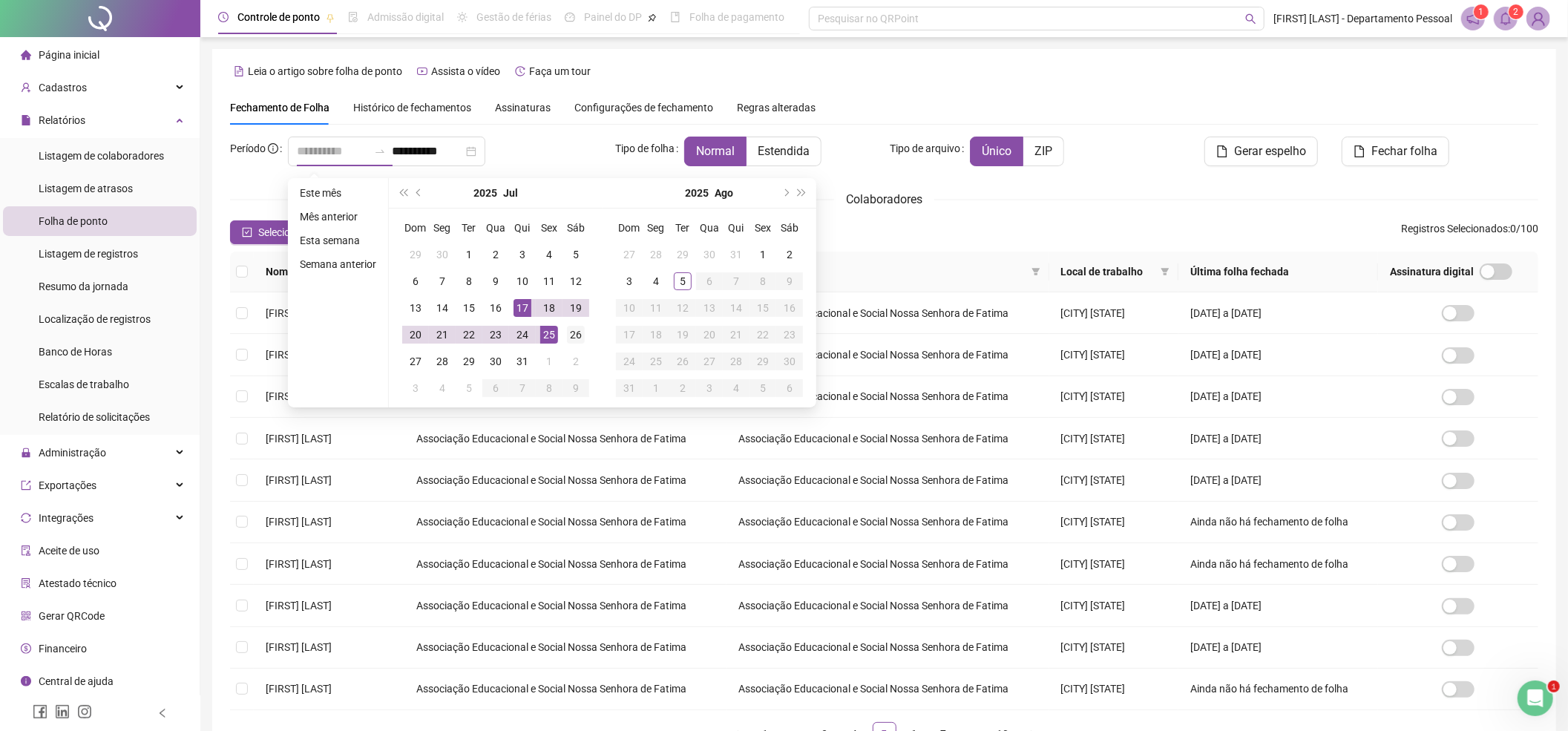type on "**********" 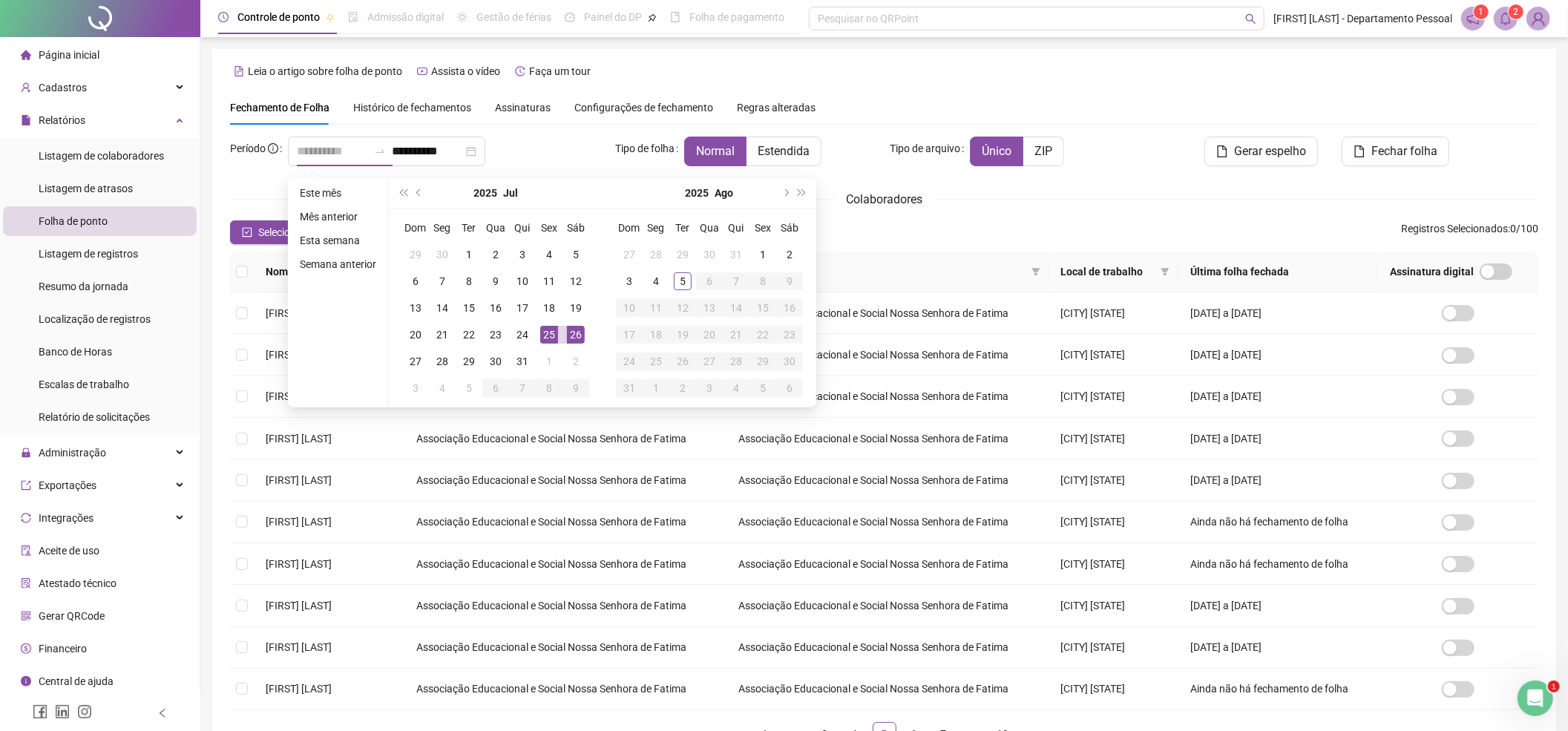 click on "26" at bounding box center [576, 335] 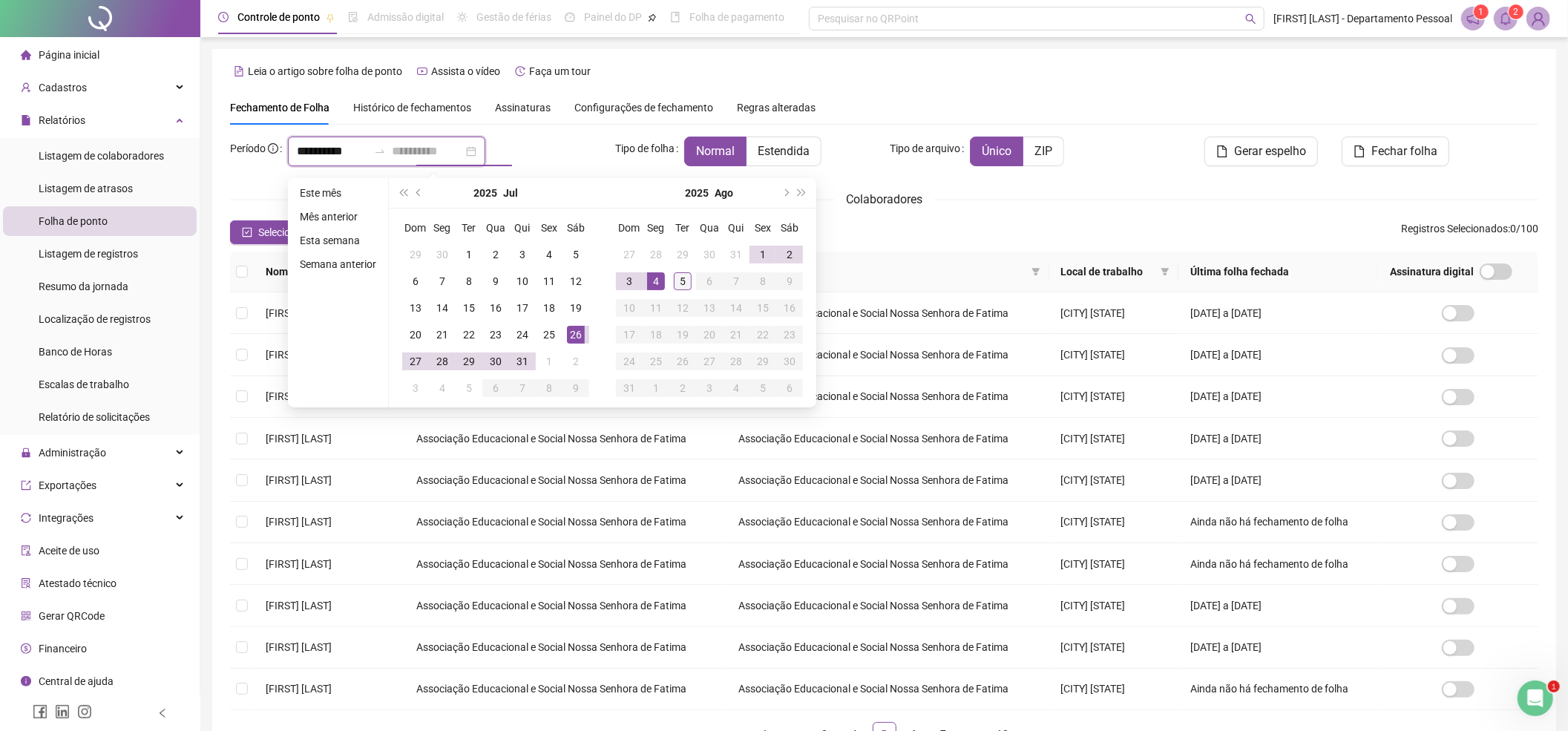 type on "**********" 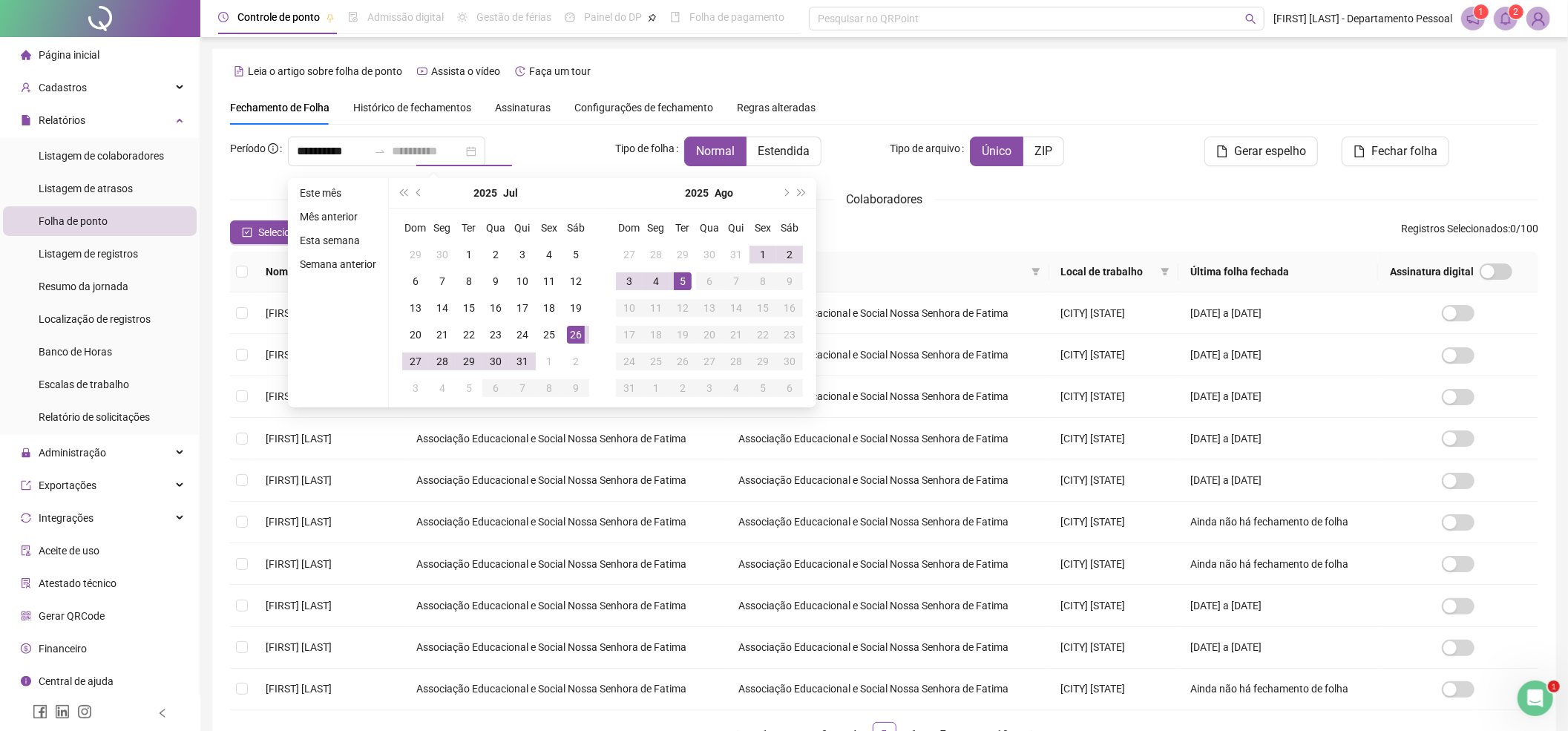 click on "5" at bounding box center (683, 281) 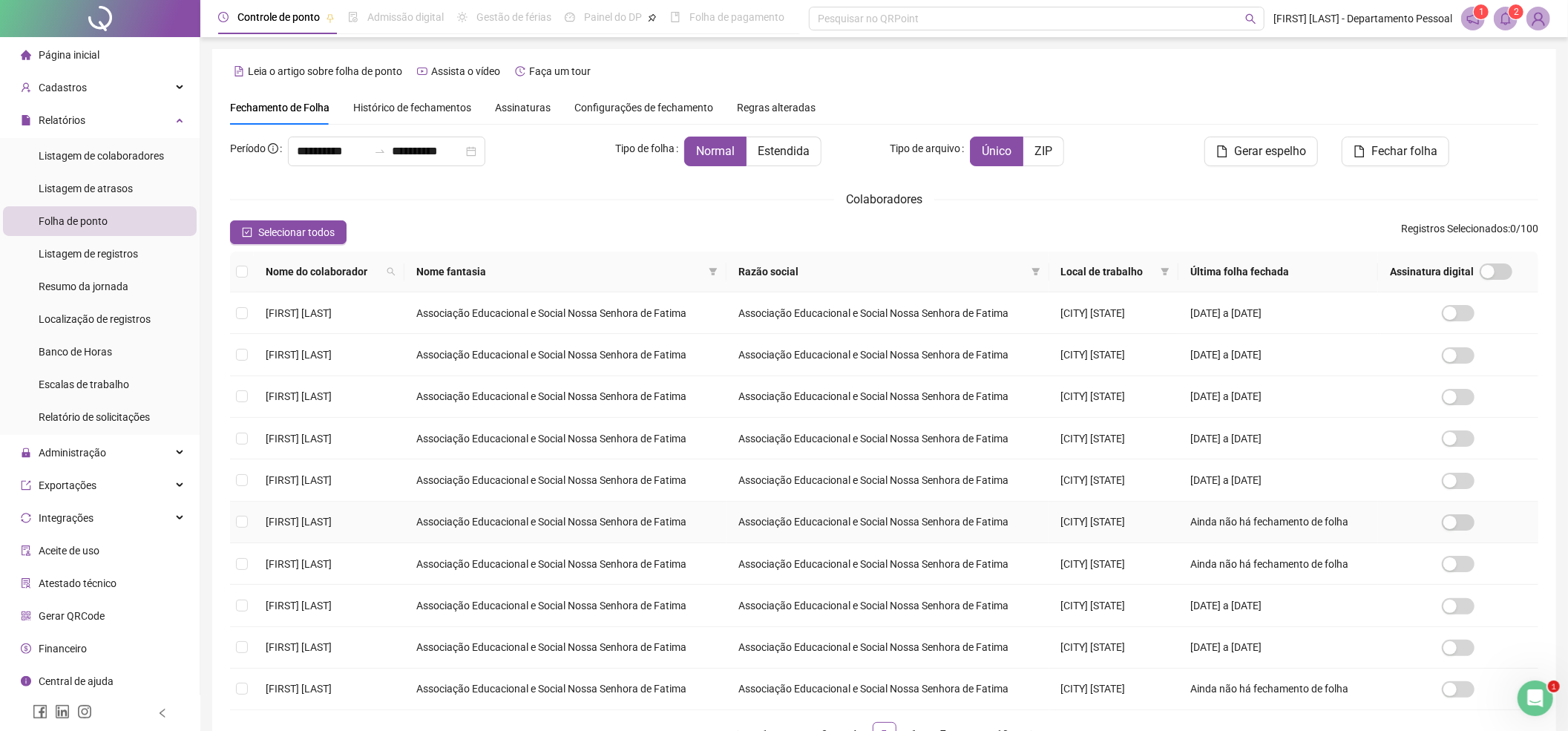 scroll, scrollTop: 99, scrollLeft: 0, axis: vertical 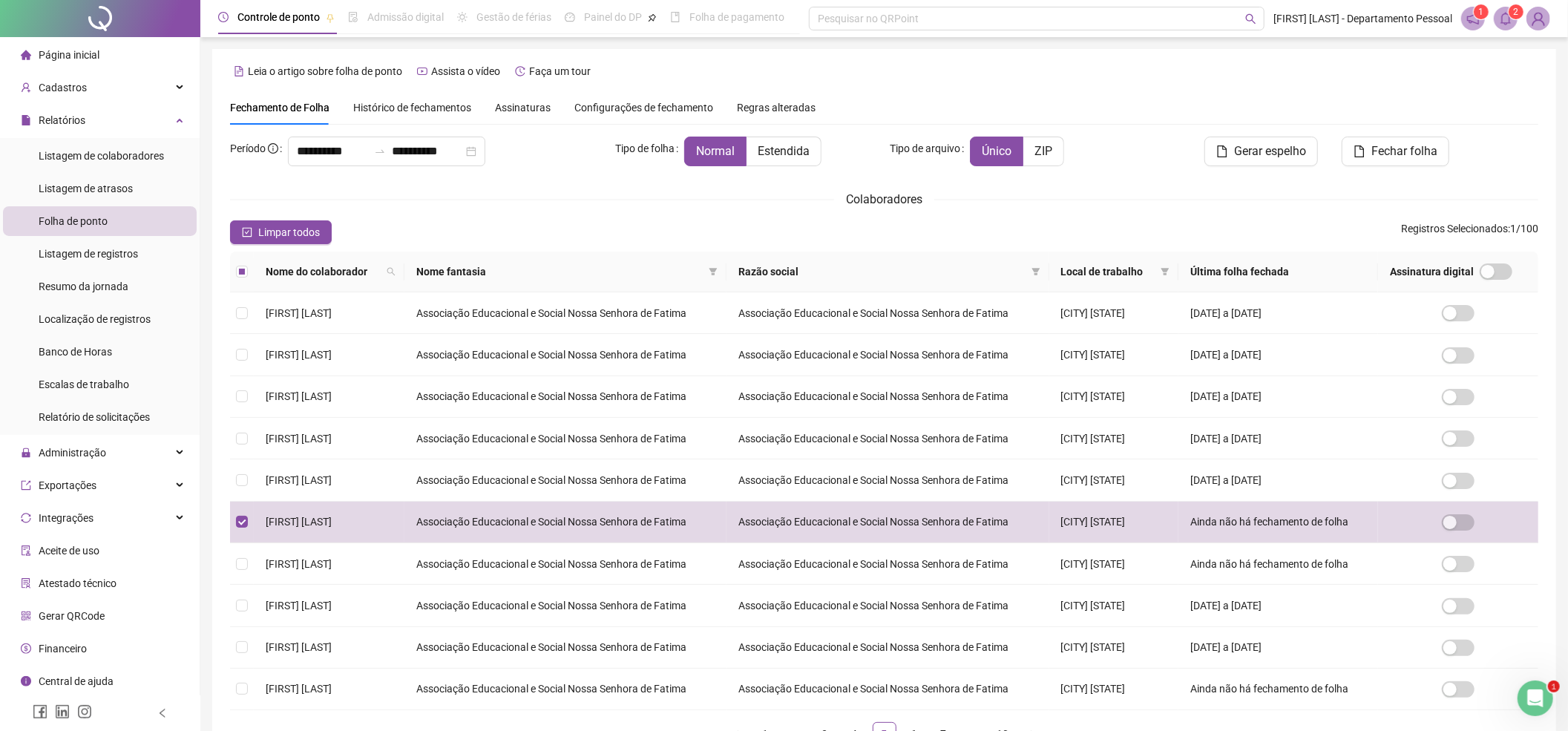 click at bounding box center (1336, 148) 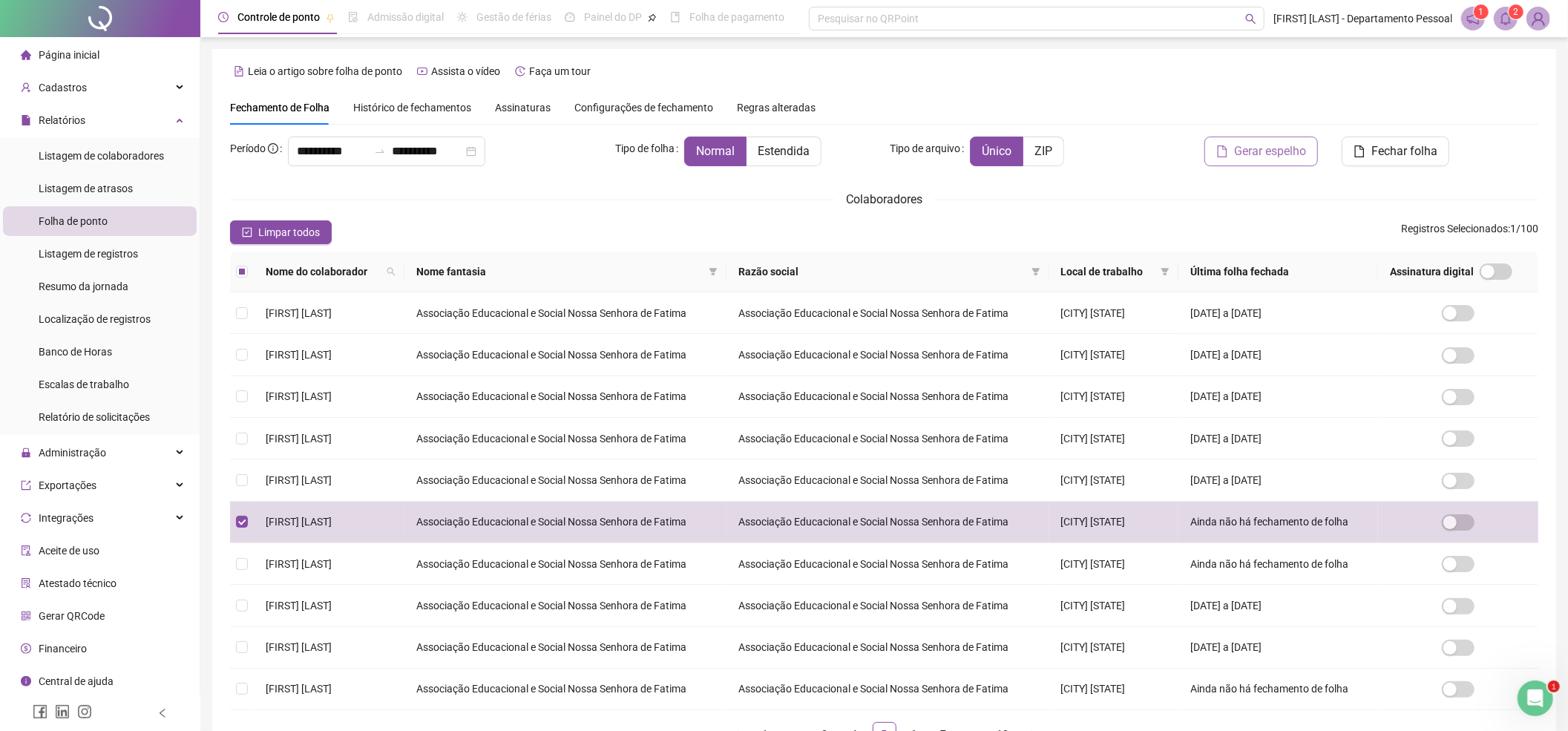 click on "Gerar espelho" at bounding box center [1270, 151] 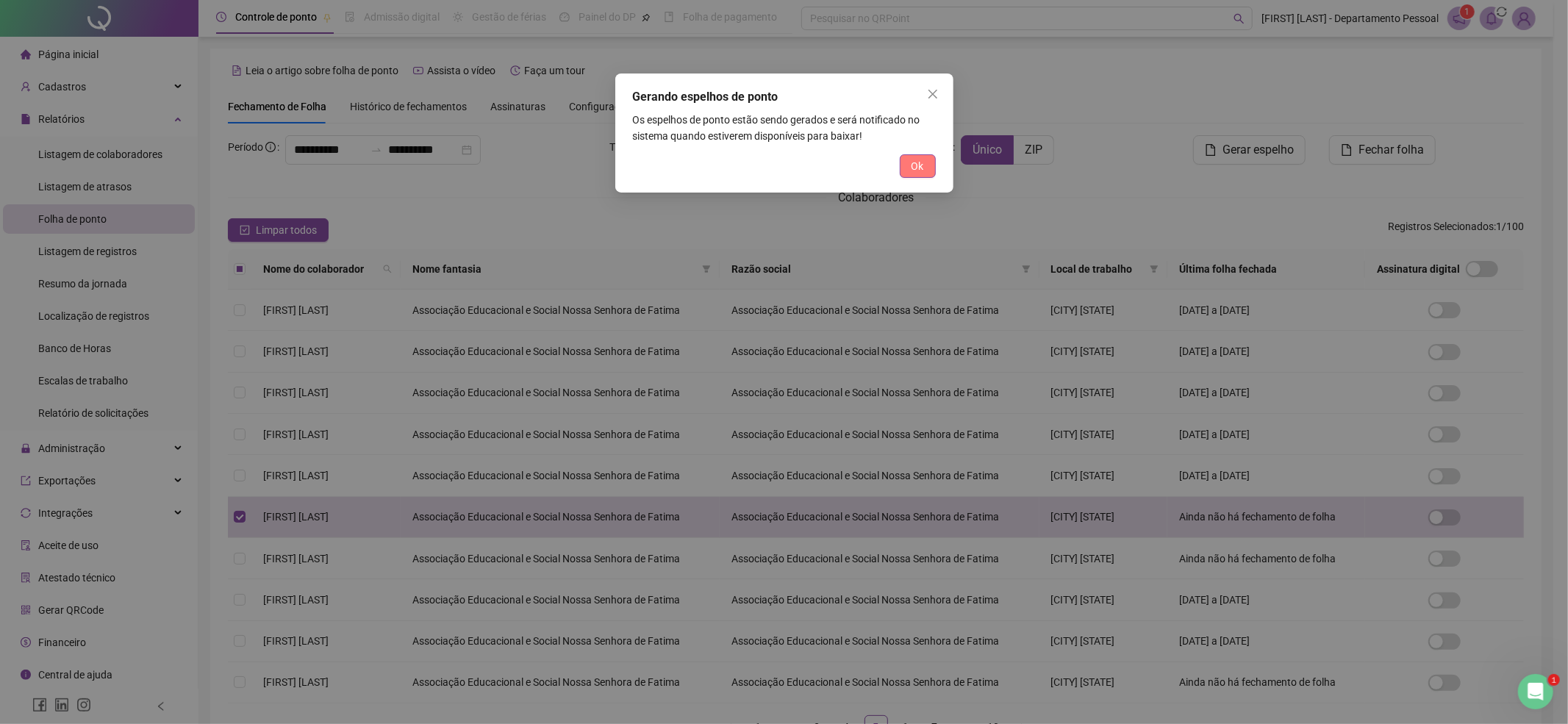 click on "Ok" at bounding box center (917, 166) 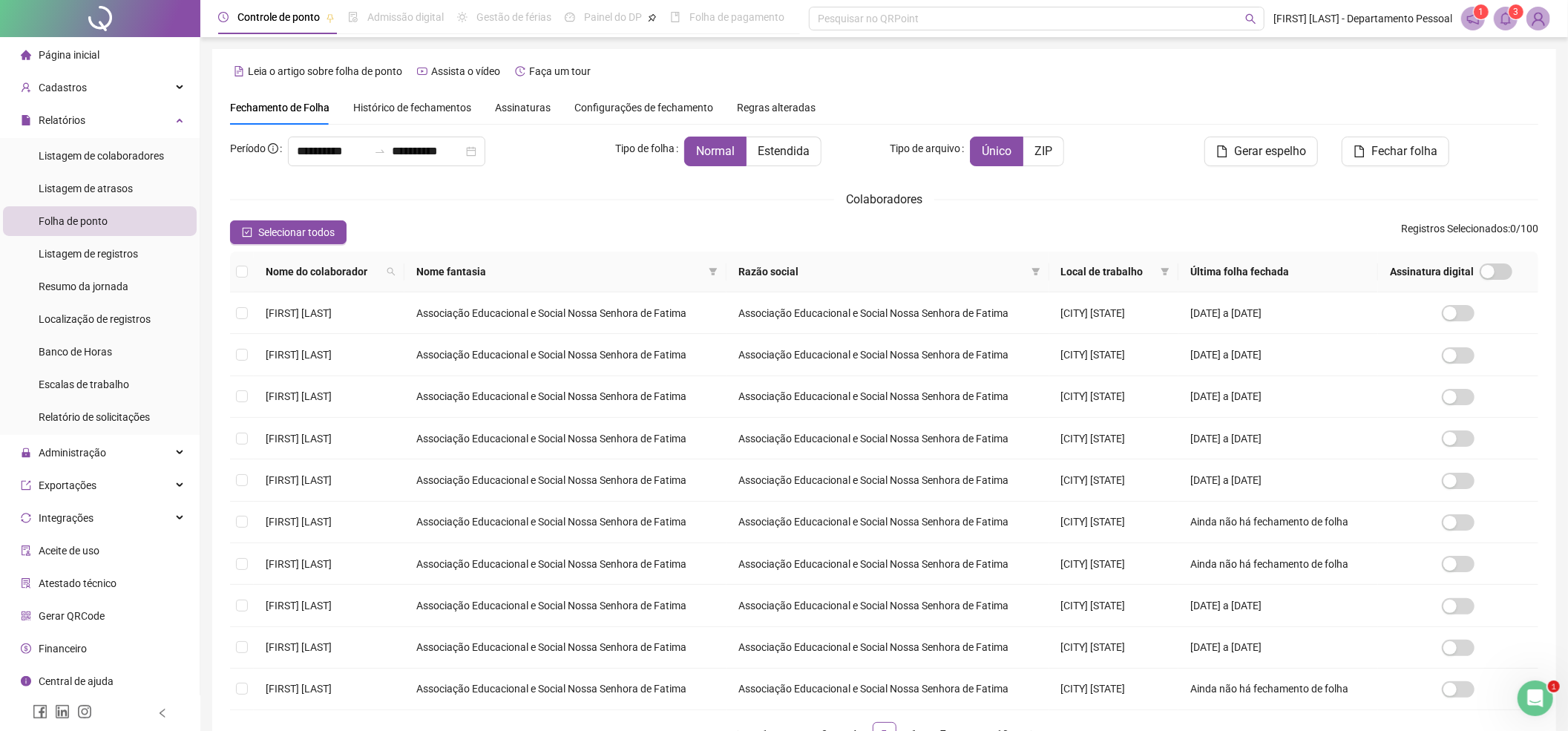 click at bounding box center [1506, 19] 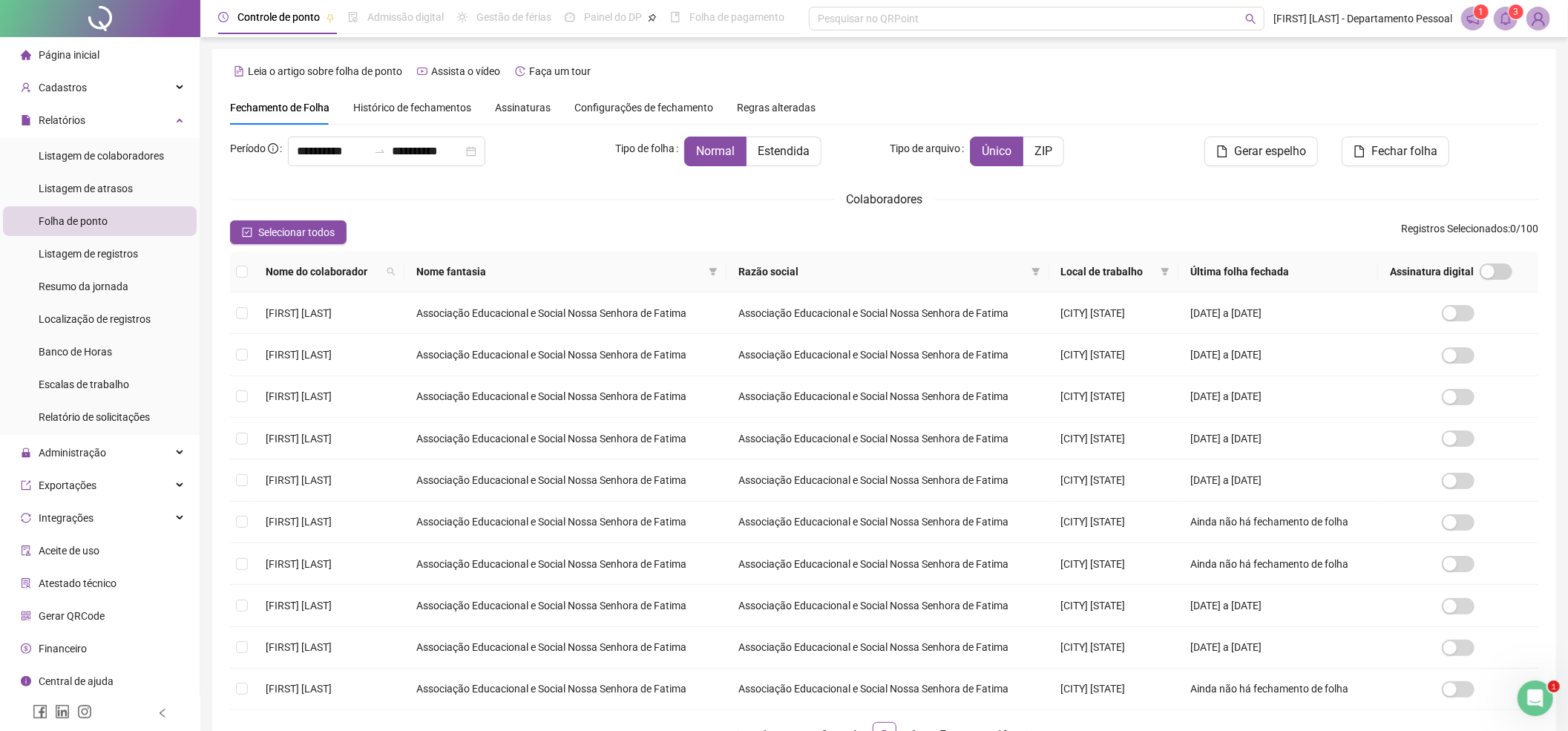 click 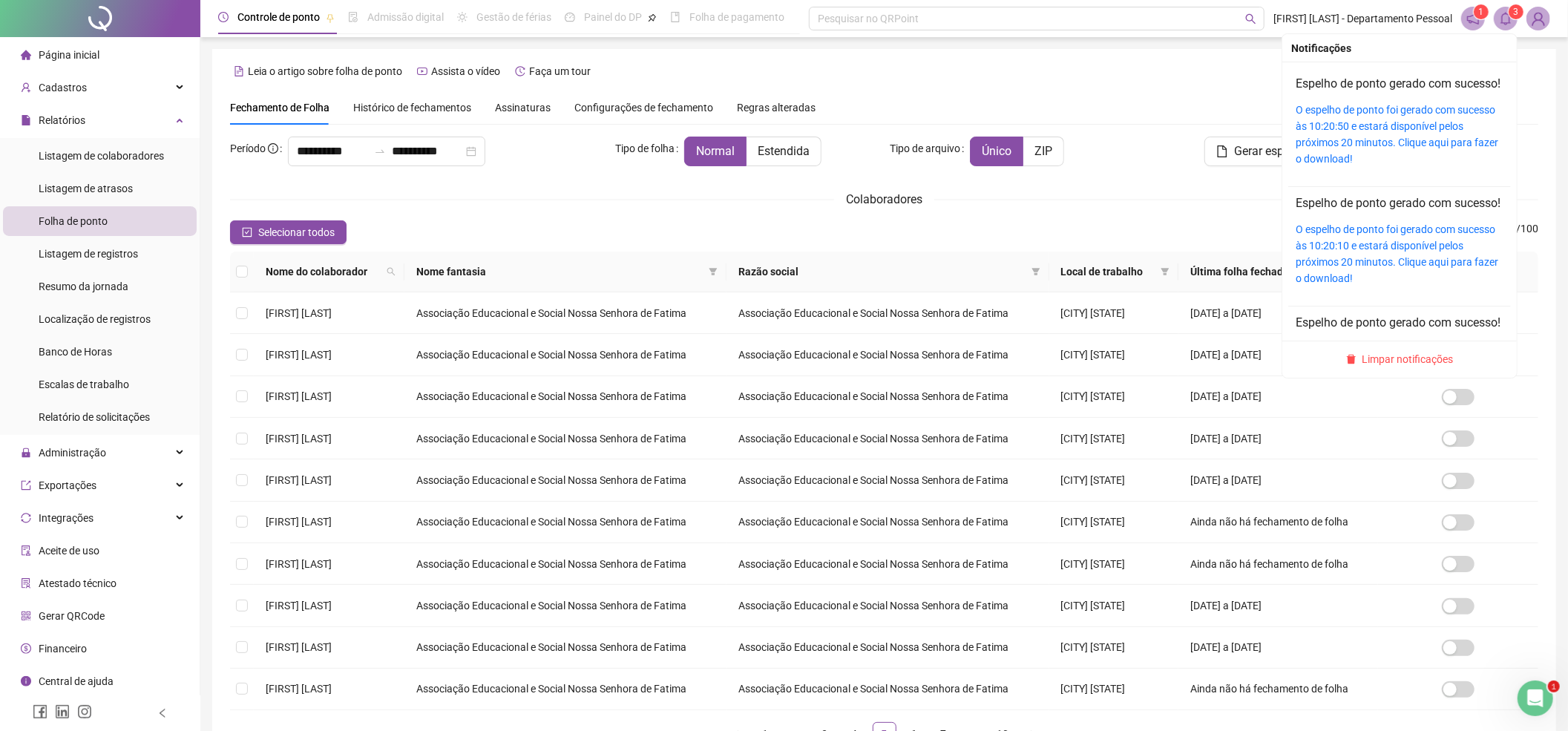 click on "O espelho de ponto foi gerado com sucesso às 10:20:50 e estará disponível pelos próximos 20 minutos.
Clique aqui para fazer o download!" at bounding box center (1400, 134) 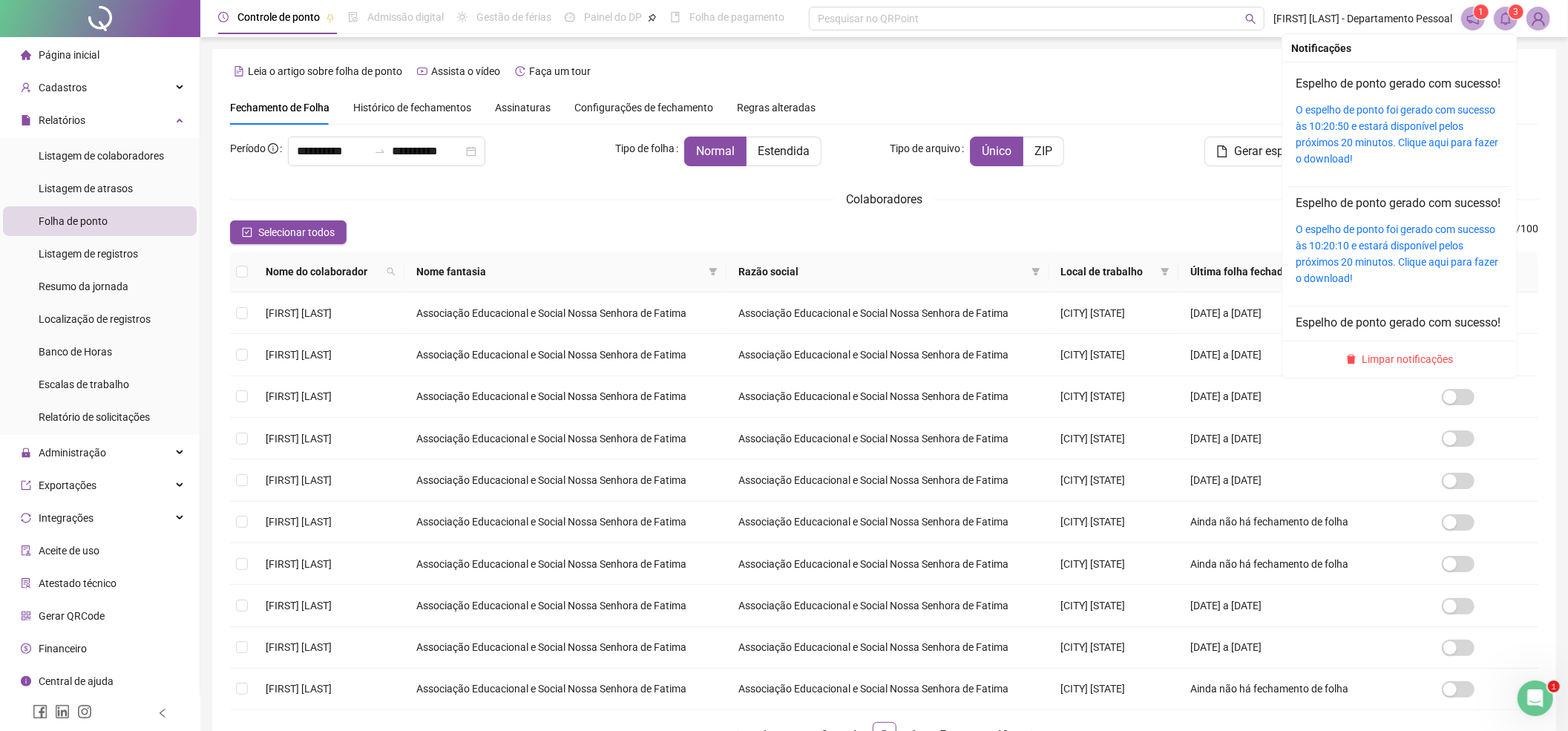 click on "O espelho de ponto foi gerado com sucesso às 10:20:50 e estará disponível pelos próximos 20 minutos.
Clique aqui para fazer o download!" at bounding box center [1400, 134] 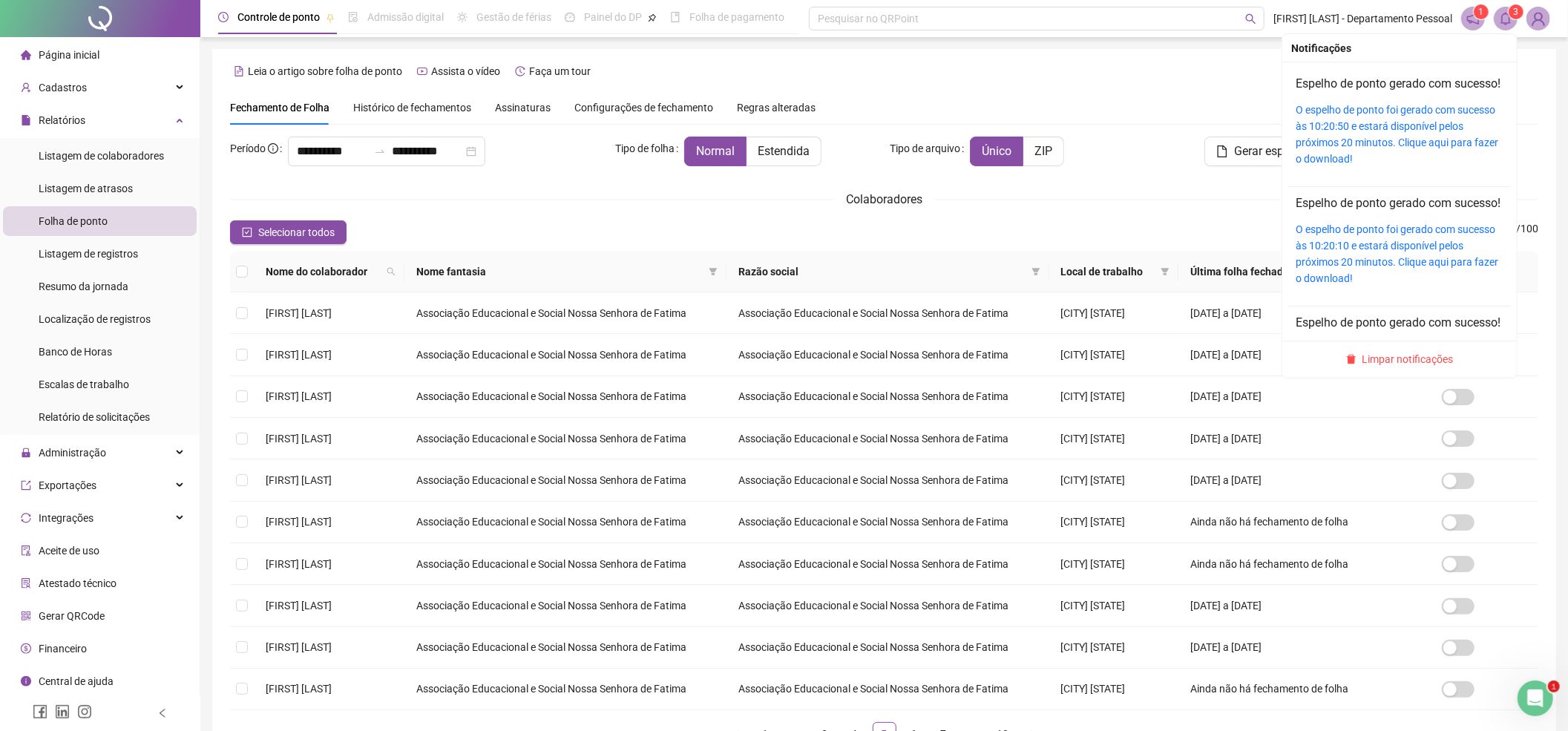 click 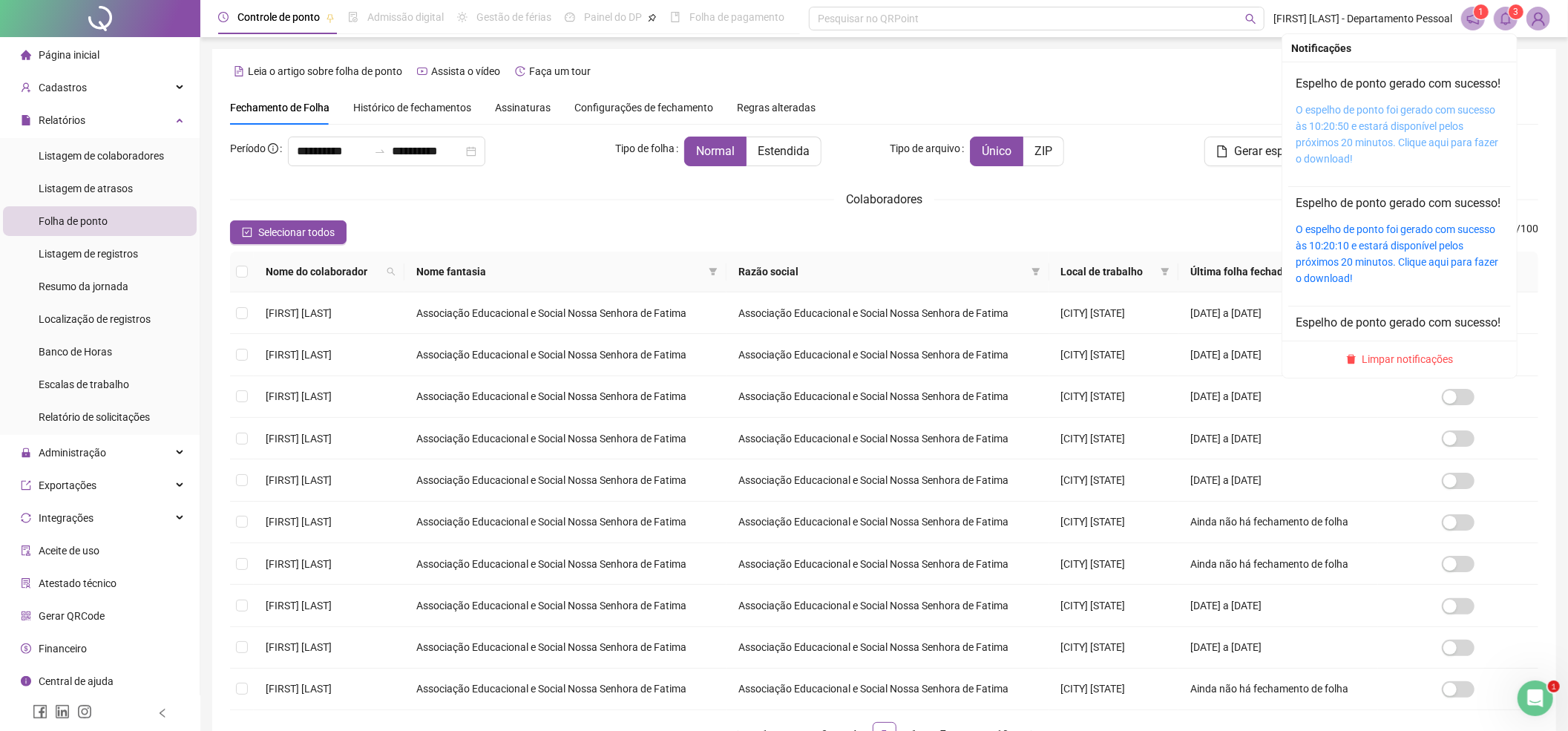 click on "O espelho de ponto foi gerado com sucesso às 10:20:50 e estará disponível pelos próximos 20 minutos.
Clique aqui para fazer o download!" at bounding box center (1397, 134) 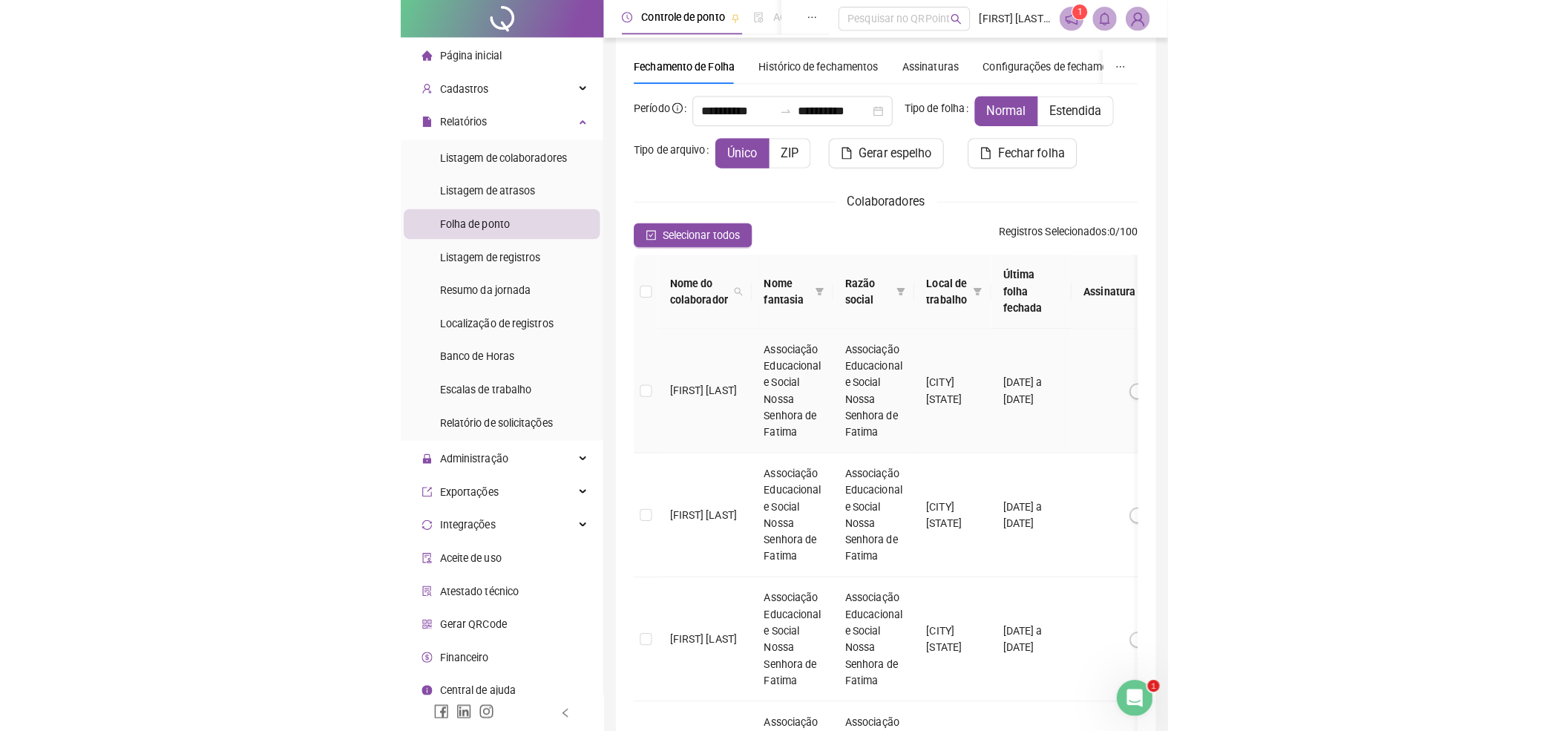 scroll, scrollTop: 0, scrollLeft: 0, axis: both 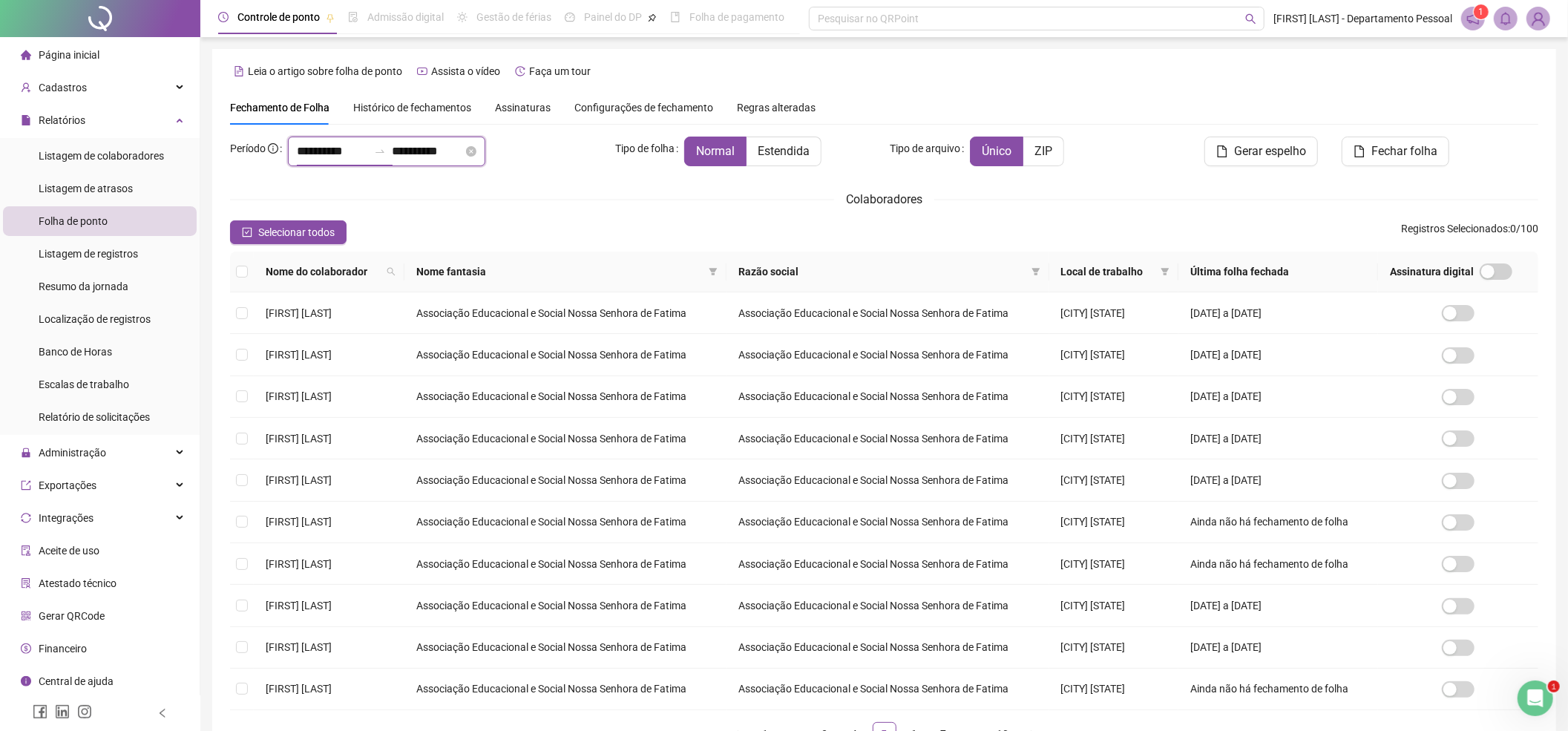 click on "**********" at bounding box center [332, 151] 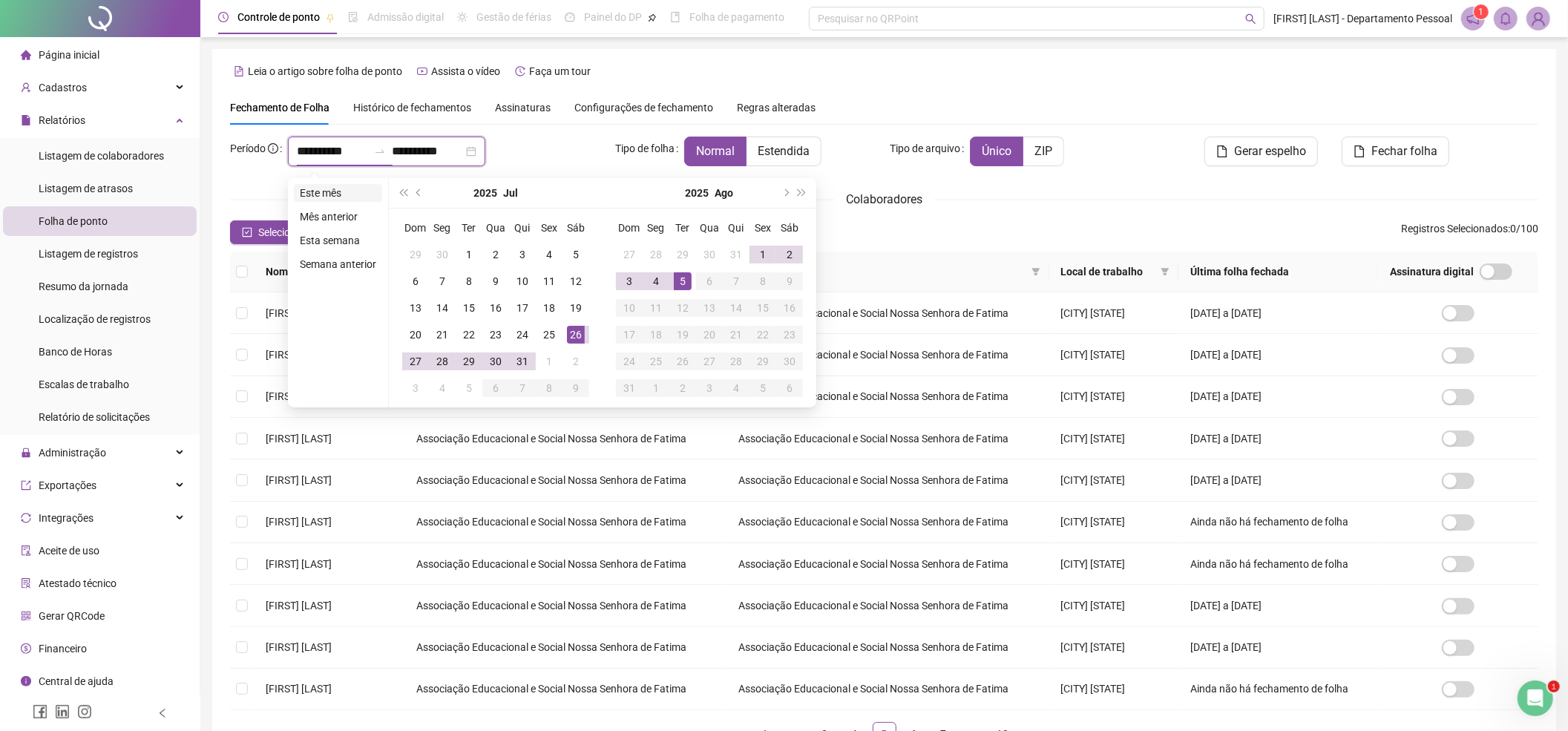 type on "**********" 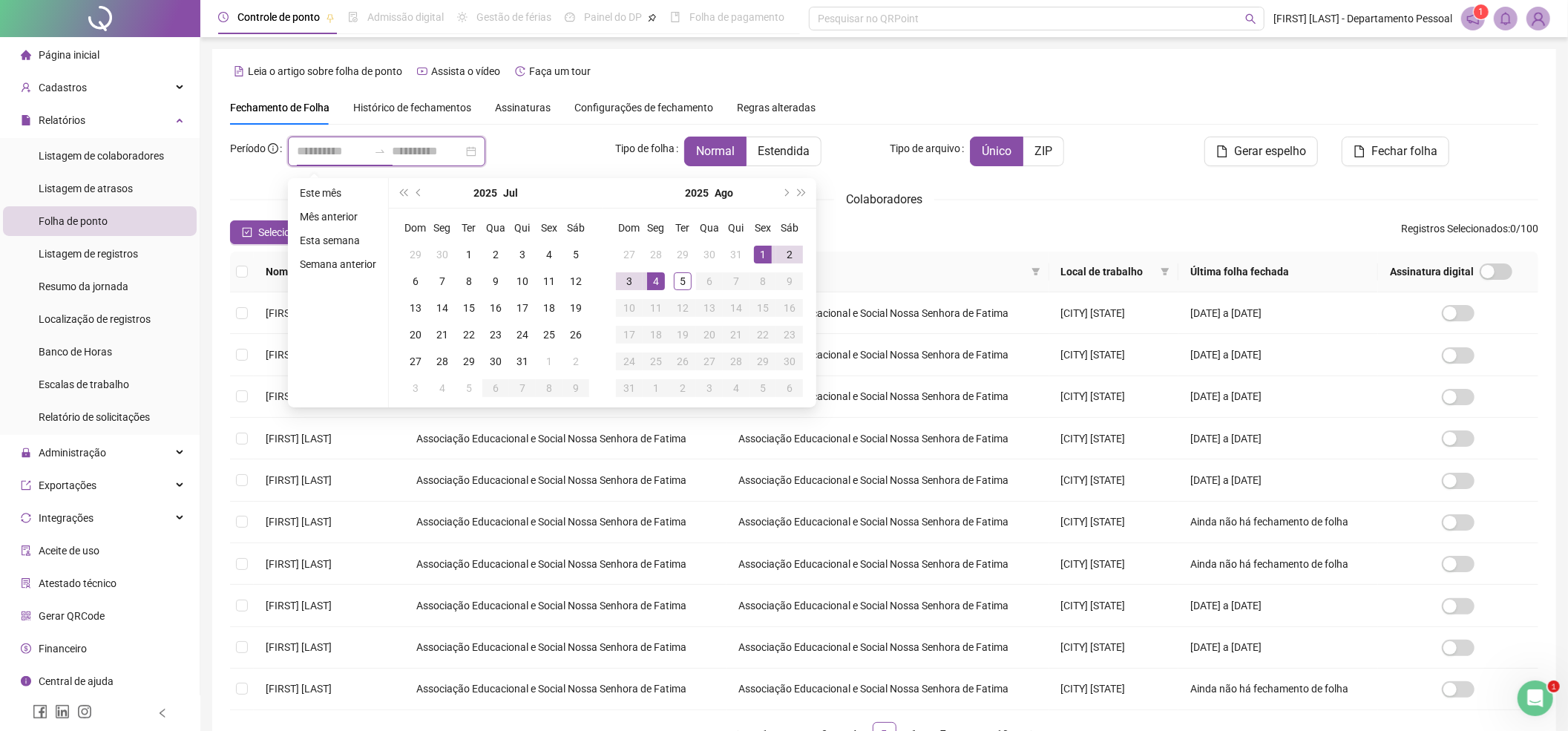 type on "**********" 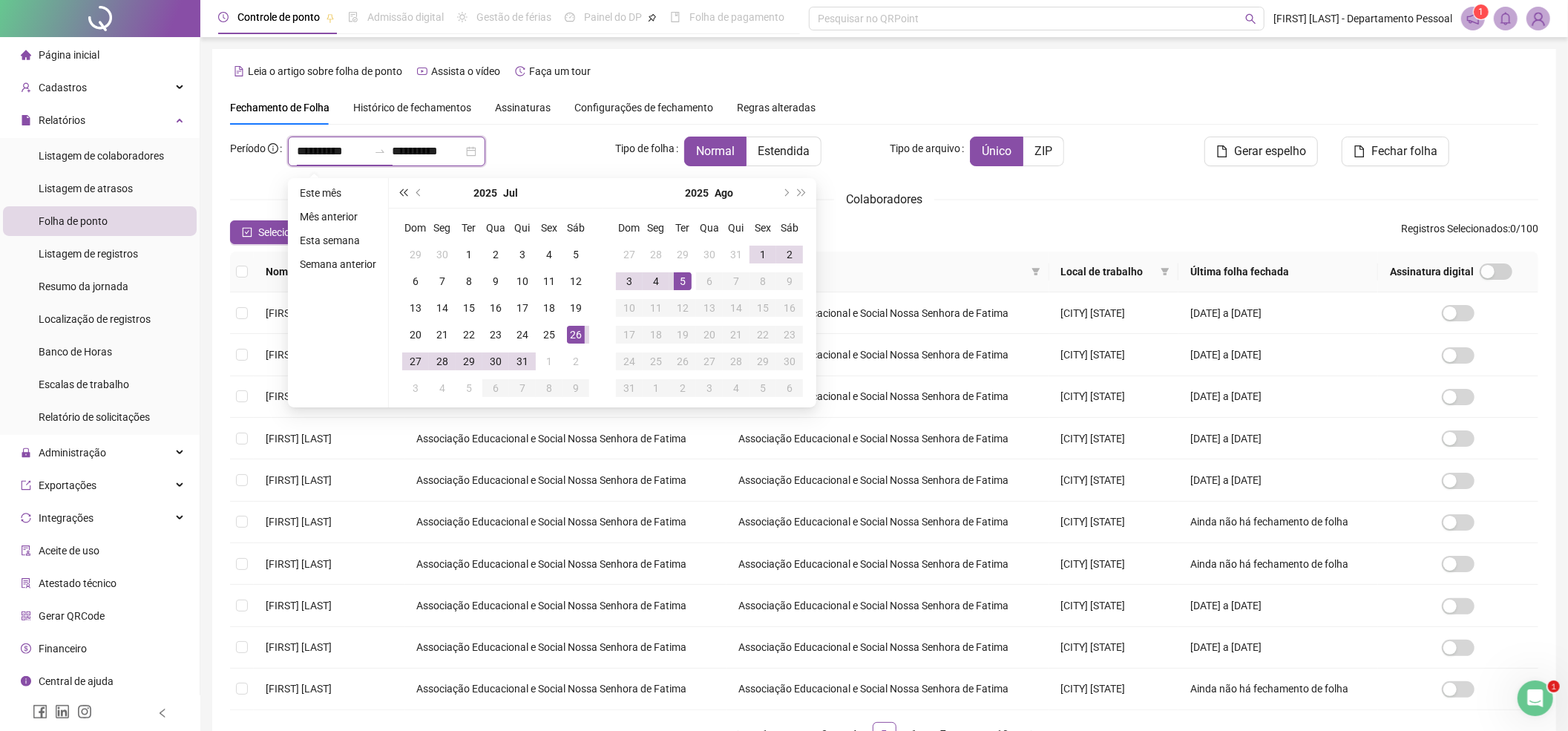 type on "**********" 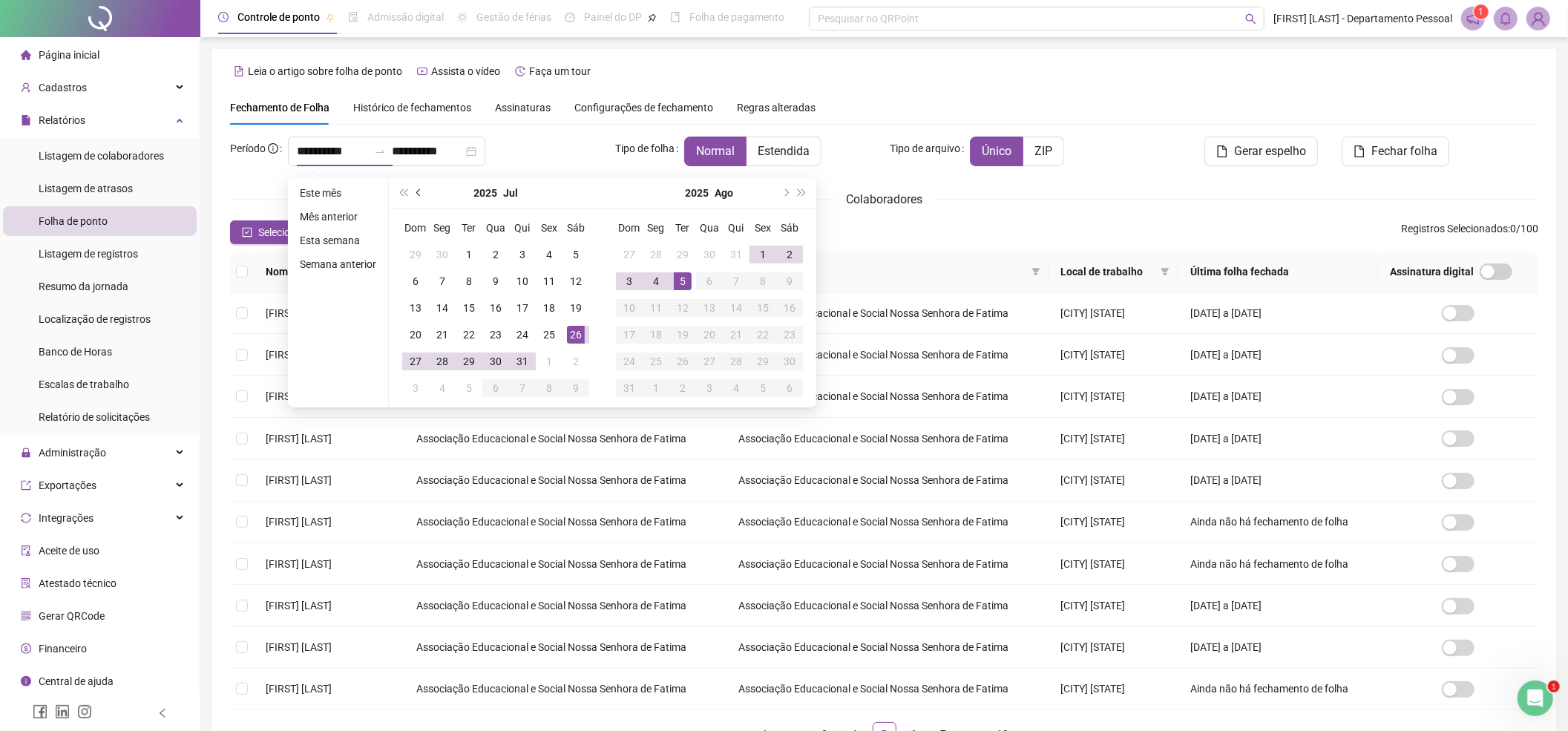 click at bounding box center (419, 193) 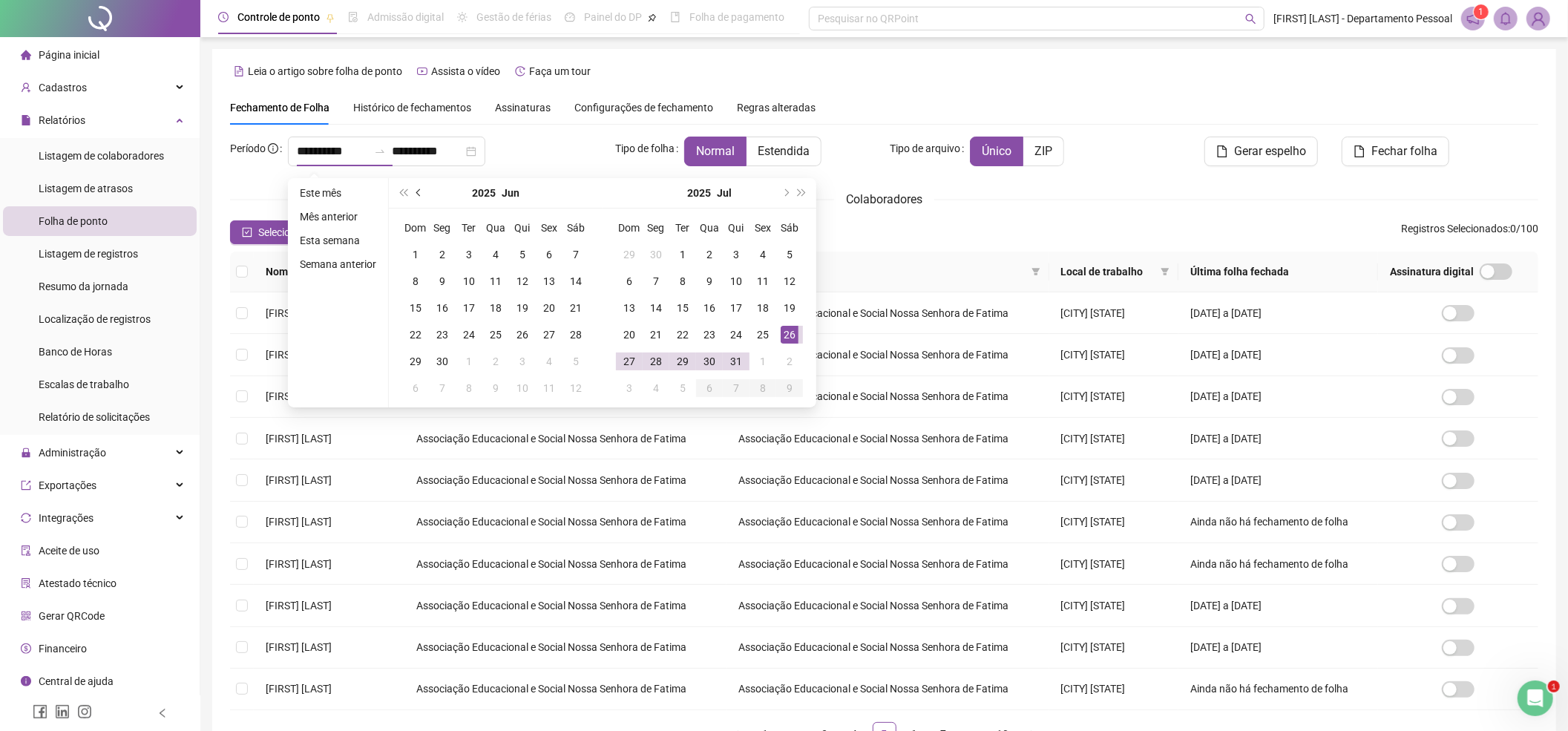 click at bounding box center [419, 193] 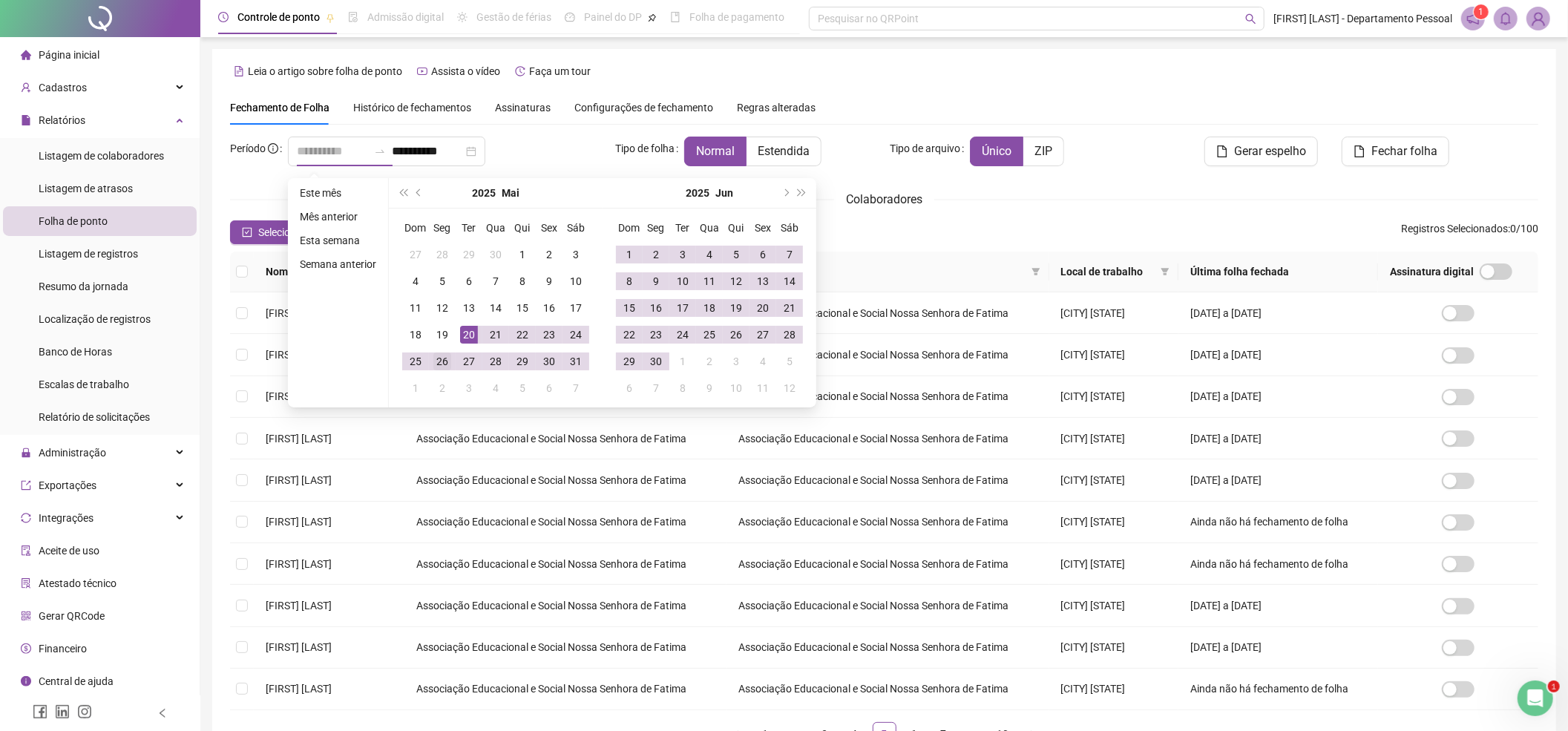 type on "**********" 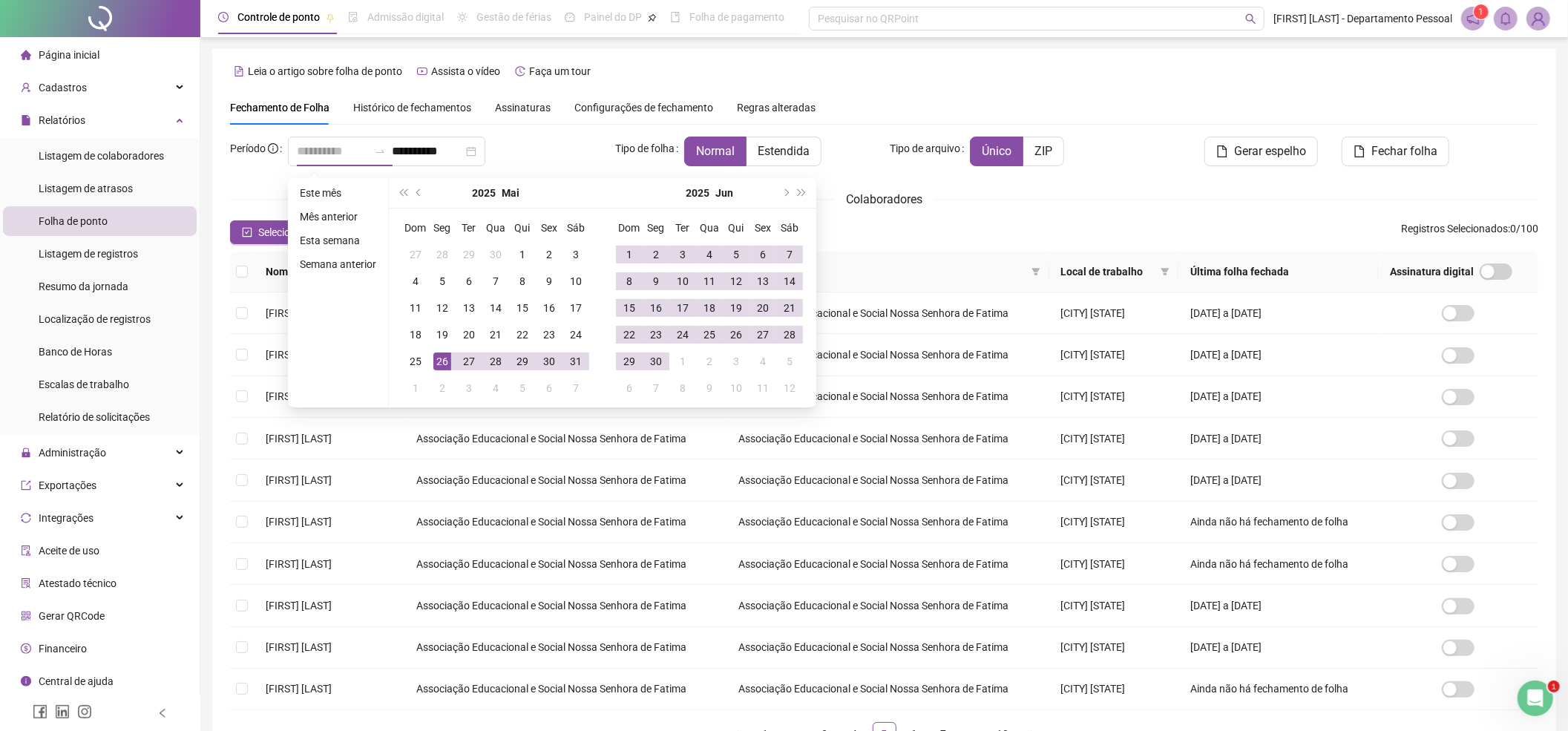 click on "26" at bounding box center [442, 361] 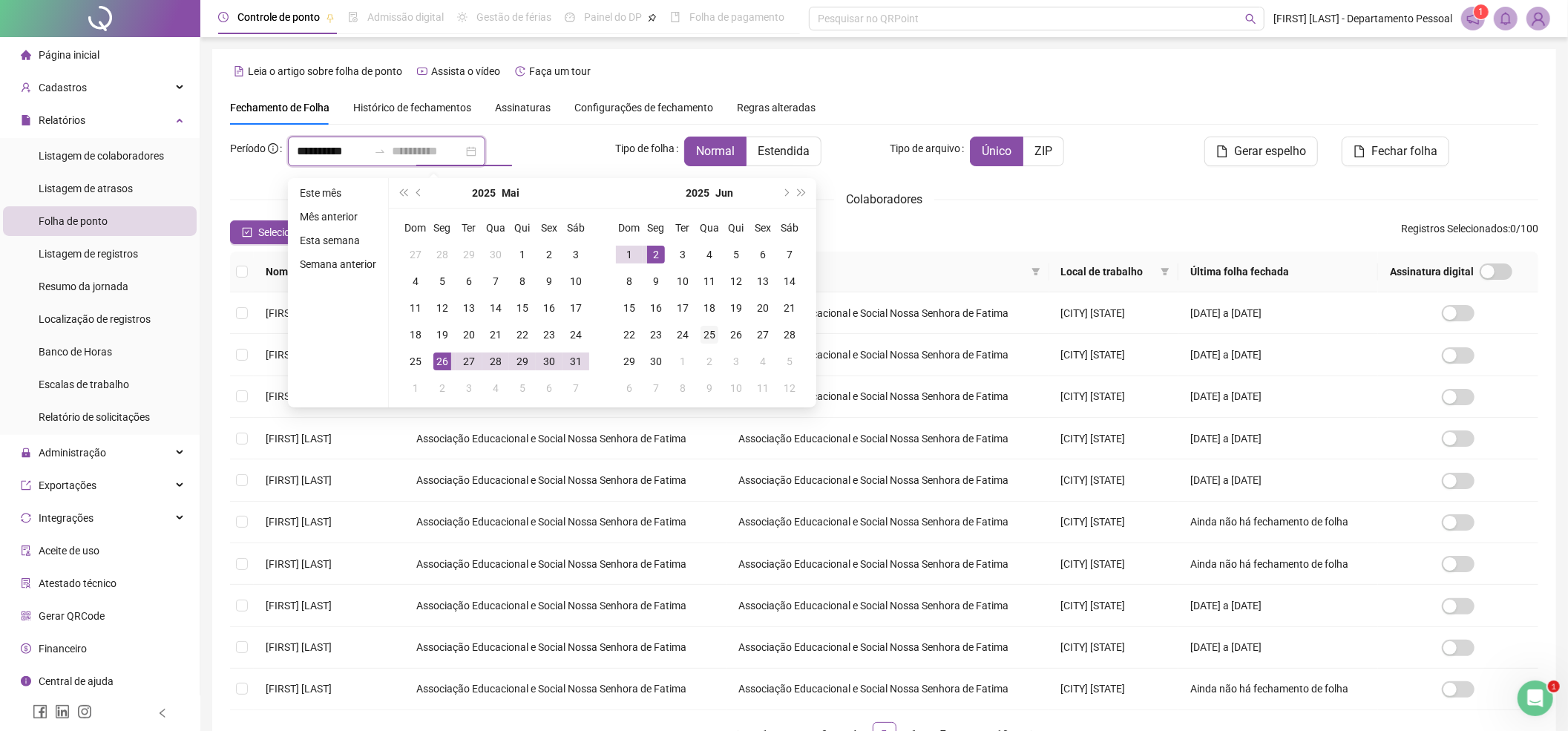 type on "**********" 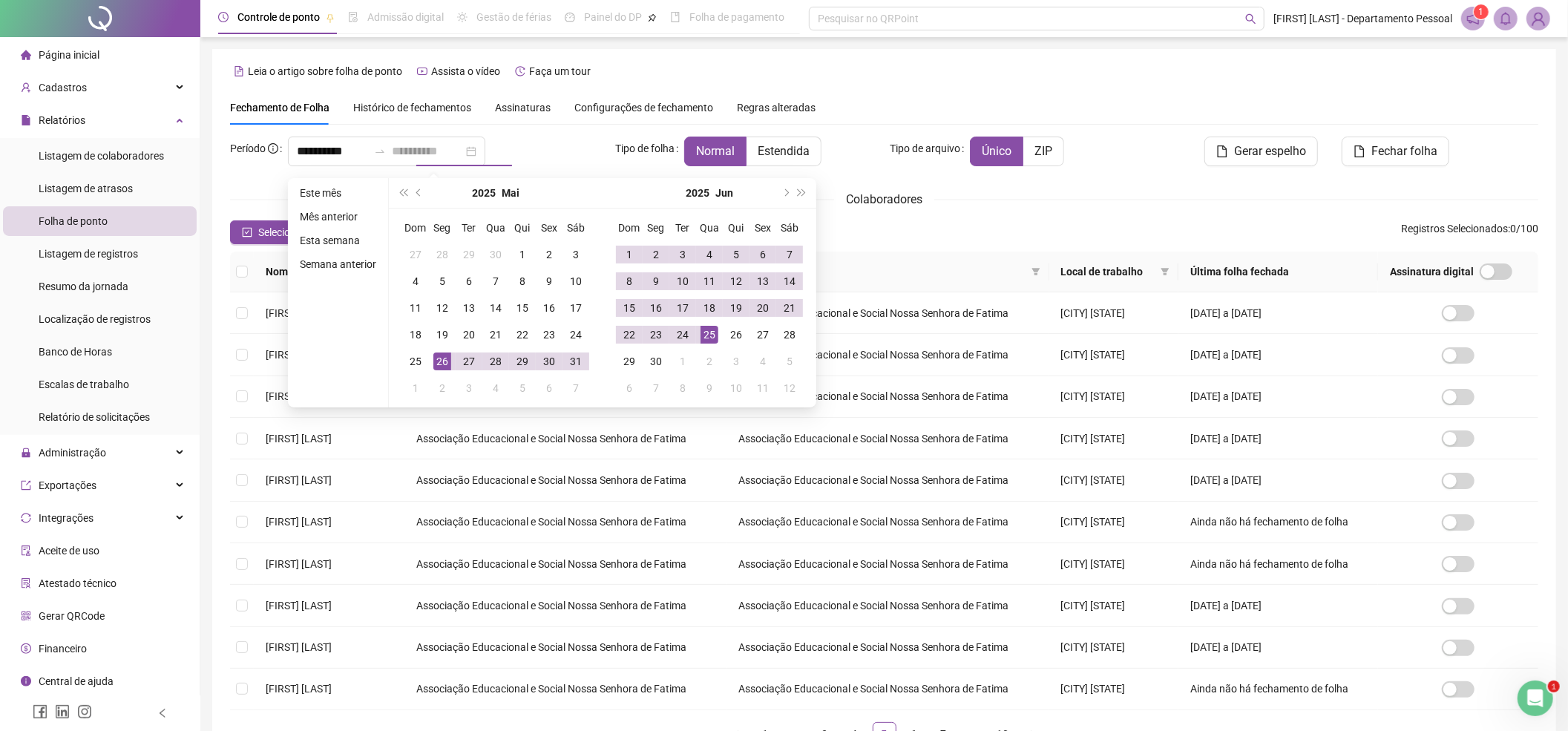 click on "25" at bounding box center [709, 335] 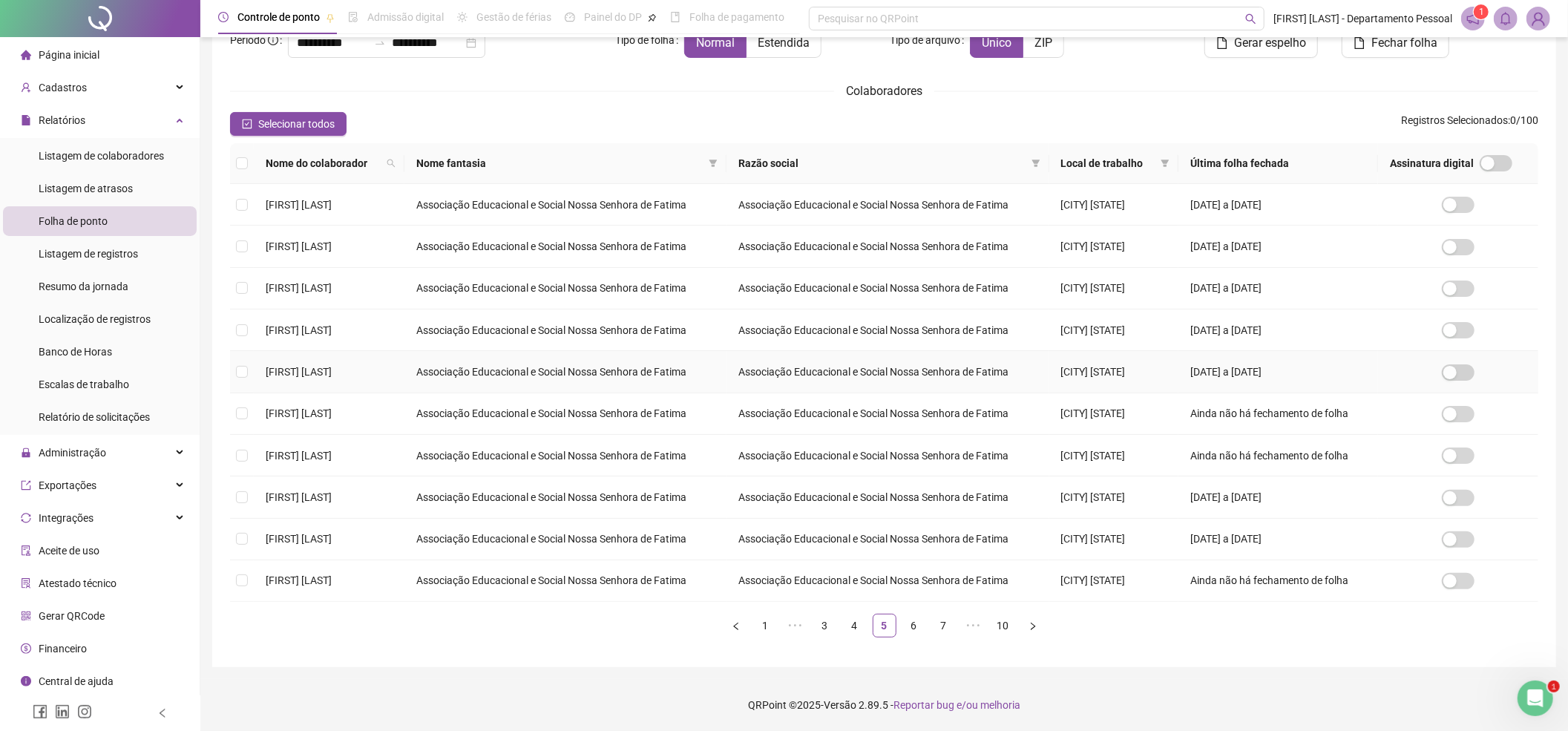 scroll, scrollTop: 265, scrollLeft: 0, axis: vertical 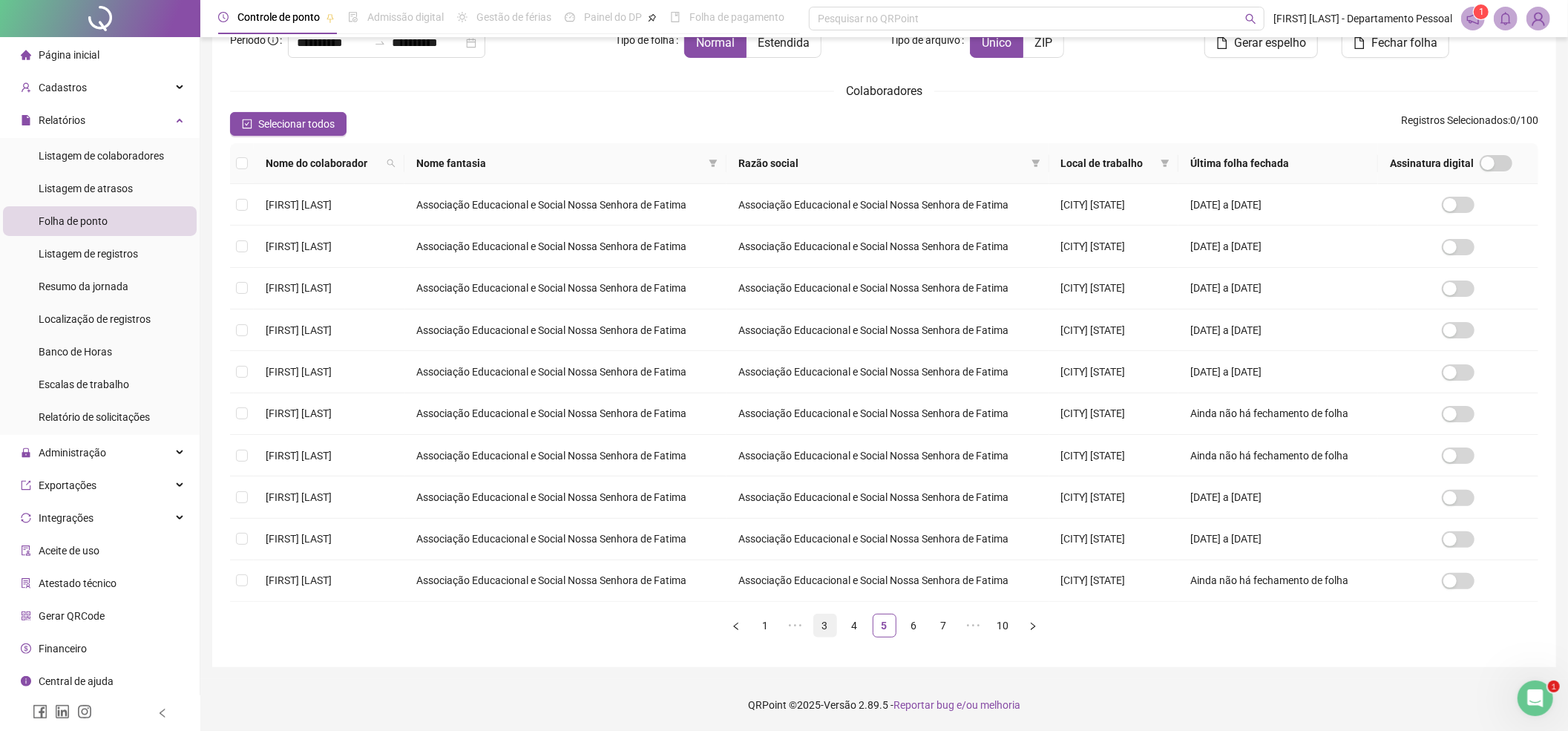 click on "3" at bounding box center [825, 626] 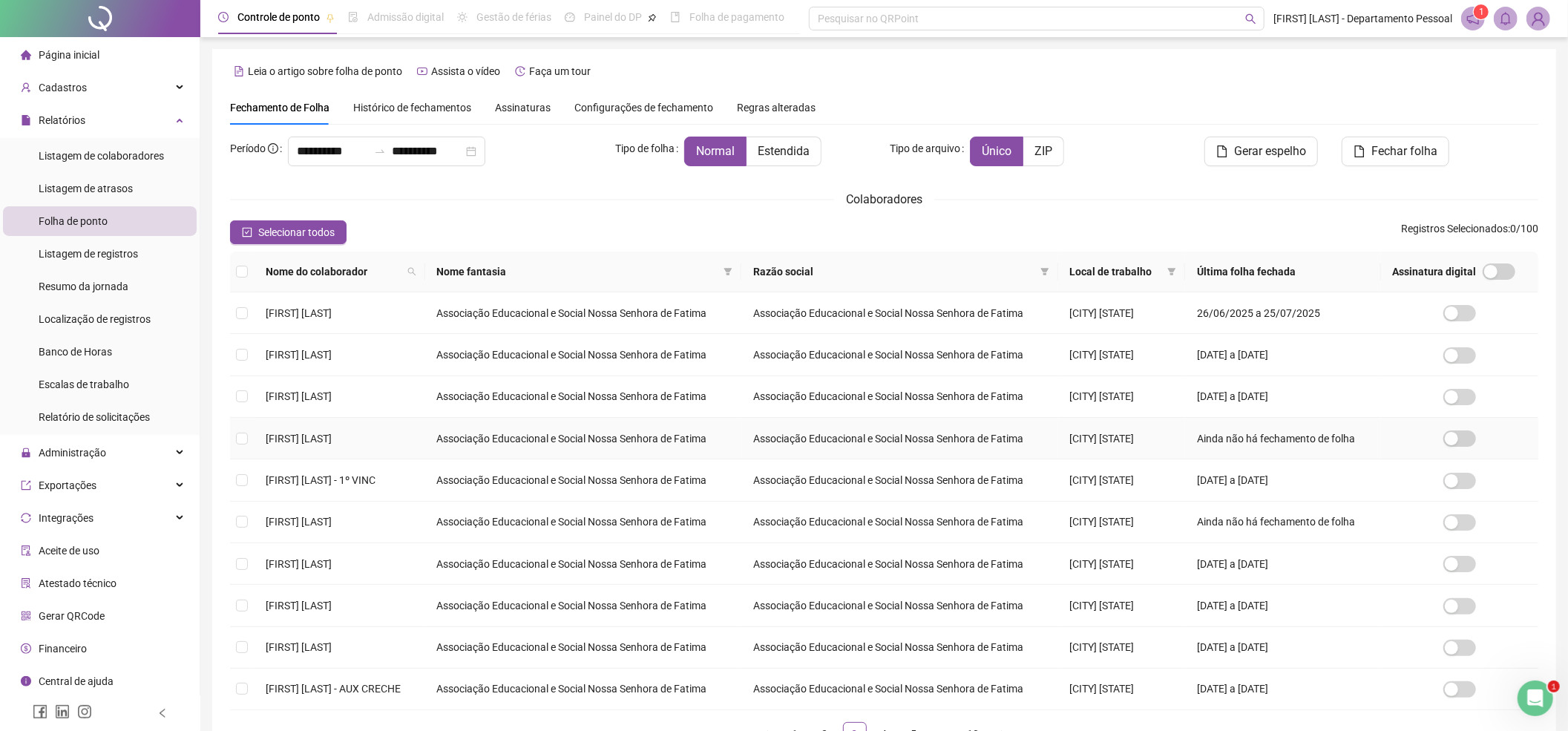 scroll, scrollTop: 265, scrollLeft: 0, axis: vertical 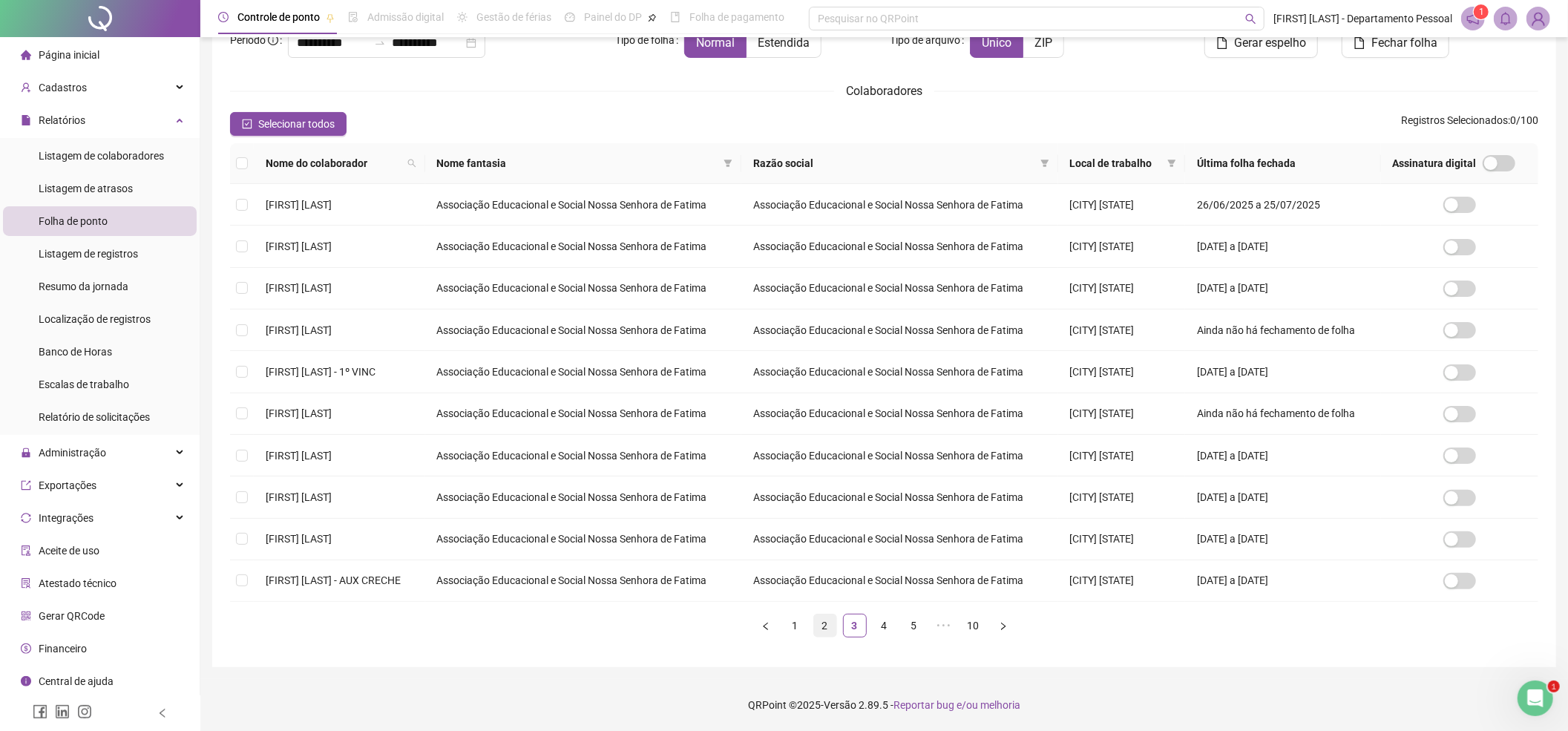 click on "2" at bounding box center [825, 626] 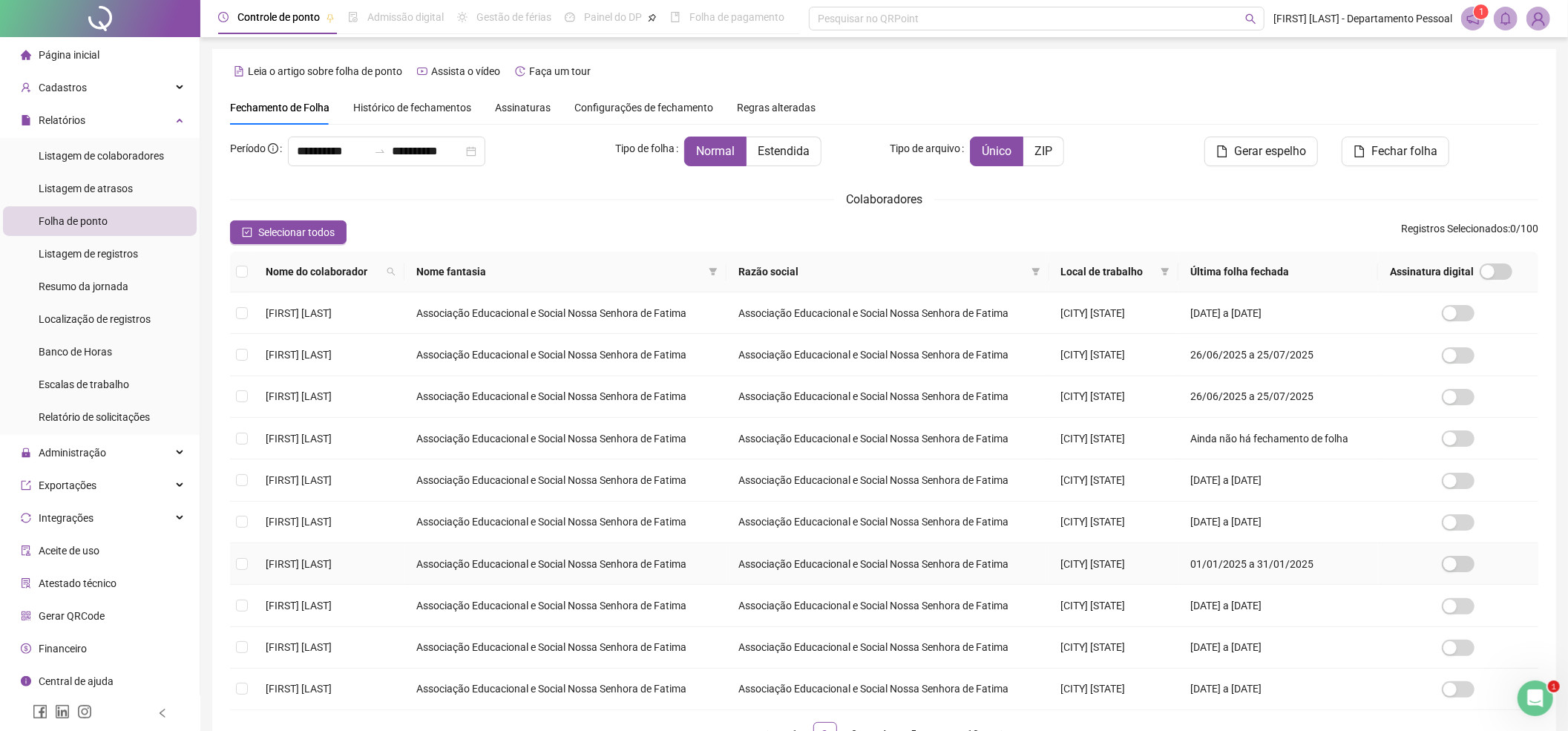 scroll, scrollTop: 113, scrollLeft: 0, axis: vertical 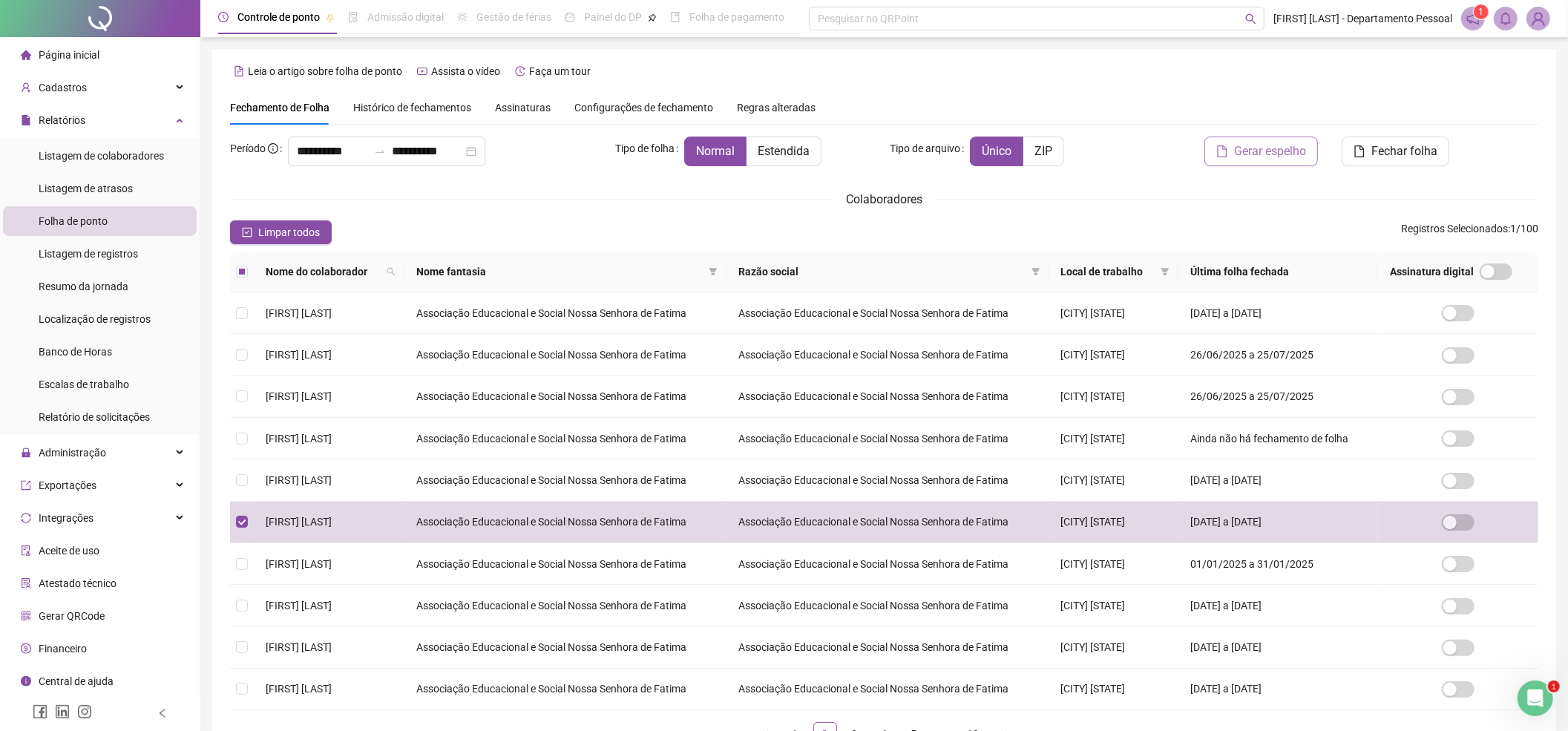 click on "Gerar espelho" at bounding box center [1270, 151] 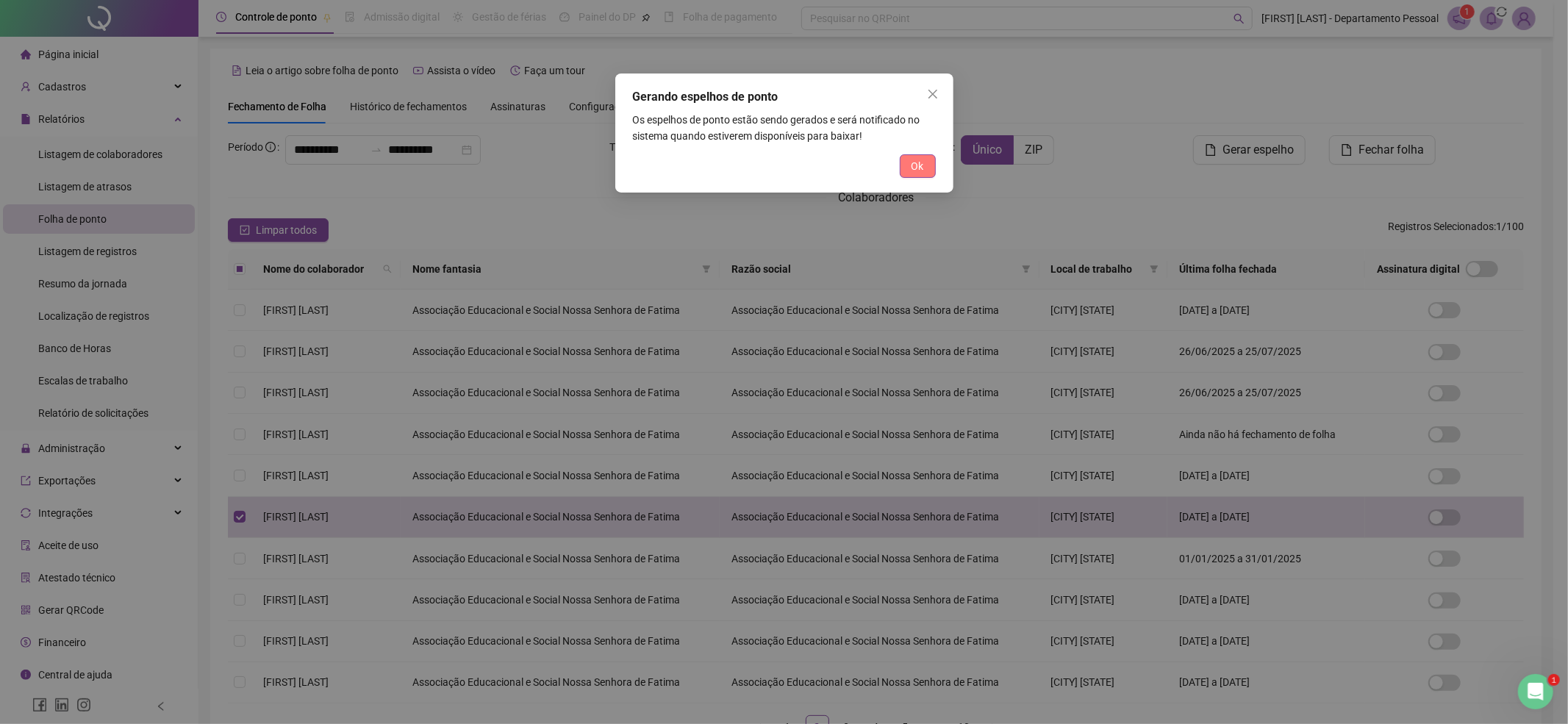 click on "Ok" at bounding box center [917, 166] 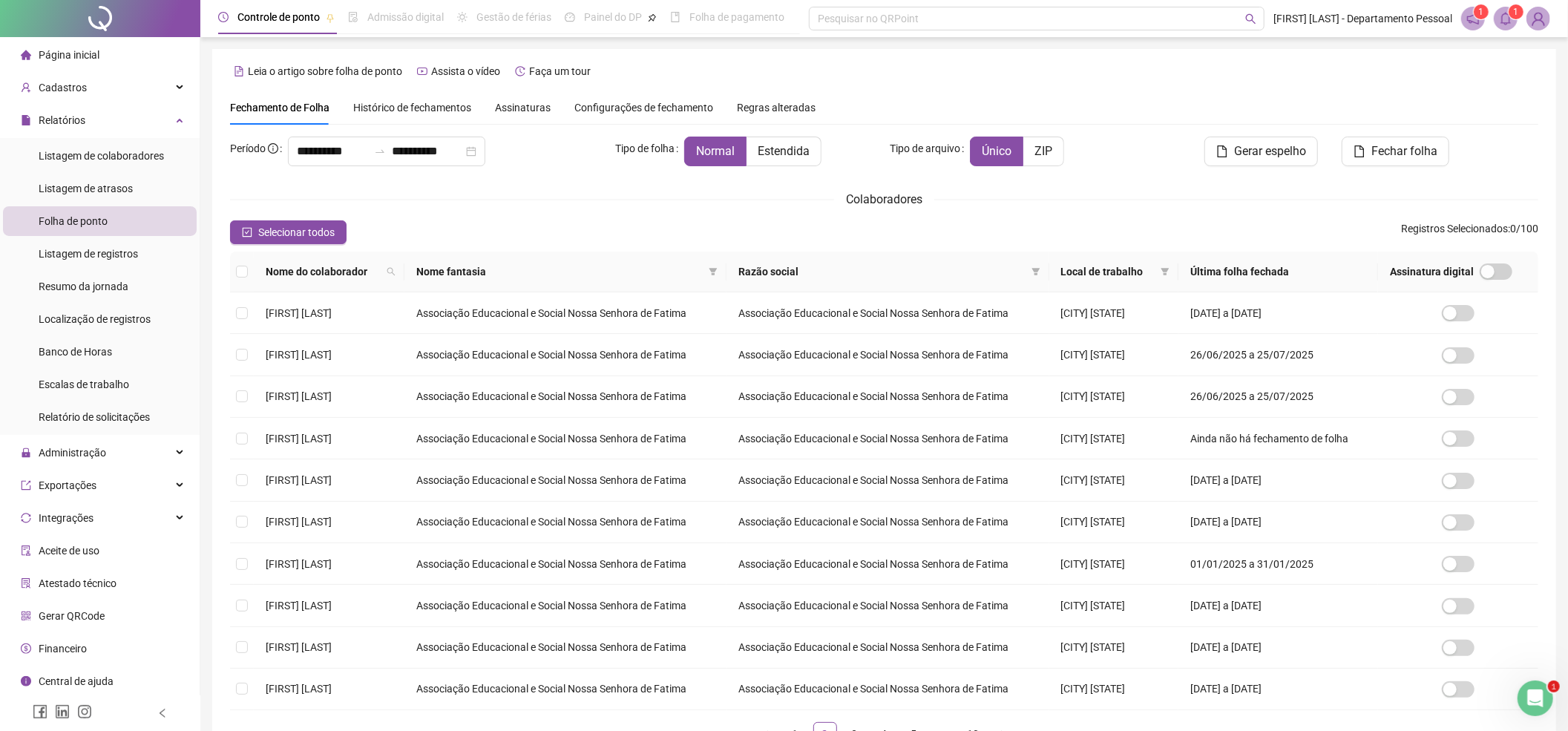 click at bounding box center [1506, 19] 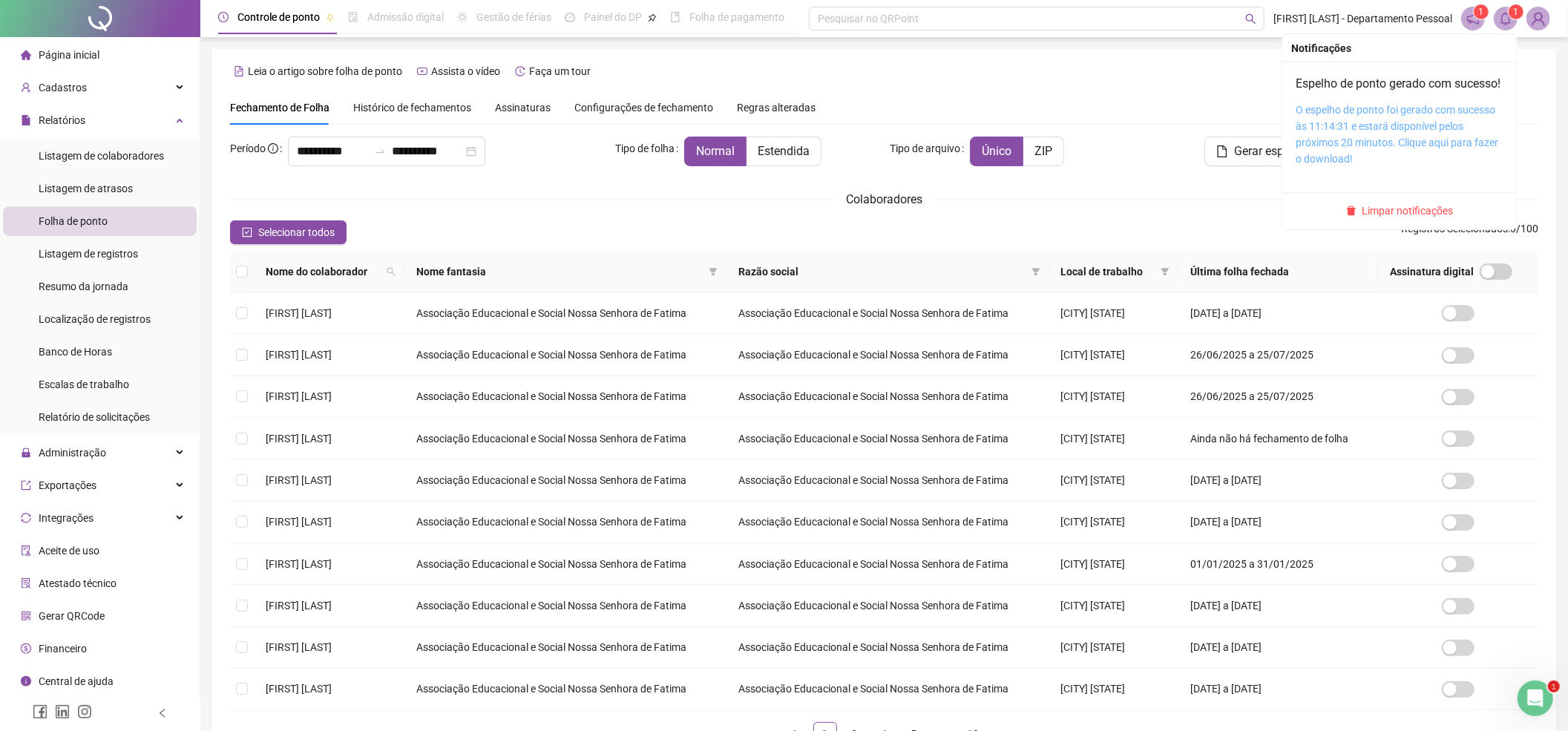 click on "O espelho de ponto foi gerado com sucesso às 11:14:31 e estará disponível pelos próximos 20 minutos.
Clique aqui para fazer o download!" at bounding box center (1397, 134) 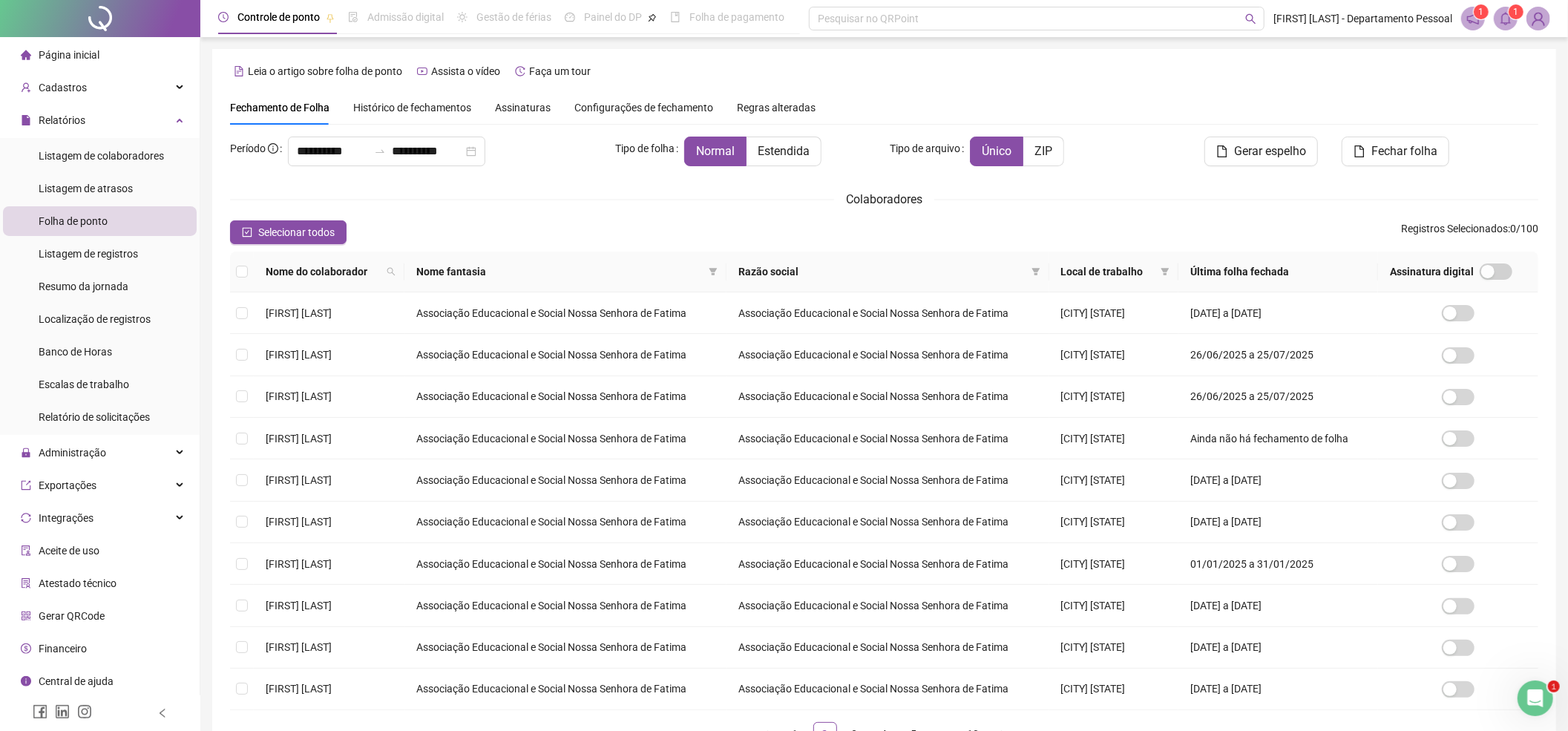 click on "Histórico de fechamentos" at bounding box center [412, 108] 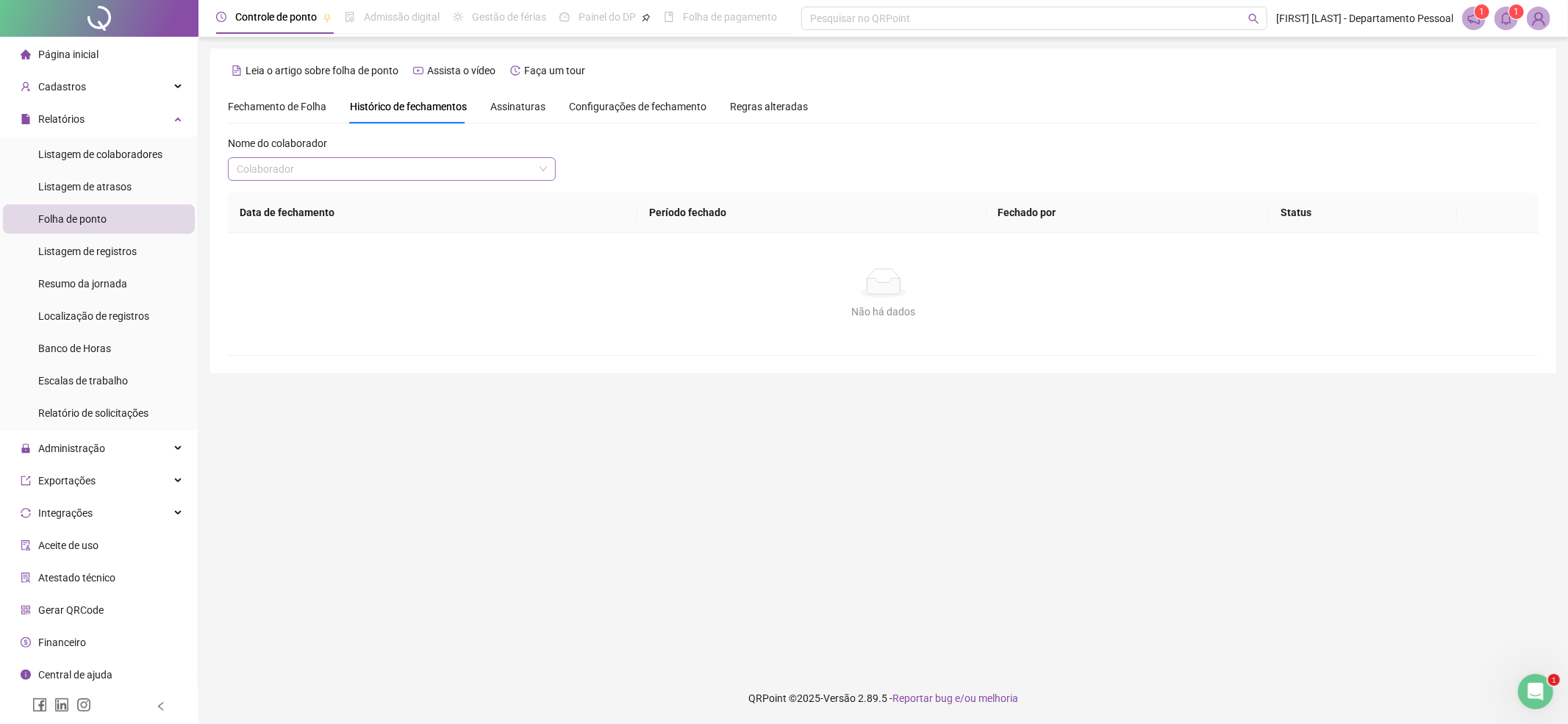 click on "Colaborador" at bounding box center (392, 169) 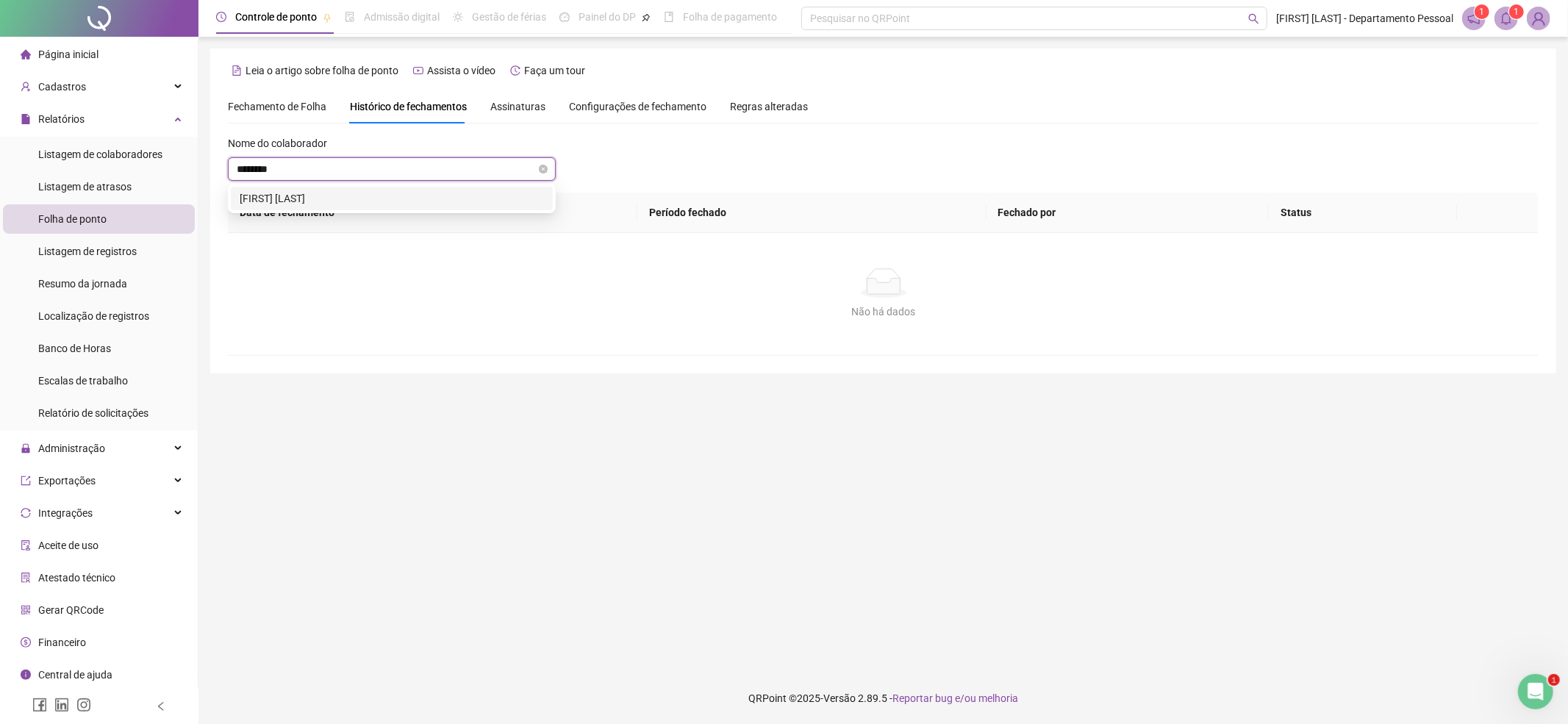 type on "*********" 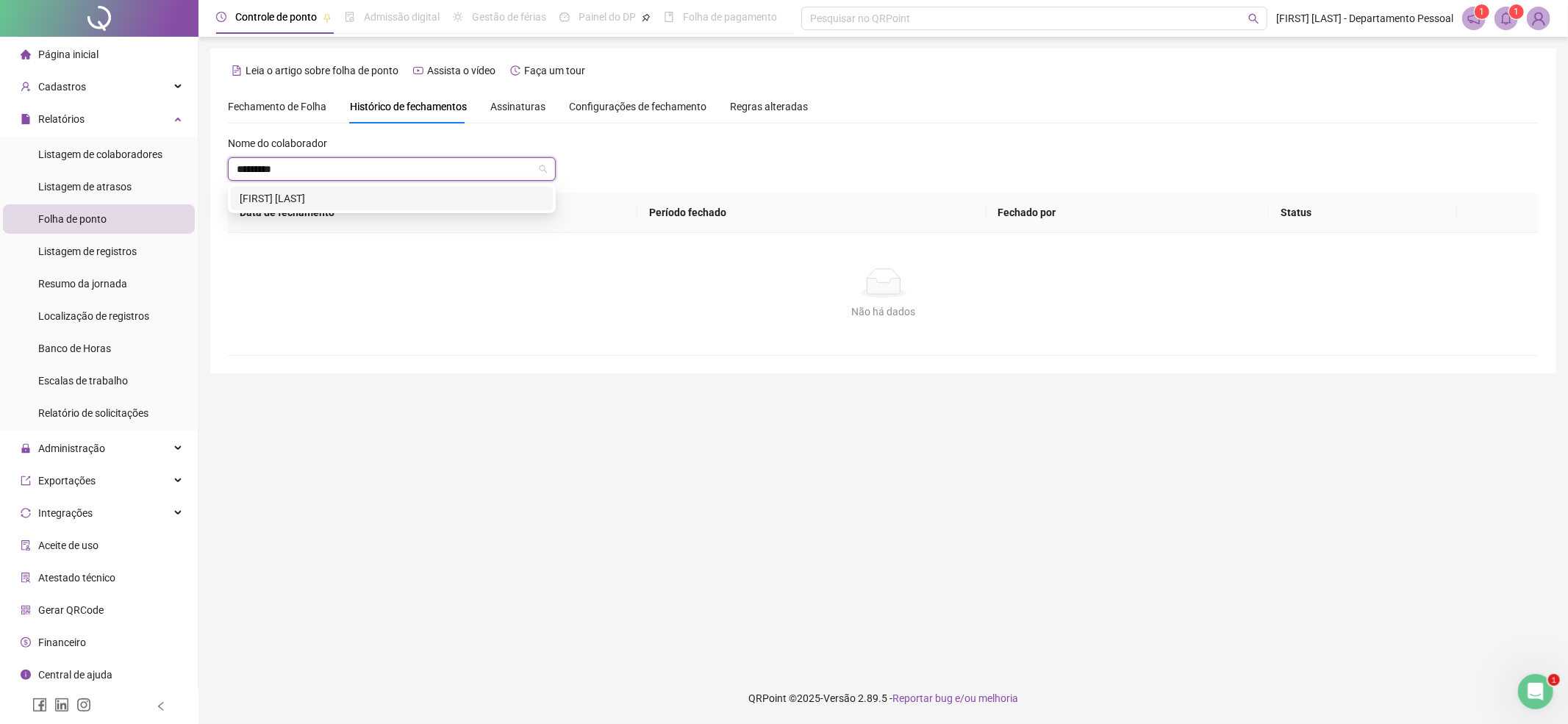 click on "[FIRST] [MIDDLE] [LAST] [LAST]" at bounding box center [392, 198] 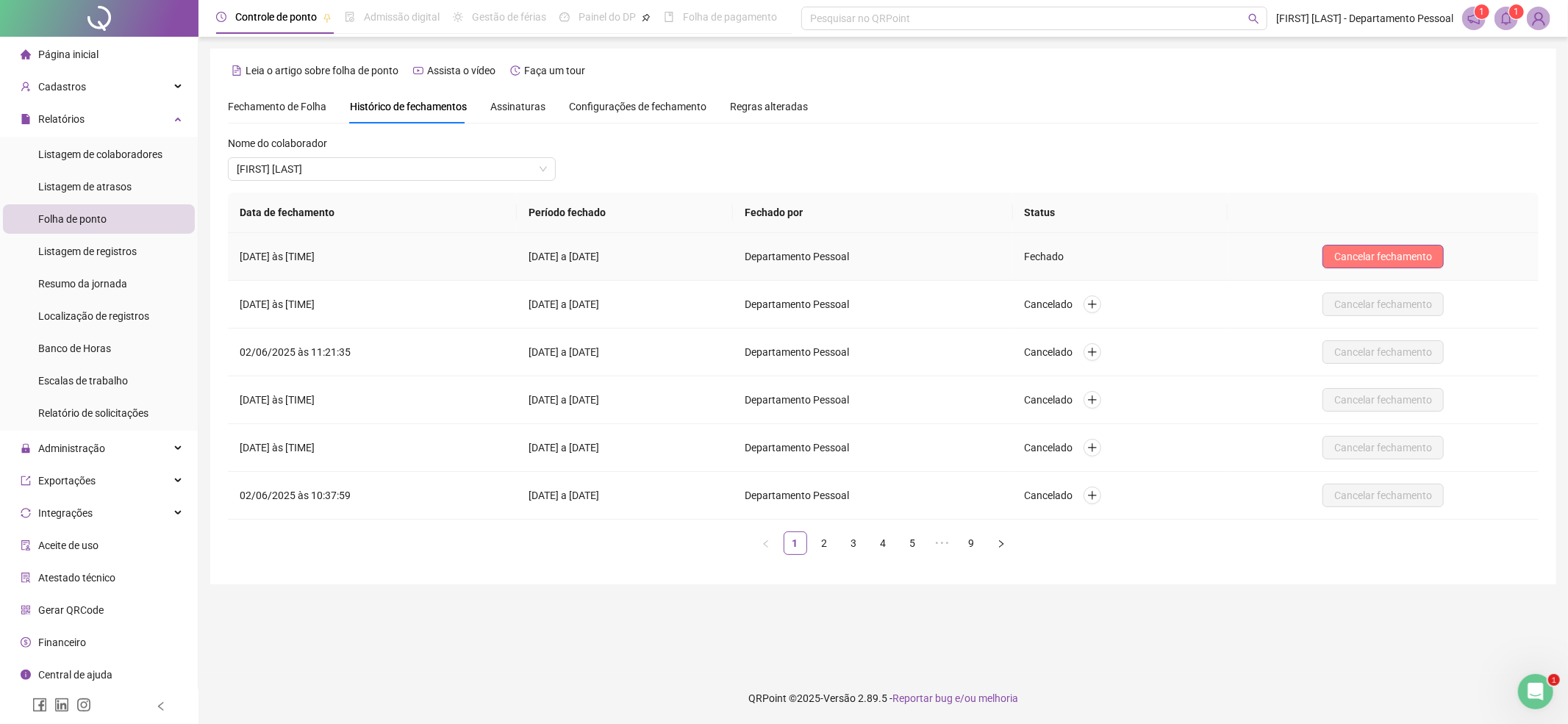 click on "Cancelar fechamento" at bounding box center (1383, 257) 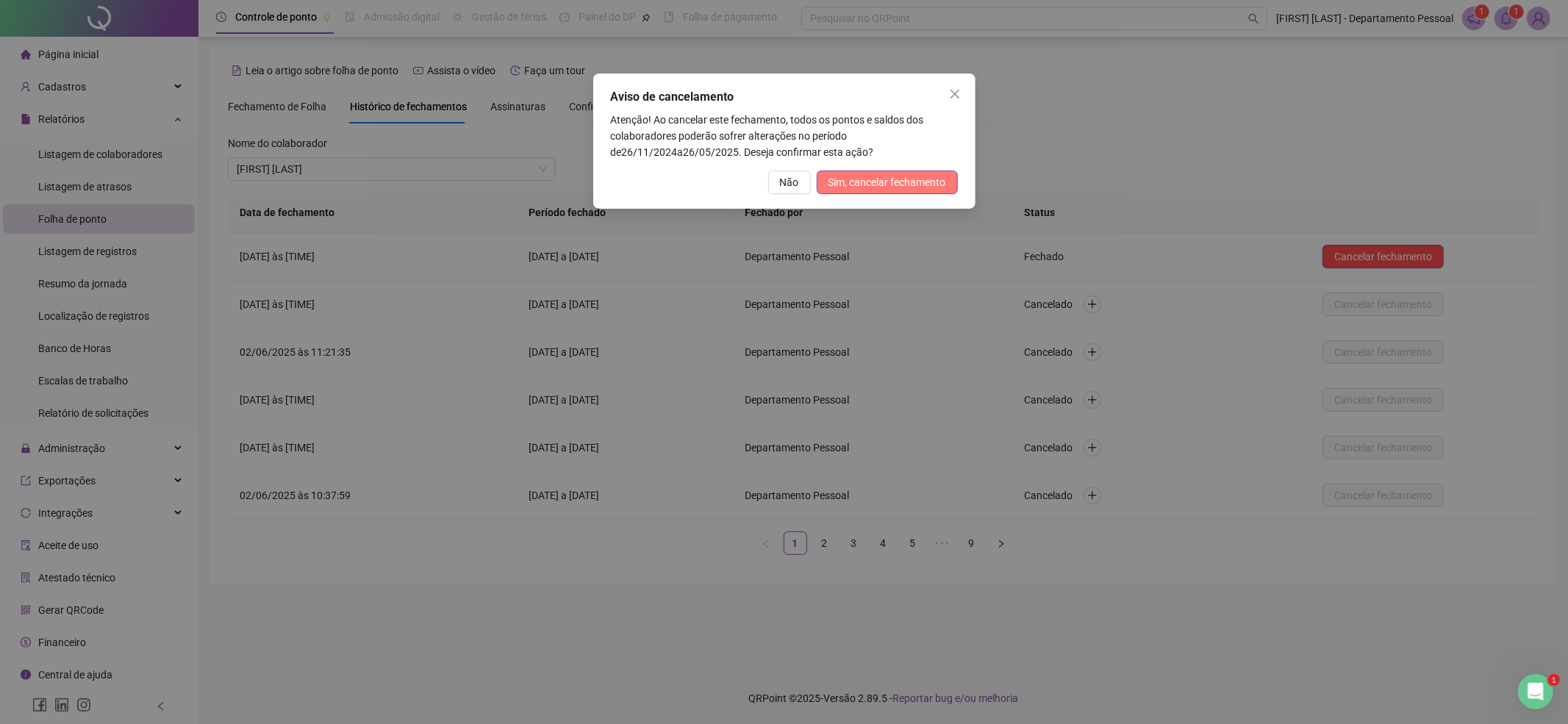 click on "Sim, cancelar fechamento" at bounding box center (887, 182) 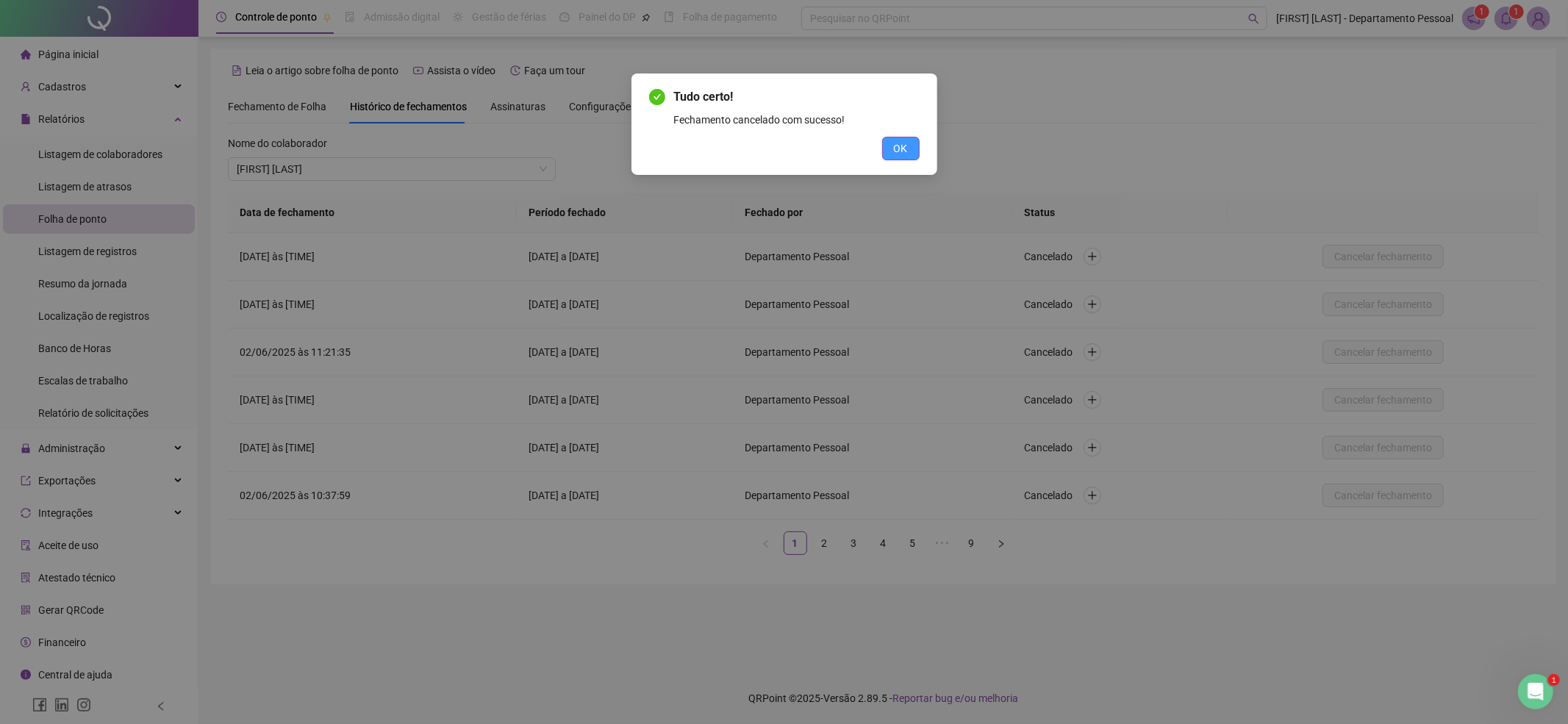 click on "OK" at bounding box center (901, 148) 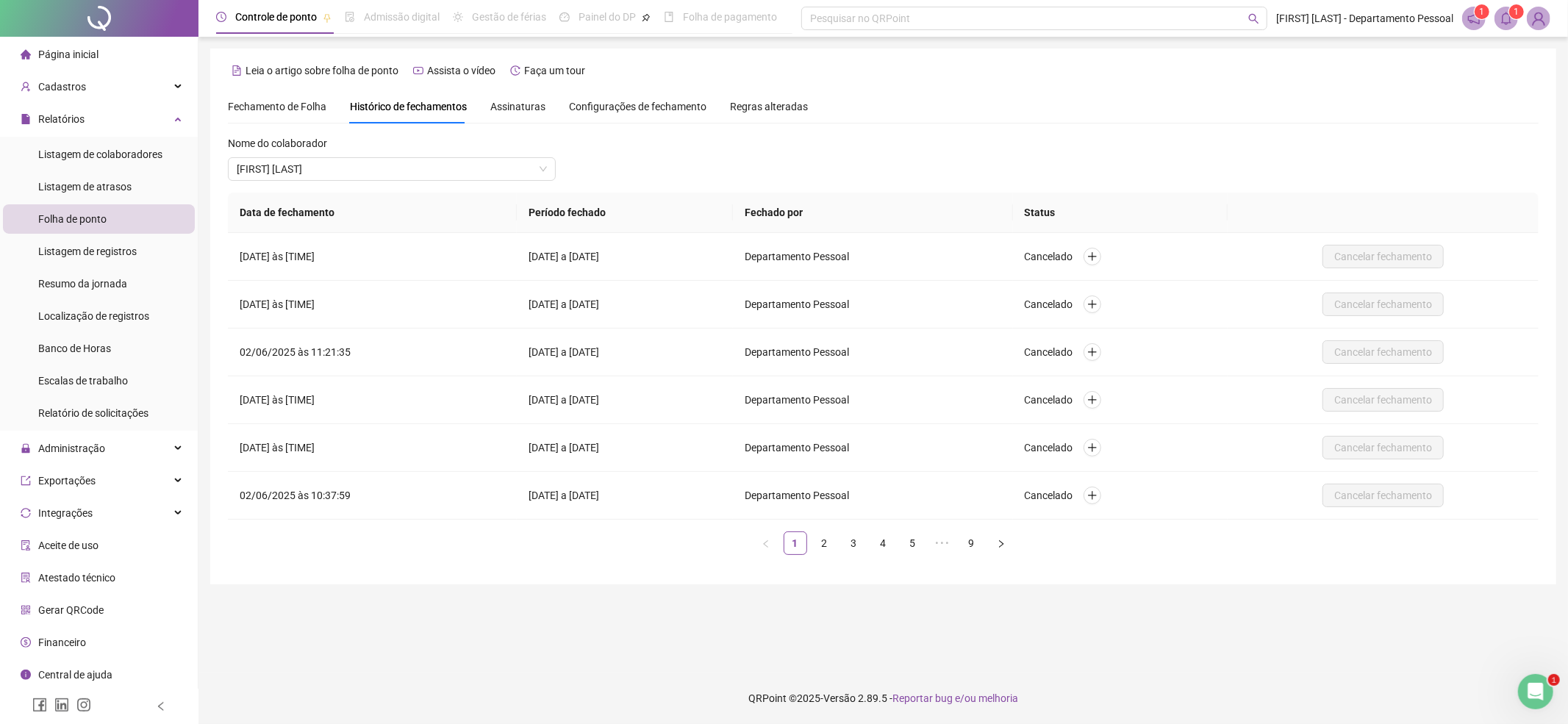 click on "Fechamento de Folha" at bounding box center [277, 107] 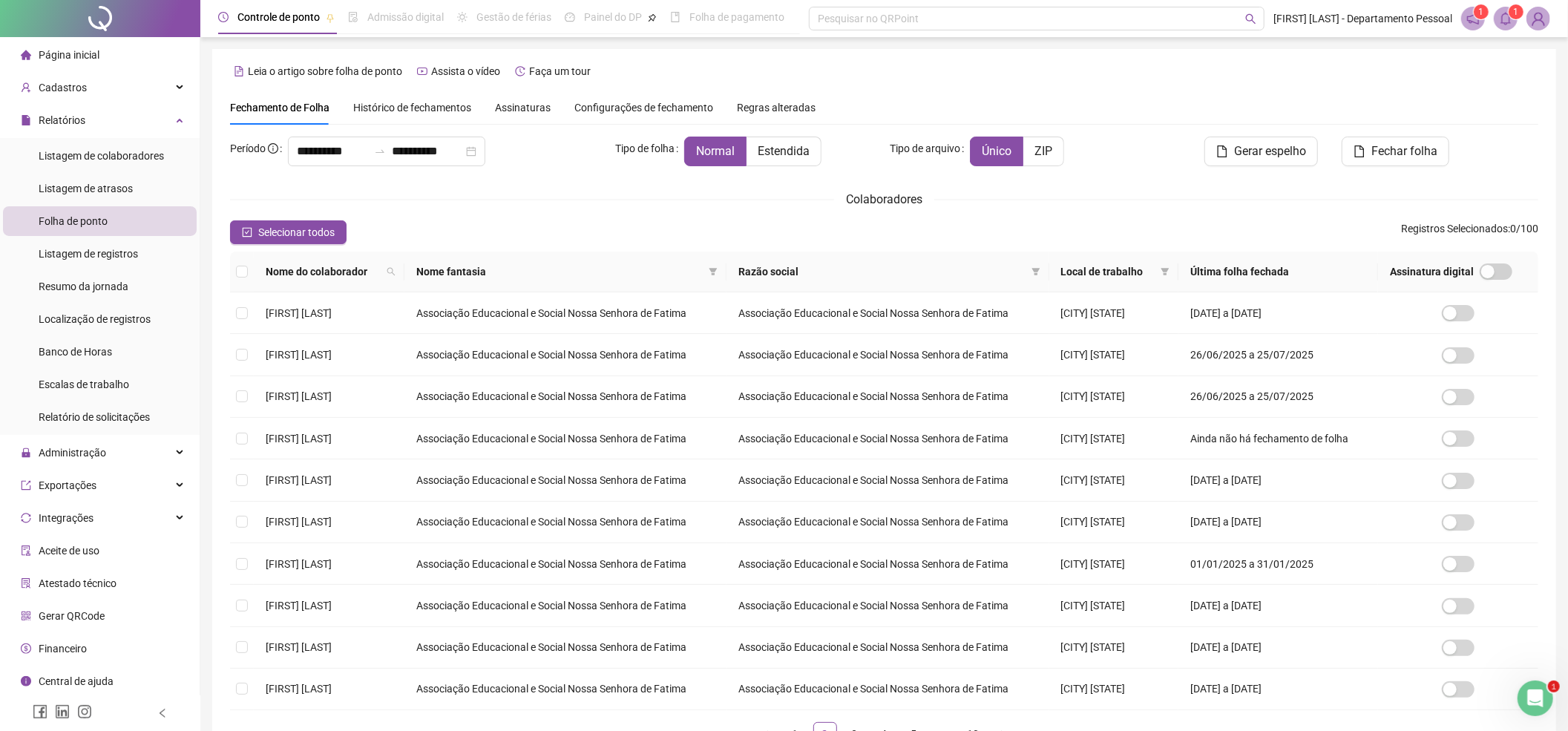 type on "**********" 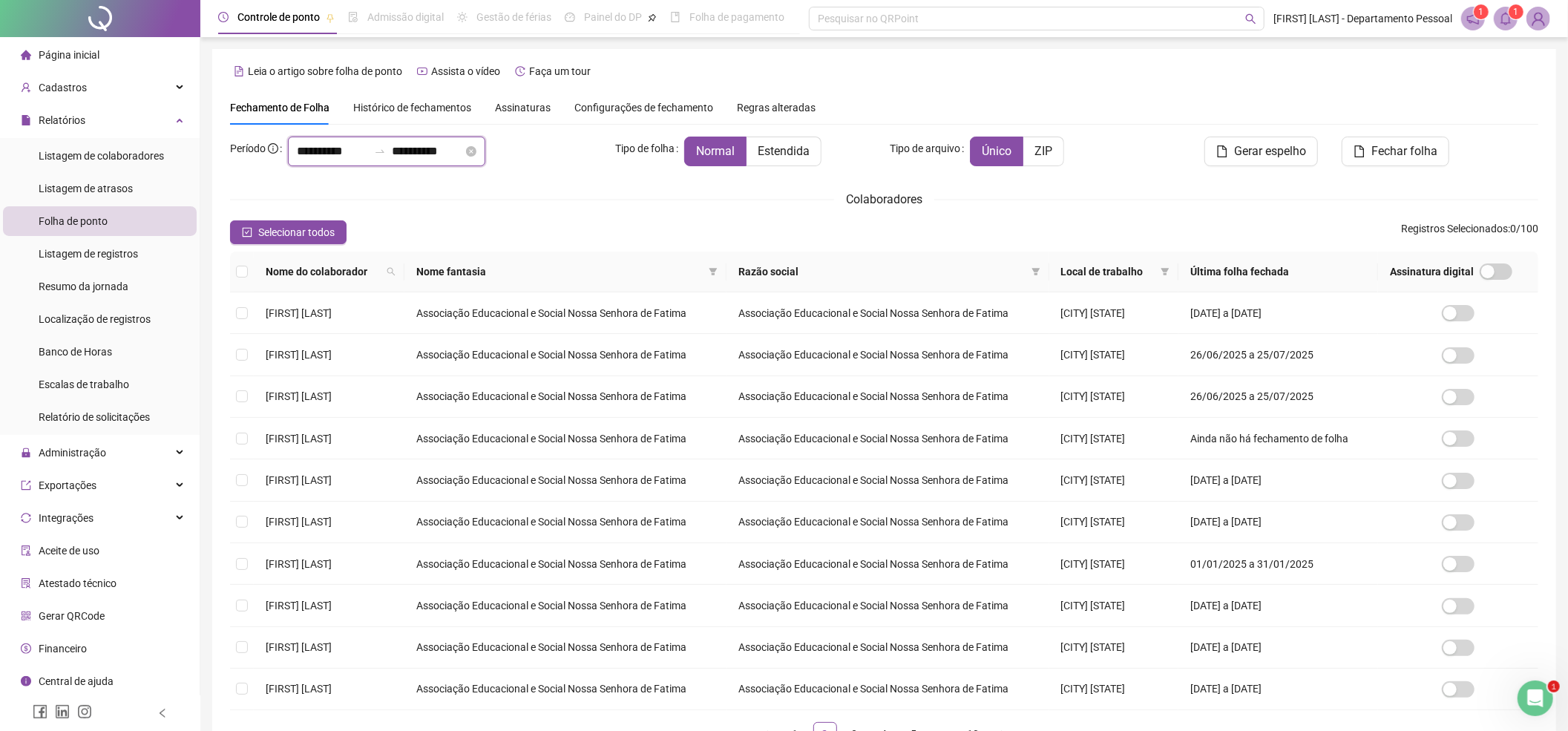 click on "**********" at bounding box center [332, 151] 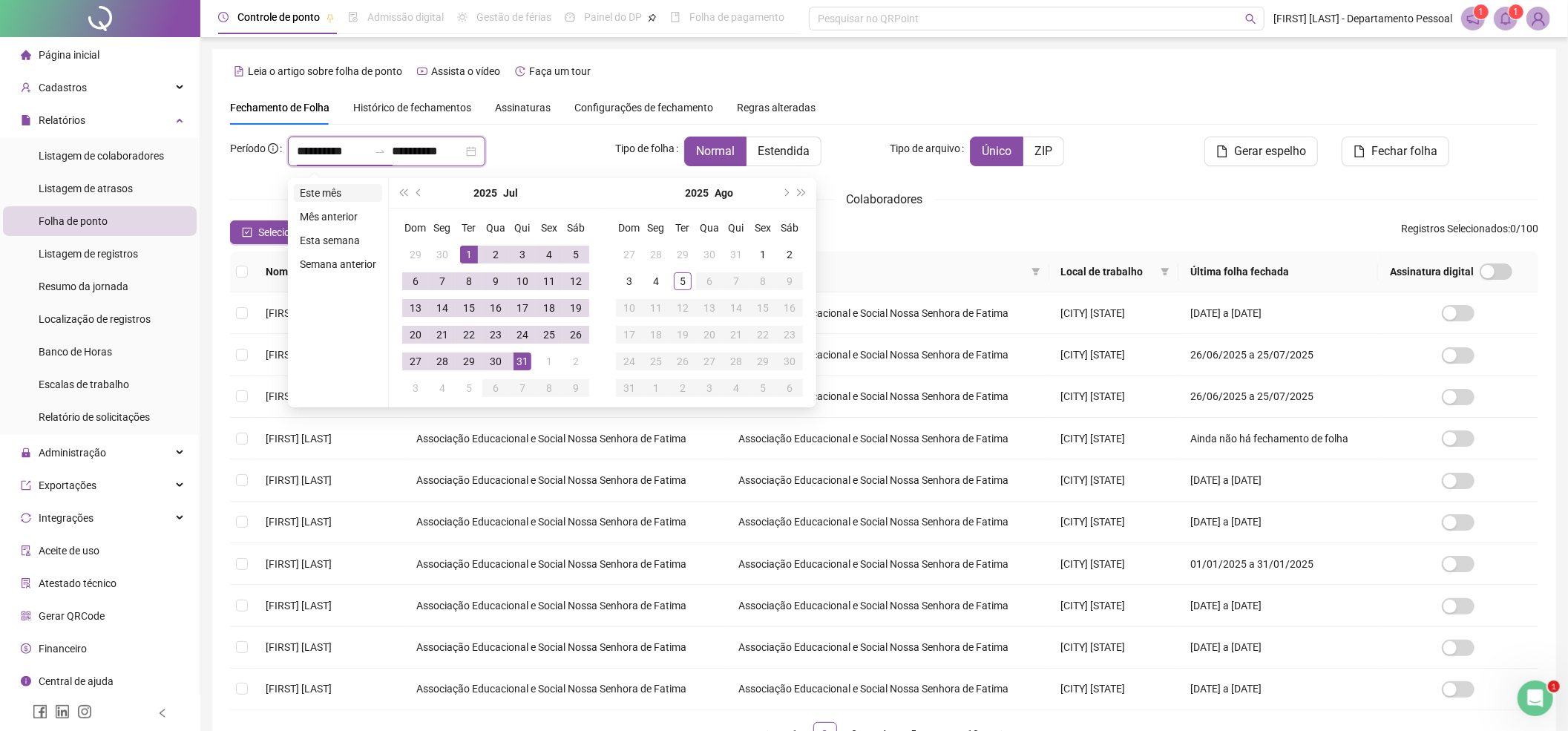 type on "**********" 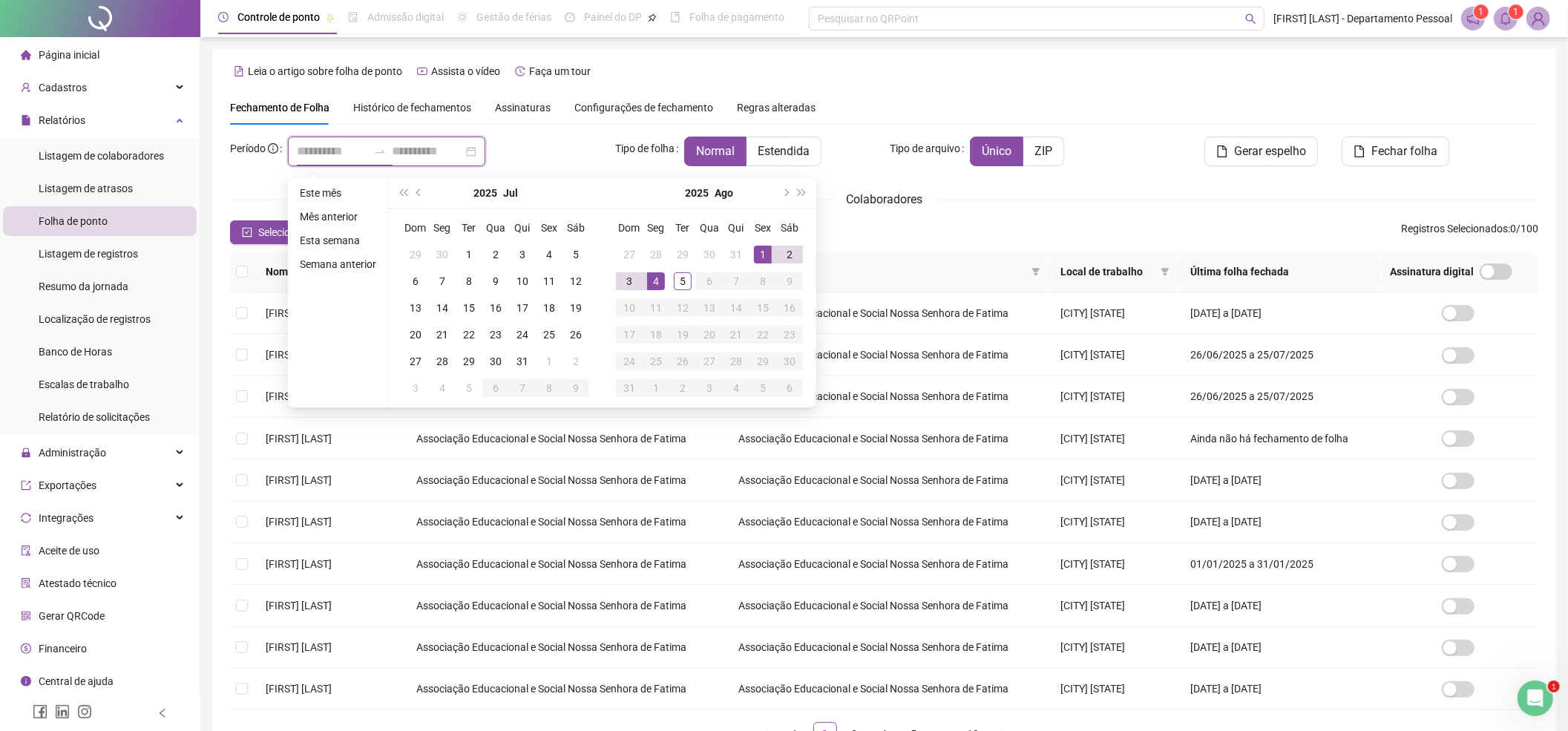 type on "**********" 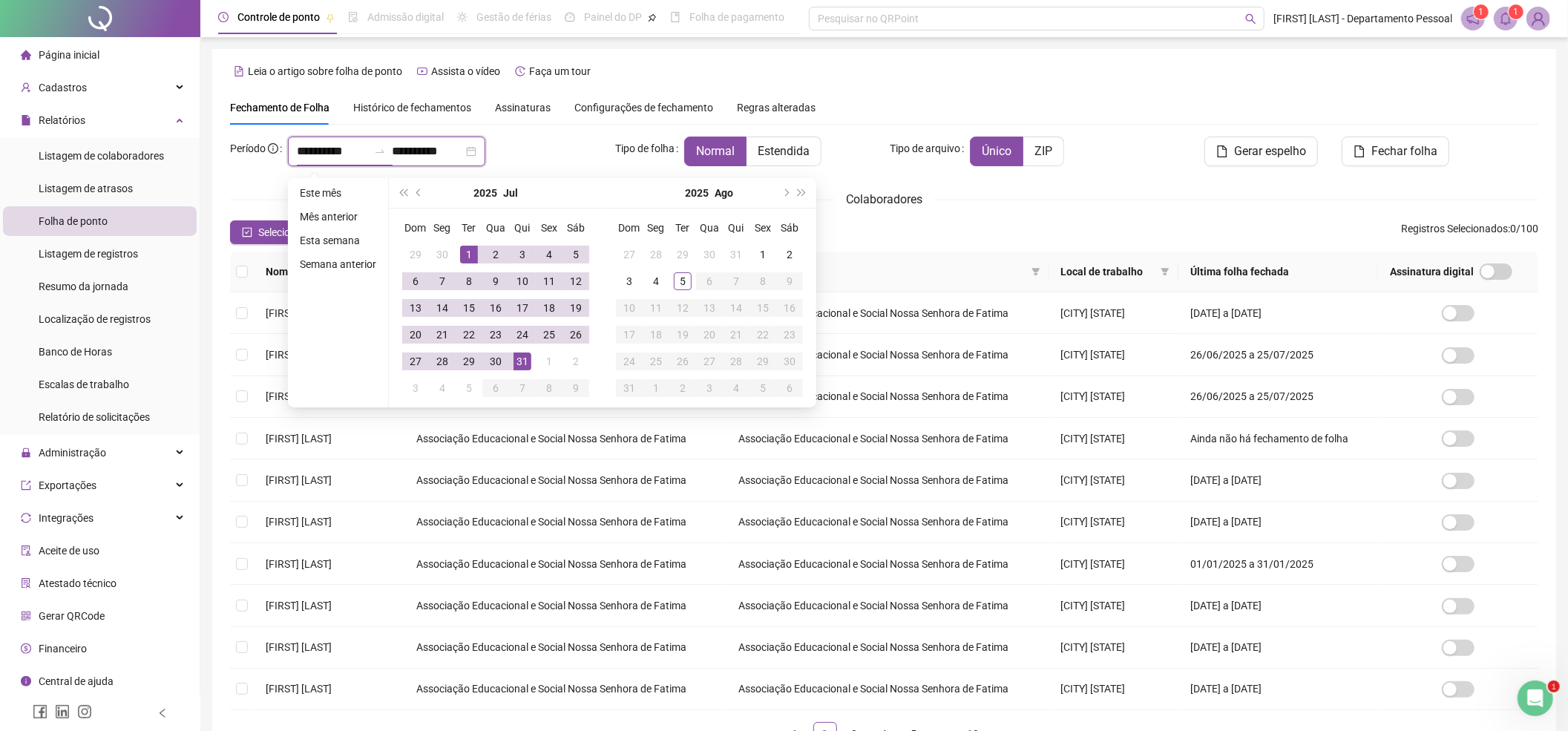 type on "**********" 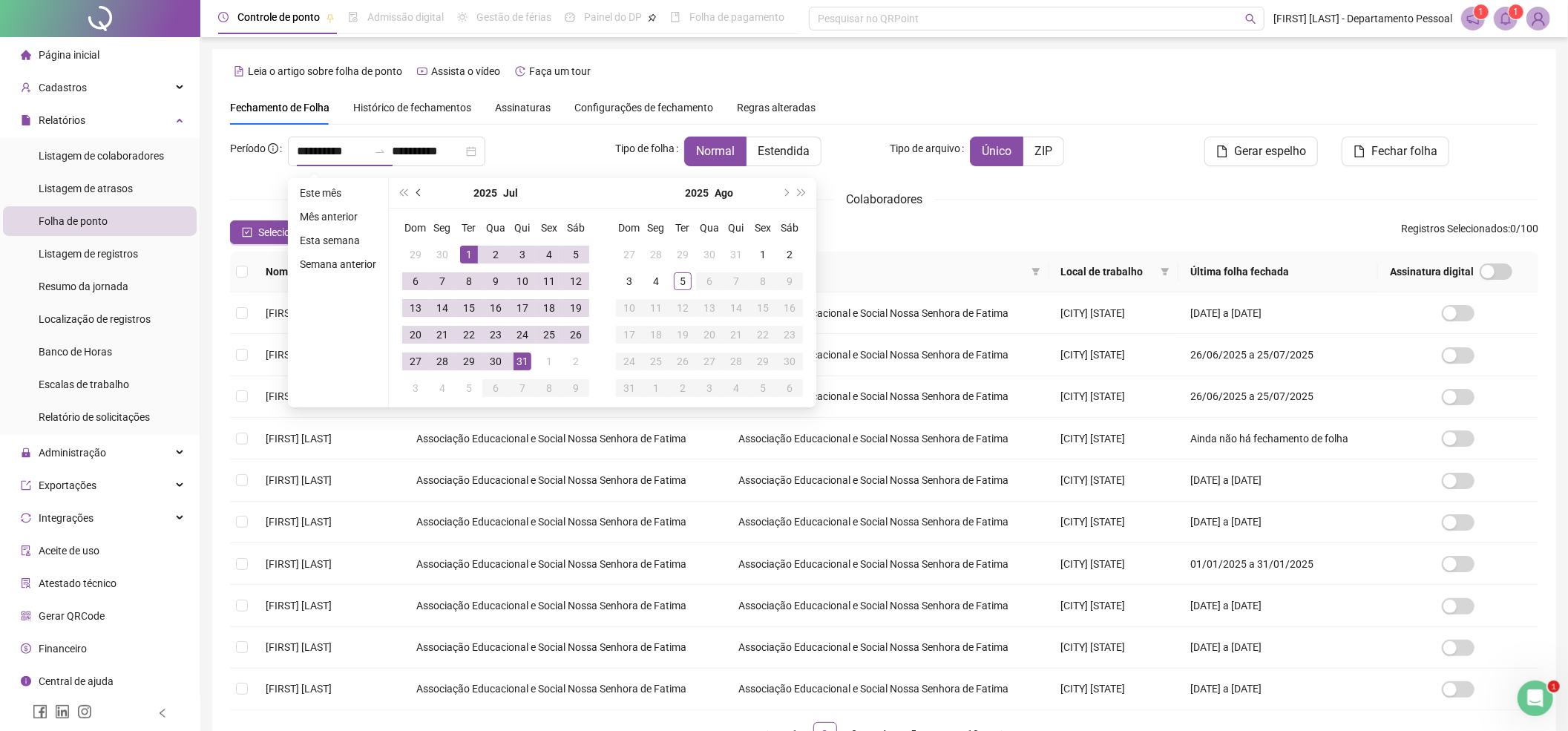click at bounding box center [420, 193] 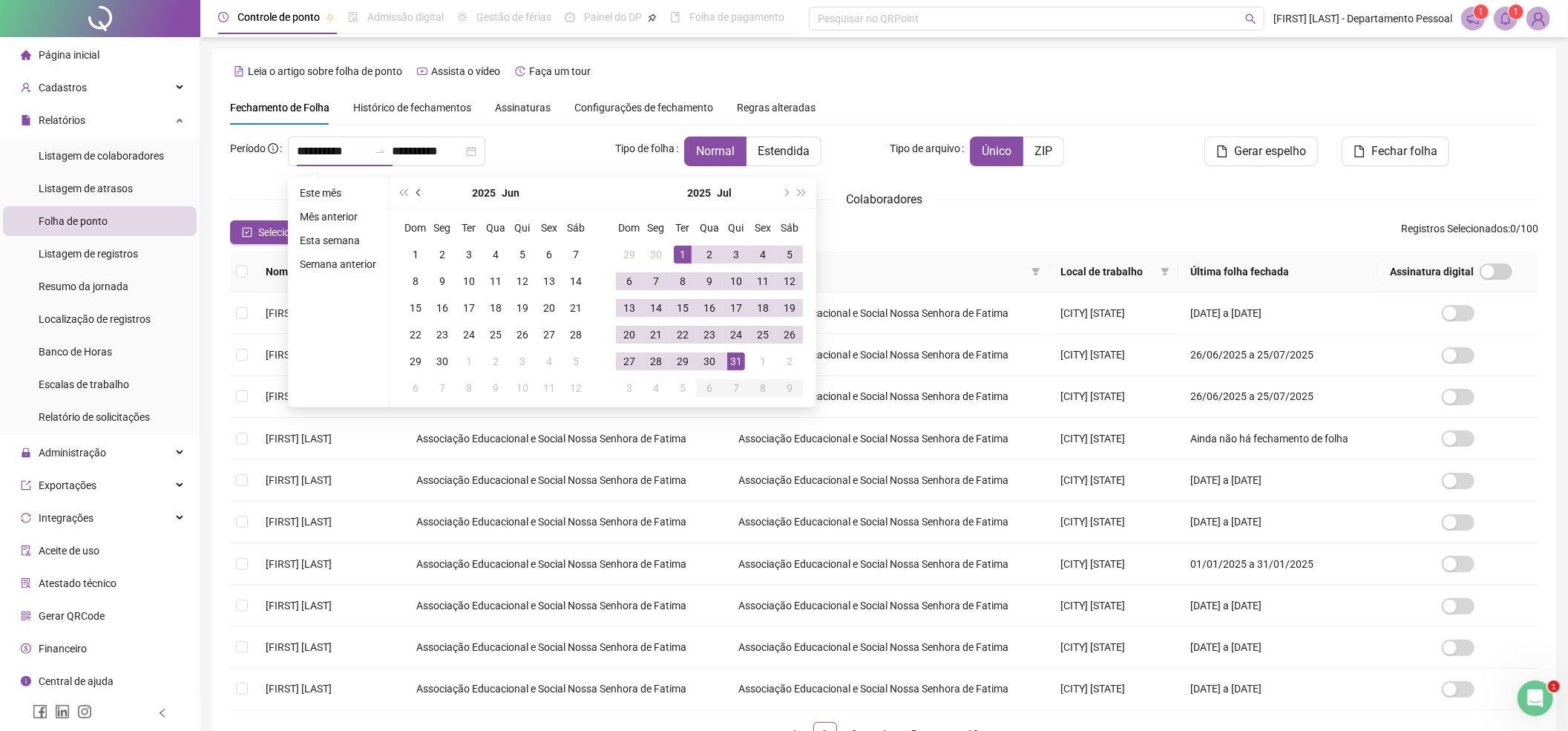 click at bounding box center [420, 193] 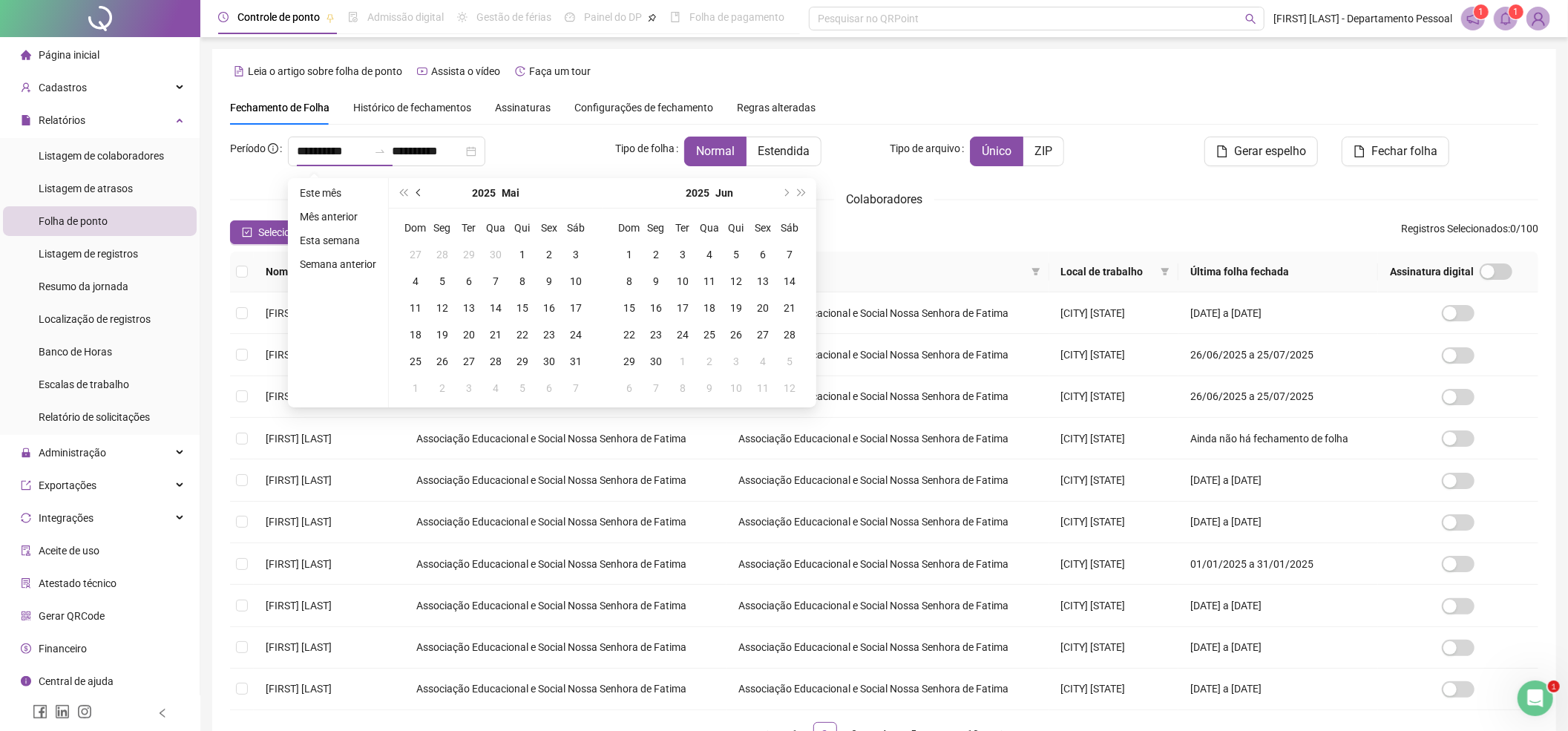 click at bounding box center (420, 193) 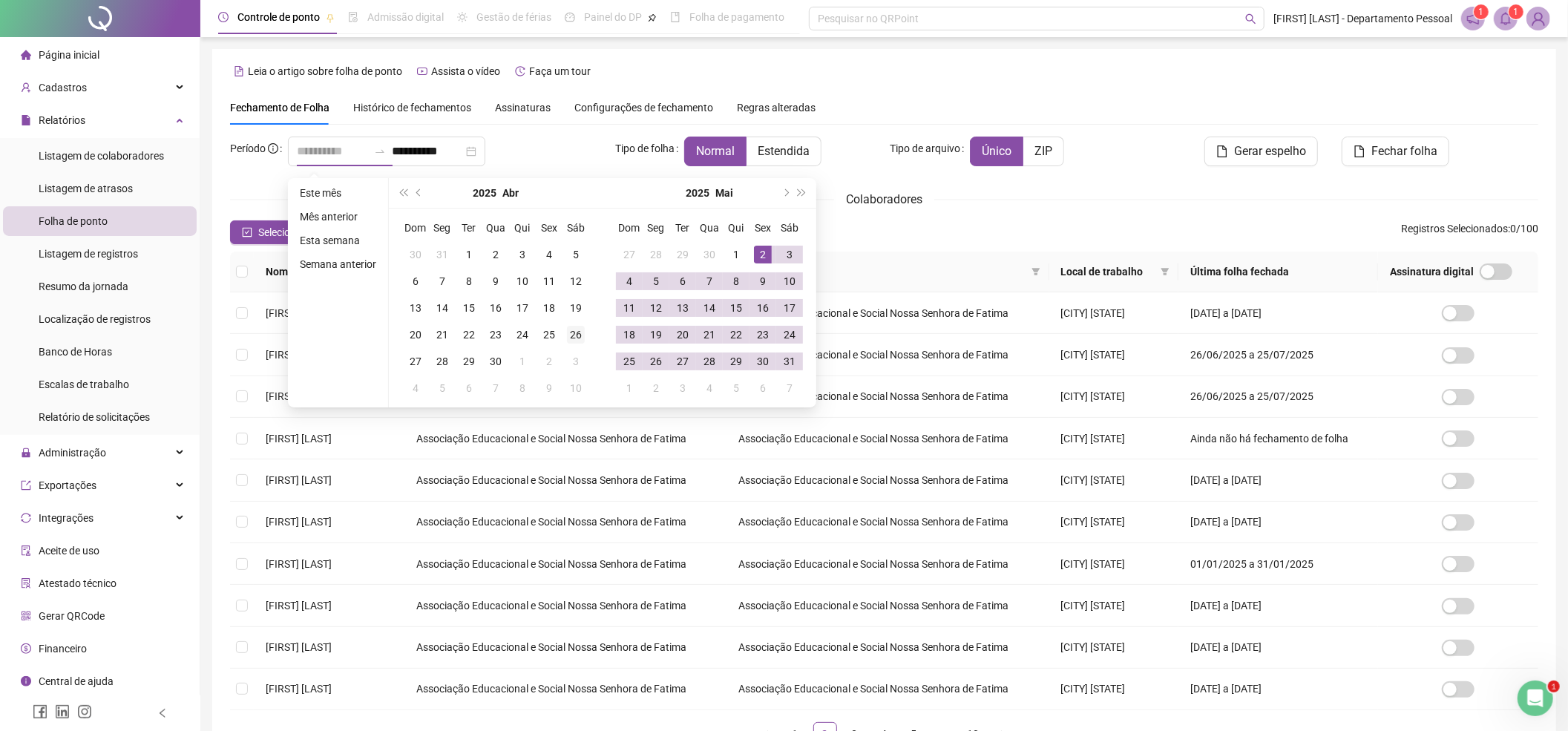 type on "**********" 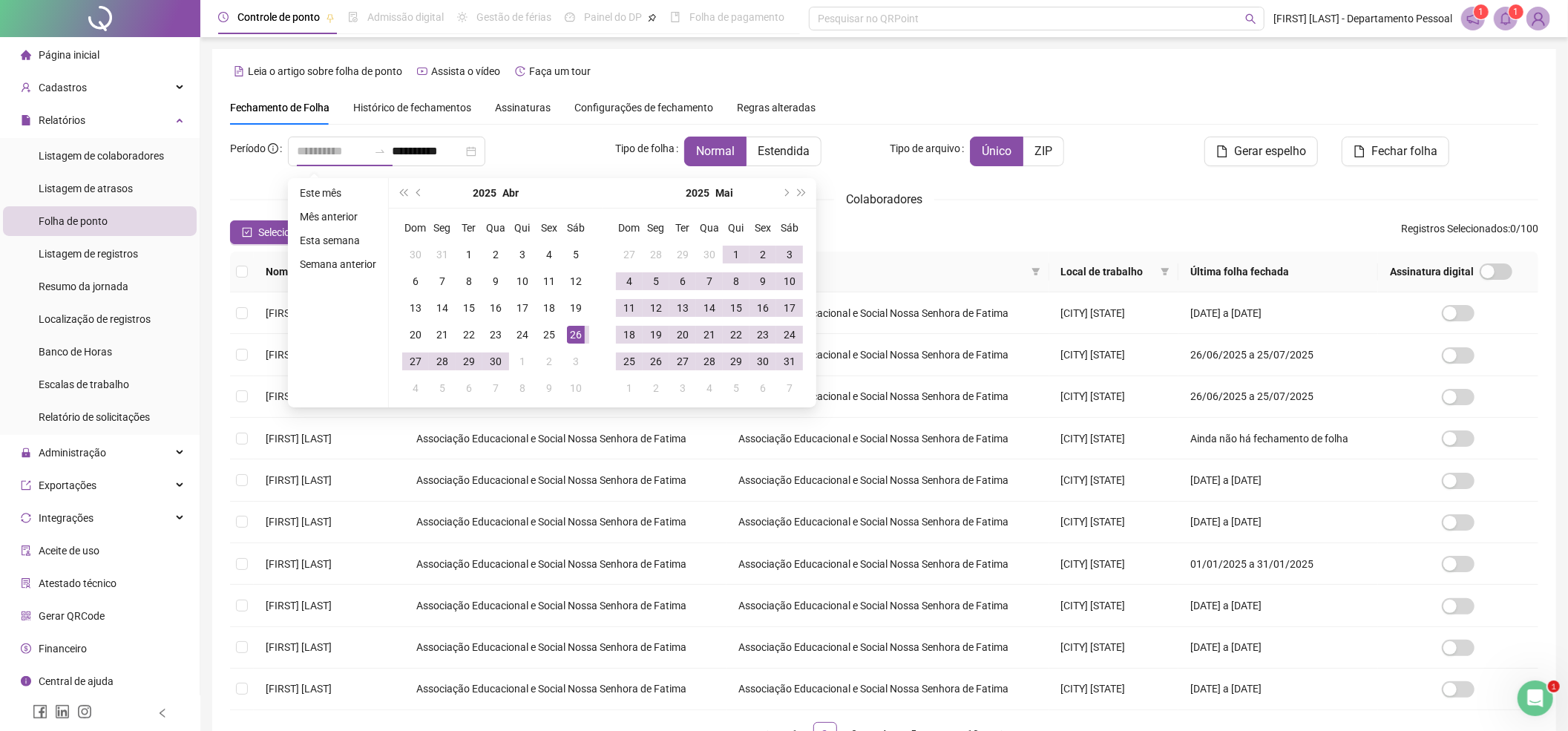 click on "26" at bounding box center (576, 335) 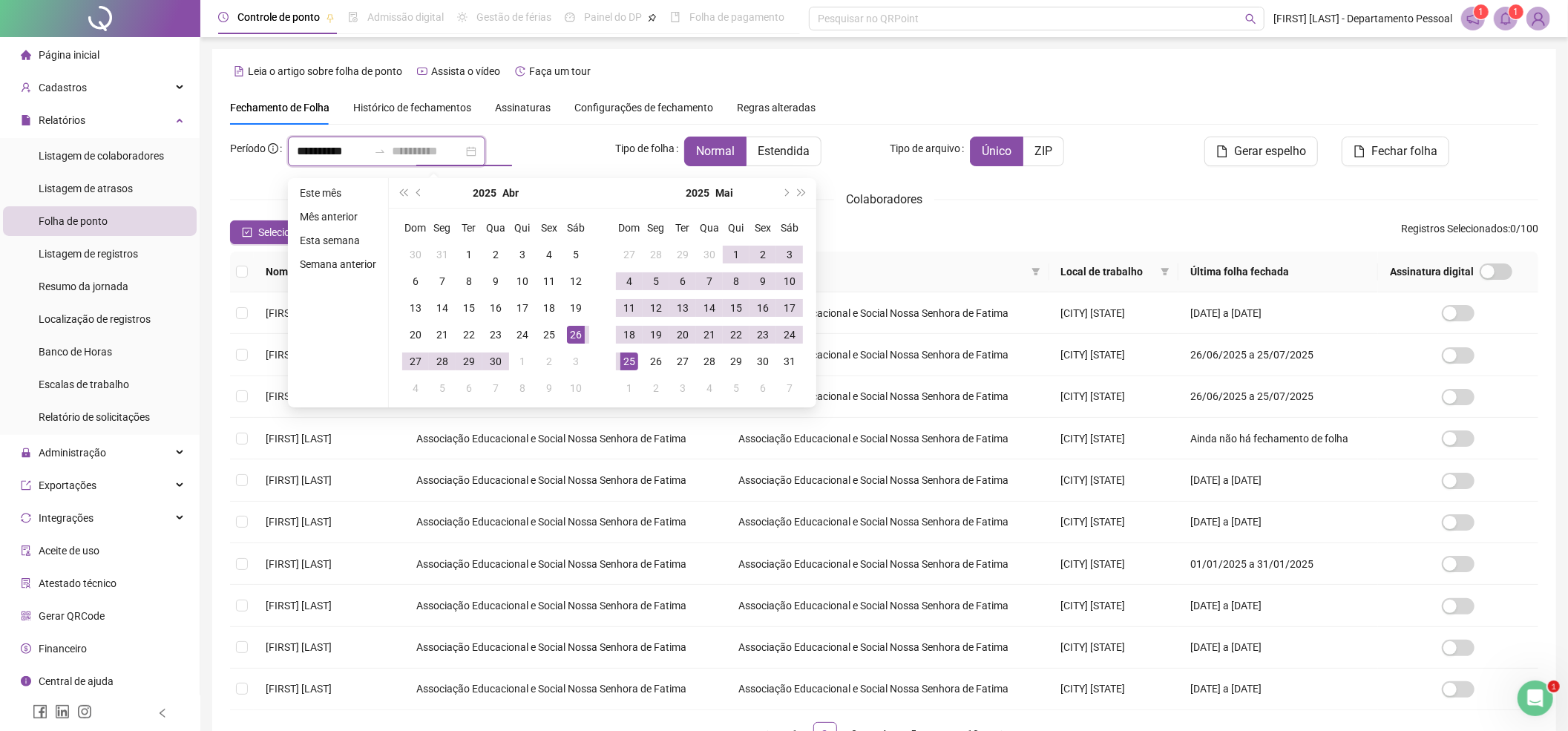 type on "**********" 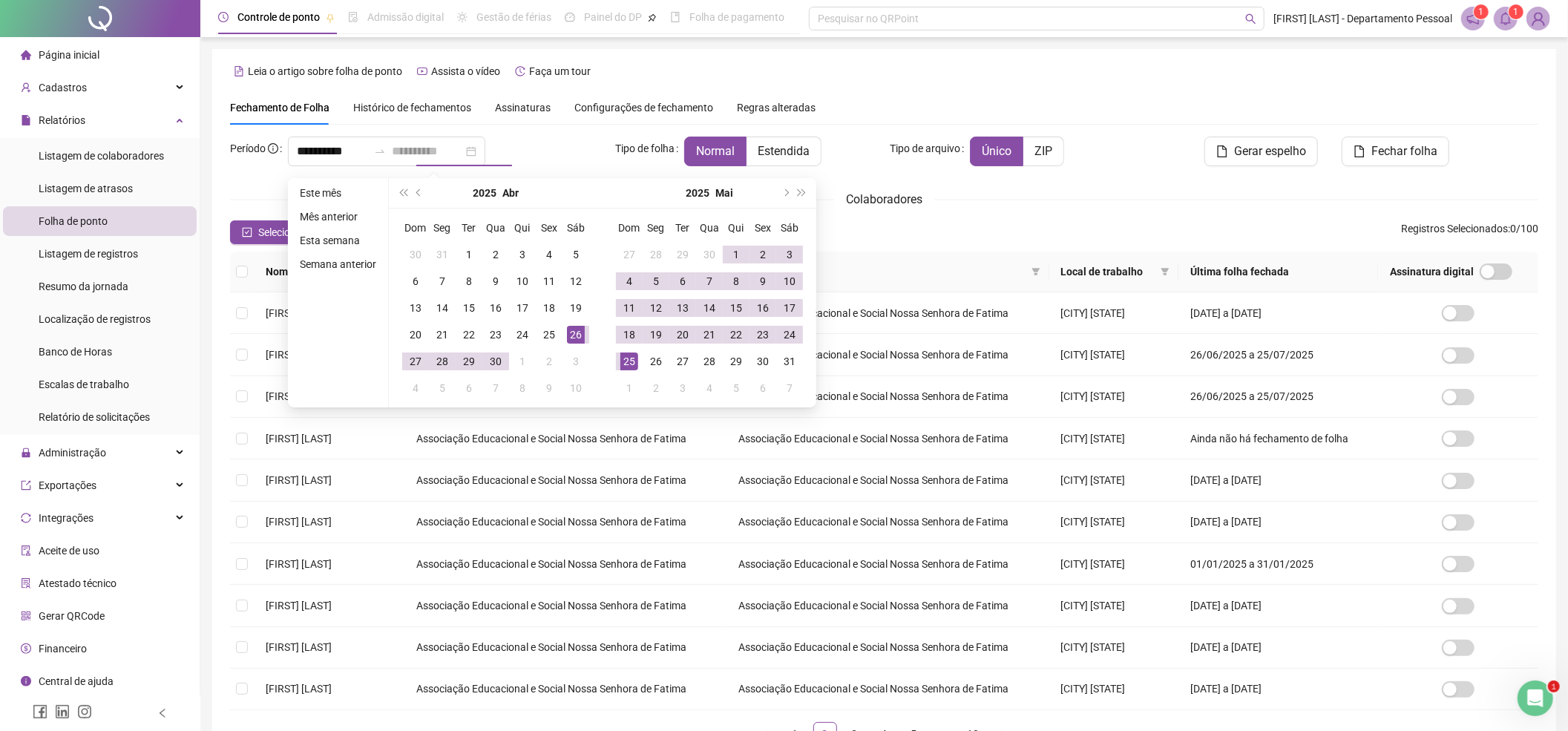 click on "25" at bounding box center [629, 361] 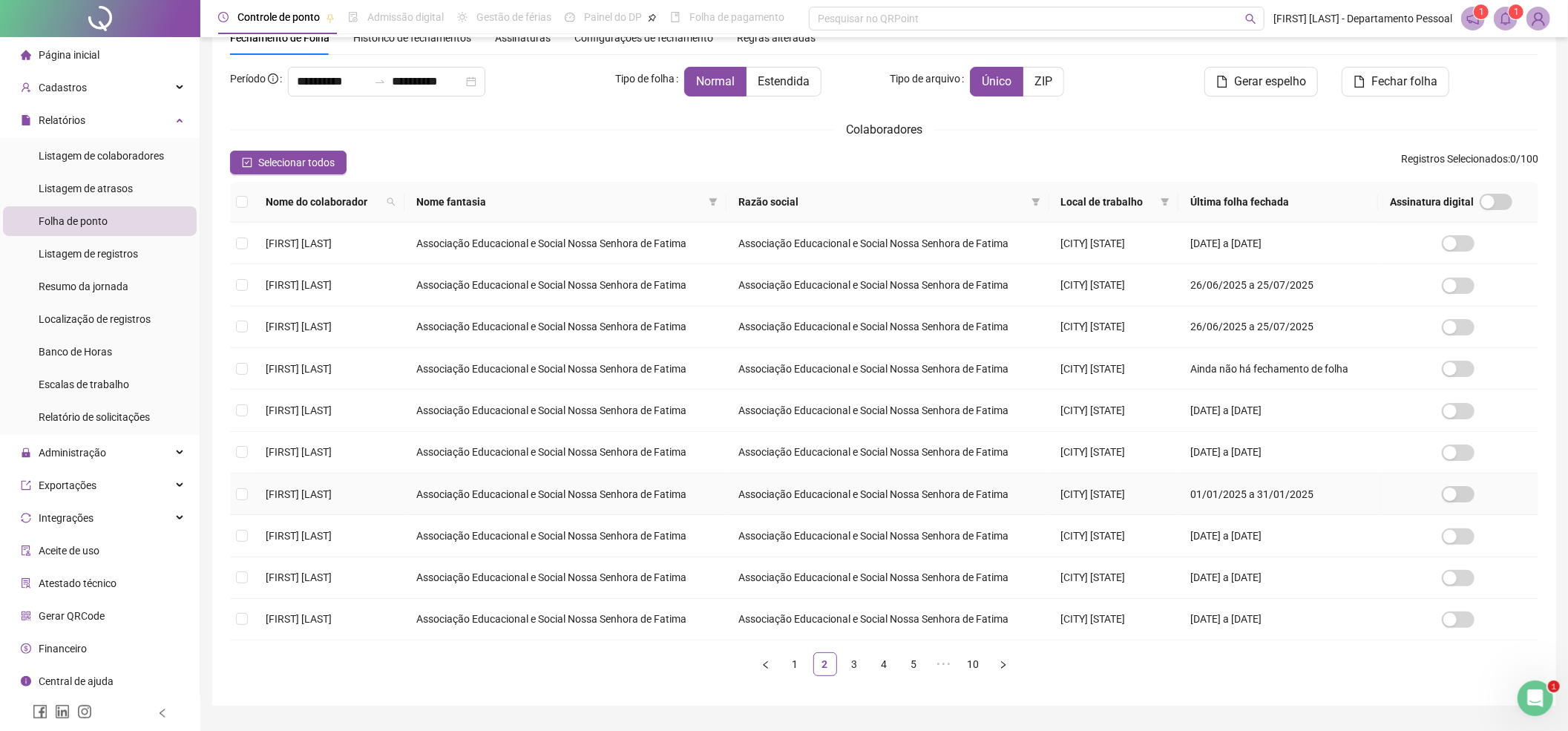 scroll, scrollTop: 113, scrollLeft: 0, axis: vertical 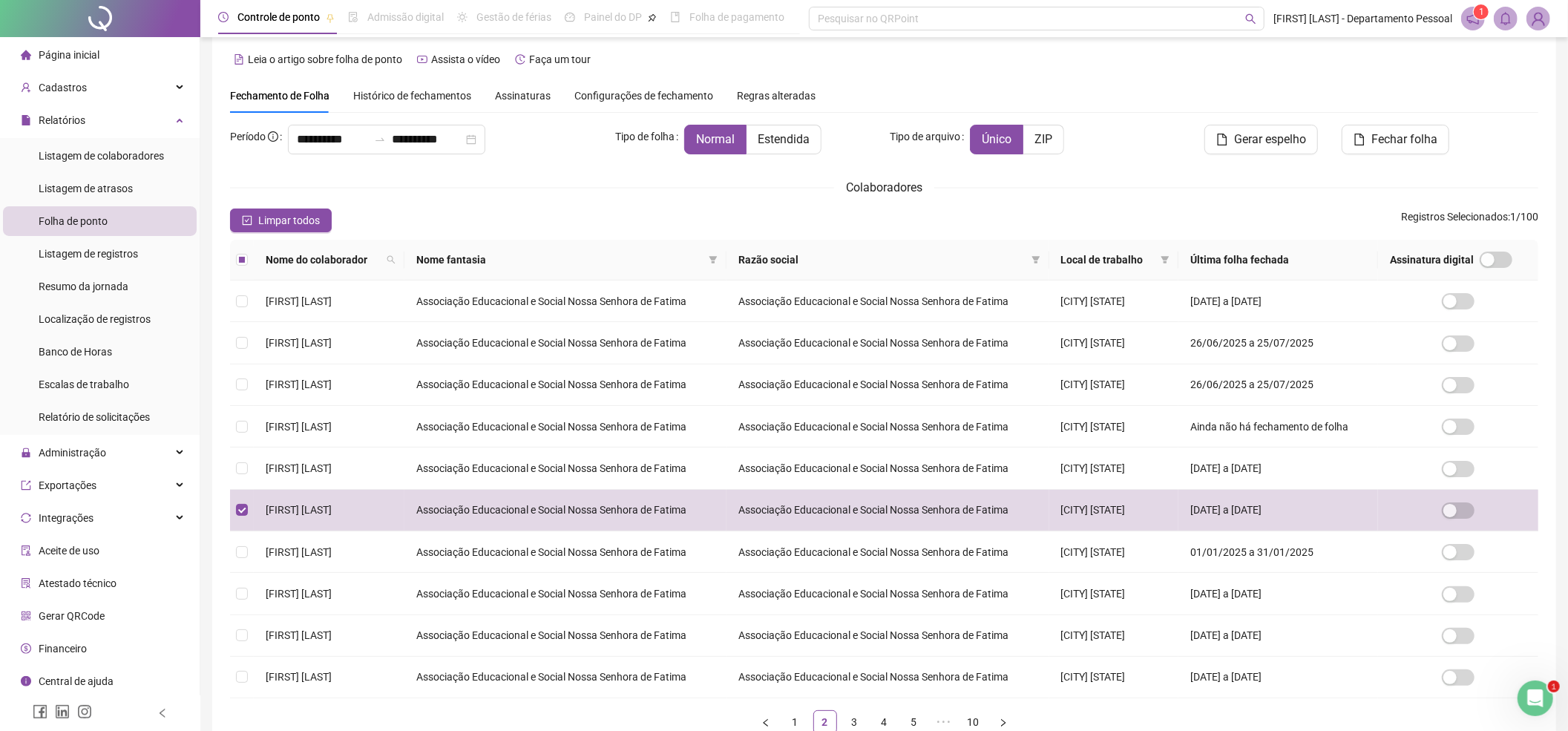 click 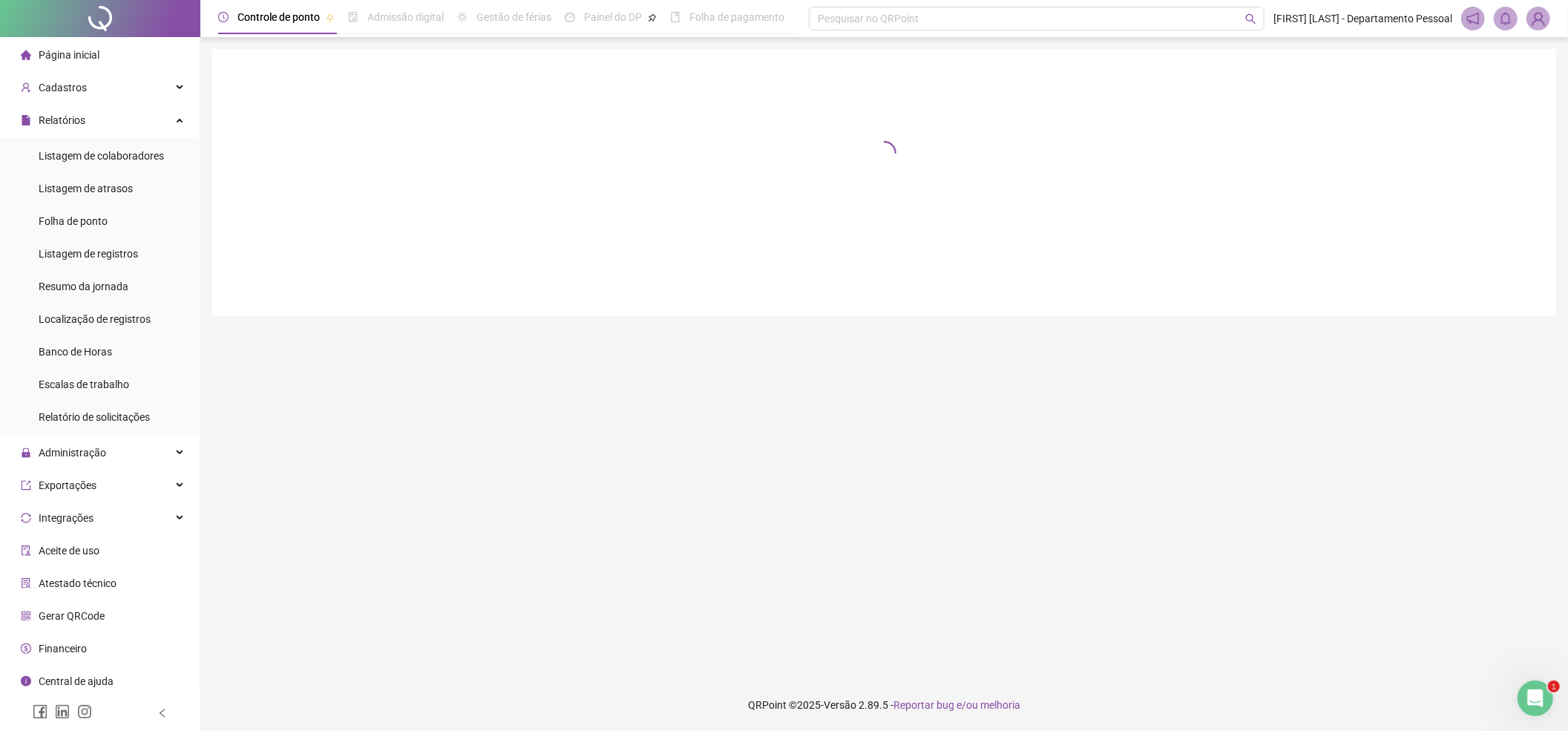 scroll, scrollTop: 0, scrollLeft: 0, axis: both 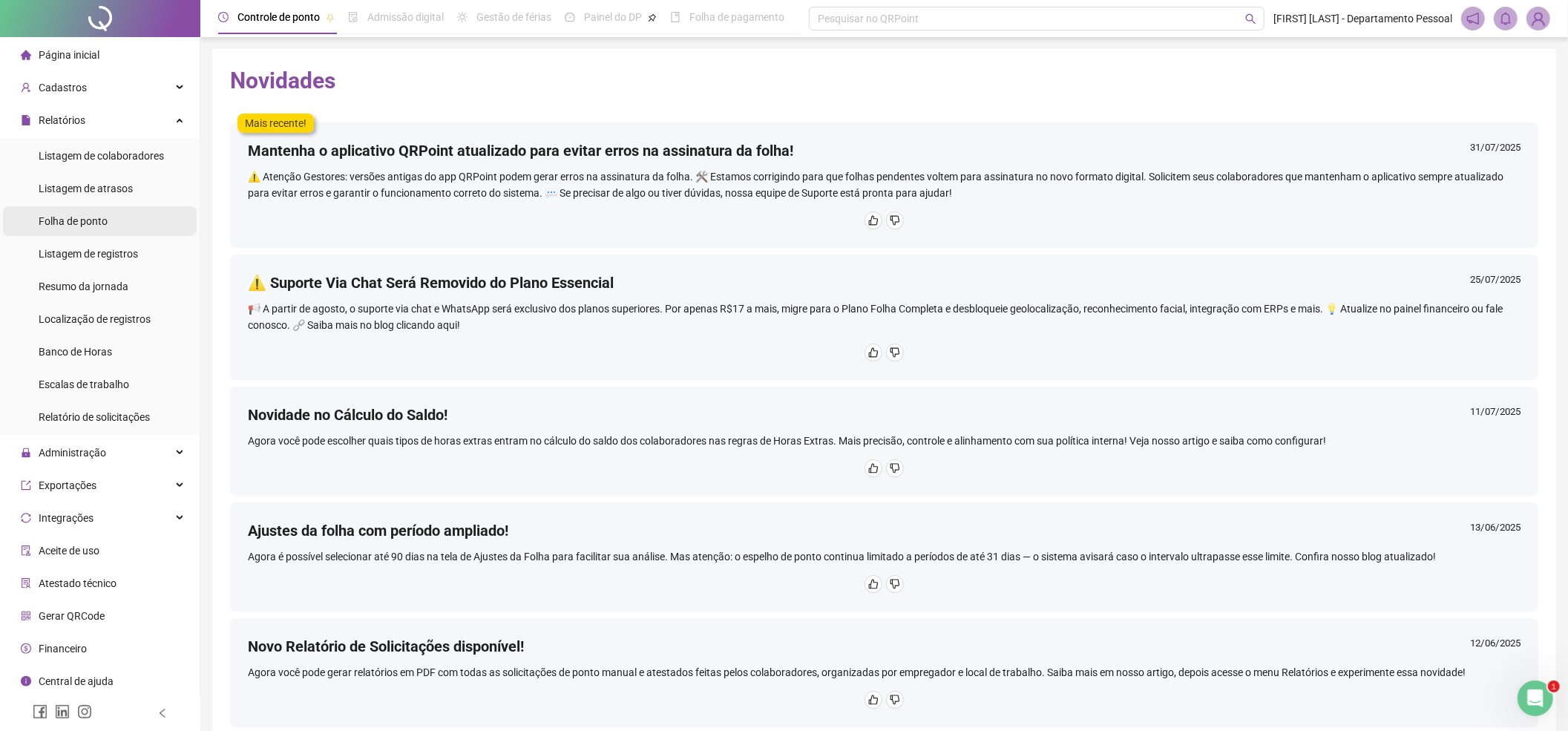 click on "Folha de ponto" at bounding box center [73, 221] 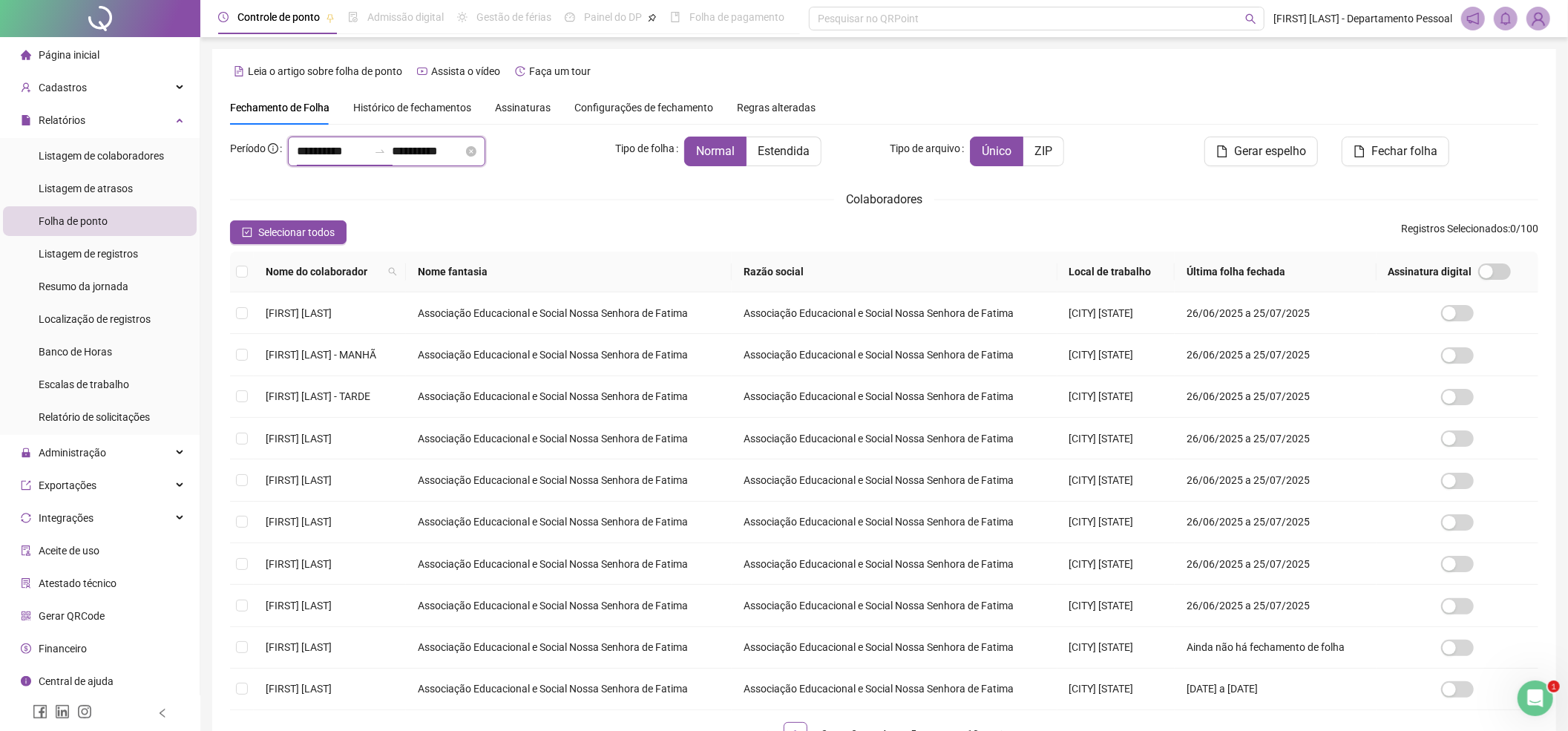 click on "**********" at bounding box center [332, 151] 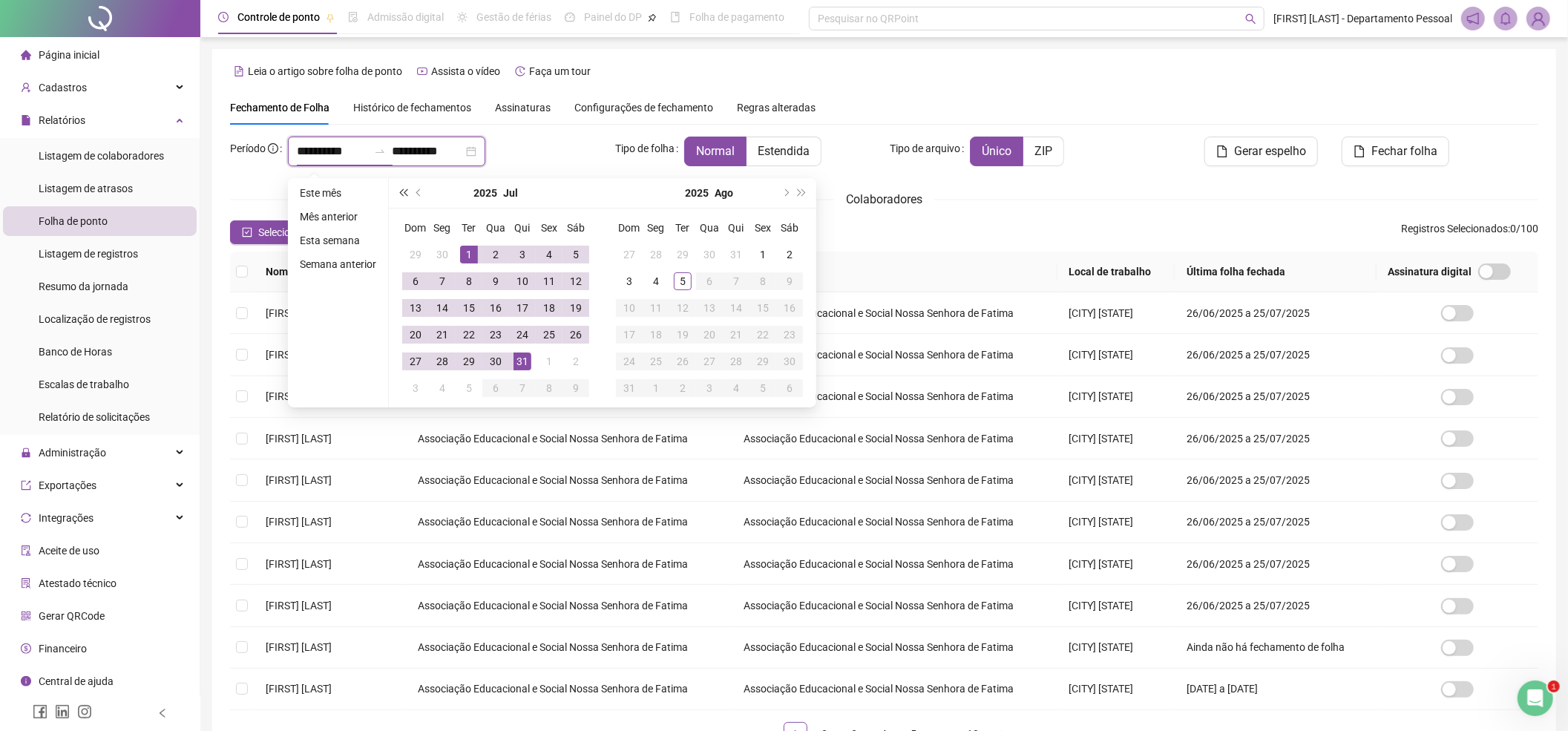 type on "**********" 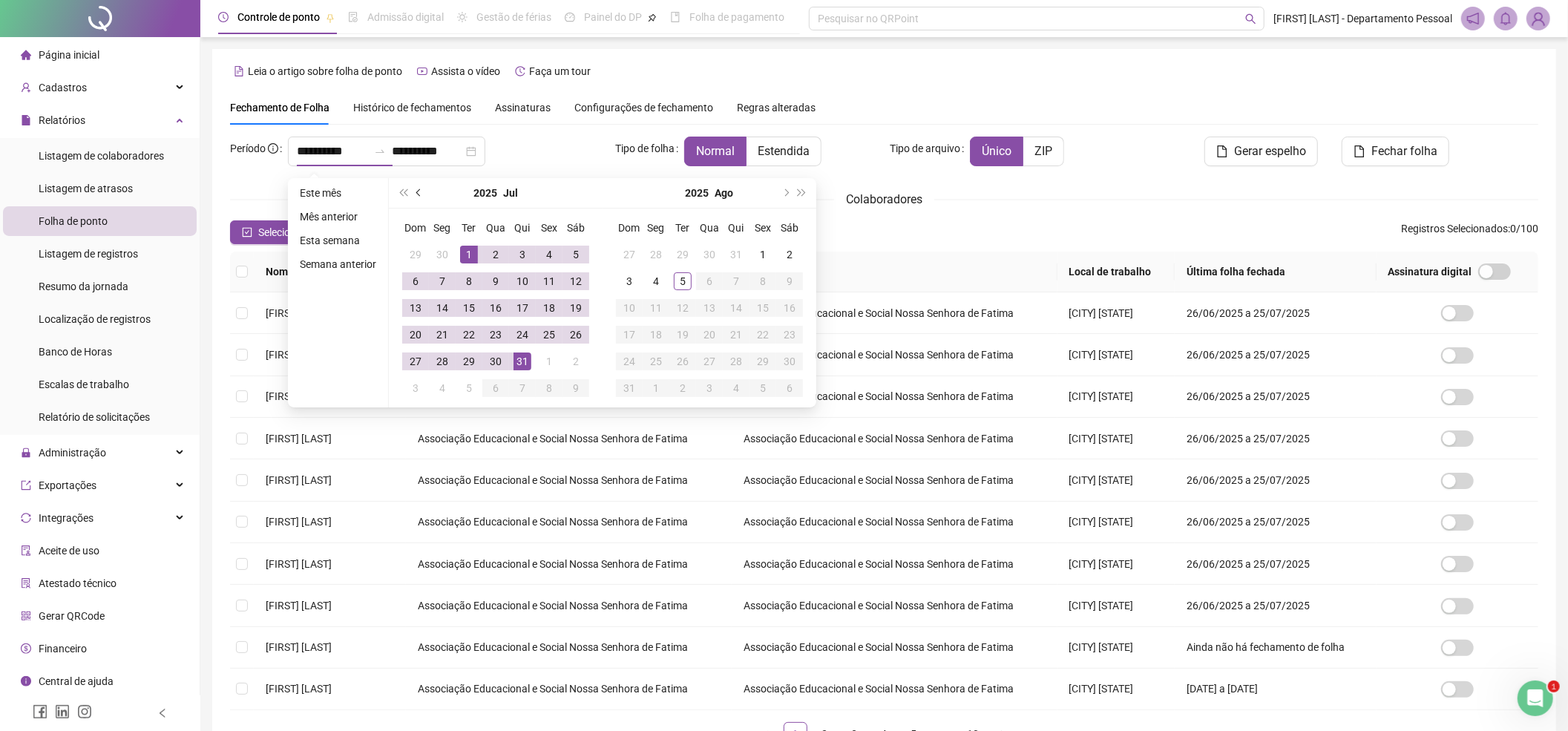 click at bounding box center (420, 193) 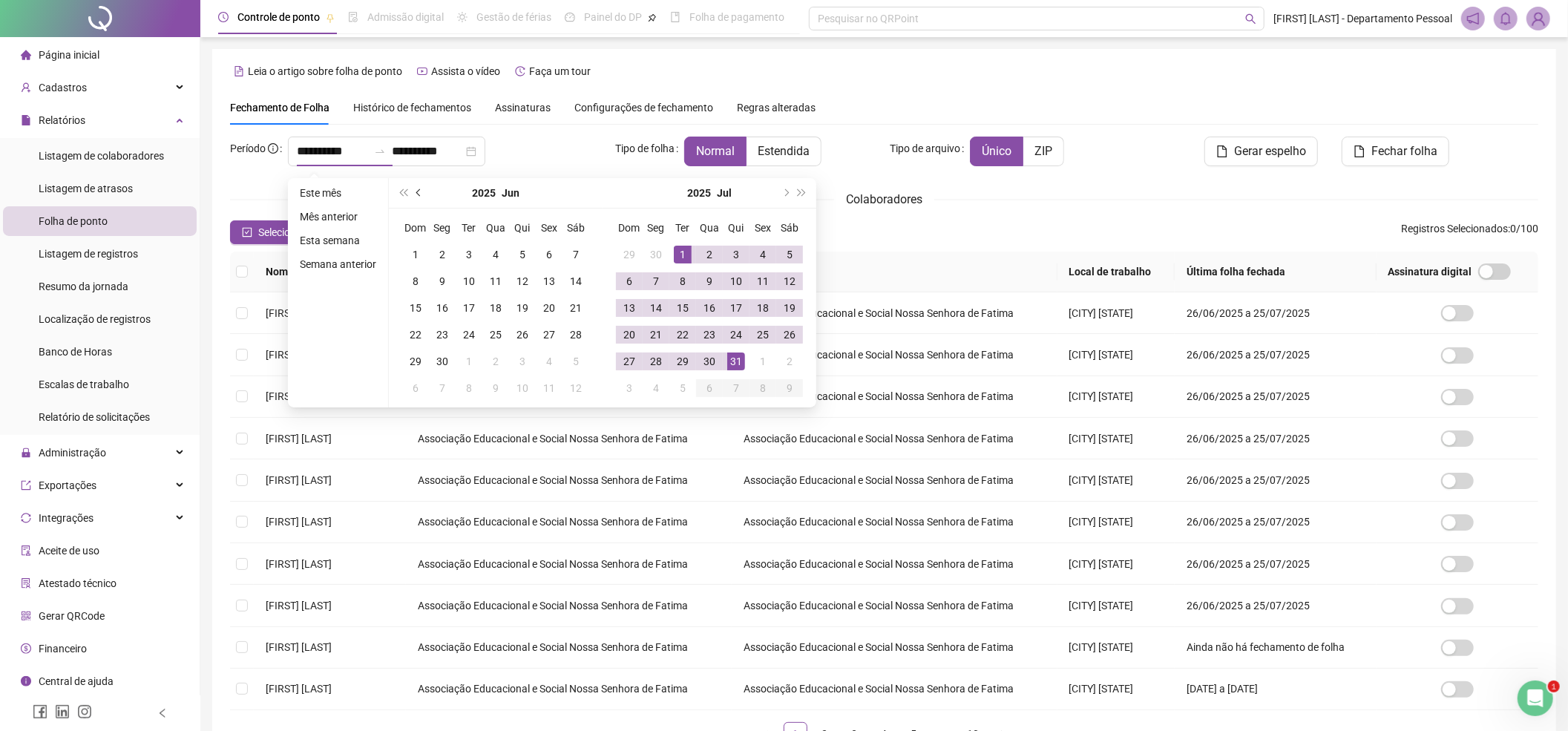 click at bounding box center [420, 193] 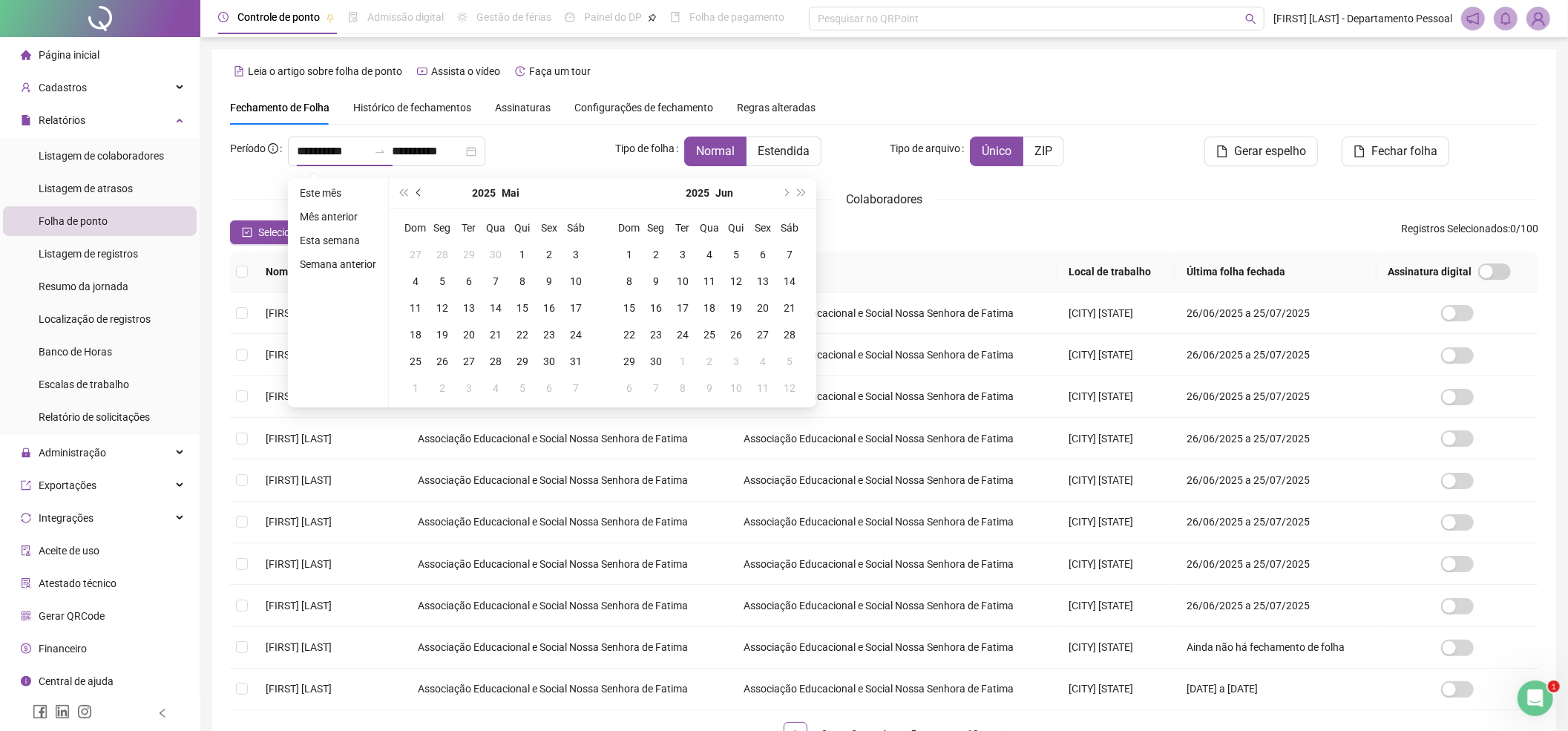 click at bounding box center (420, 193) 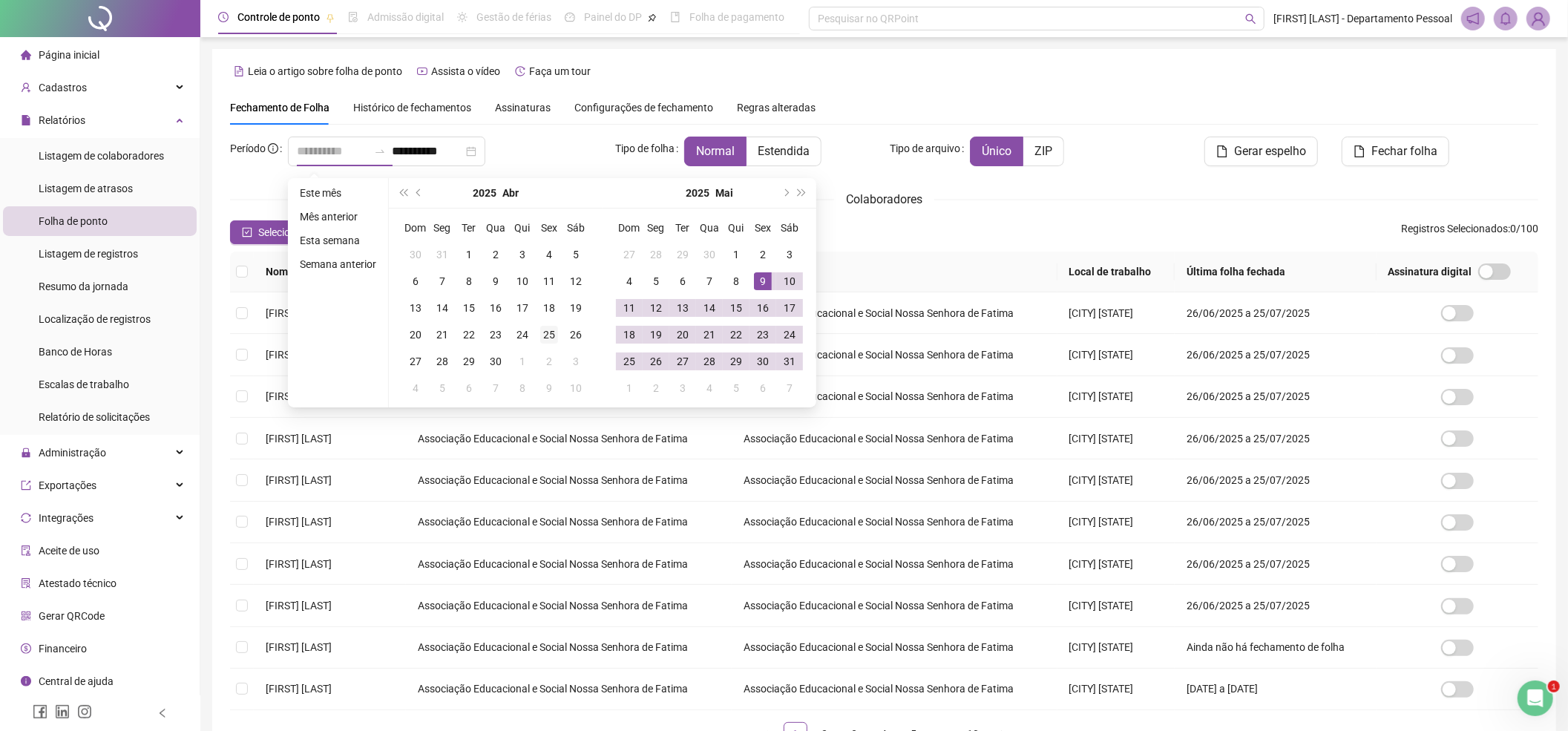 type on "**********" 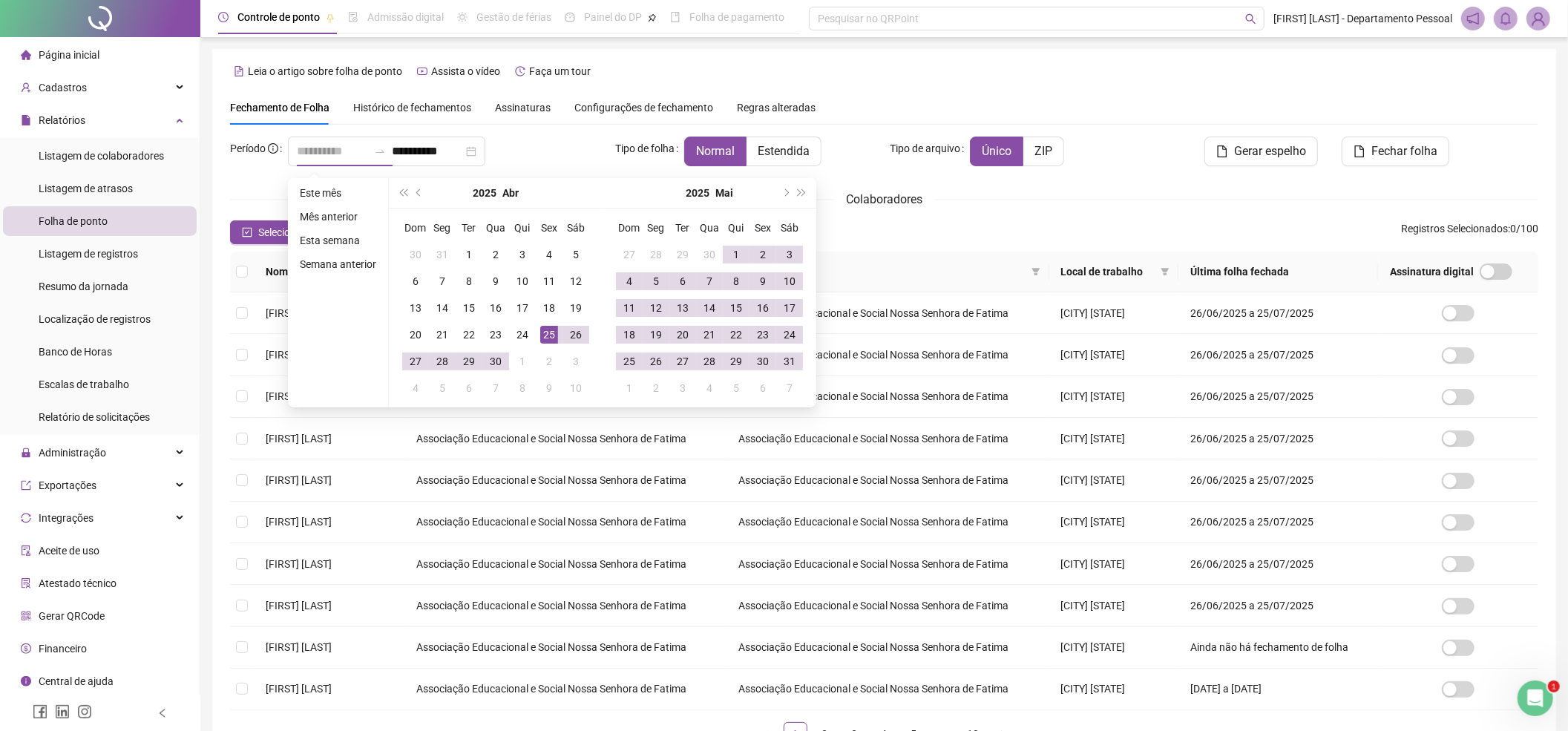 click on "25" at bounding box center (549, 335) 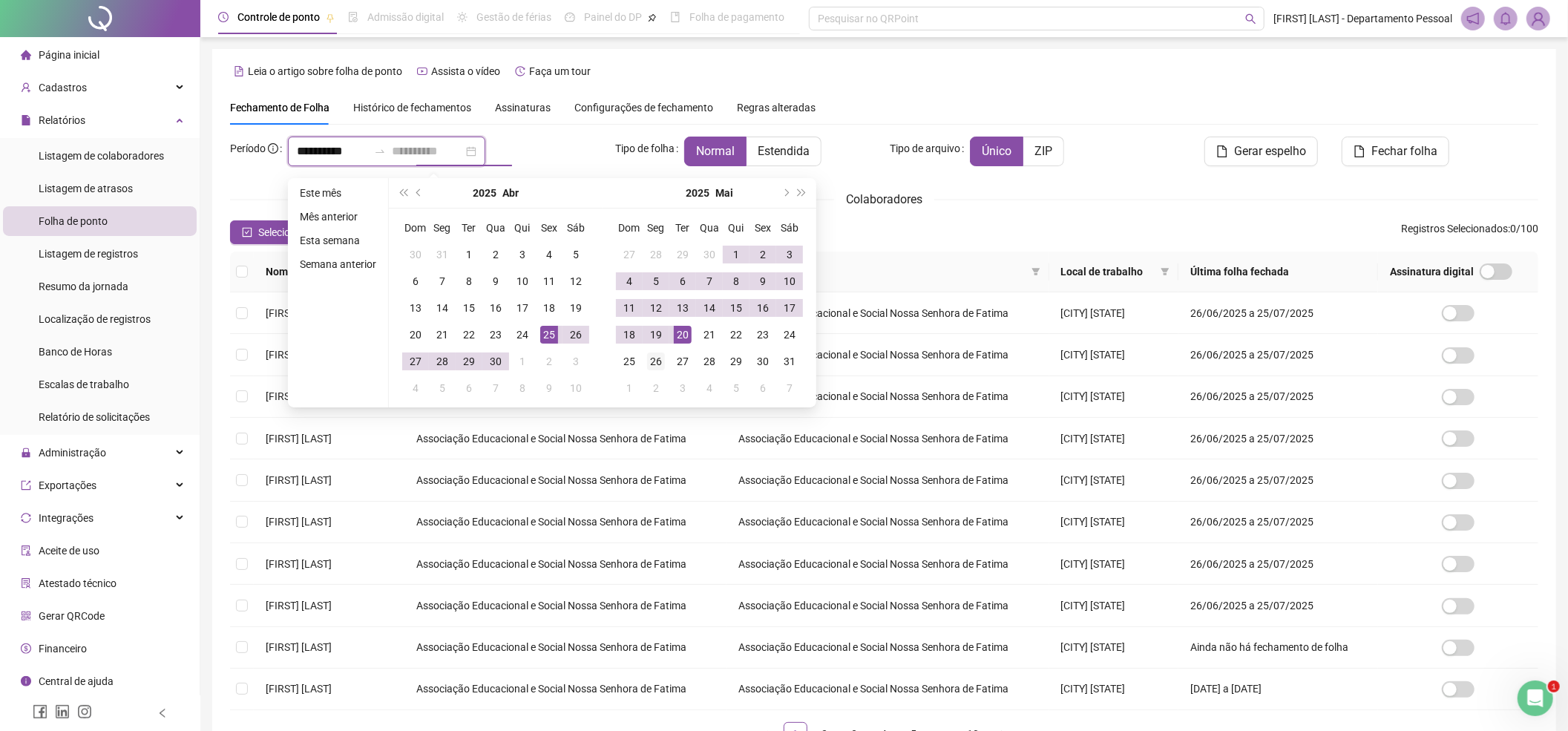 type on "**********" 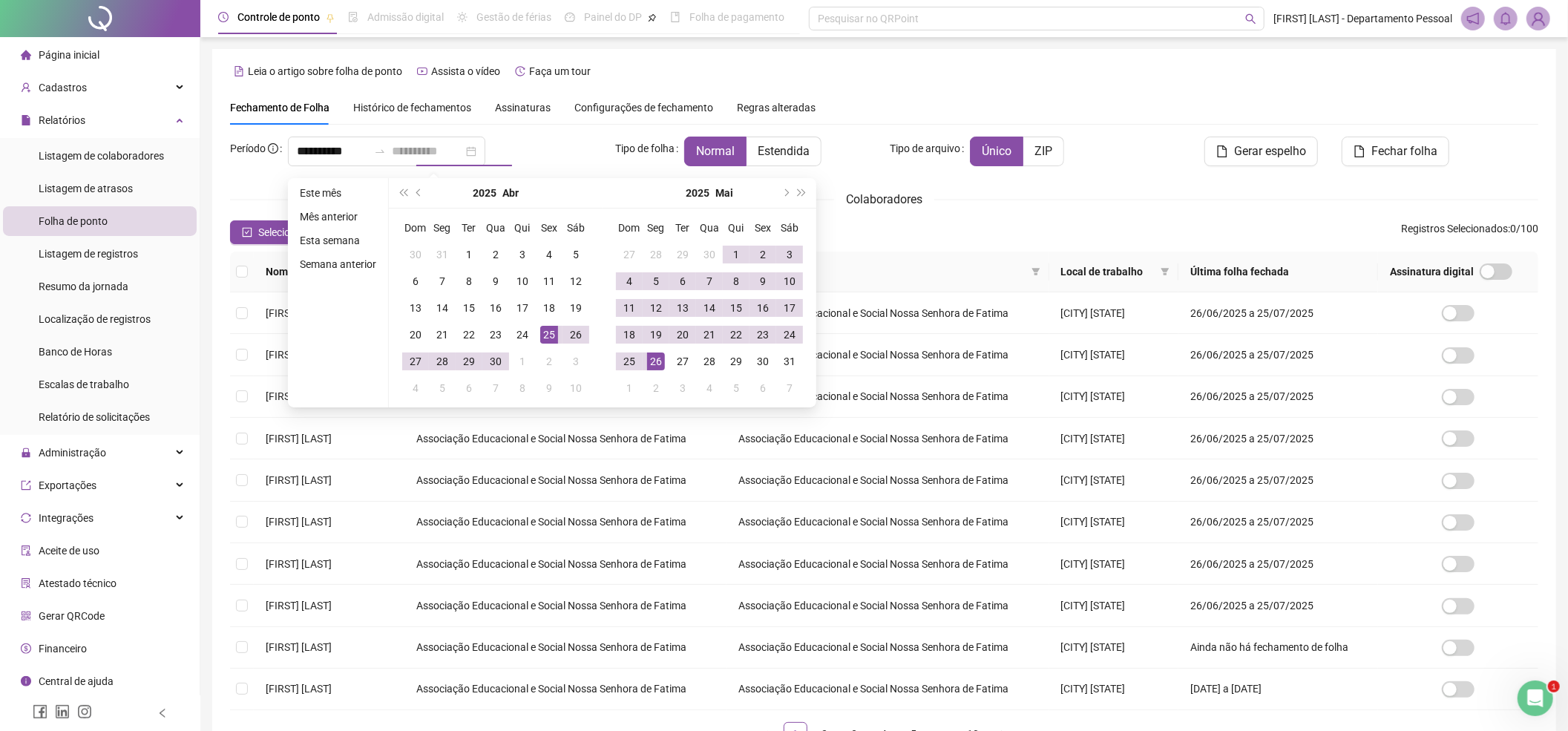 click on "26" at bounding box center [656, 361] 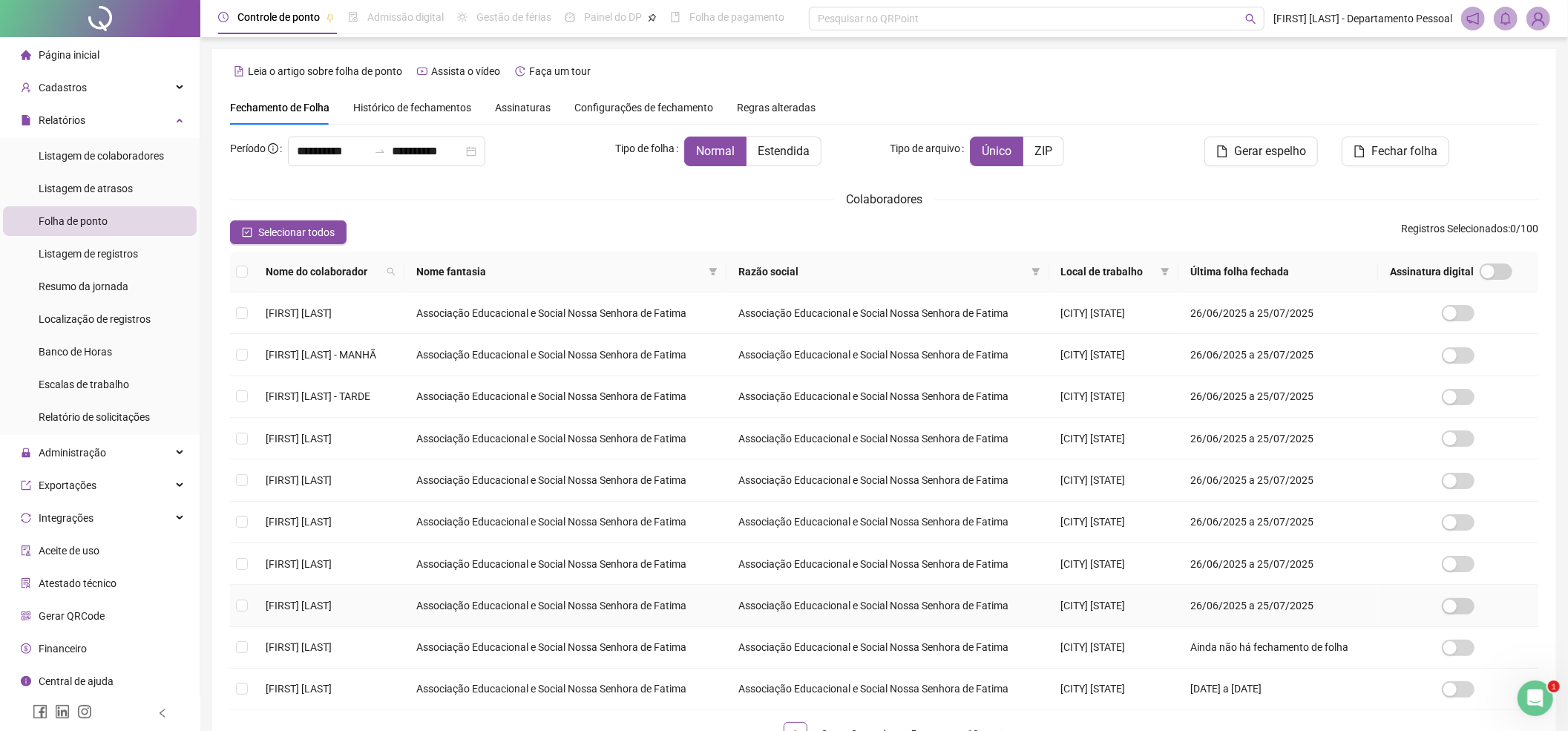scroll, scrollTop: 113, scrollLeft: 0, axis: vertical 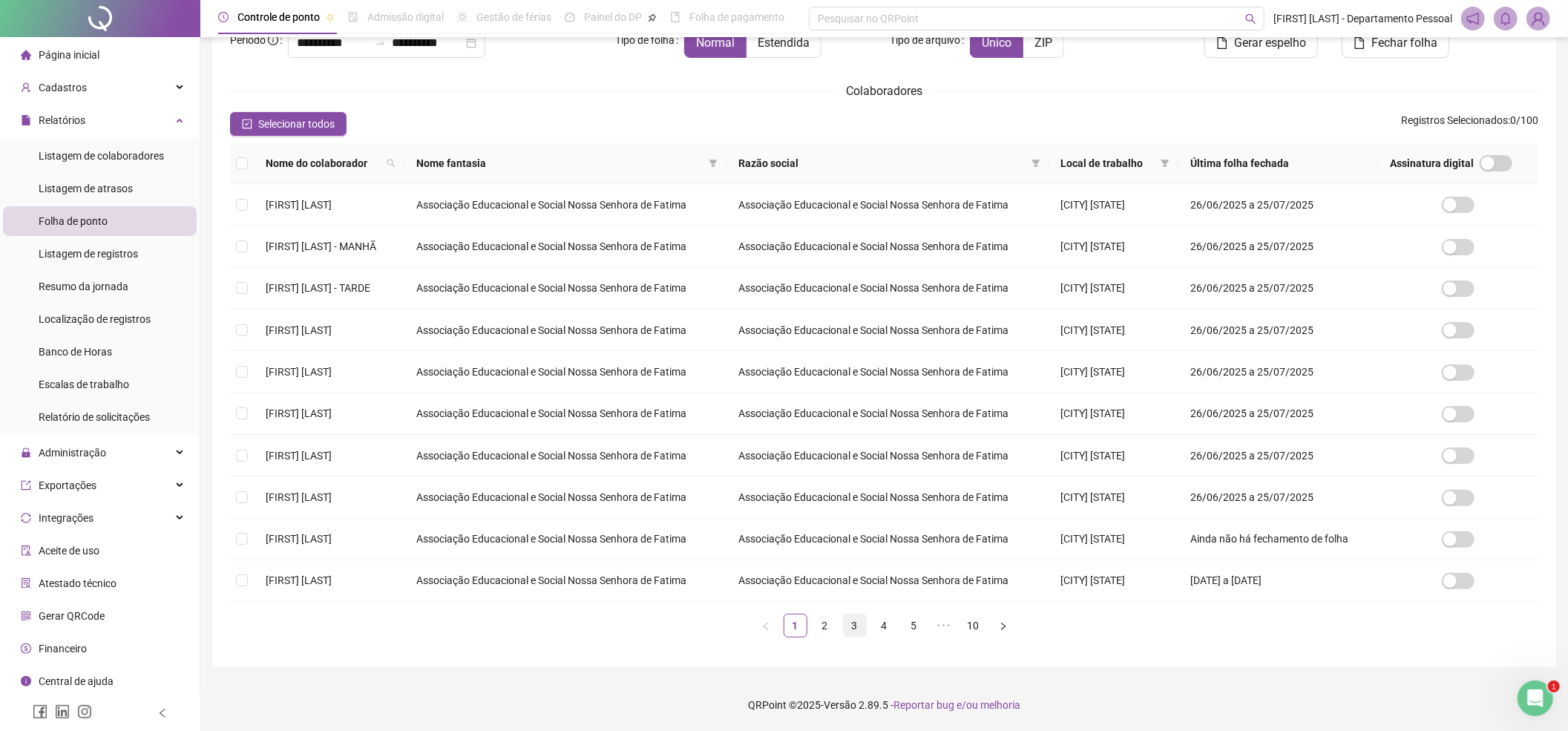 click on "3" at bounding box center (855, 626) 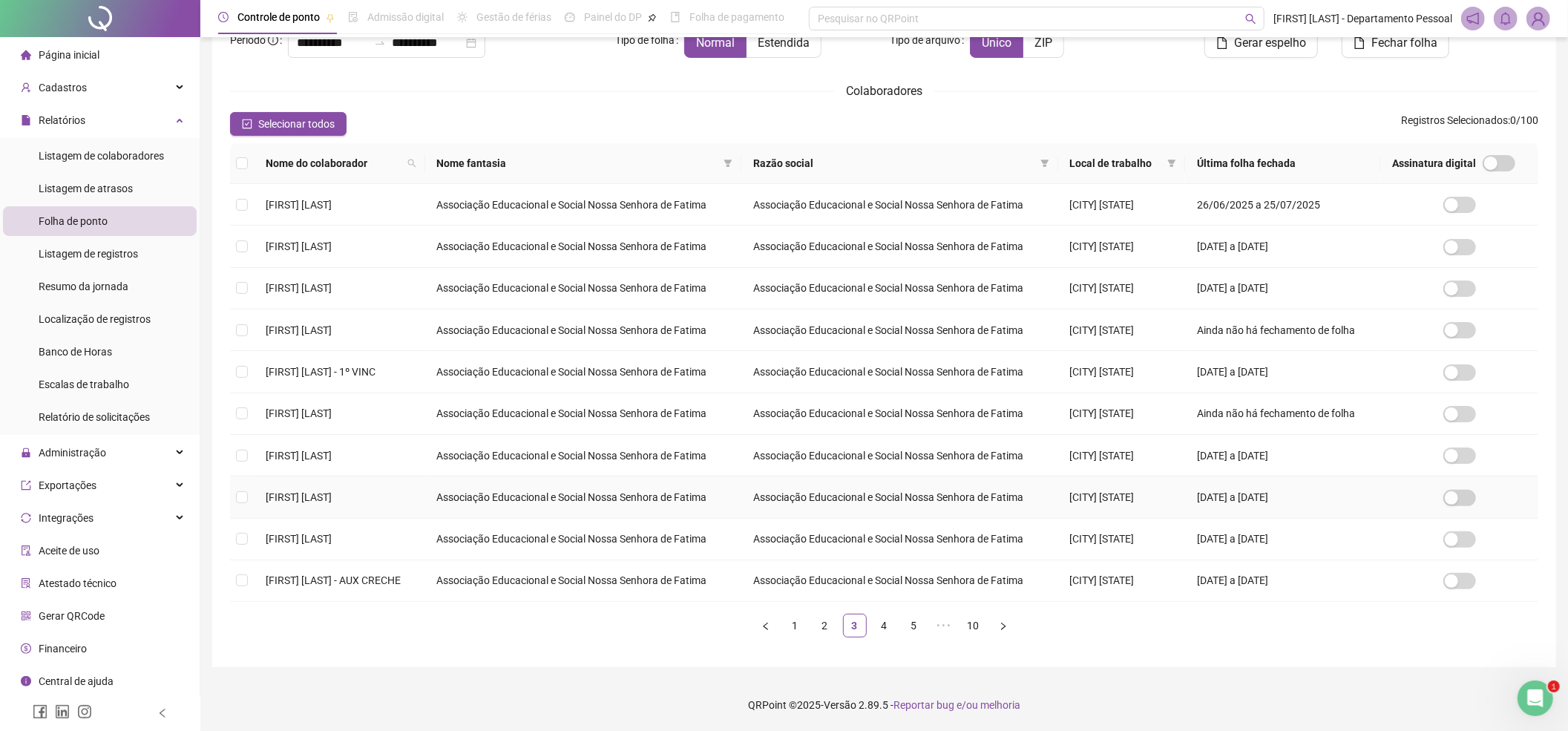 scroll, scrollTop: 265, scrollLeft: 0, axis: vertical 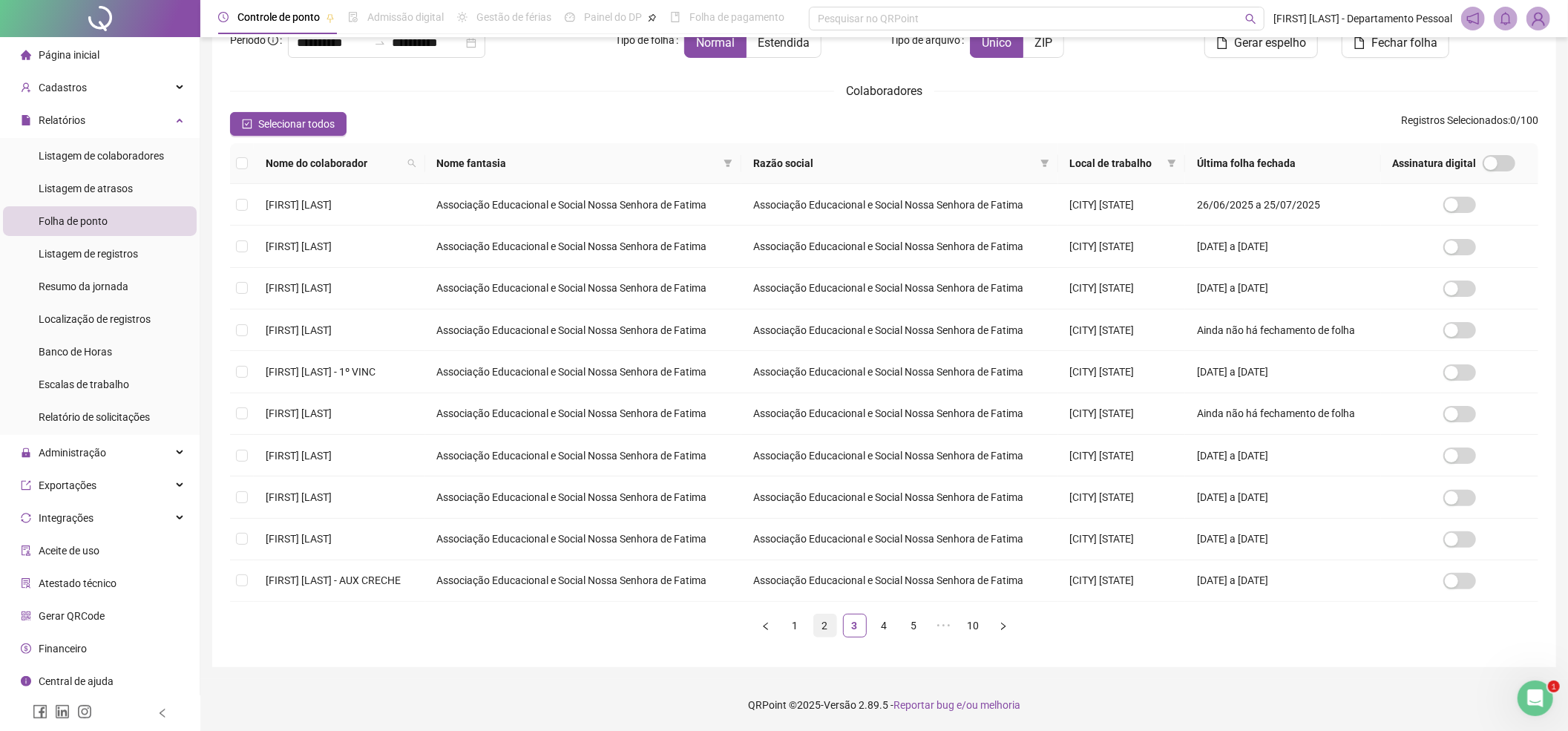 click on "2" at bounding box center (825, 626) 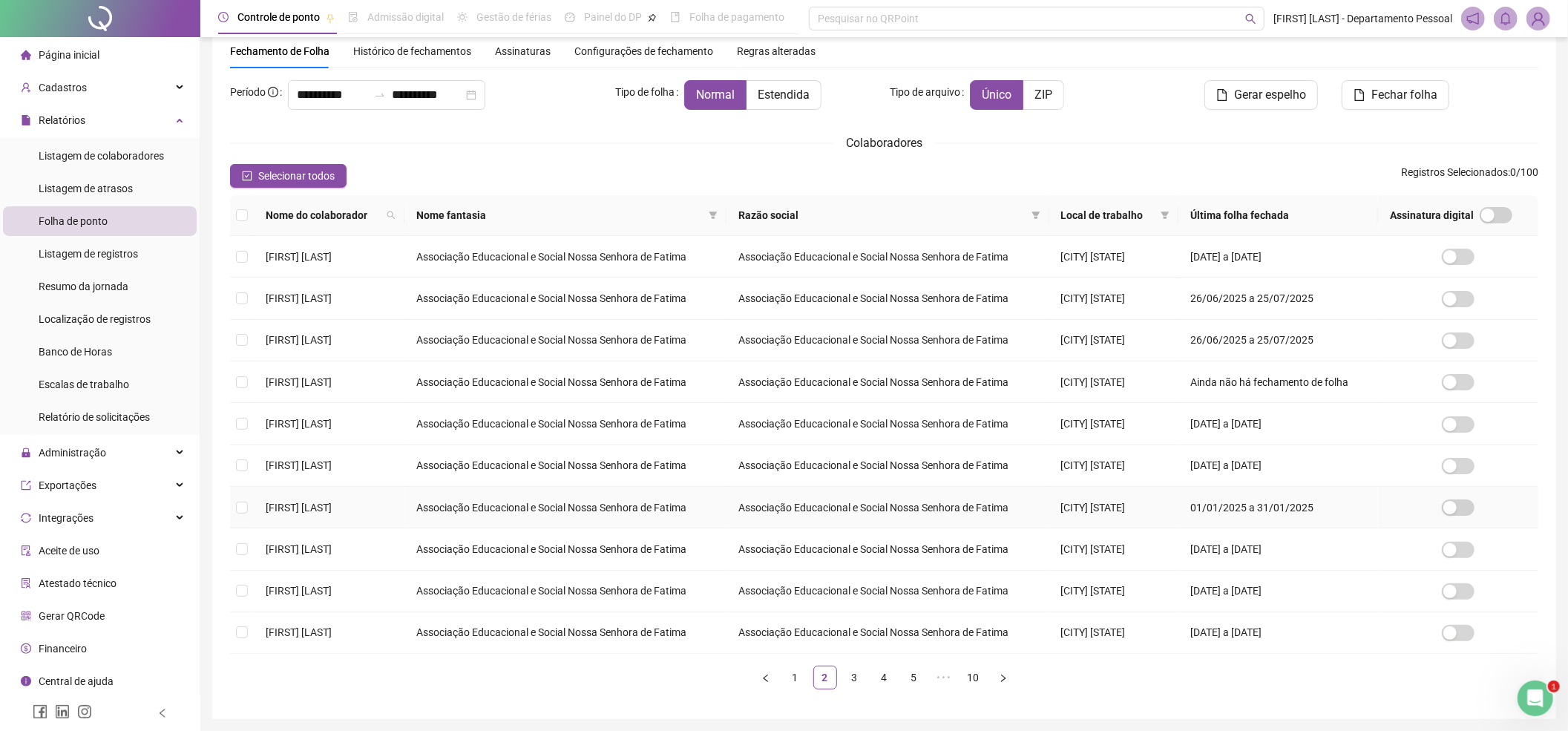 scroll, scrollTop: 113, scrollLeft: 0, axis: vertical 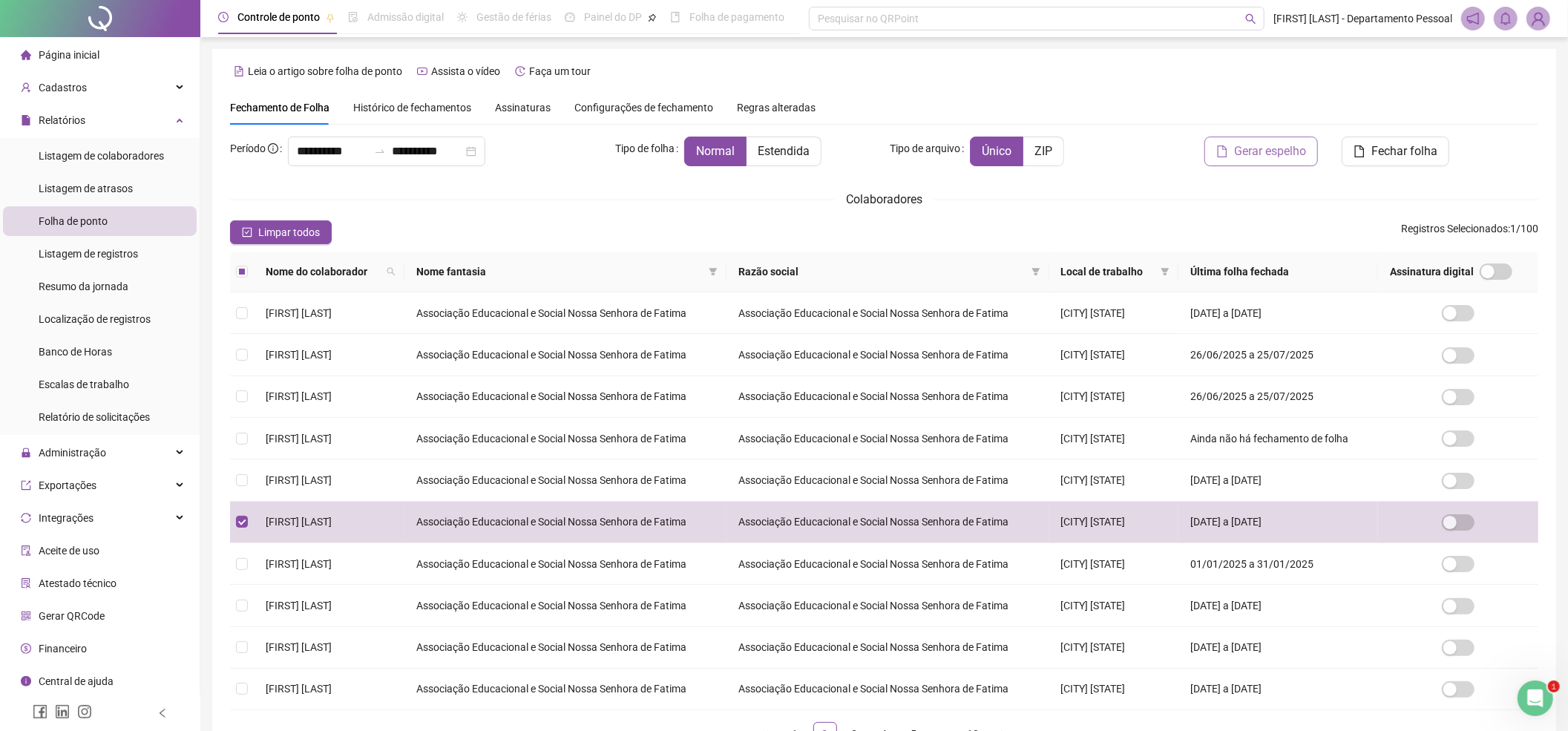 click on "Gerar espelho" at bounding box center [1270, 151] 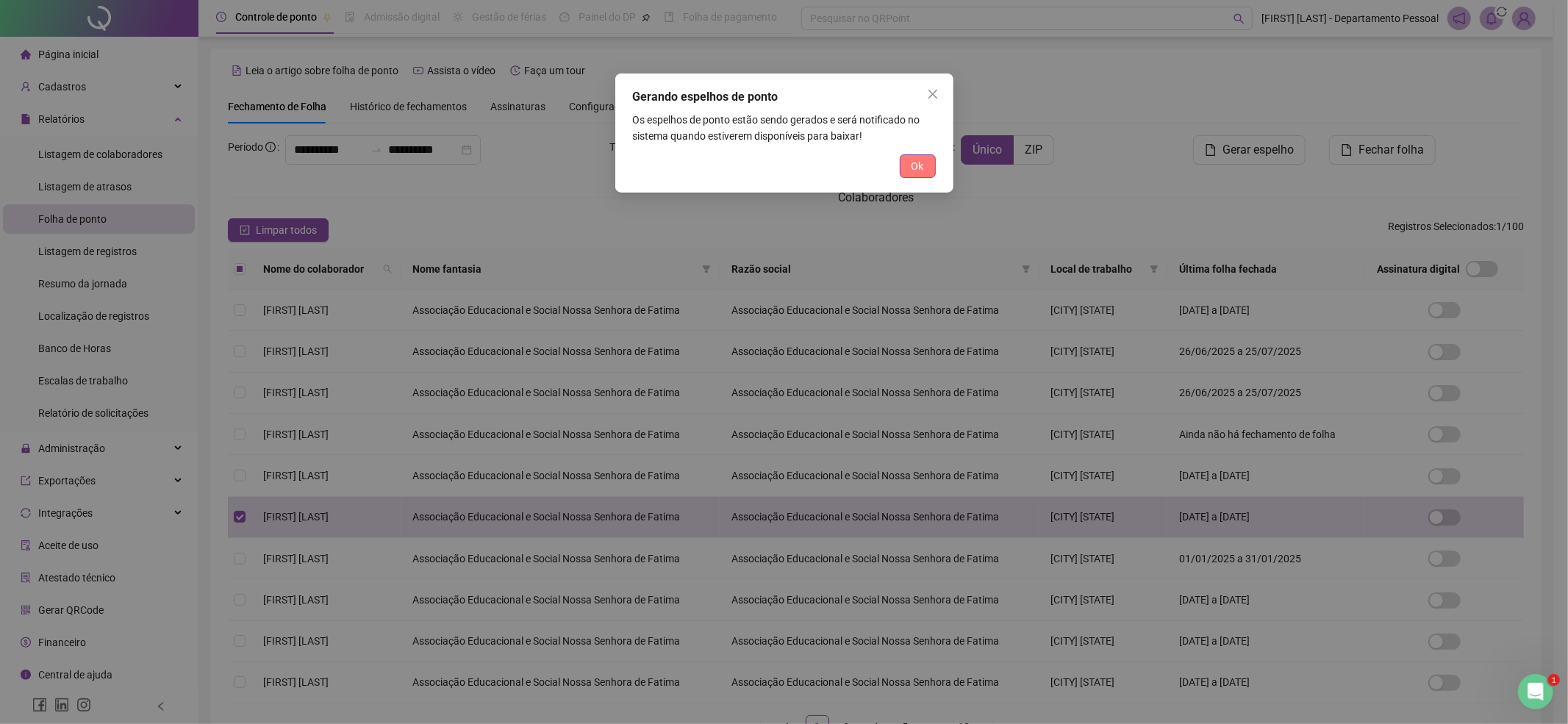 click on "Ok" at bounding box center [917, 166] 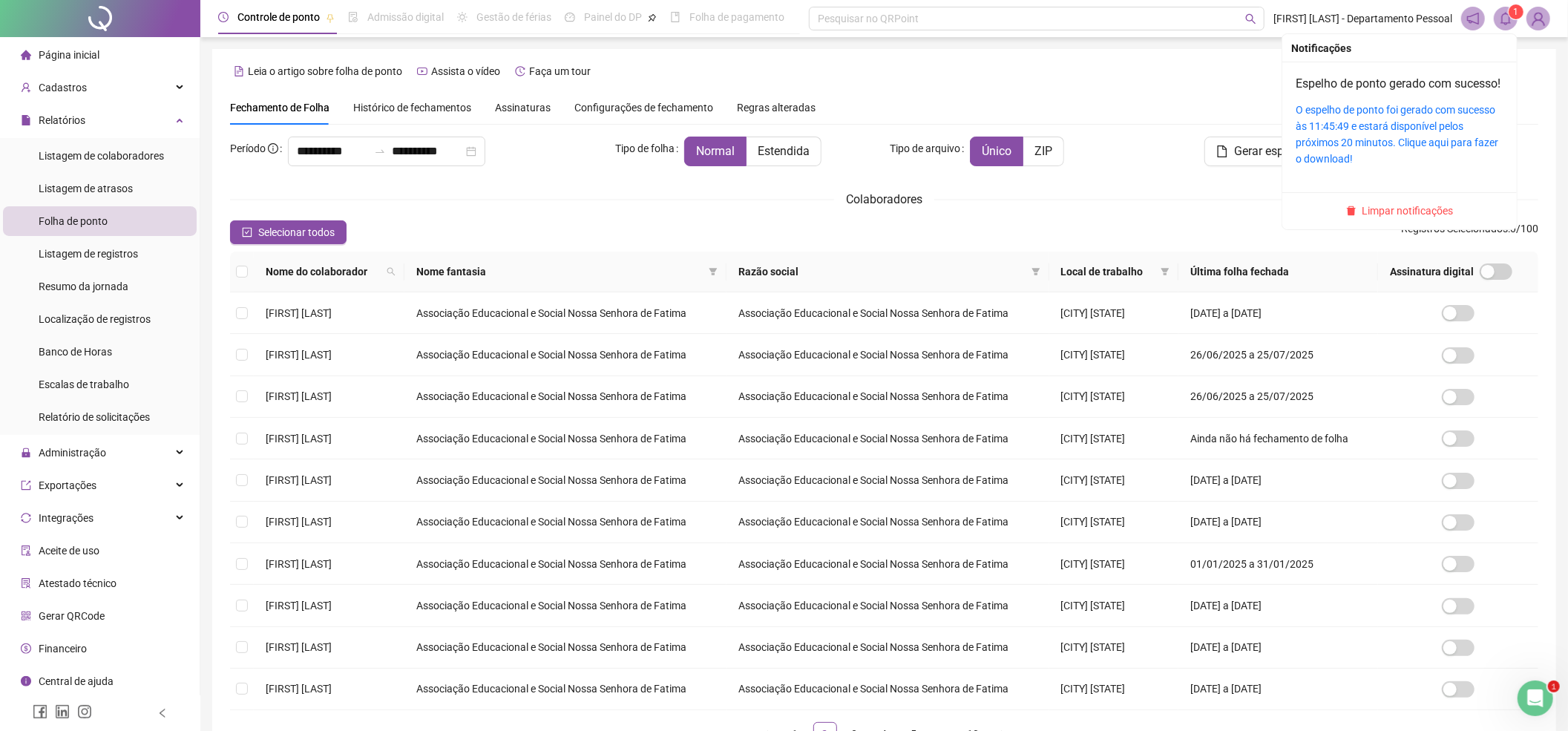 click 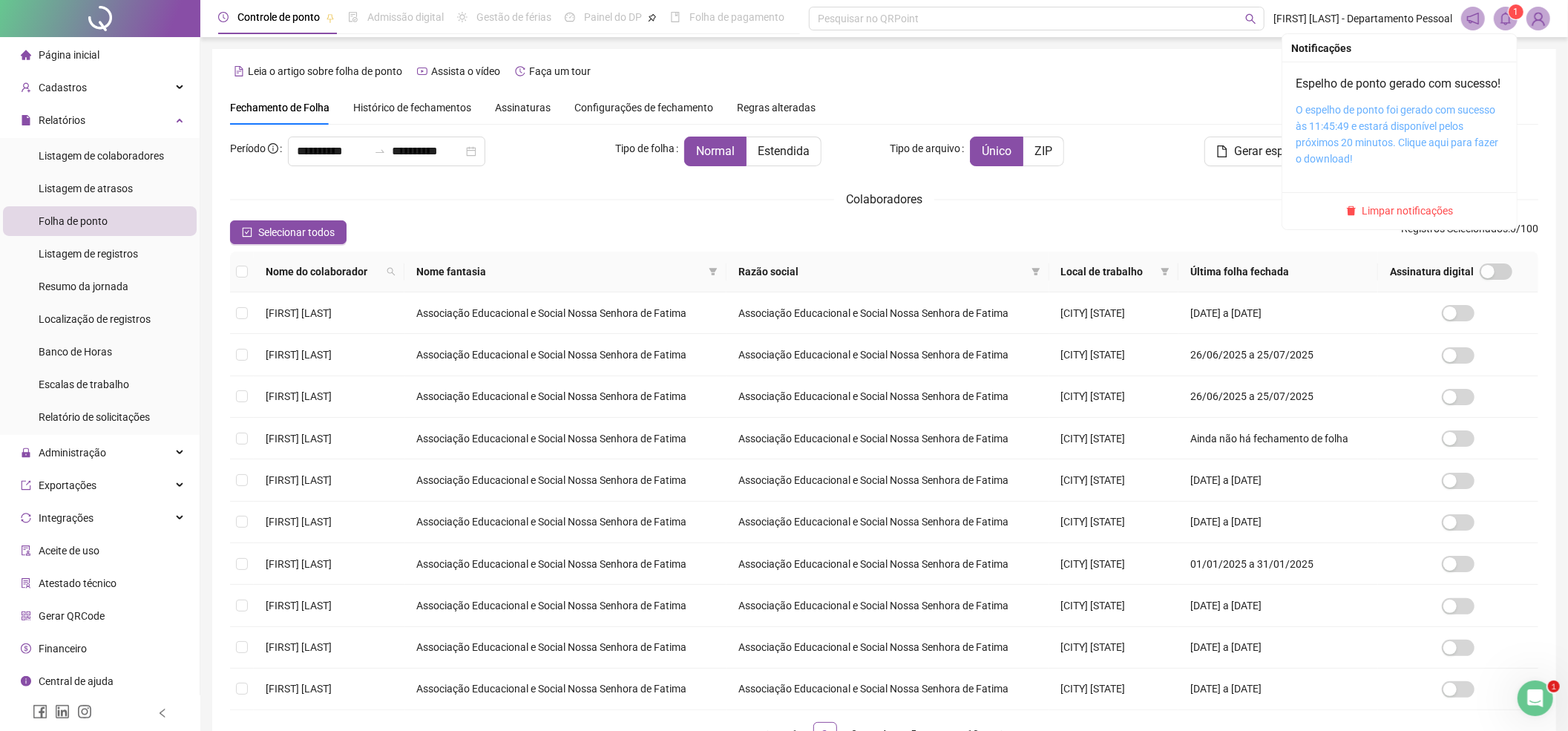 click on "O espelho de ponto foi gerado com sucesso às 11:45:49 e estará disponível pelos próximos 20 minutos.
Clique aqui para fazer o download!" at bounding box center [1397, 134] 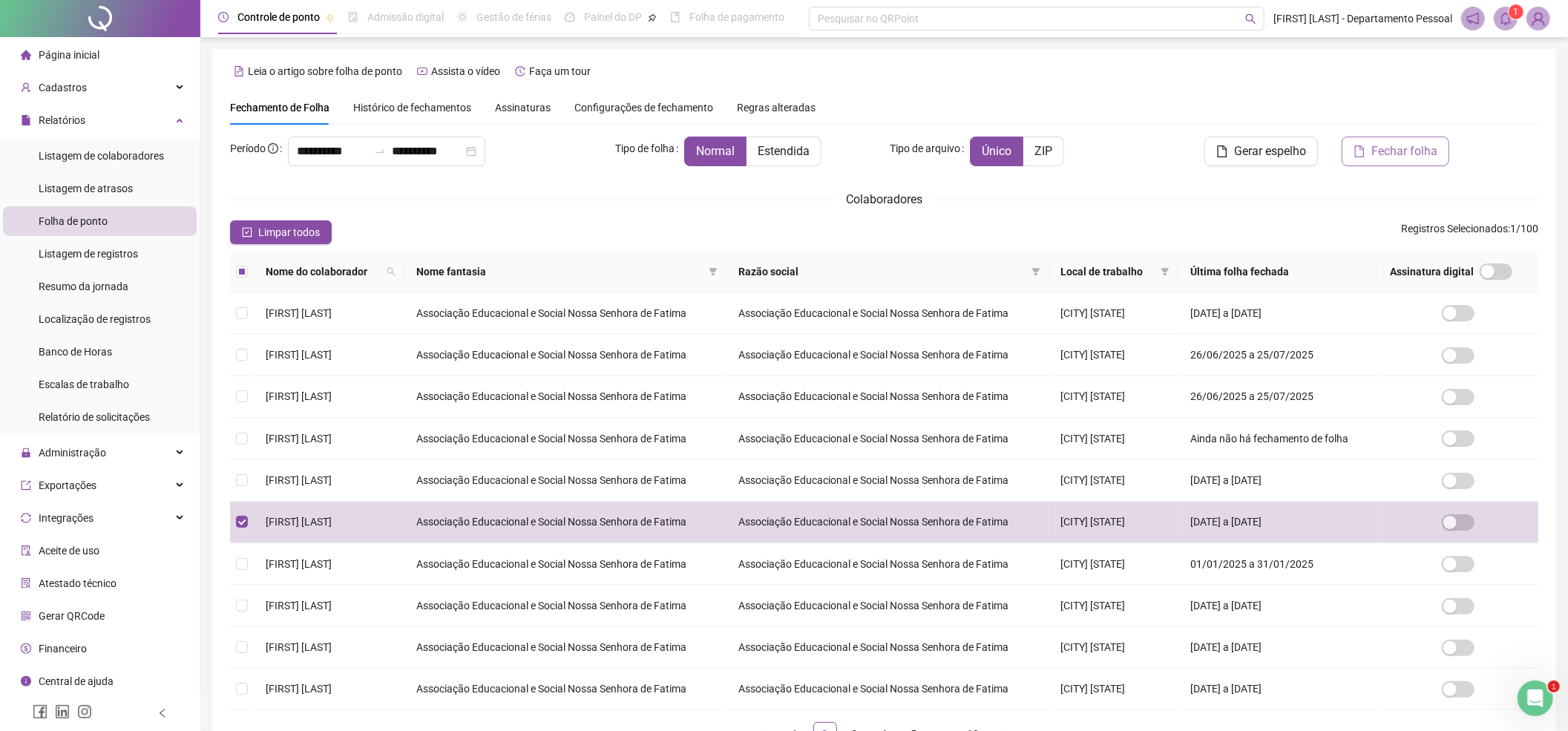 click on "Fechar folha" at bounding box center (1395, 151) 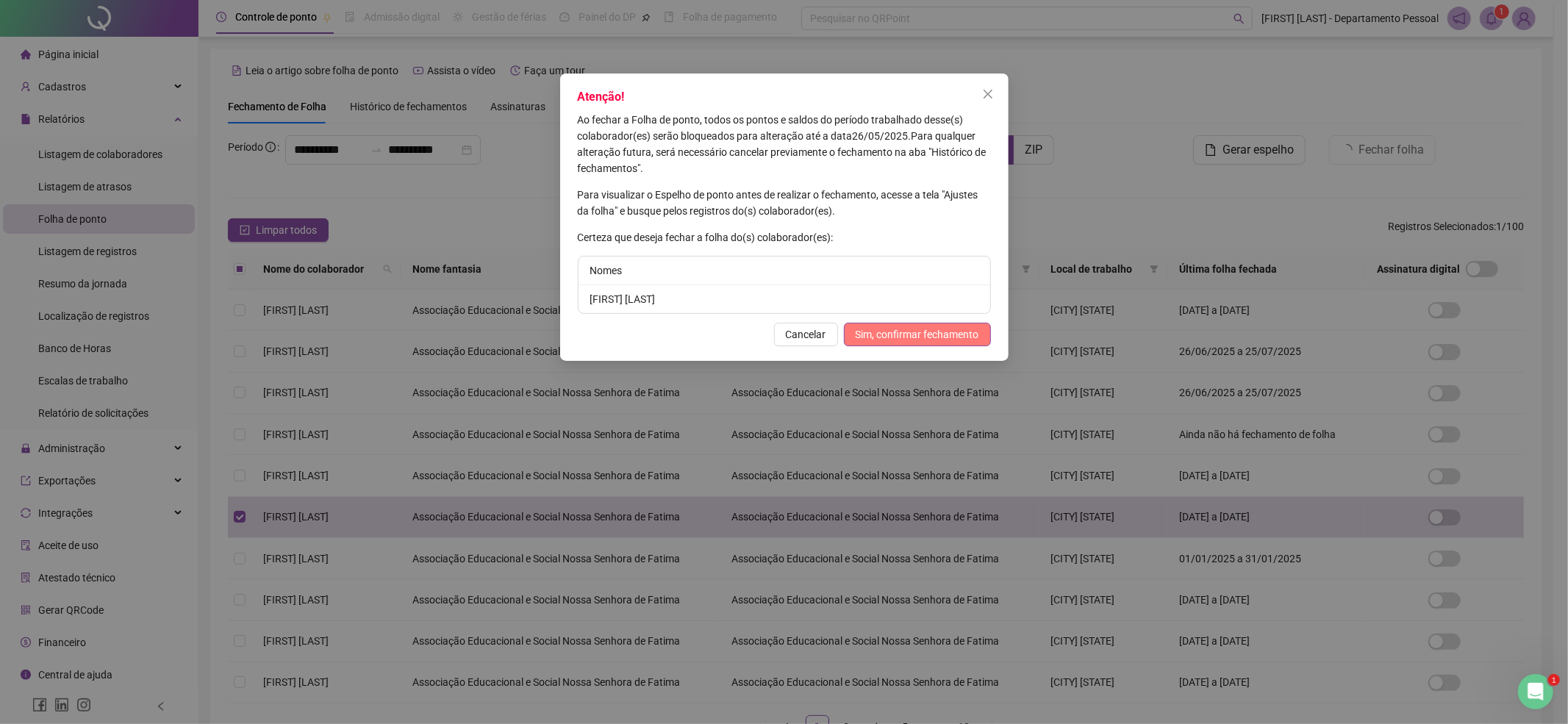 click on "Sim, confirmar fechamento" at bounding box center [917, 334] 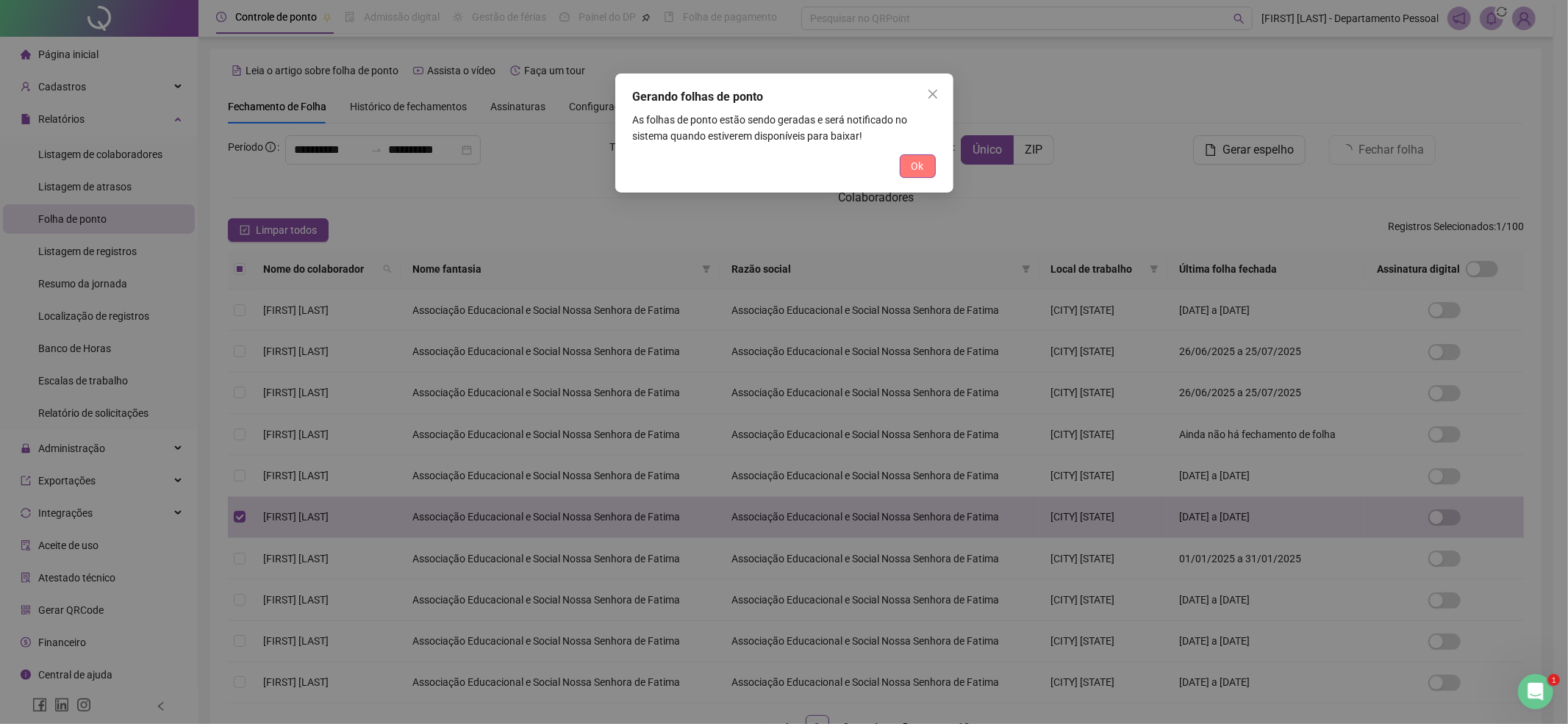 click on "Ok" at bounding box center [917, 166] 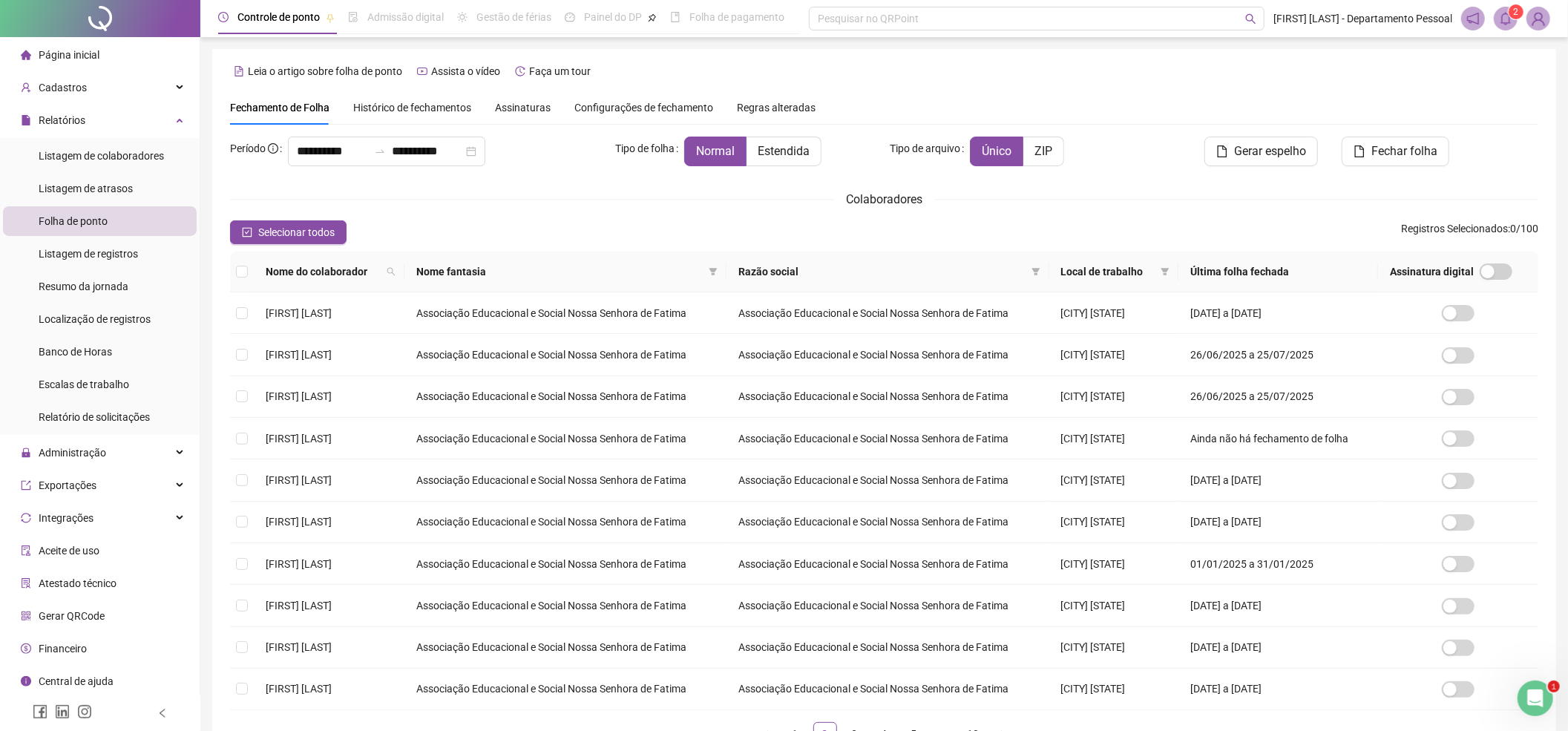 click at bounding box center (1506, 19) 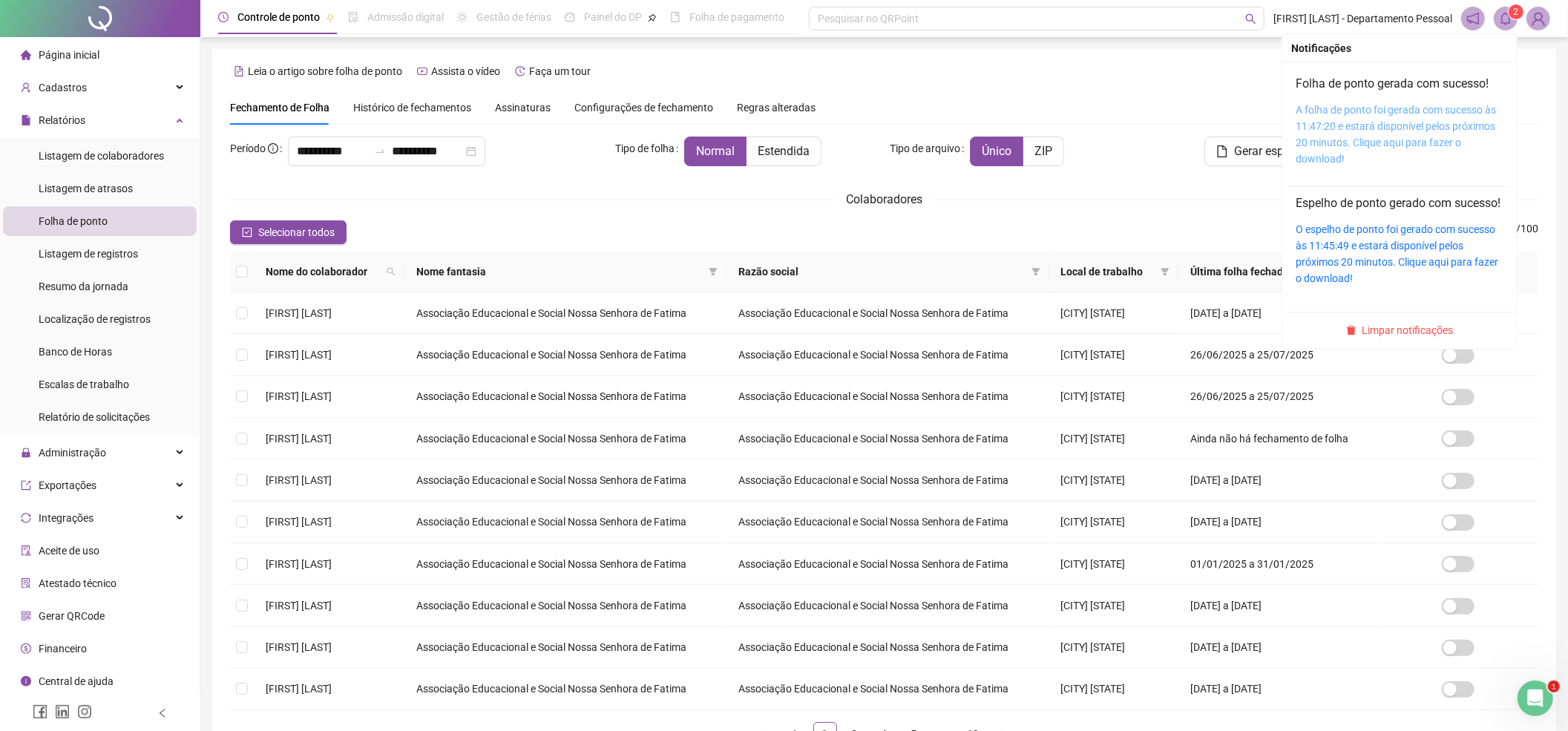 click on "A folha de ponto foi gerada com sucesso às 11:47:20 e estará disponível pelos próximos 20 minutos.
Clique aqui para fazer o download!" at bounding box center [1396, 134] 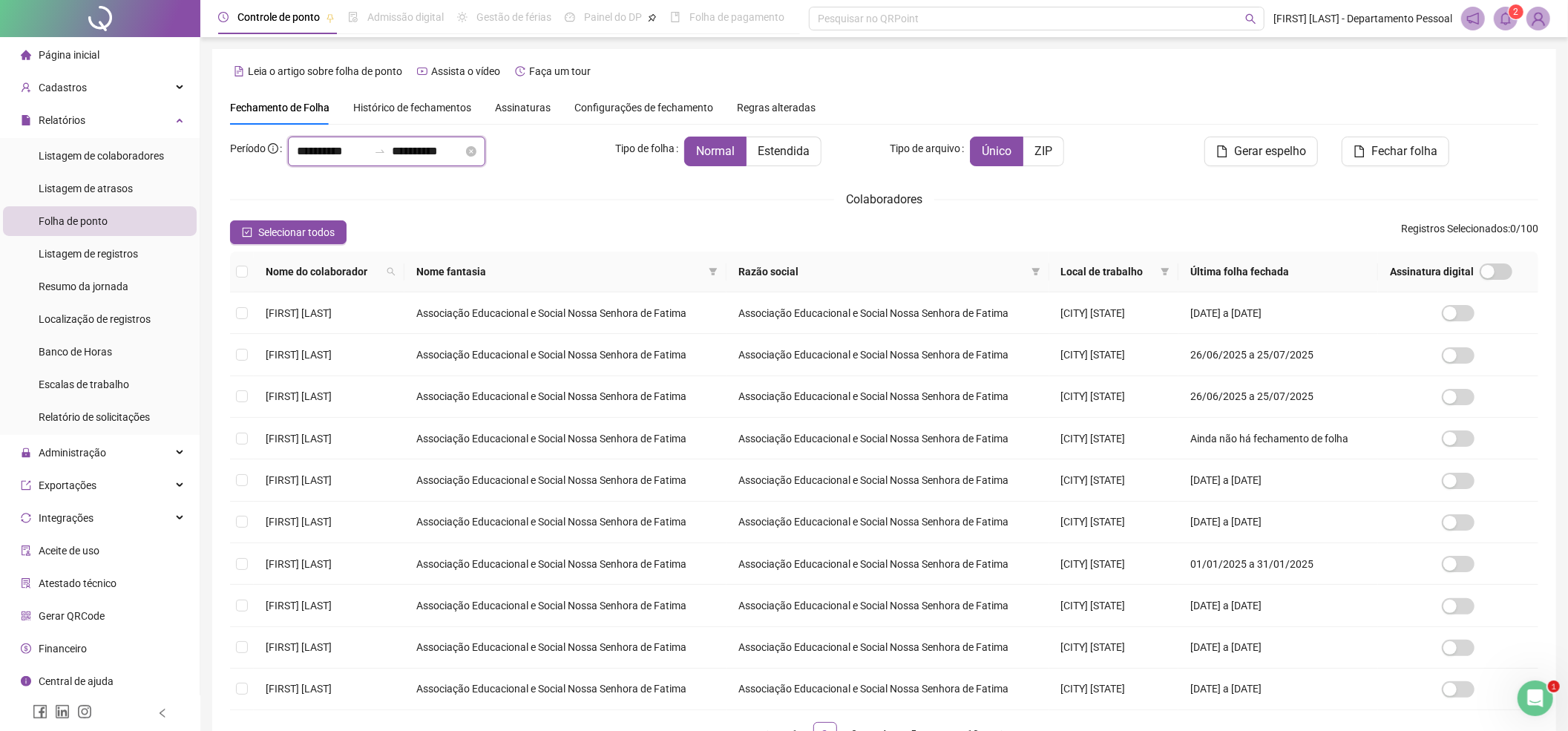click on "**********" at bounding box center (332, 151) 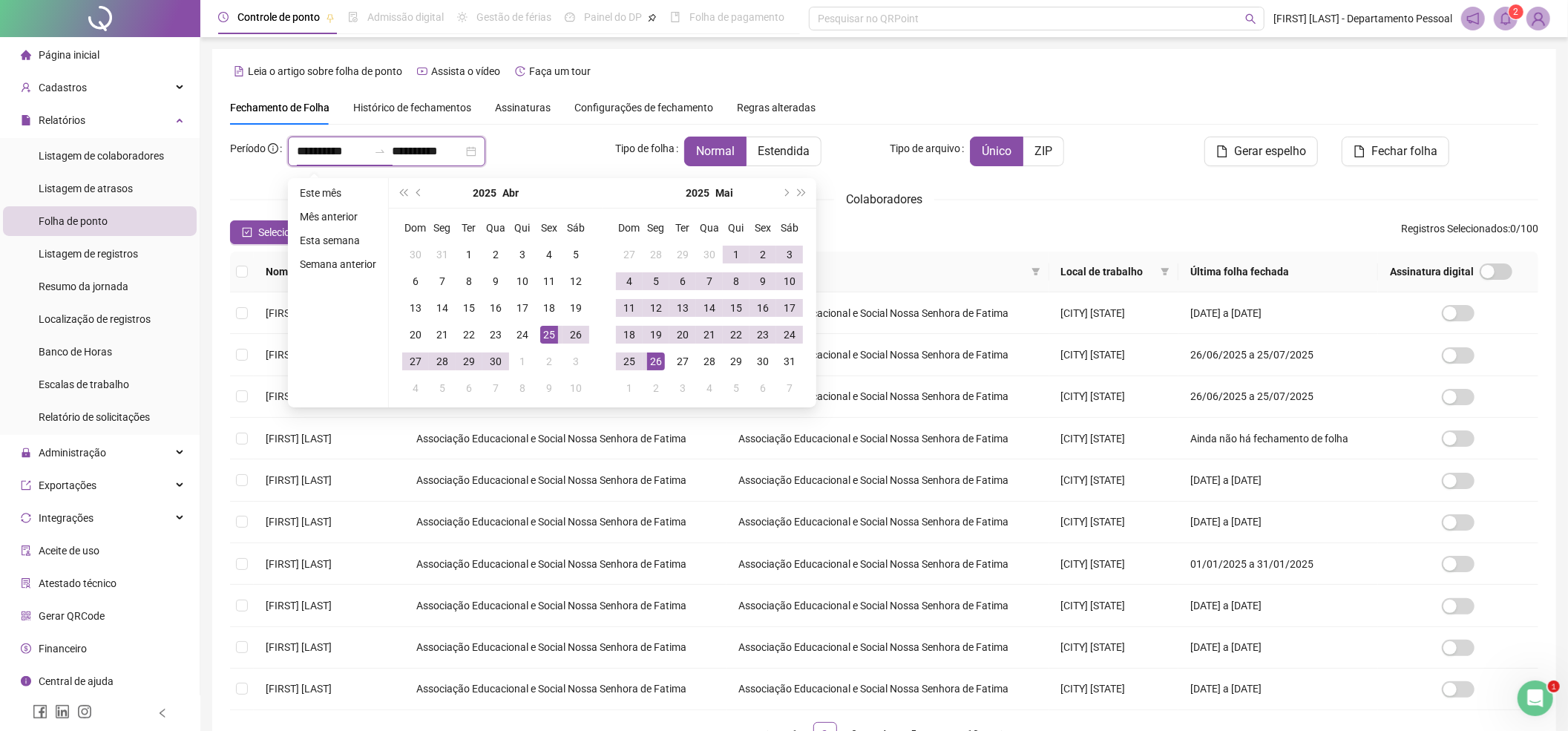 type on "**********" 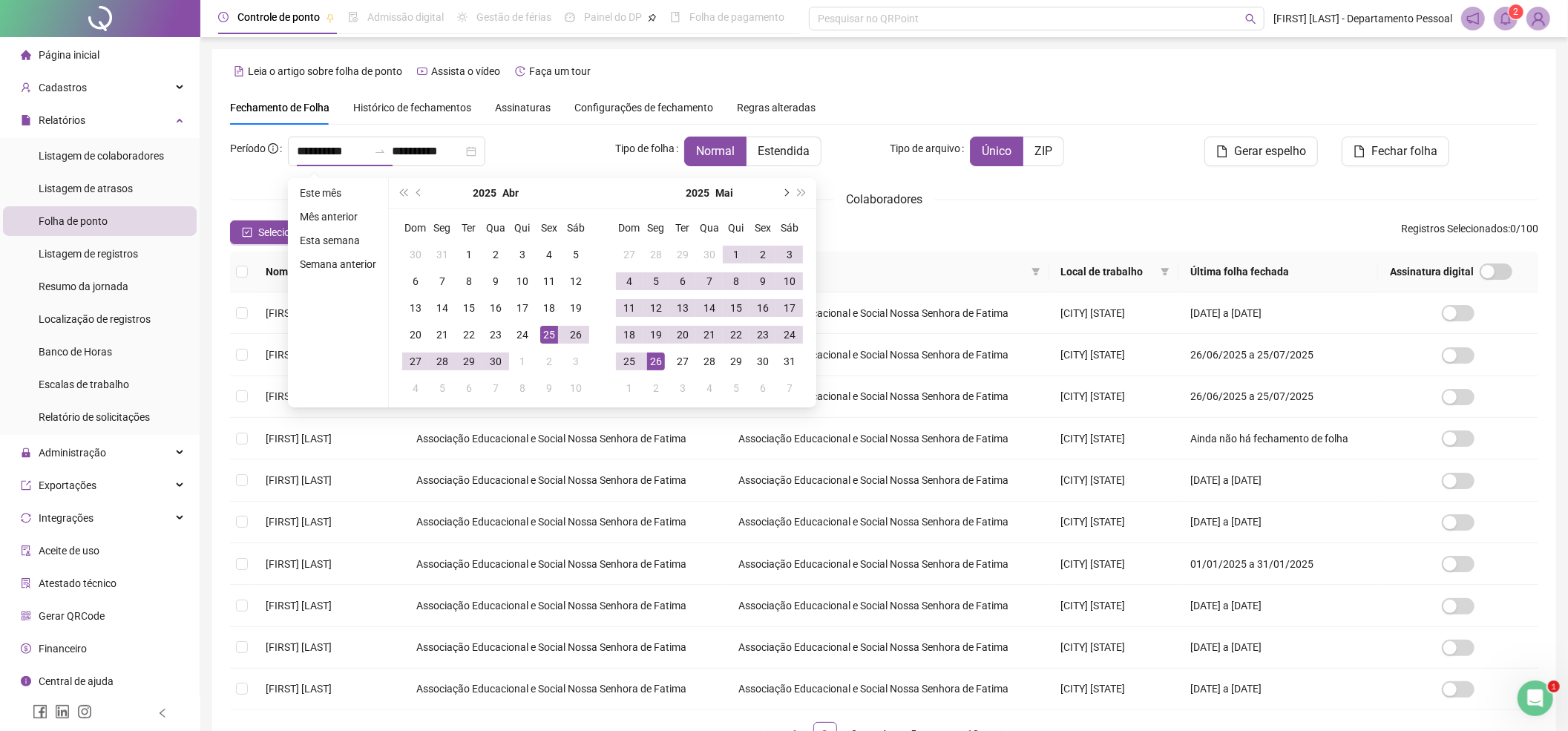 click at bounding box center (785, 193) 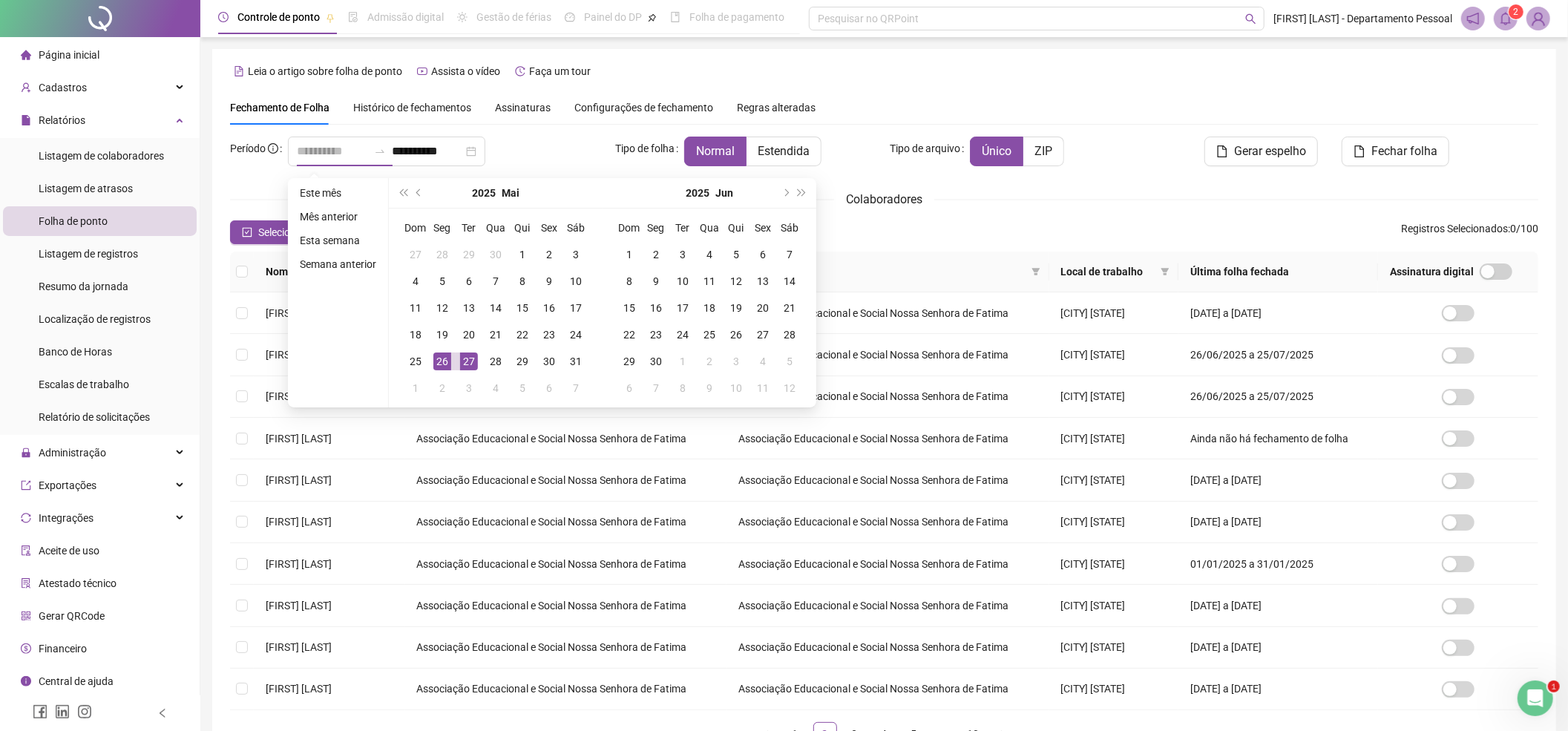type on "**********" 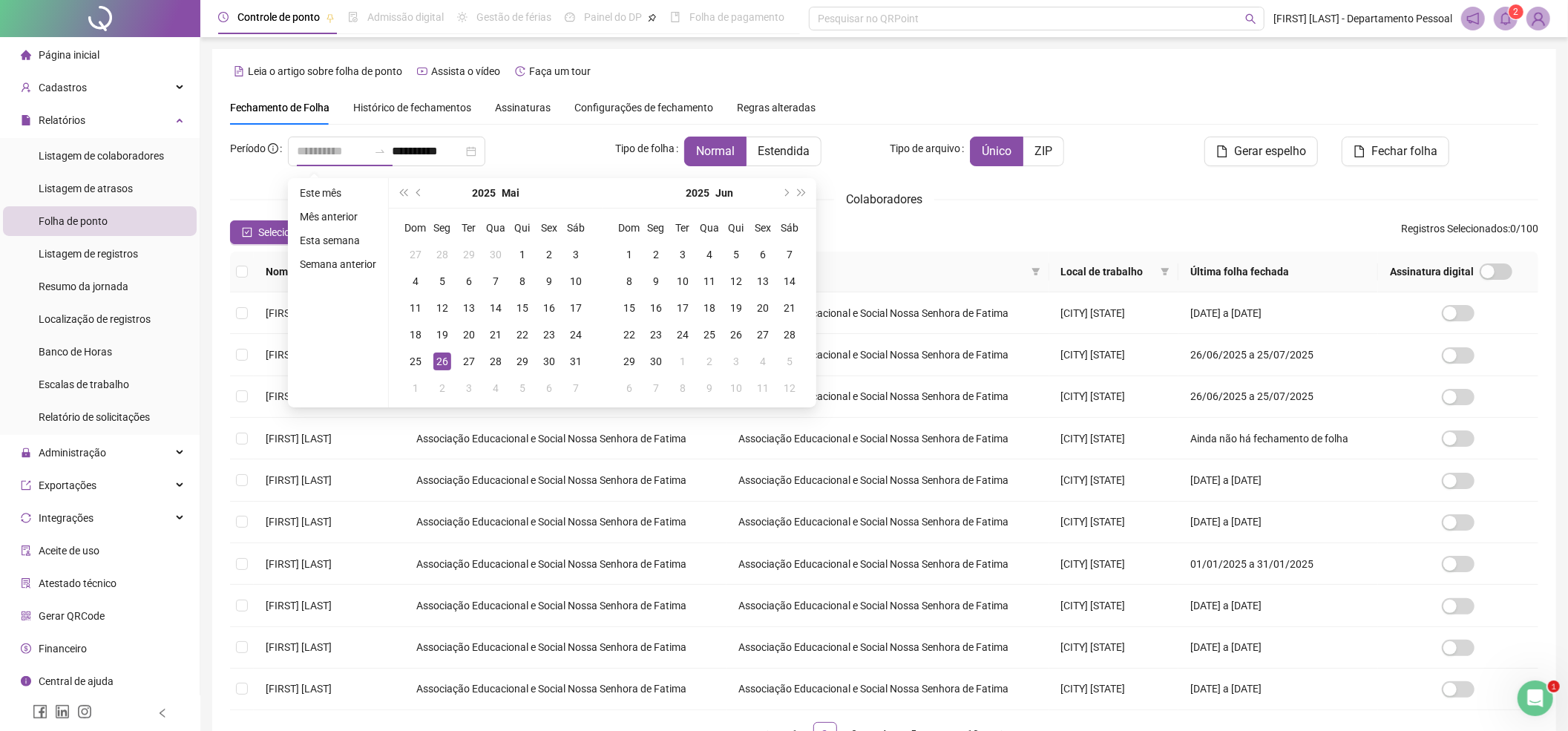 click on "26" at bounding box center [442, 361] 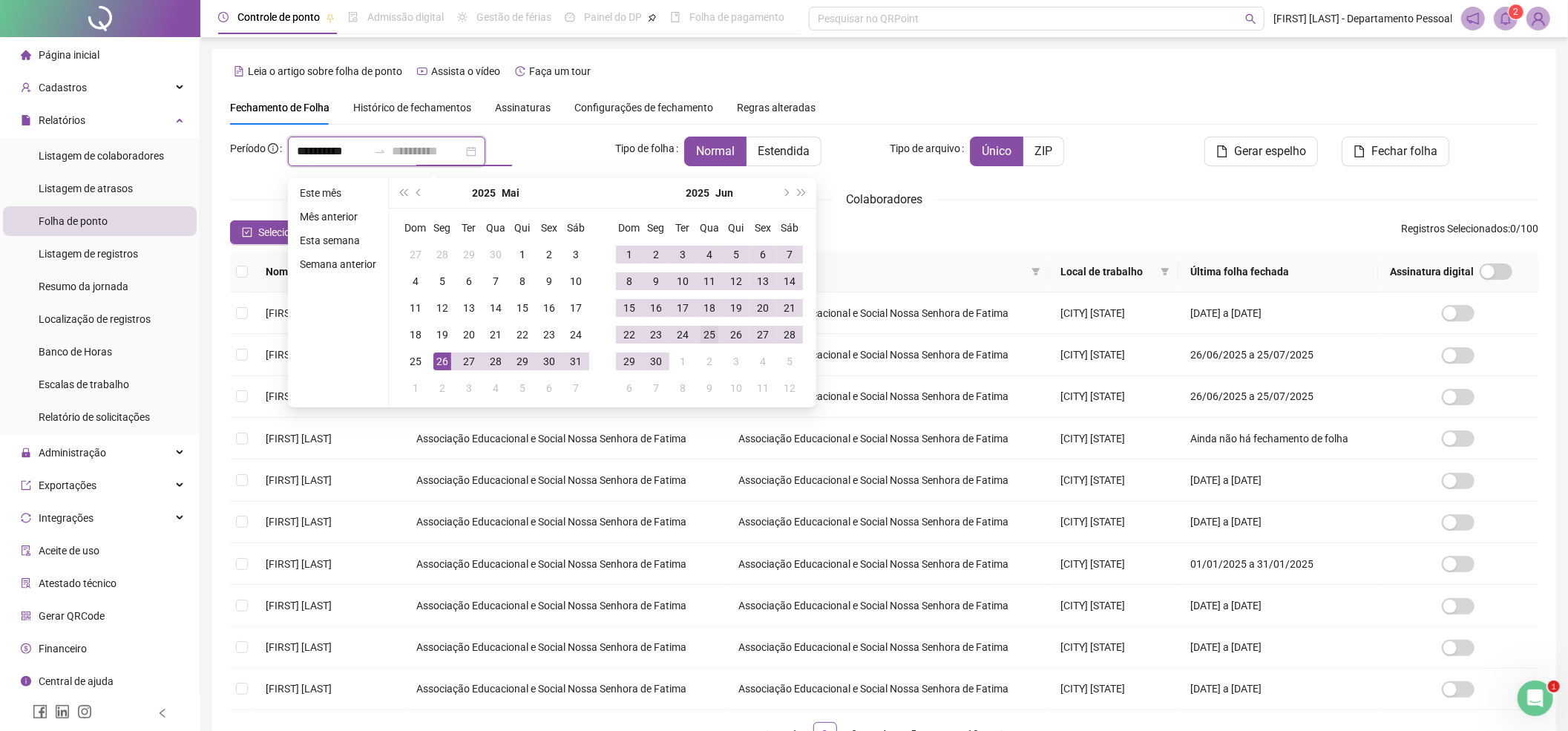 type on "**********" 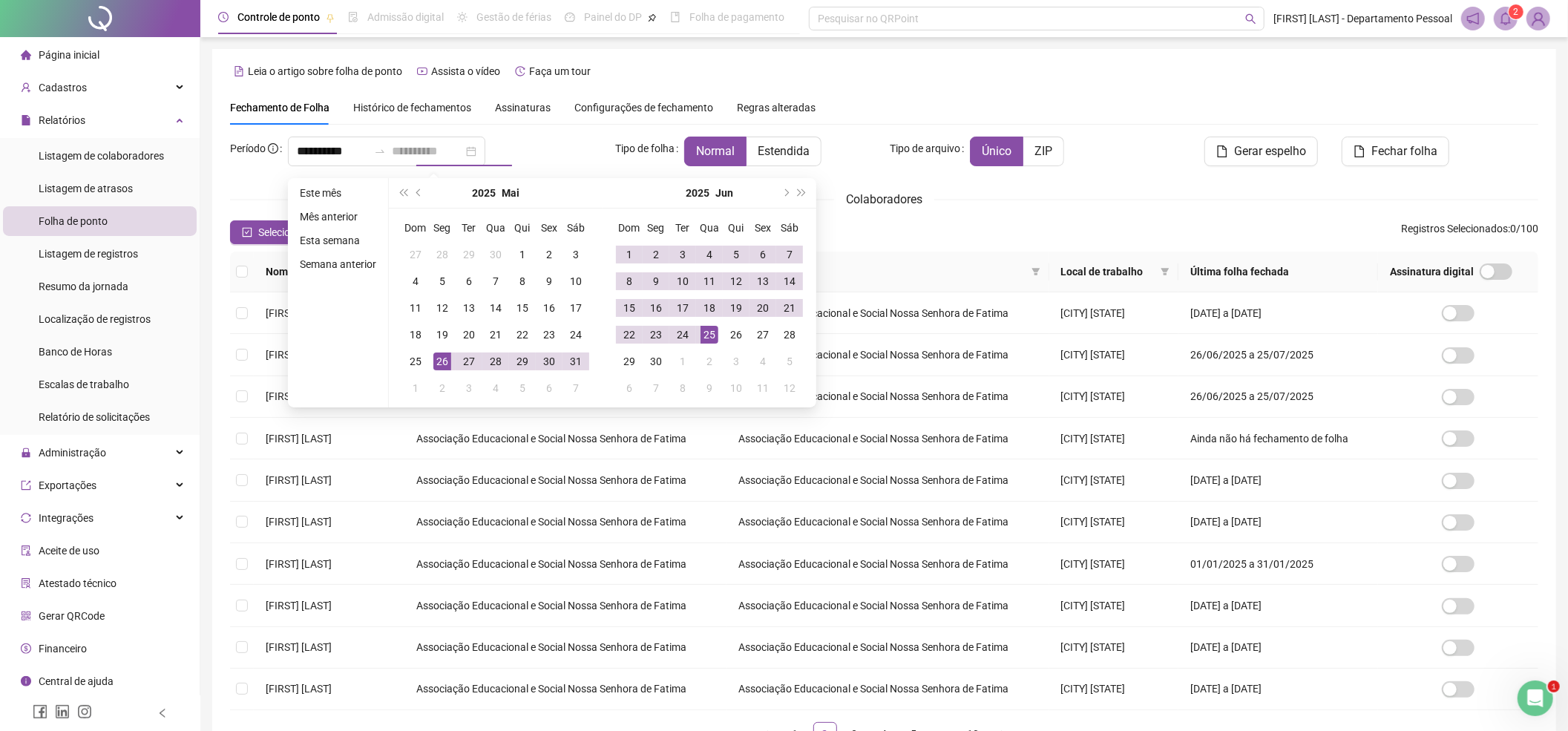 click on "25" at bounding box center (709, 335) 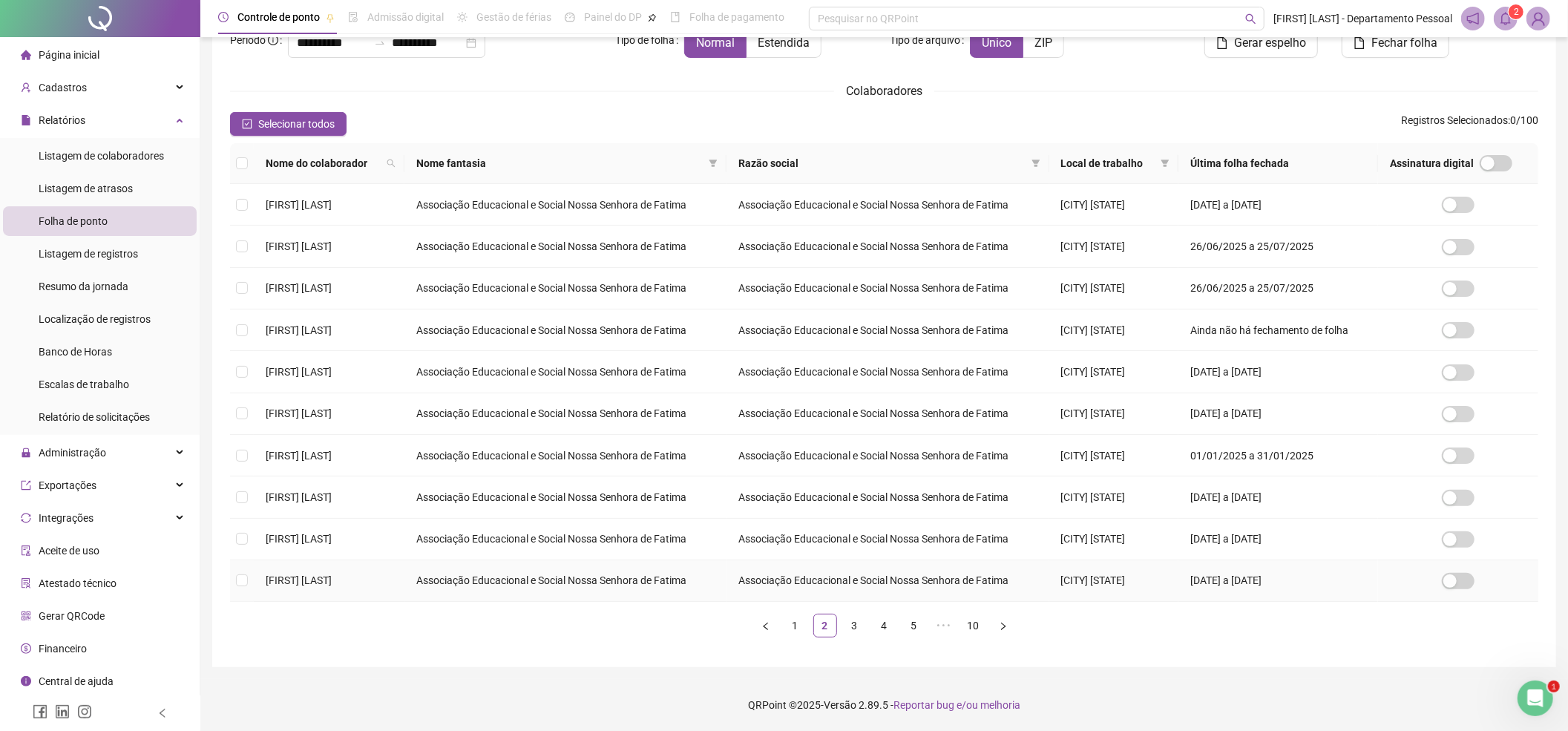 scroll, scrollTop: 113, scrollLeft: 0, axis: vertical 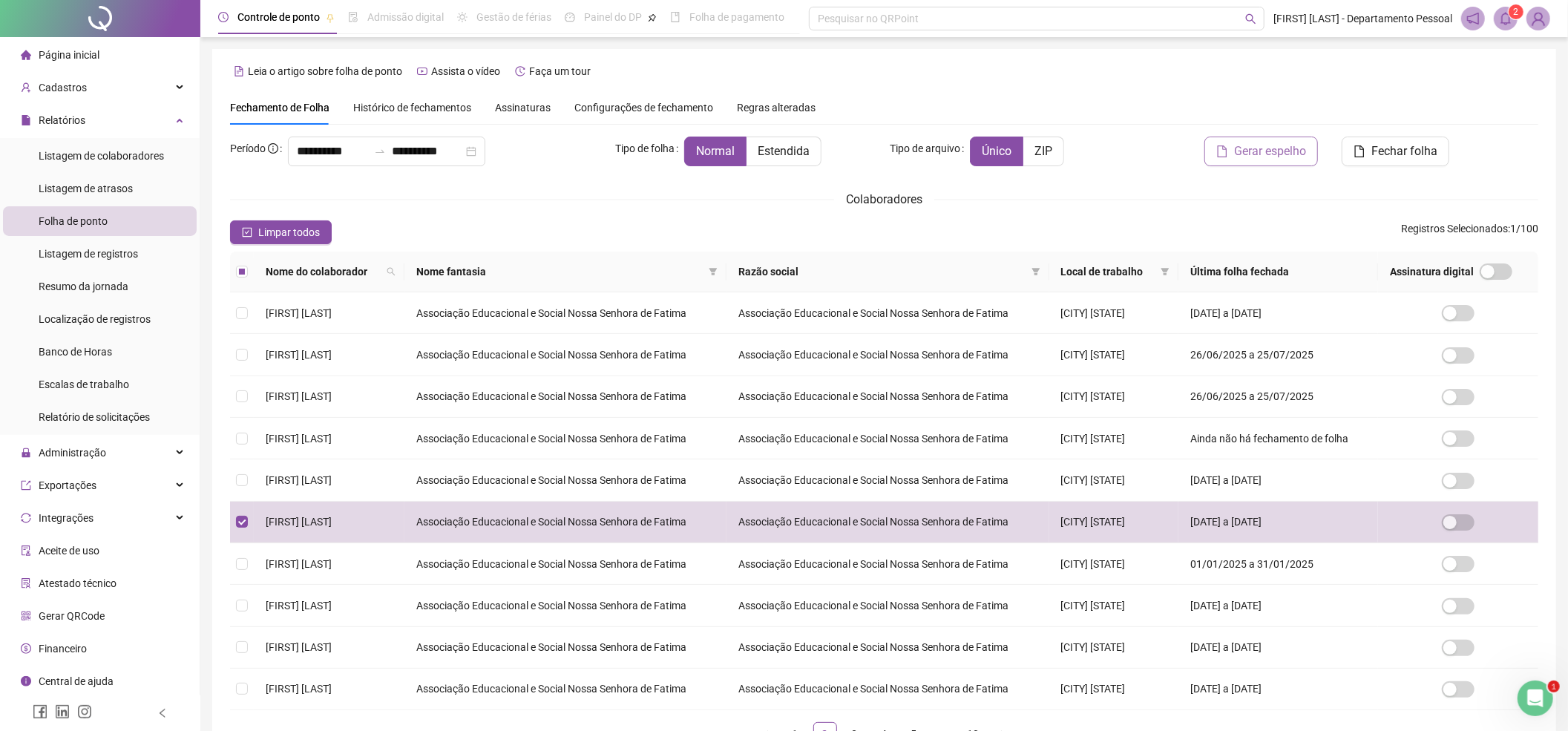click on "Gerar espelho" at bounding box center (1270, 151) 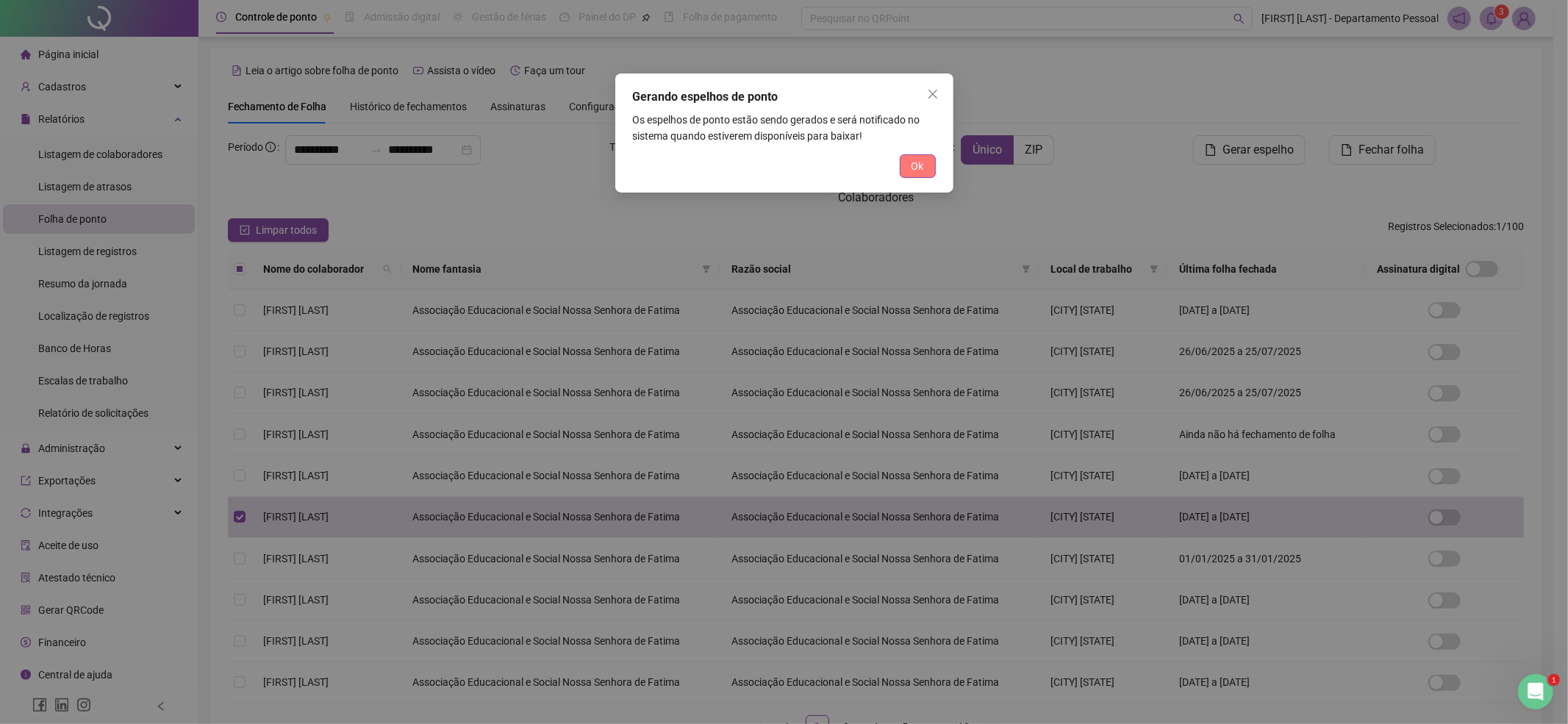 click on "Ok" at bounding box center (917, 166) 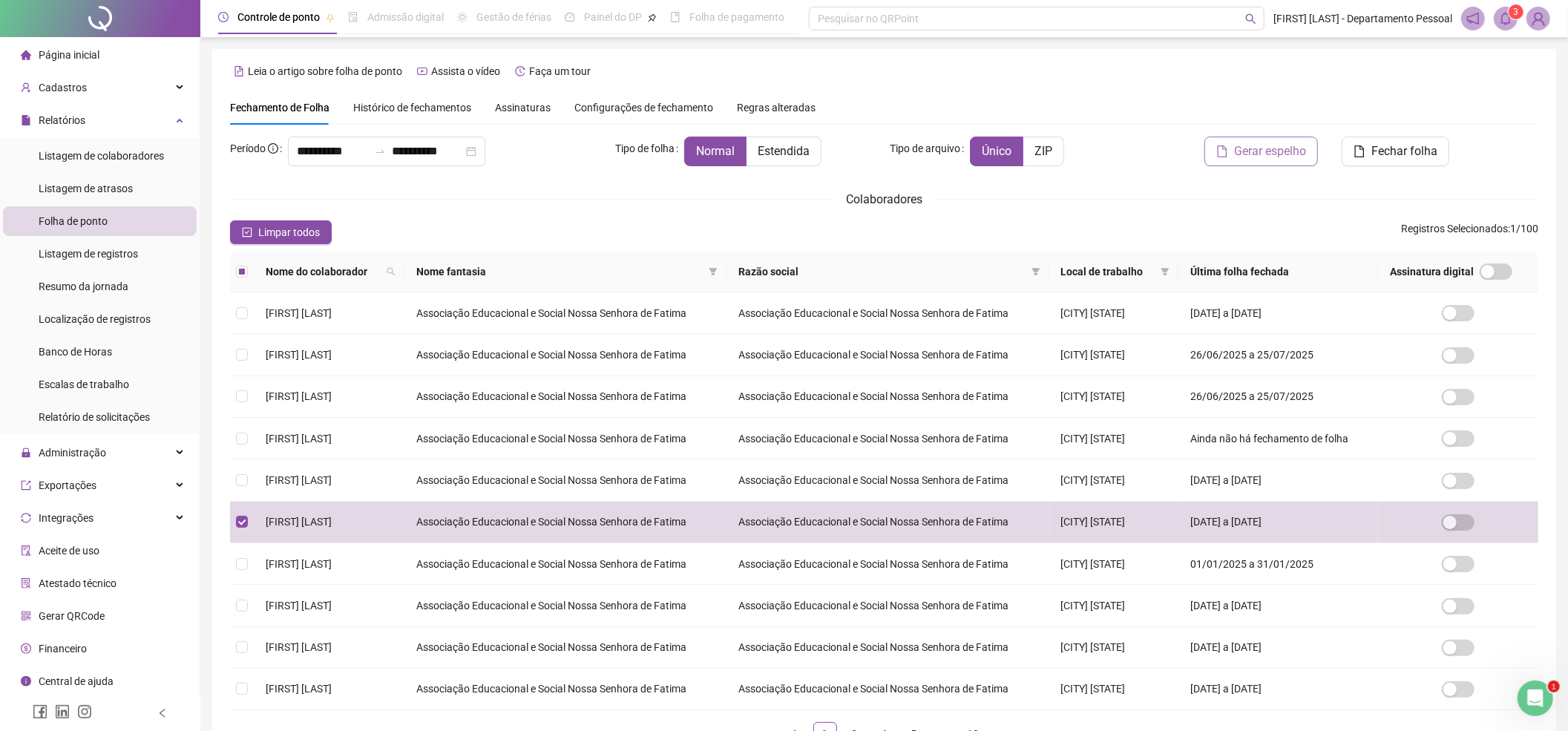 click on "Gerar espelho" at bounding box center (1270, 151) 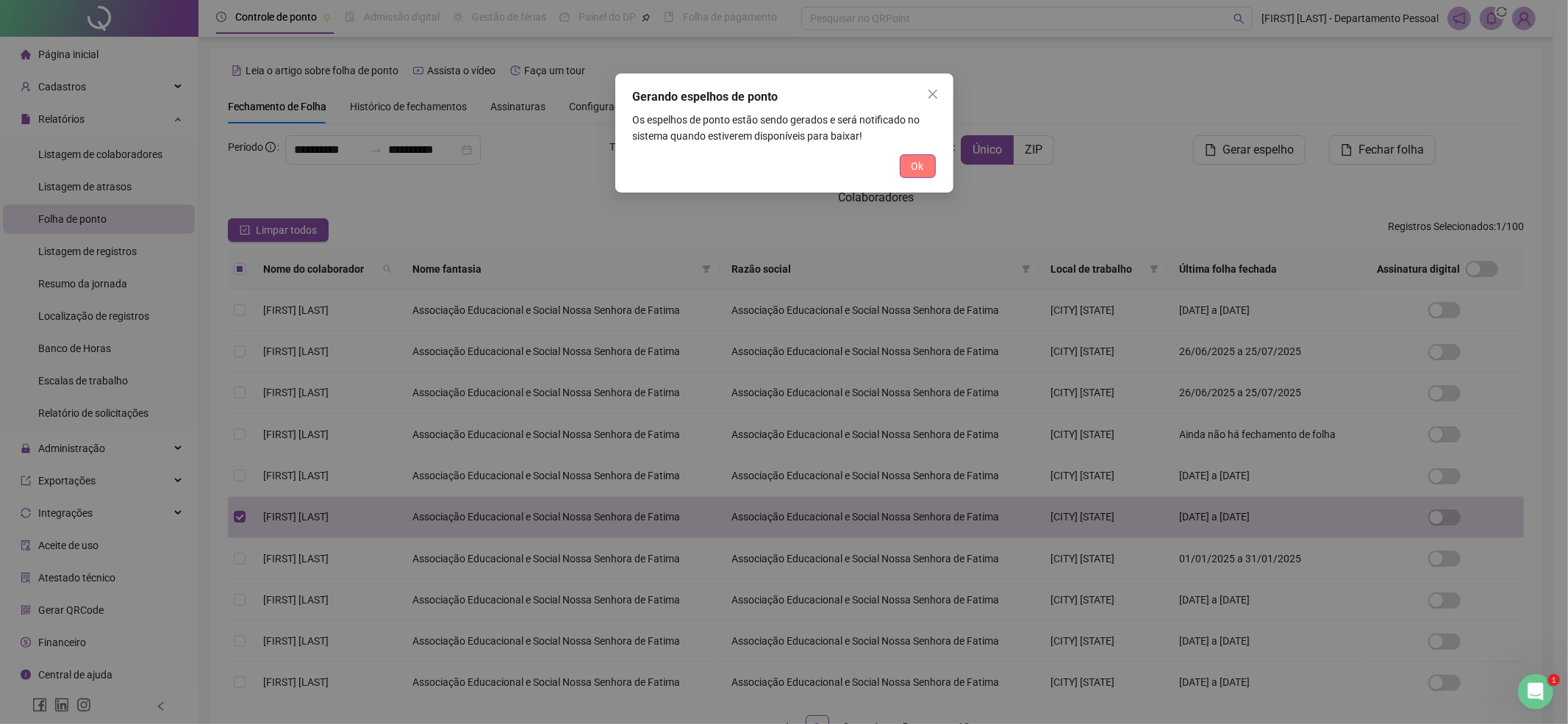 click on "Ok" at bounding box center [917, 166] 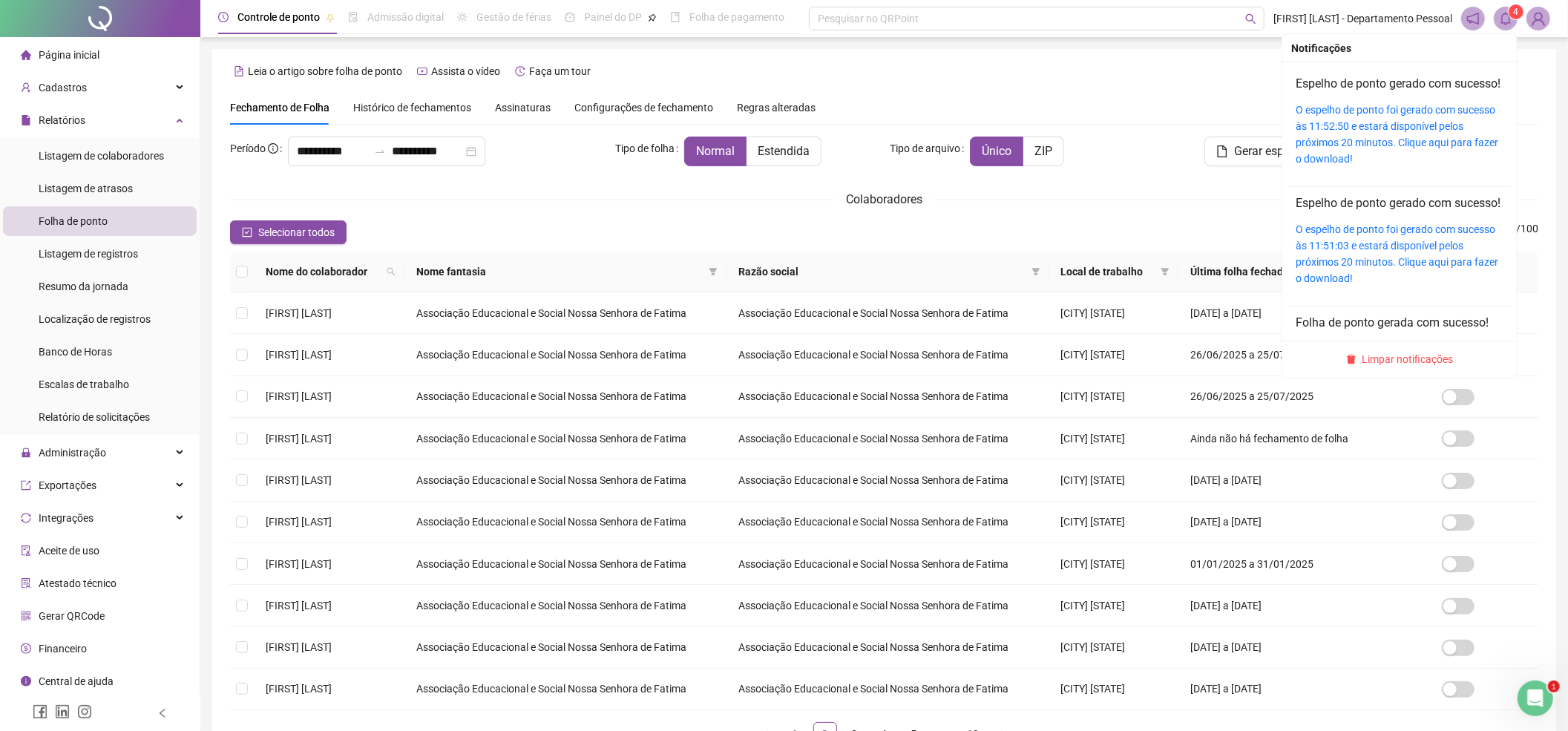 click 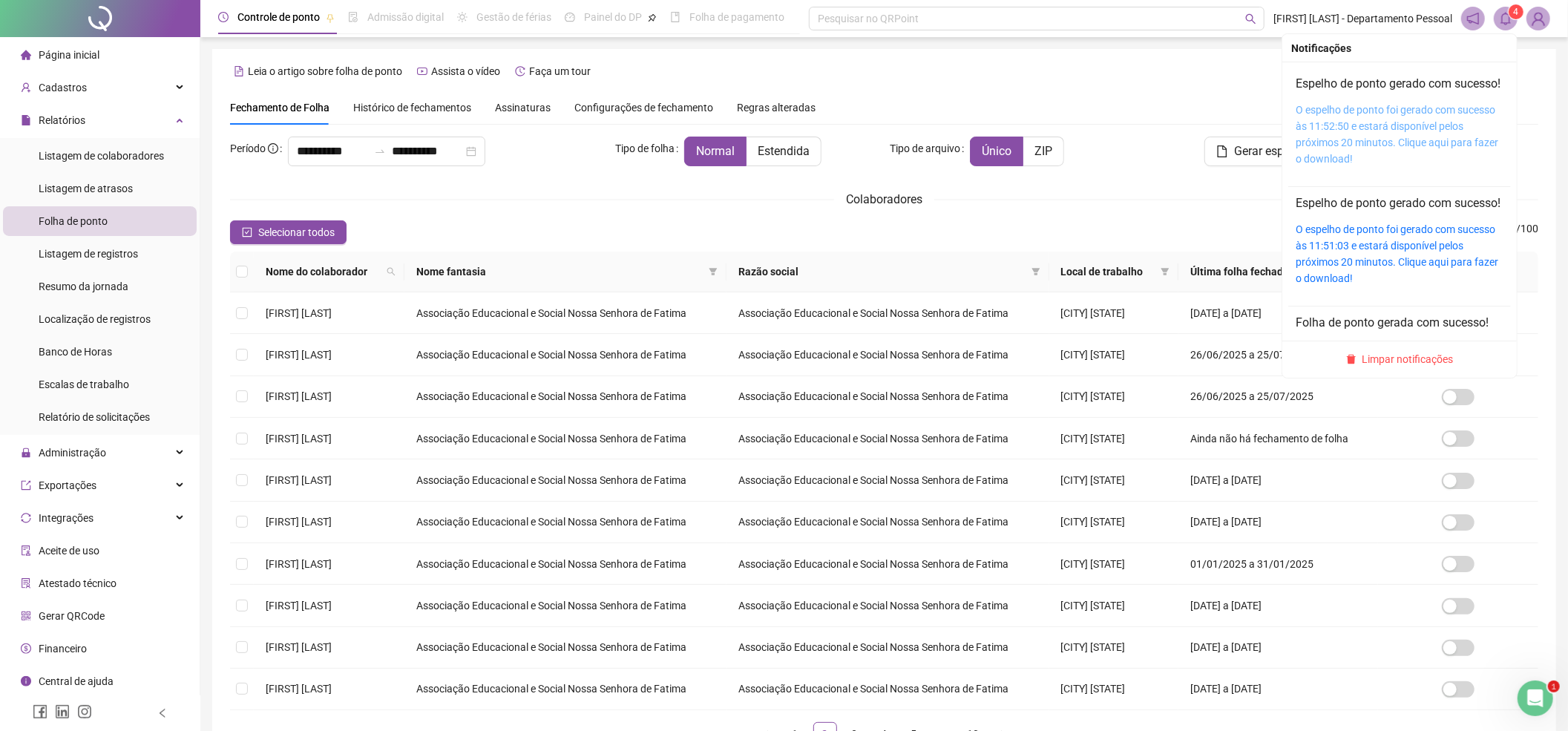 click on "O espelho de ponto foi gerado com sucesso às 11:52:50 e estará disponível pelos próximos 20 minutos.
Clique aqui para fazer o download!" at bounding box center [1397, 134] 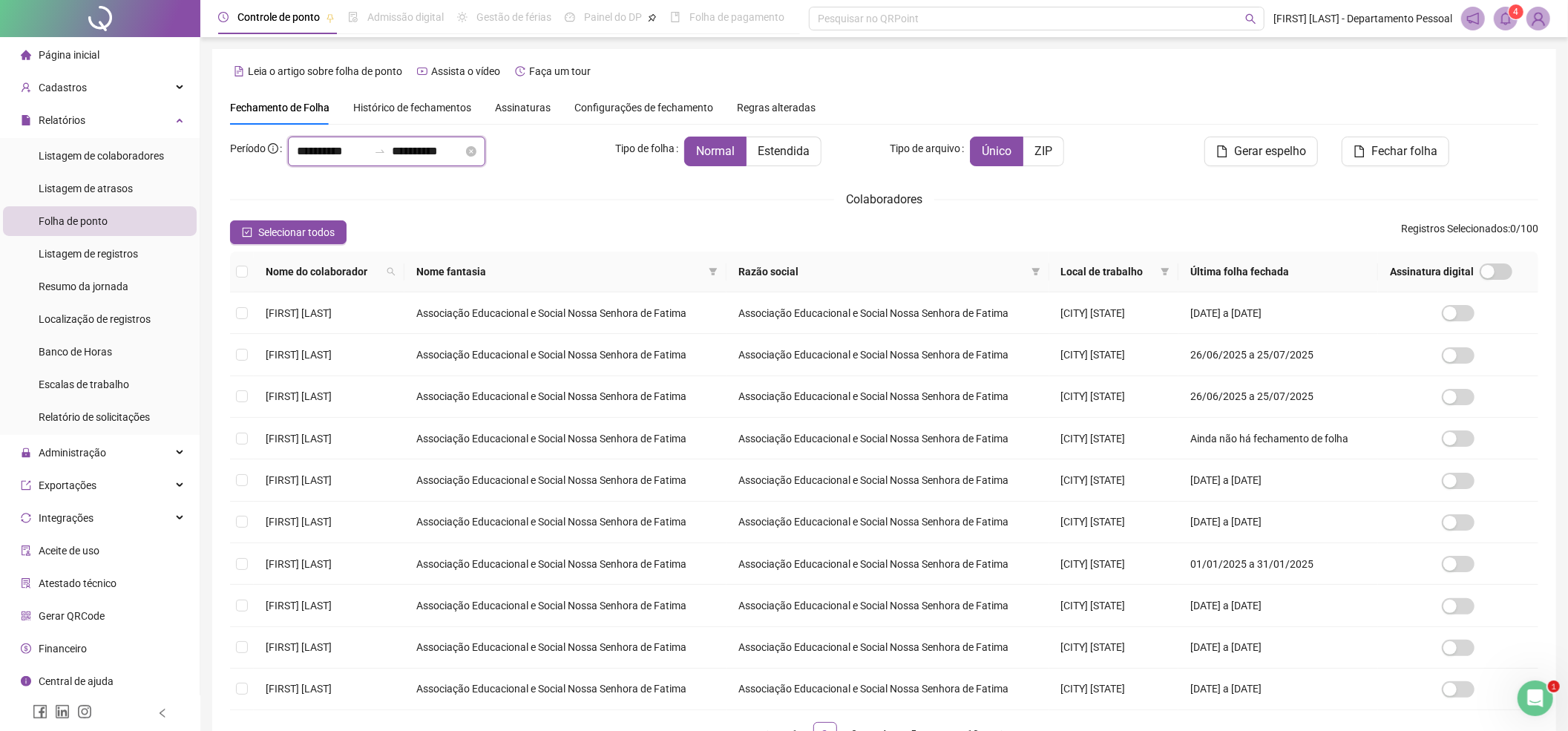 click on "**********" at bounding box center [332, 151] 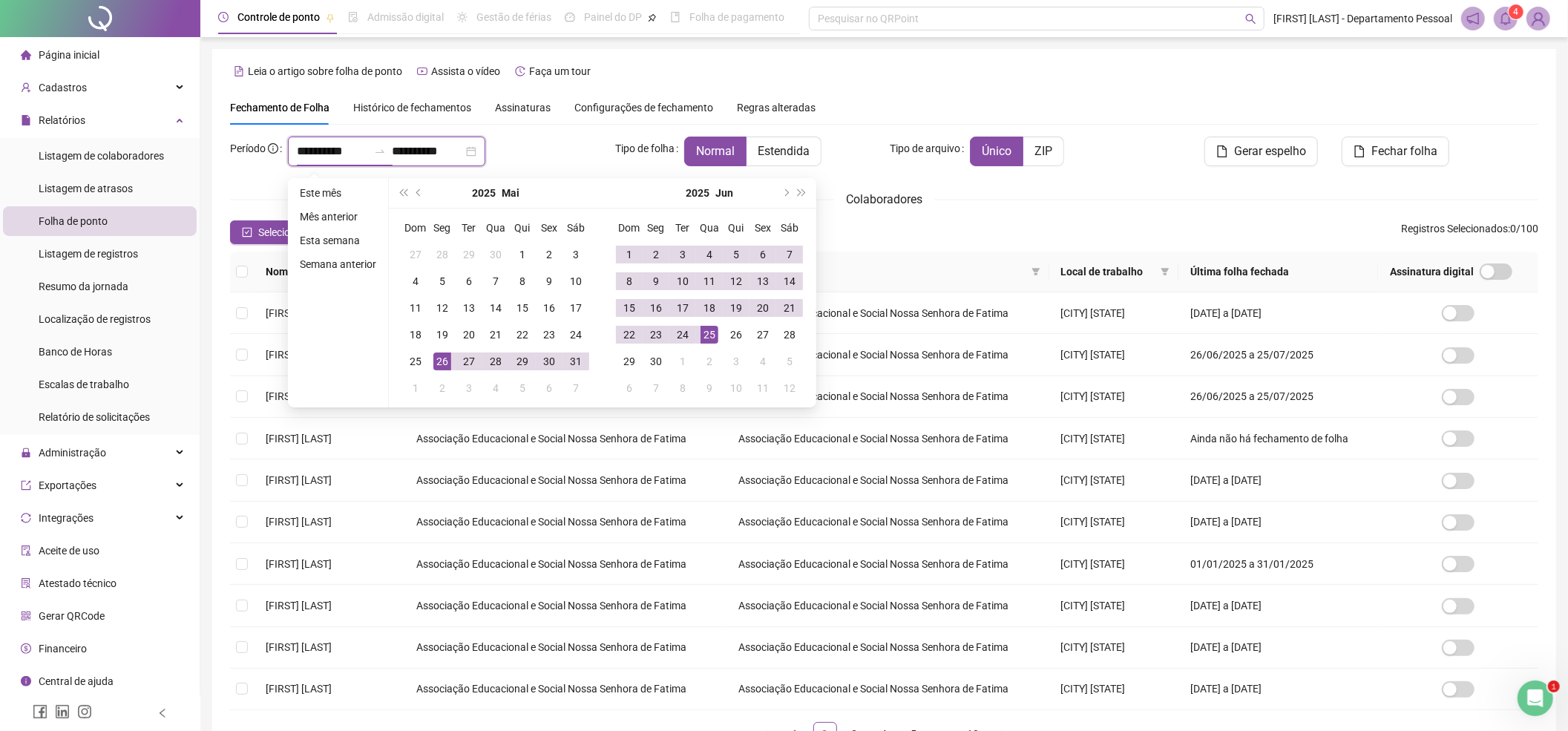 type on "**********" 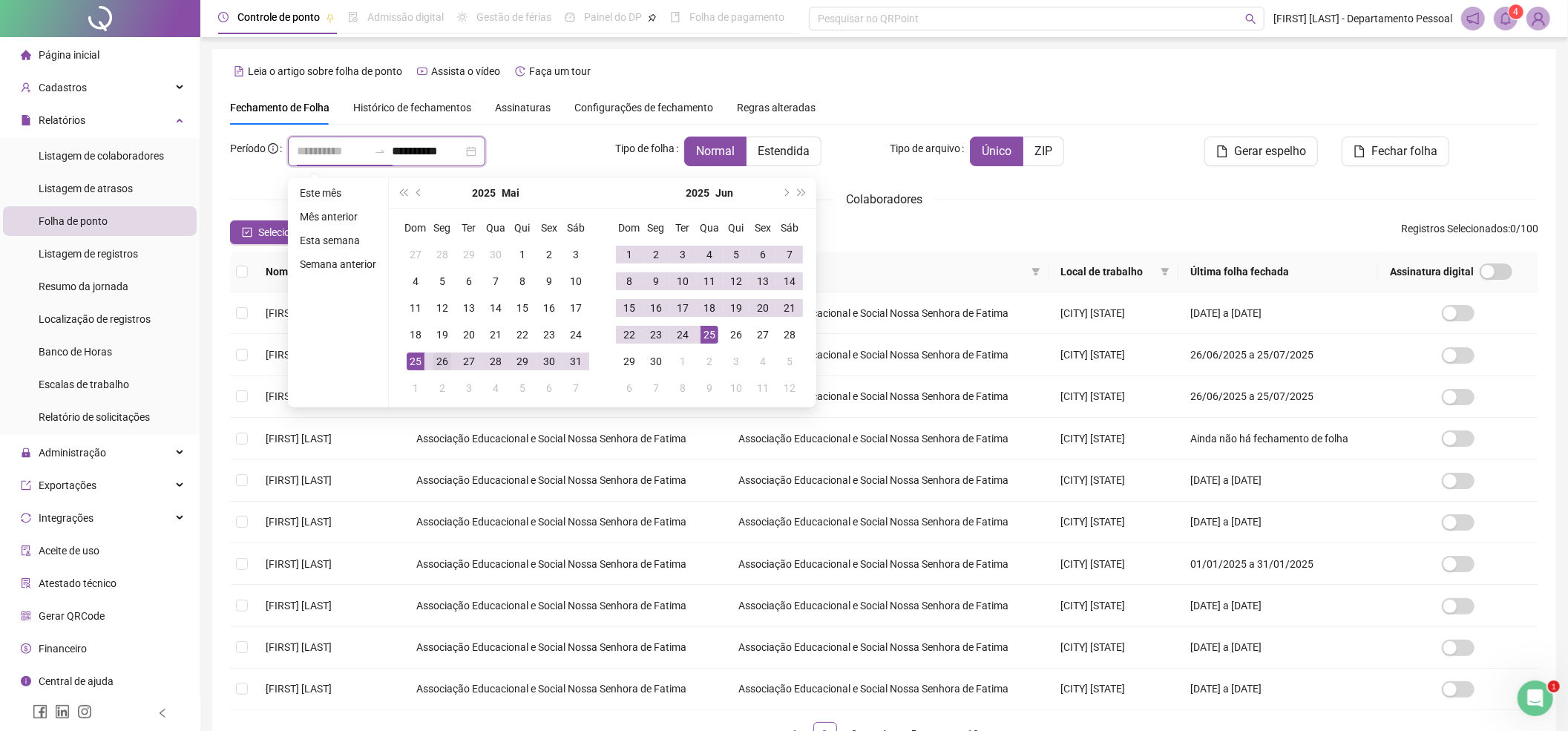 type on "**********" 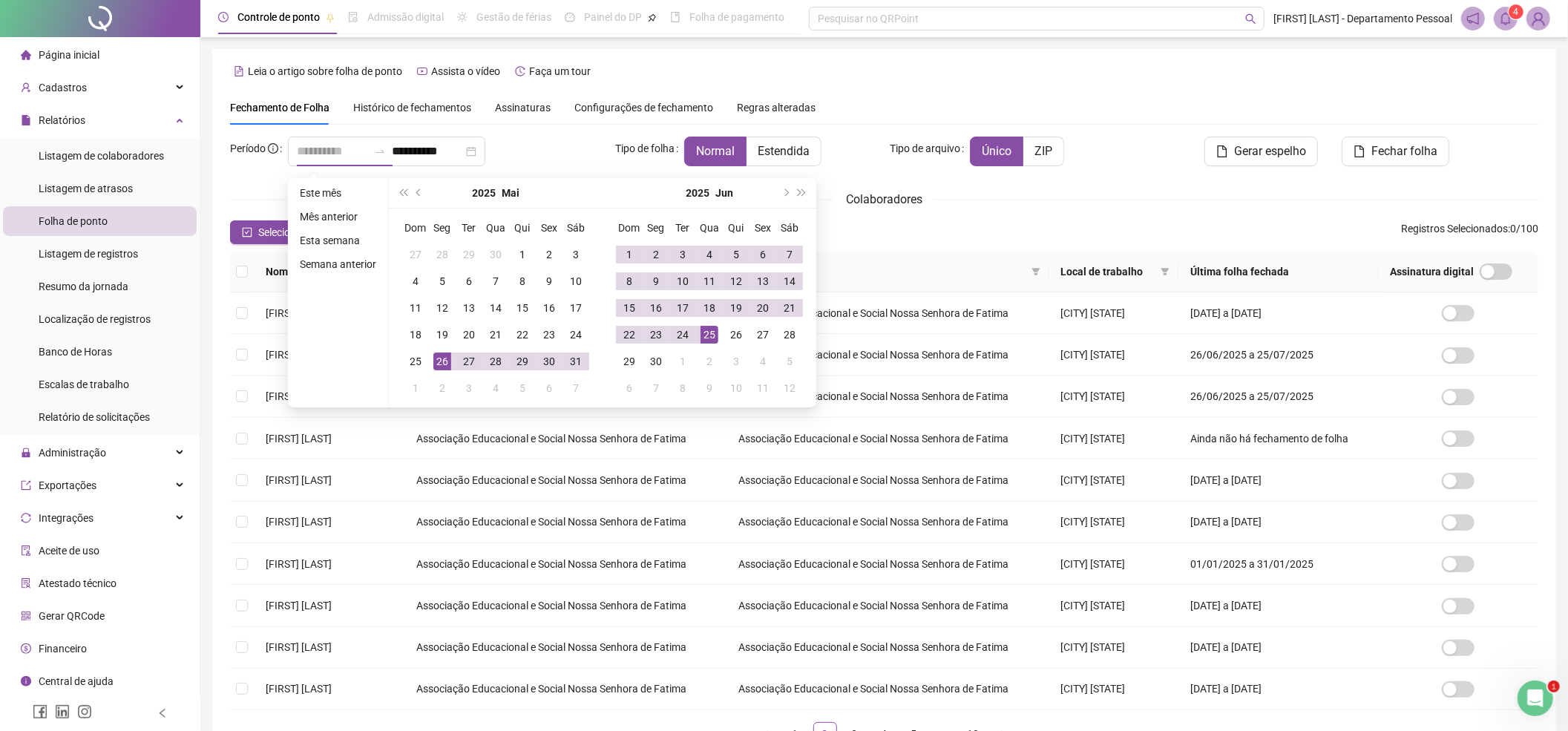 click on "26" at bounding box center [442, 361] 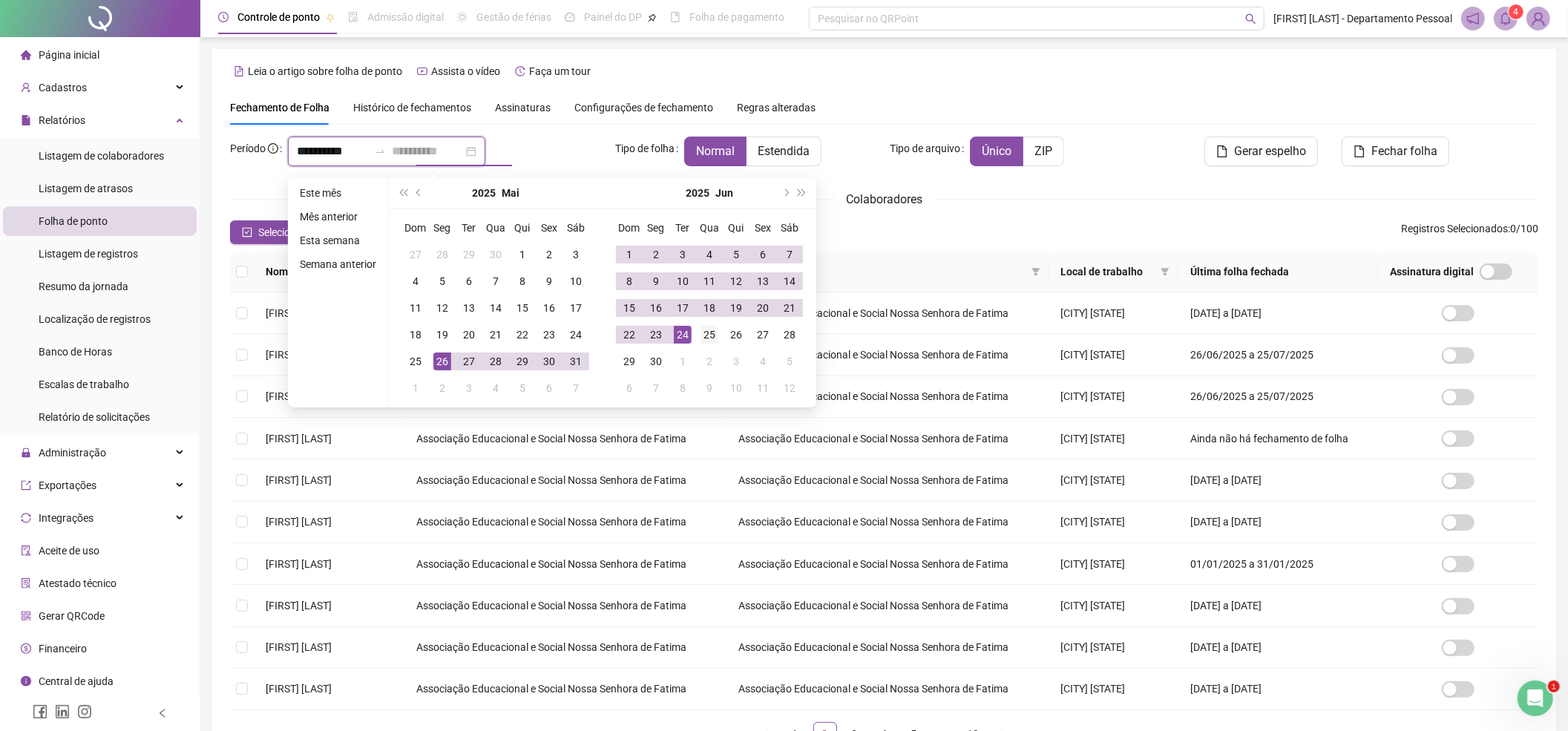 type on "**********" 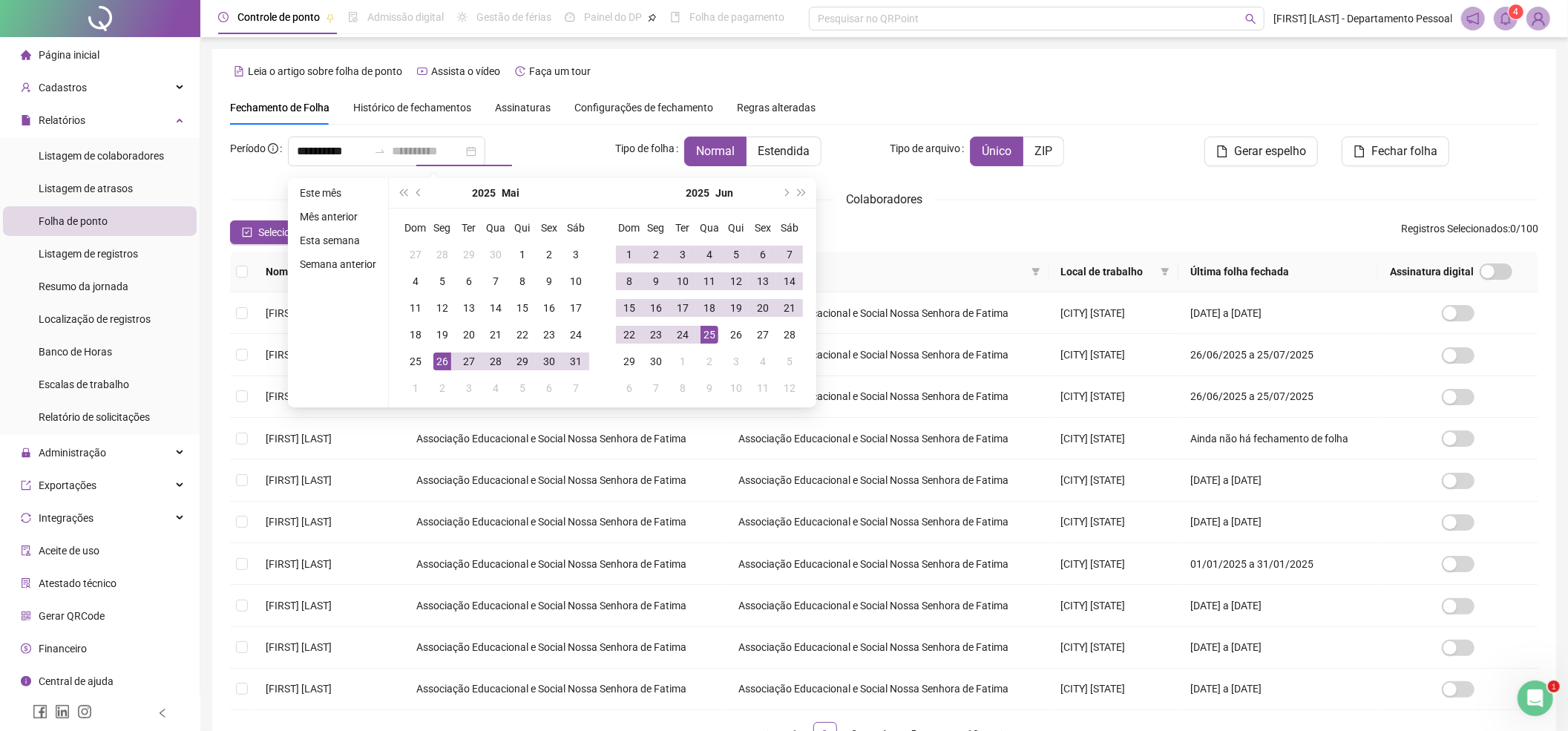 click on "25" at bounding box center [709, 335] 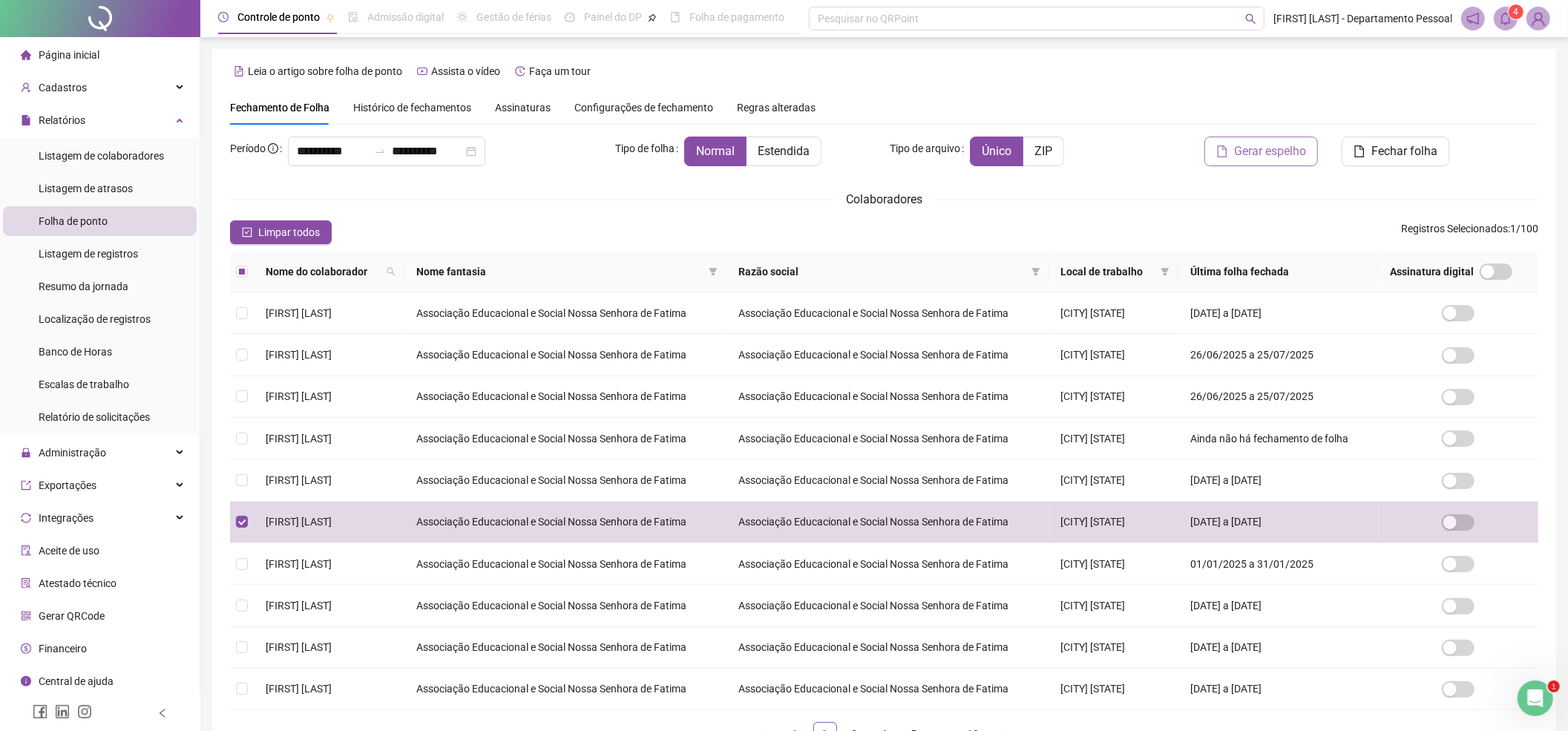 click on "Gerar espelho" at bounding box center [1261, 151] 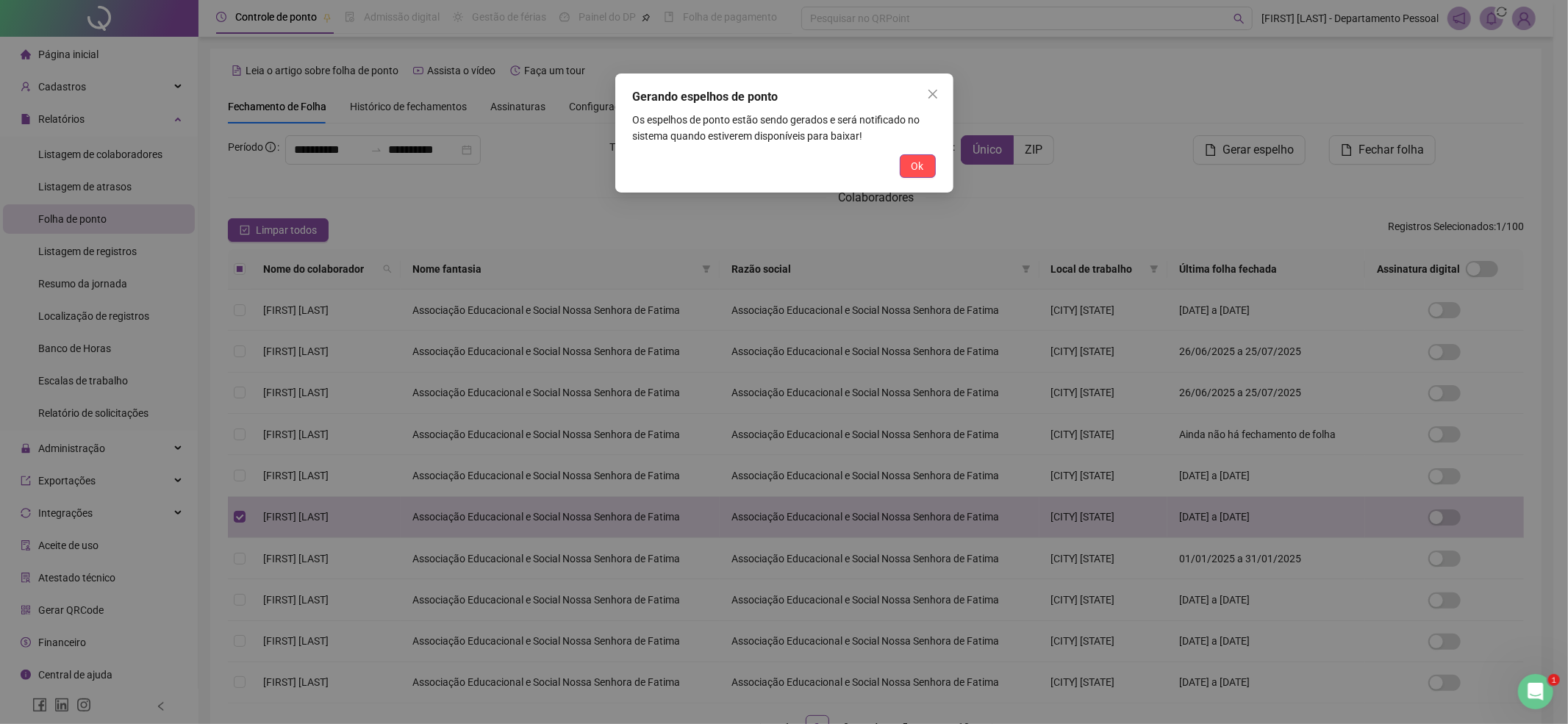 click on "Ok" at bounding box center [784, 166] 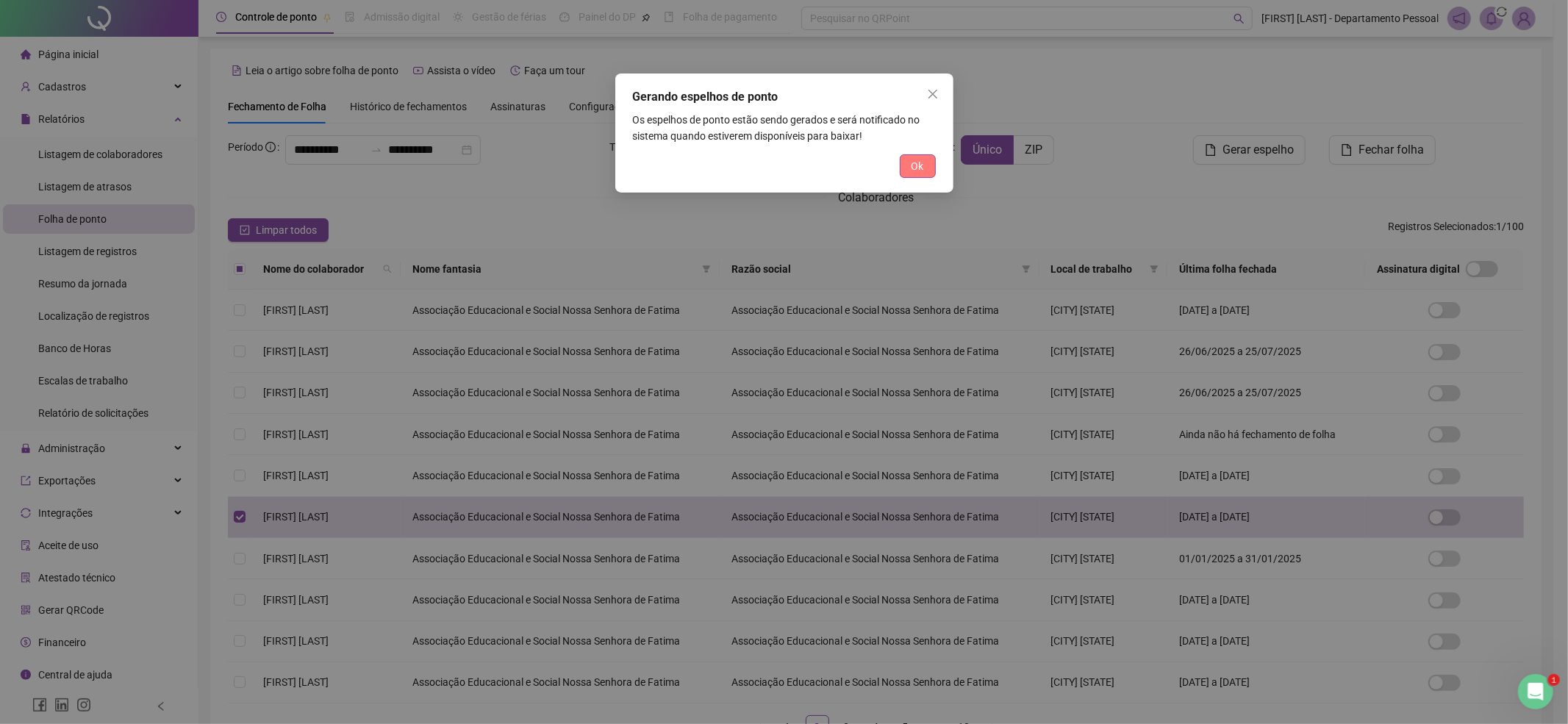 click on "Ok" at bounding box center [917, 166] 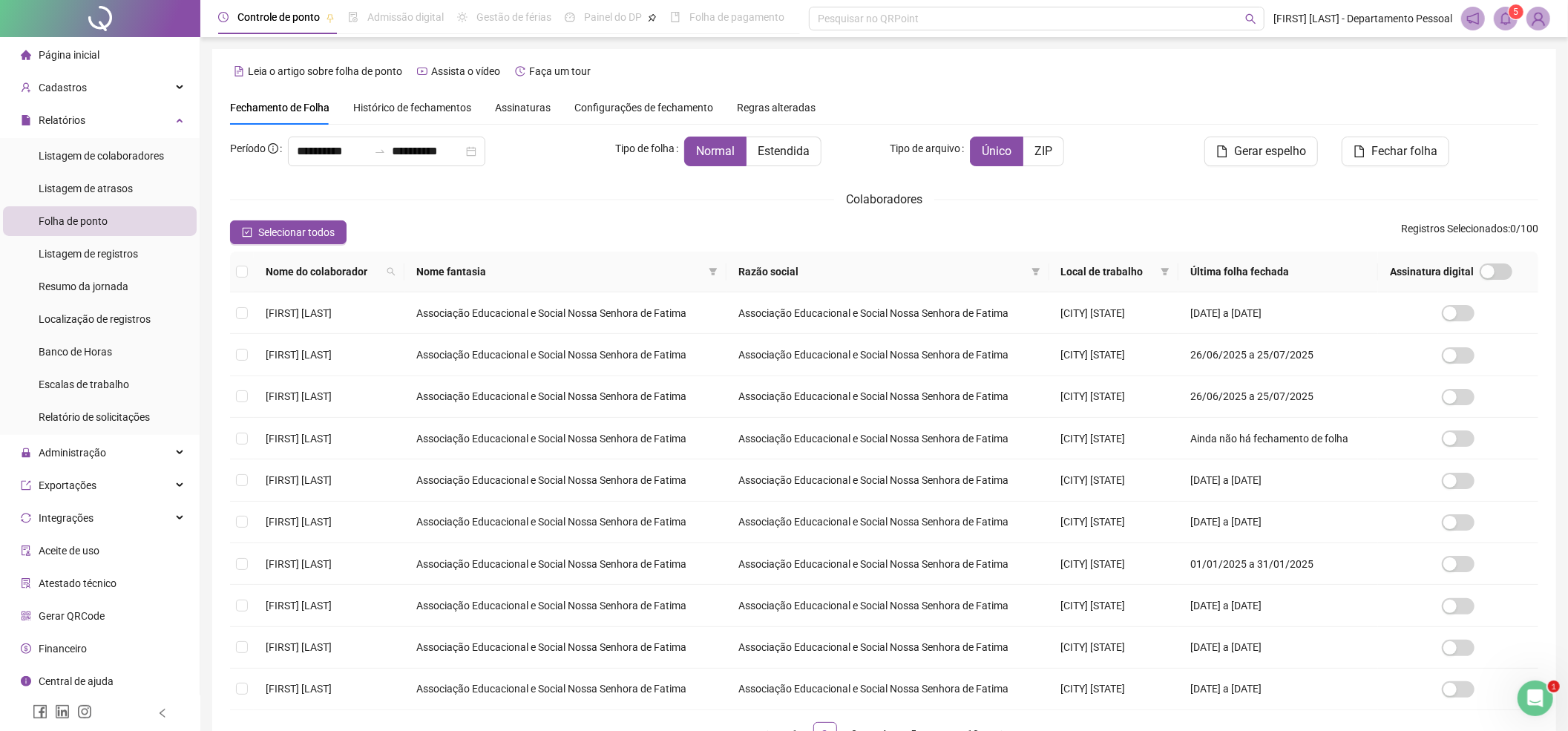 click 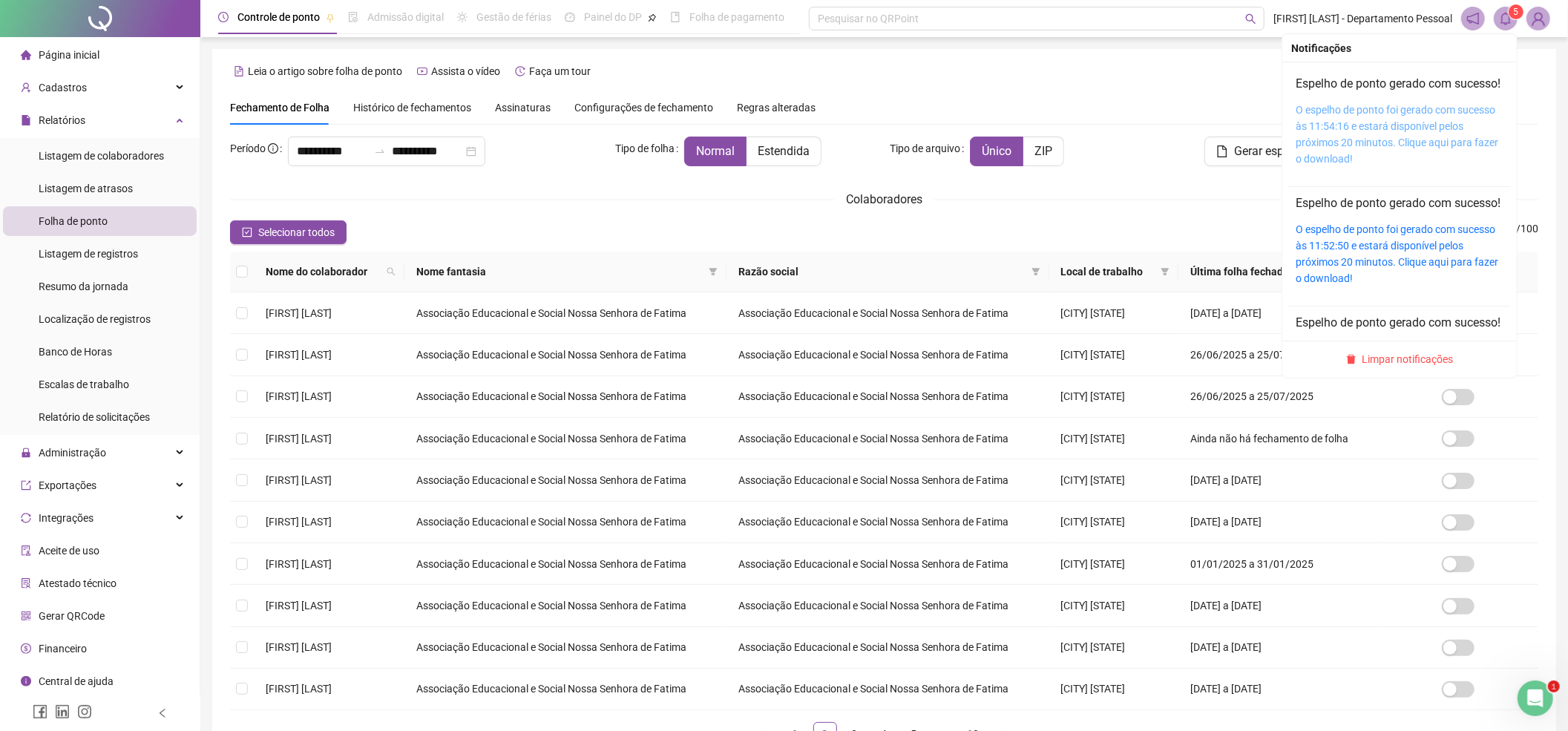 click on "O espelho de ponto foi gerado com sucesso às 11:54:16 e estará disponível pelos próximos 20 minutos.
Clique aqui para fazer o download!" at bounding box center [1397, 134] 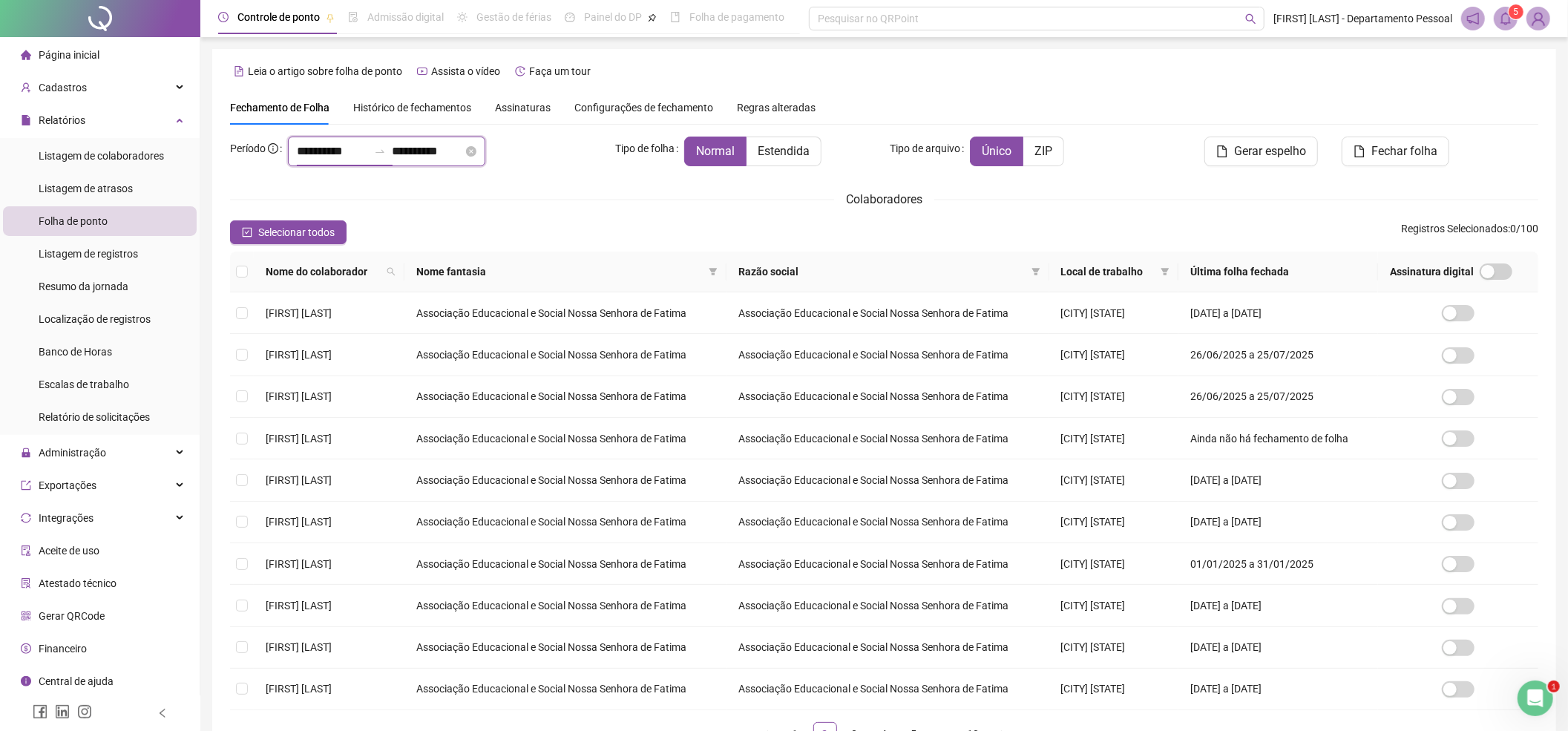 click on "**********" at bounding box center (332, 151) 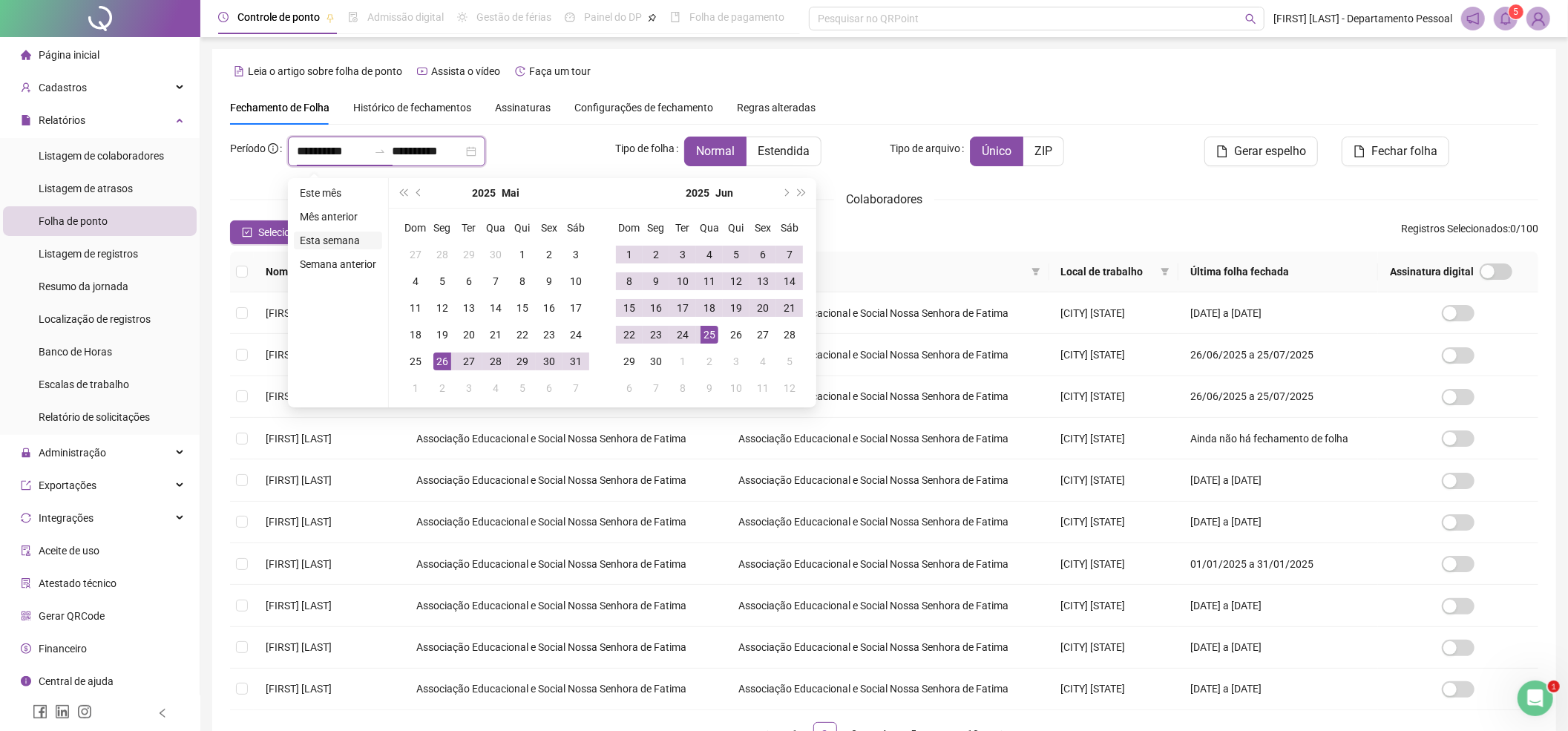 type on "**********" 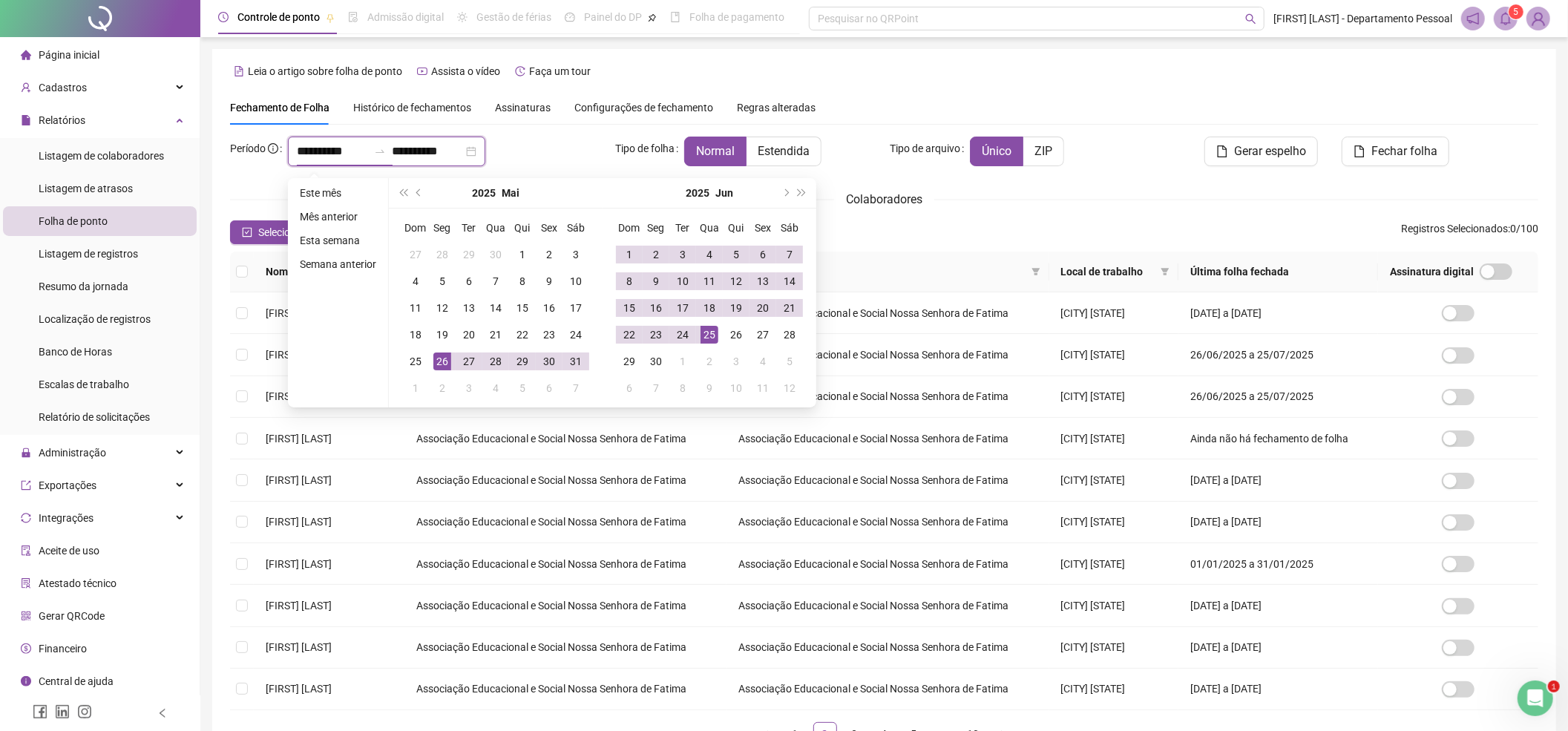 type on "**********" 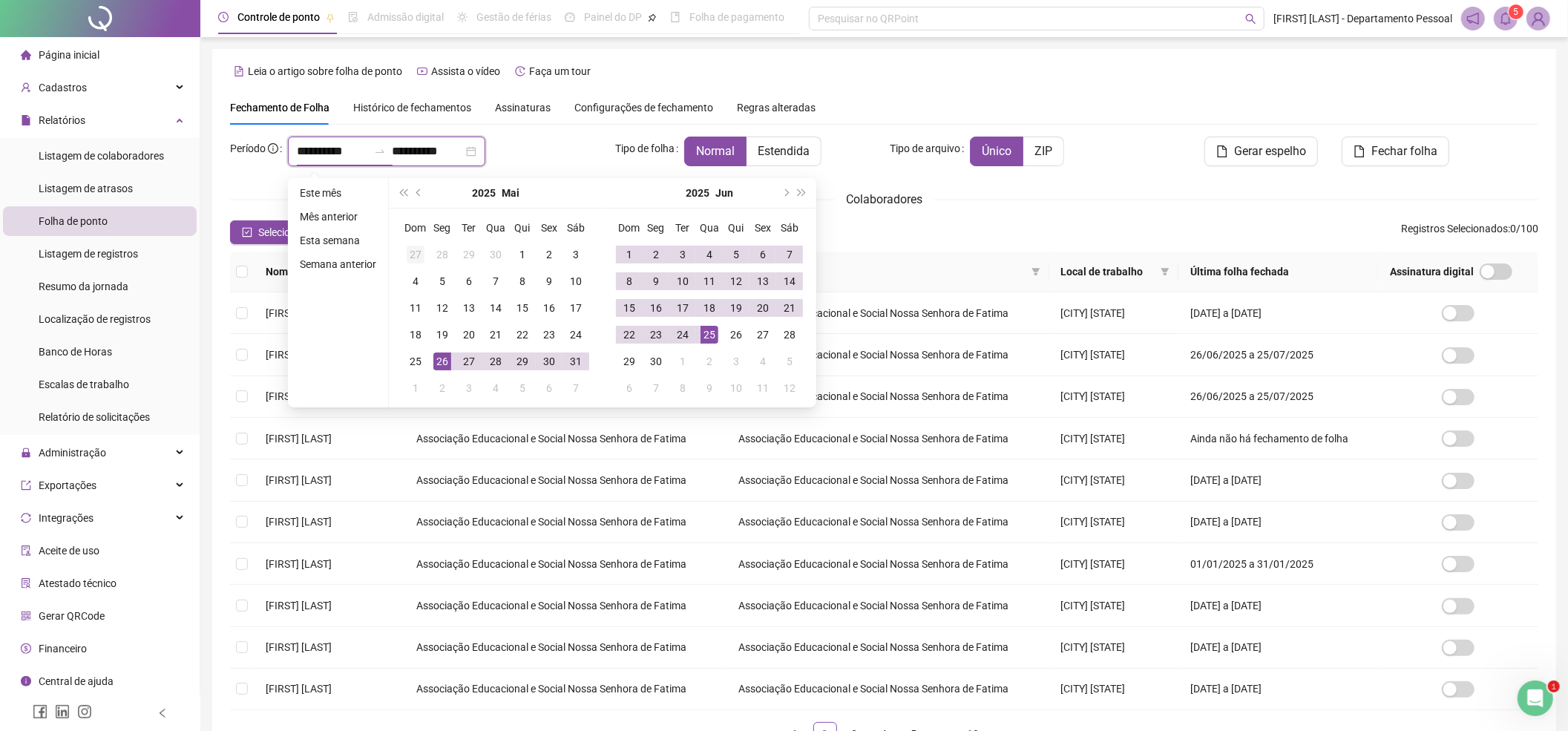 type on "**********" 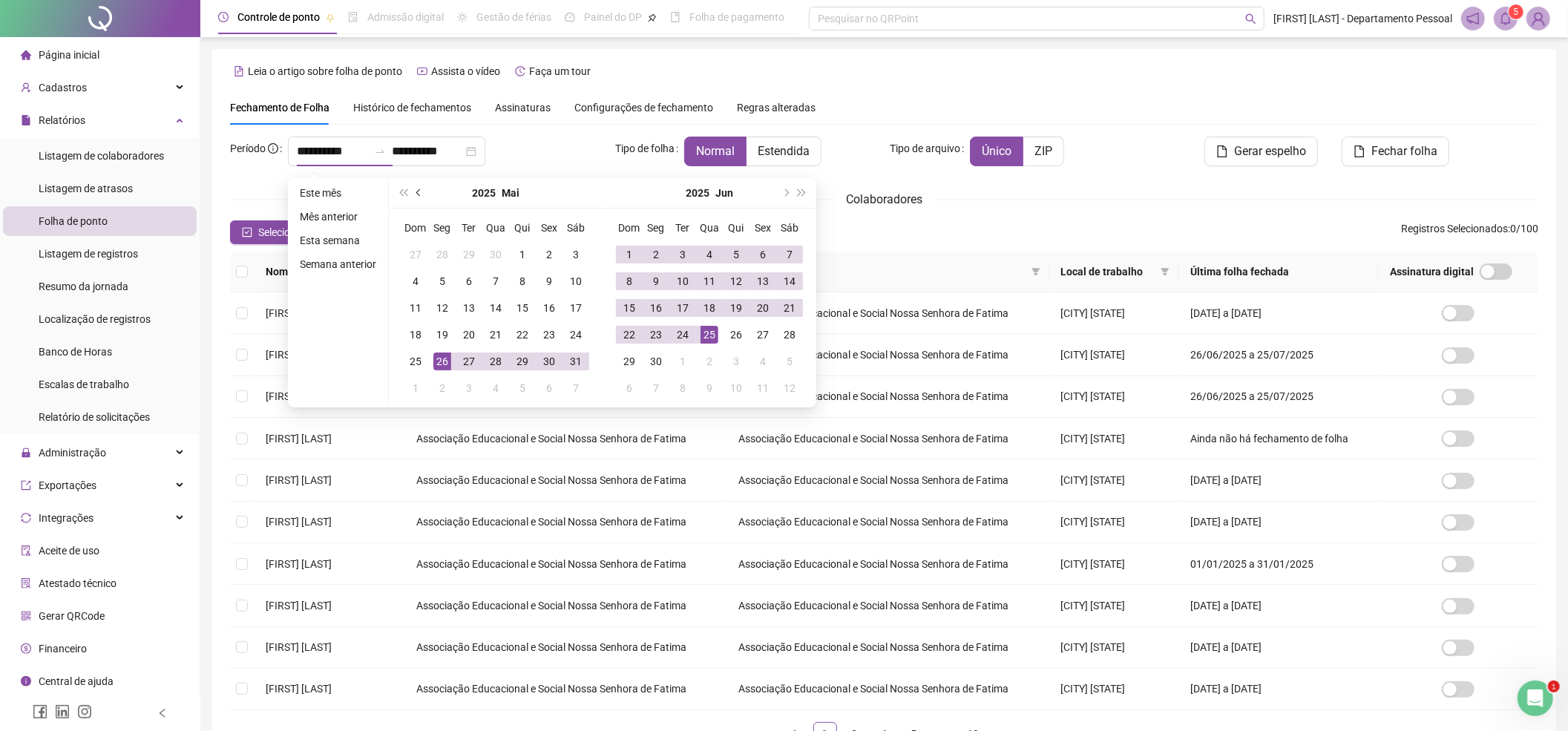 click at bounding box center [420, 193] 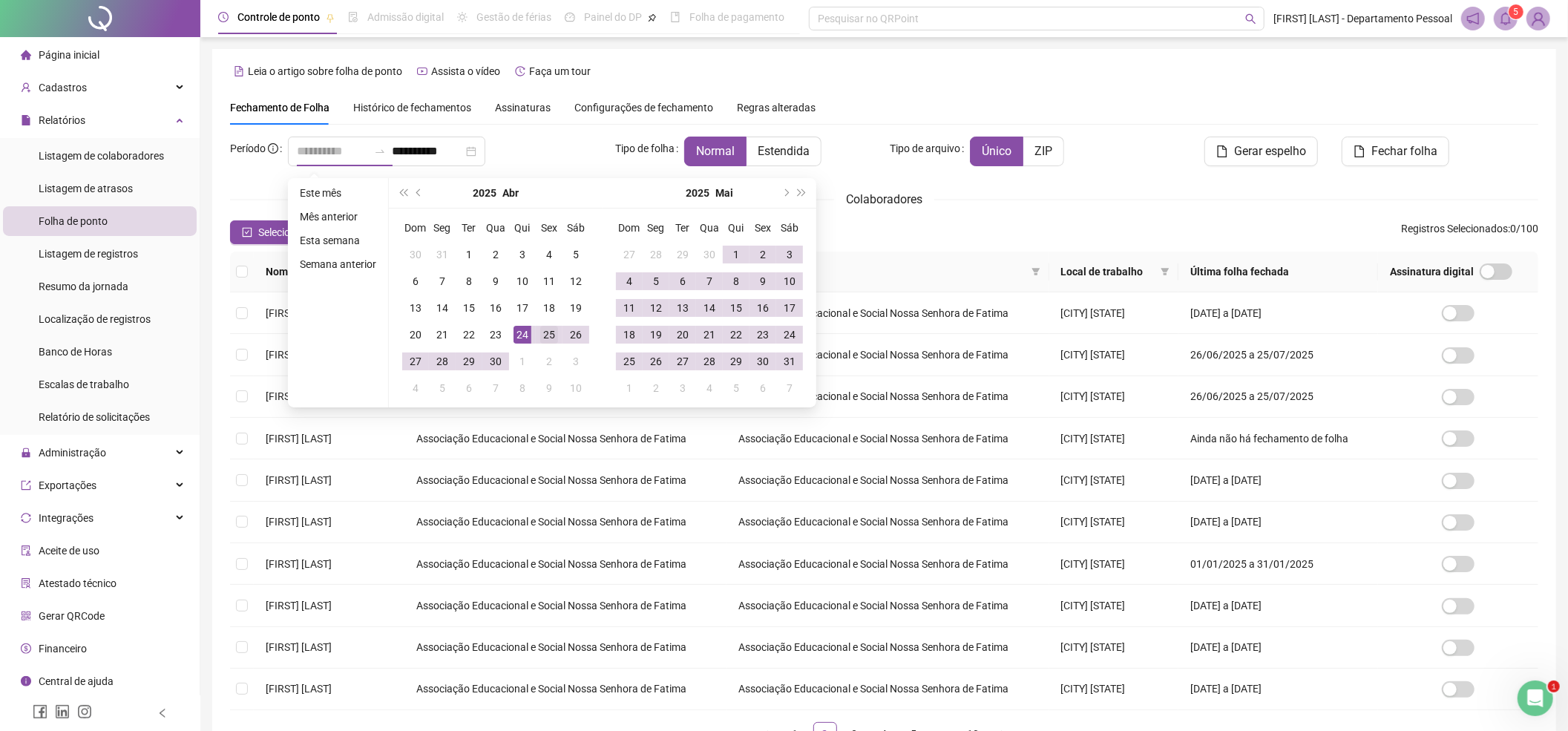 type on "**********" 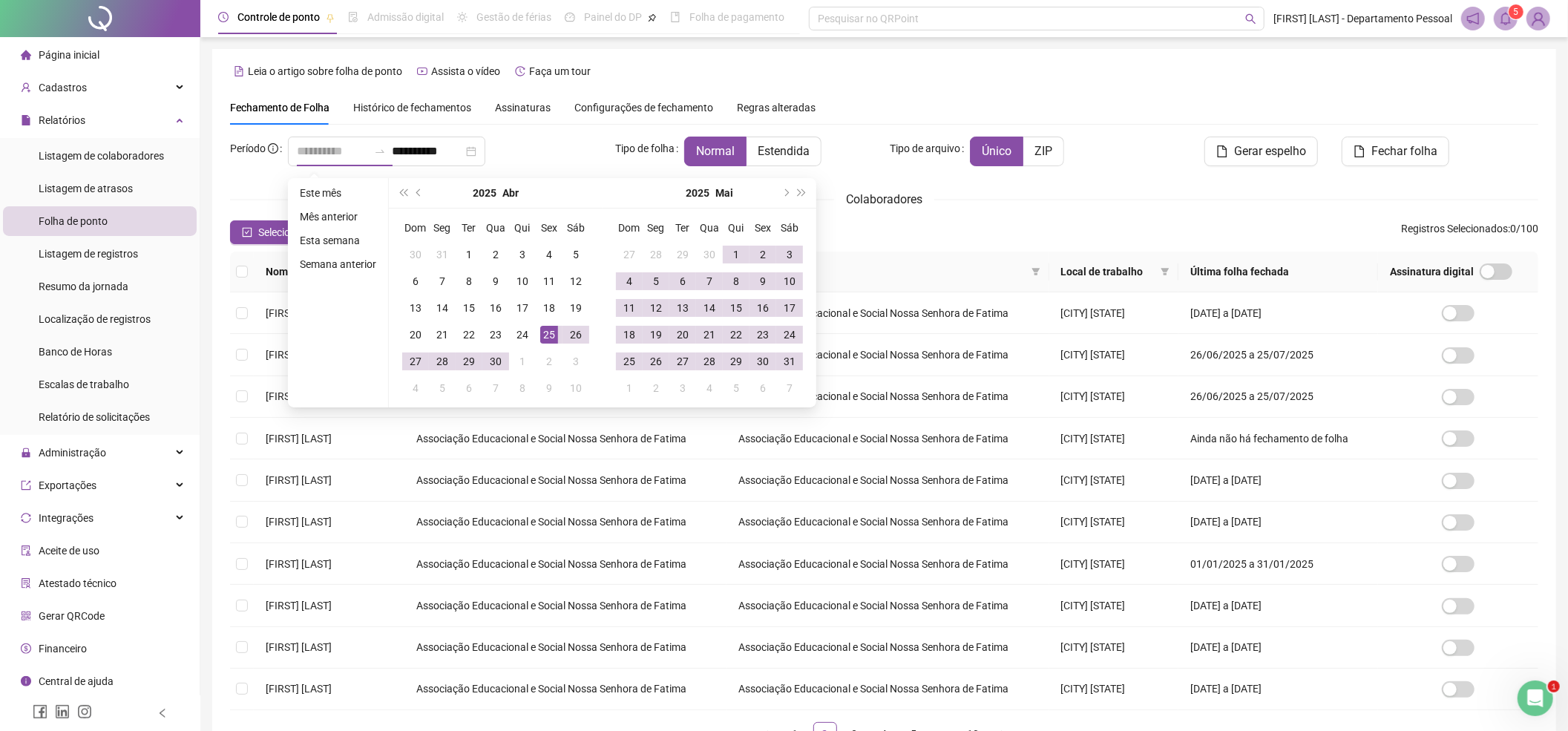 click on "25" at bounding box center (549, 335) 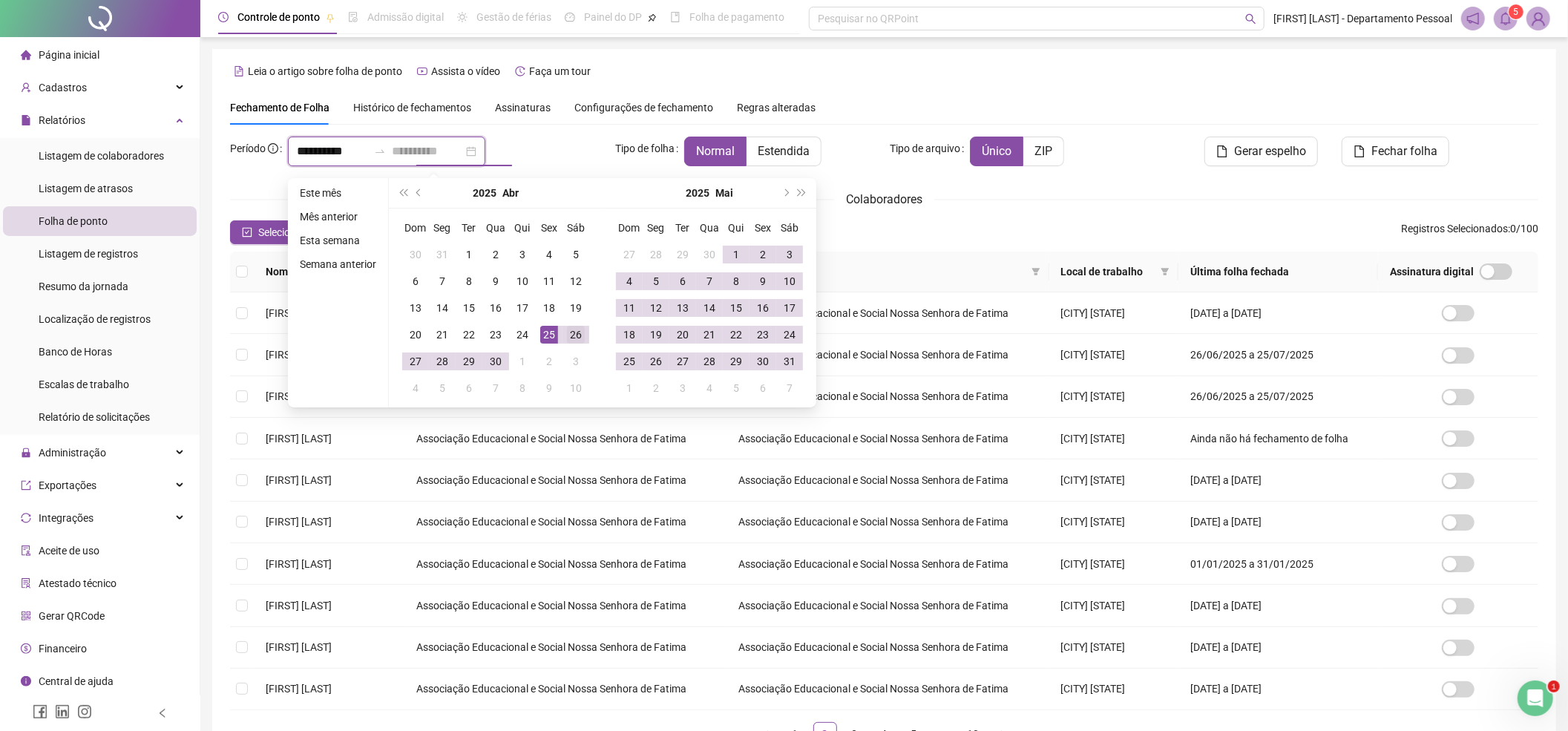 type on "**********" 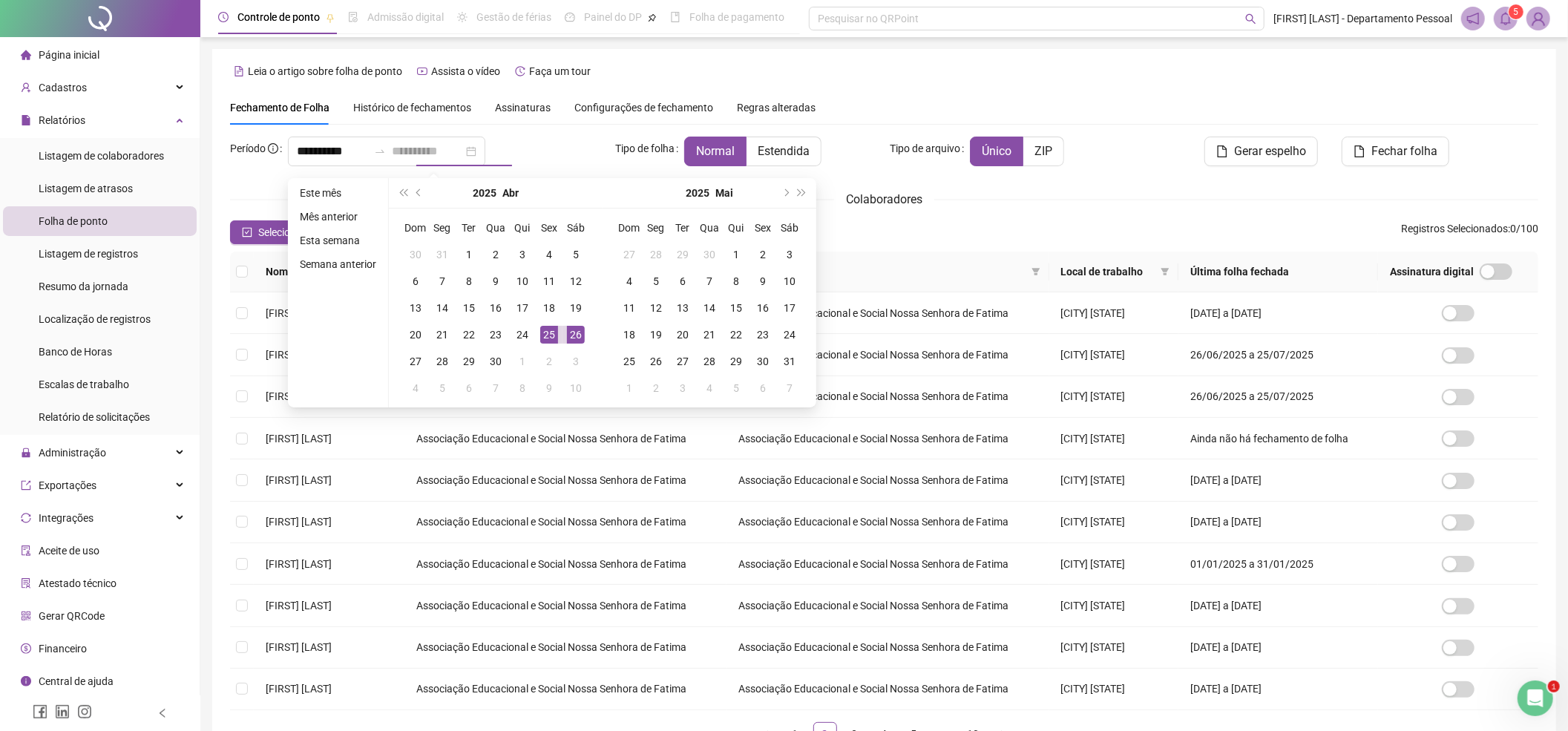 click on "26" at bounding box center [576, 335] 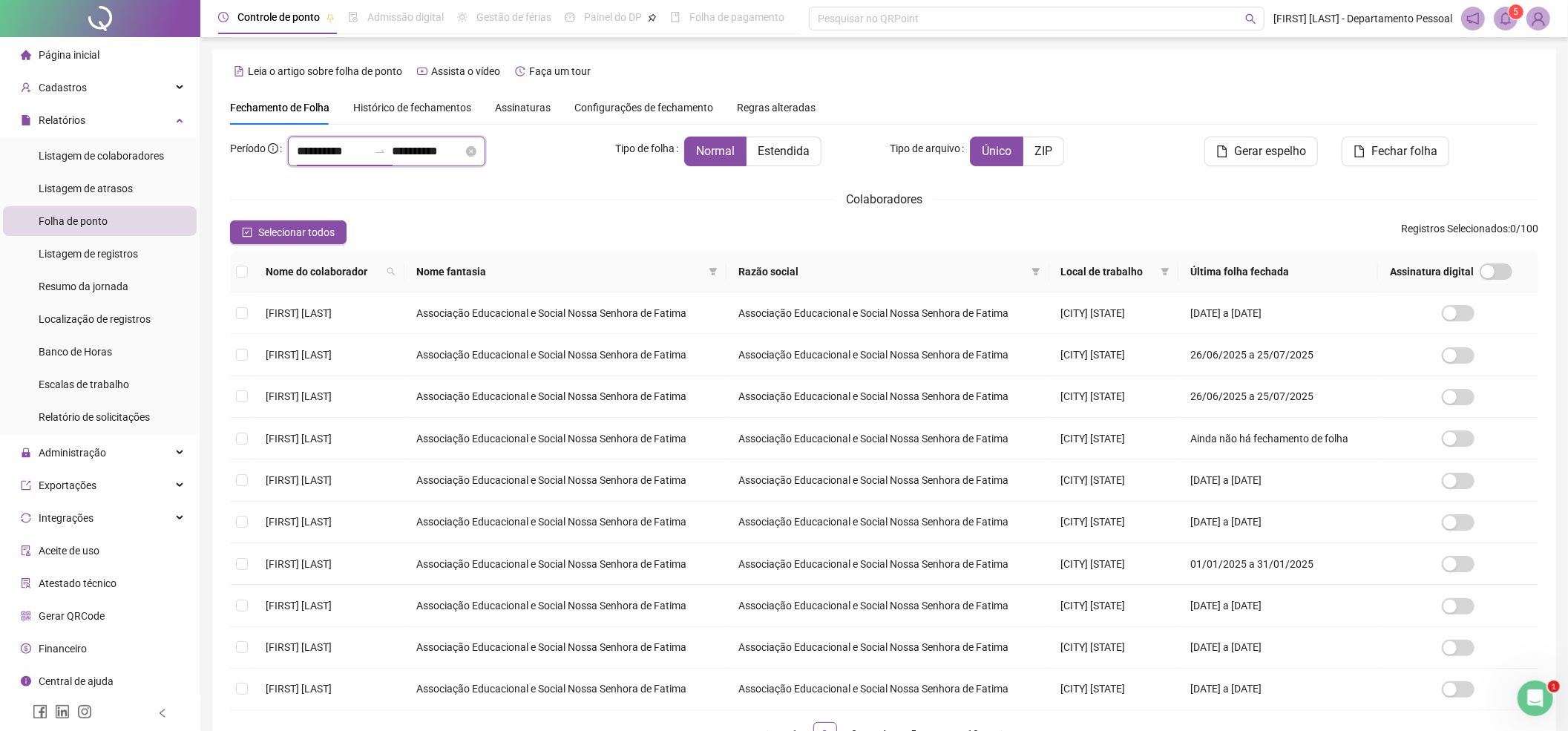 click on "**********" at bounding box center (332, 151) 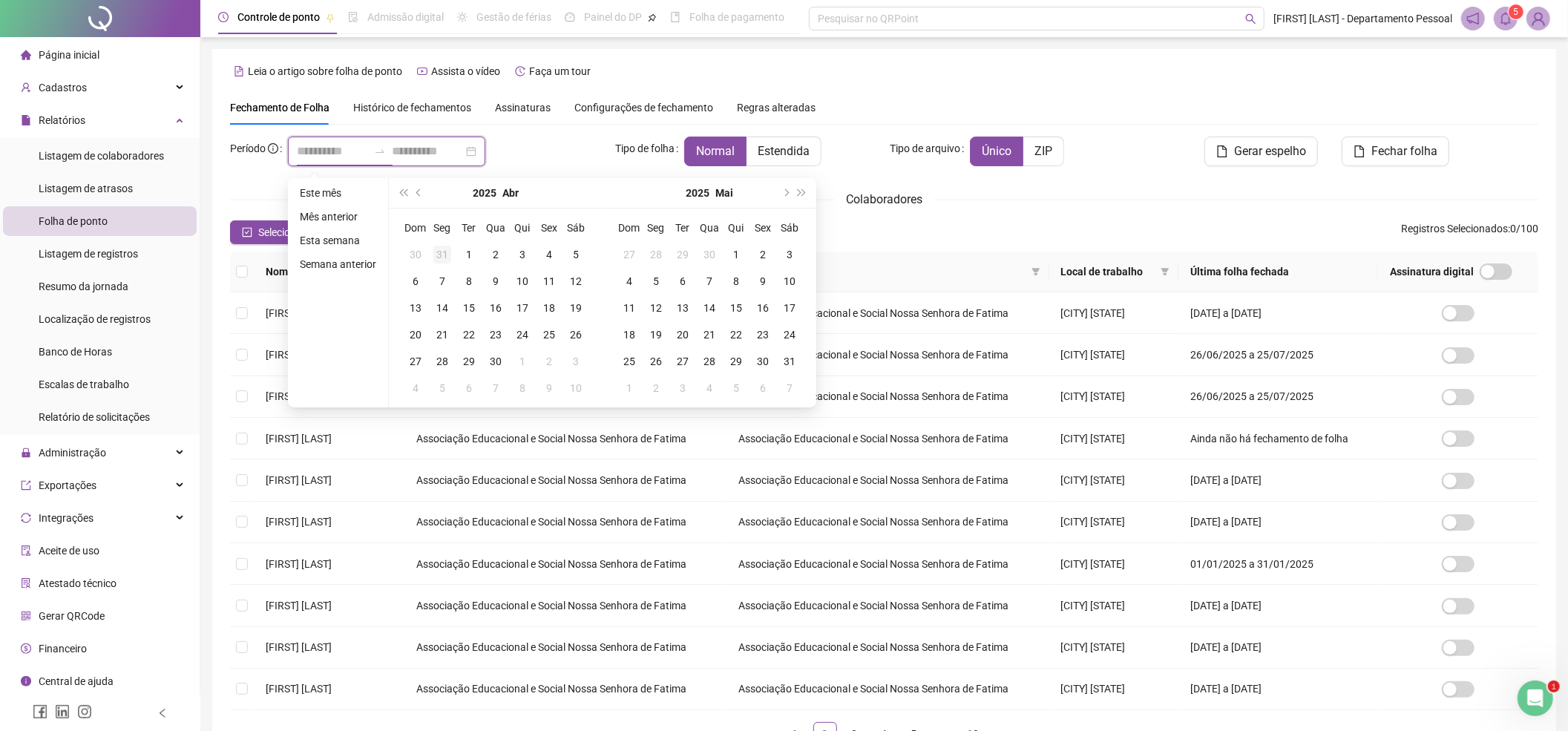 type on "**********" 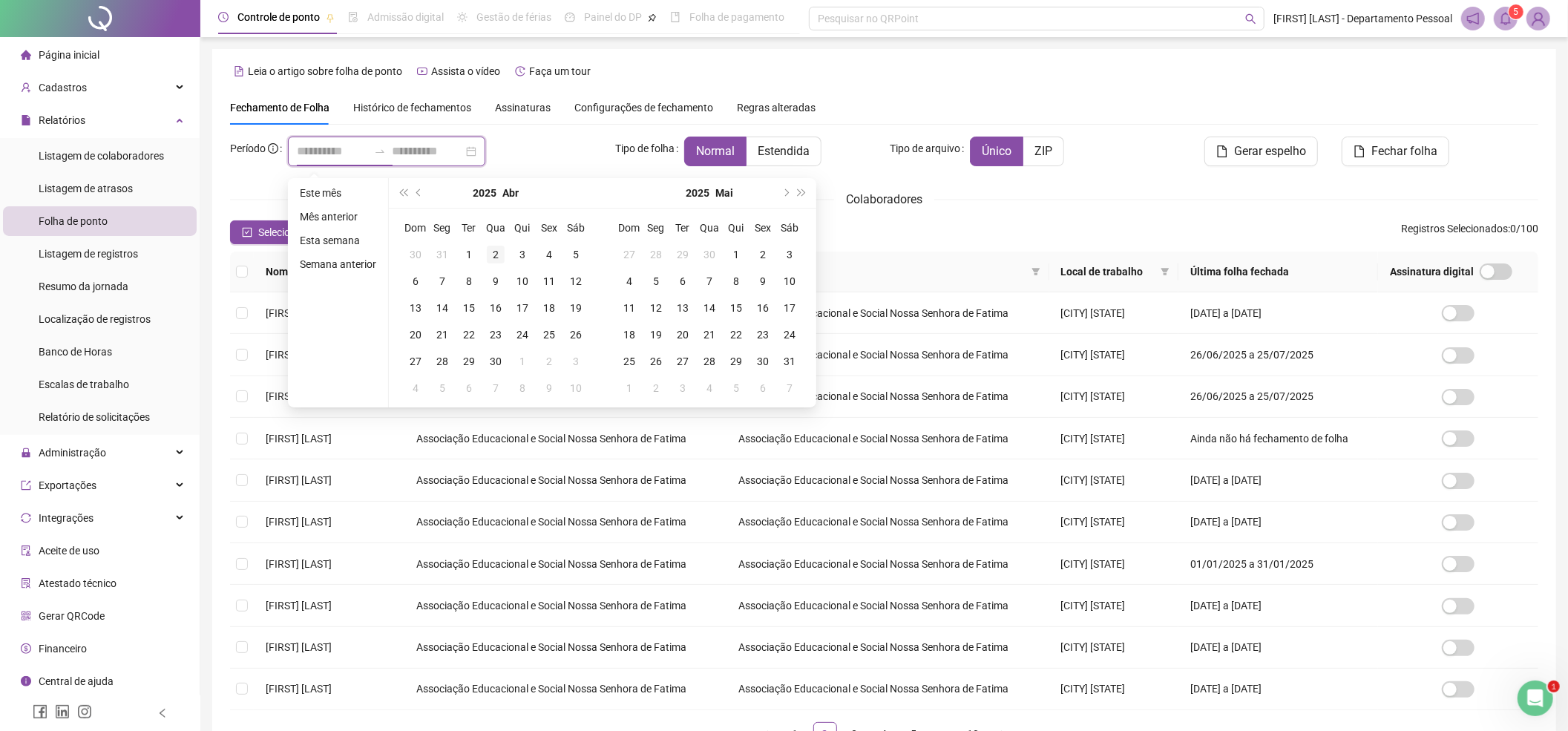 type on "**********" 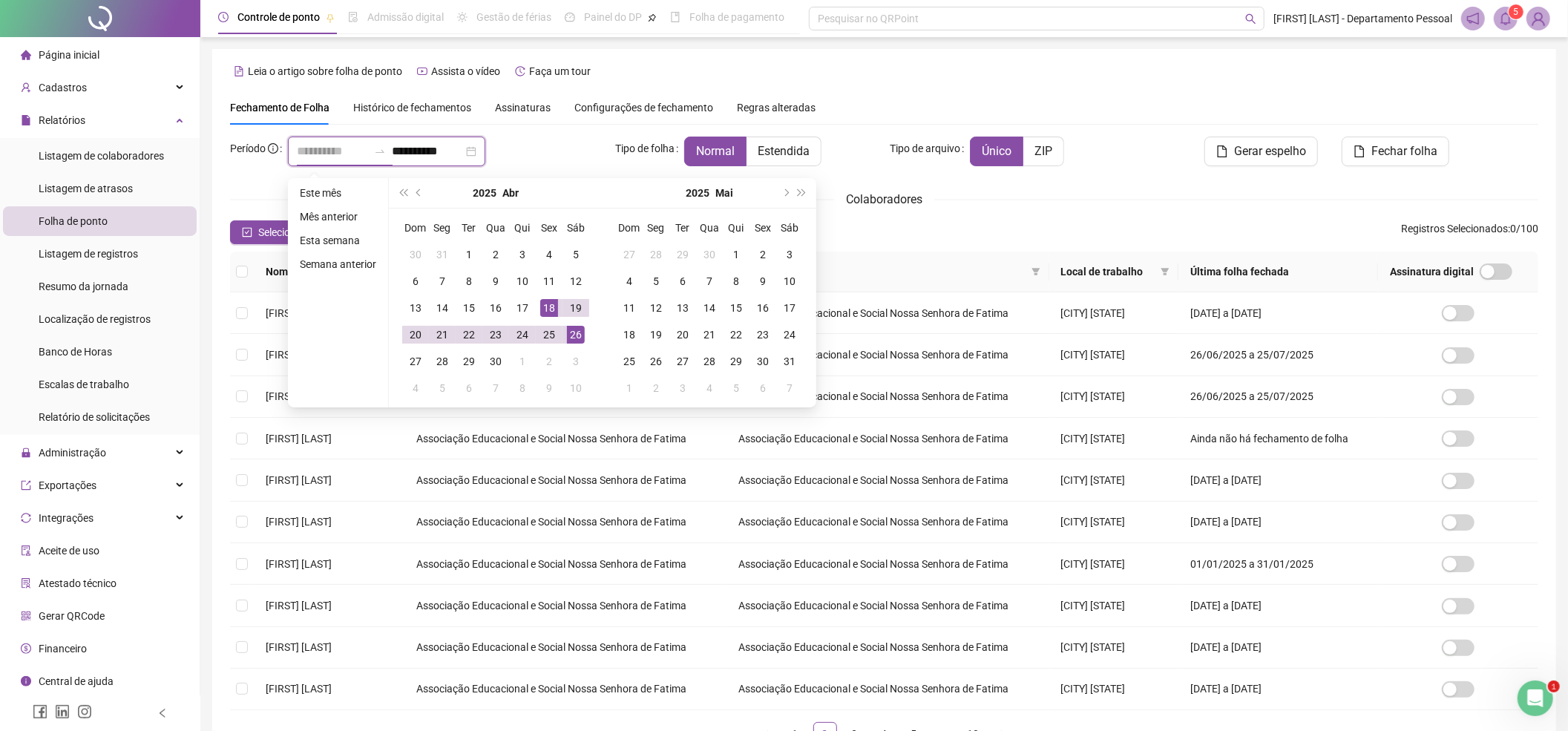 type on "**********" 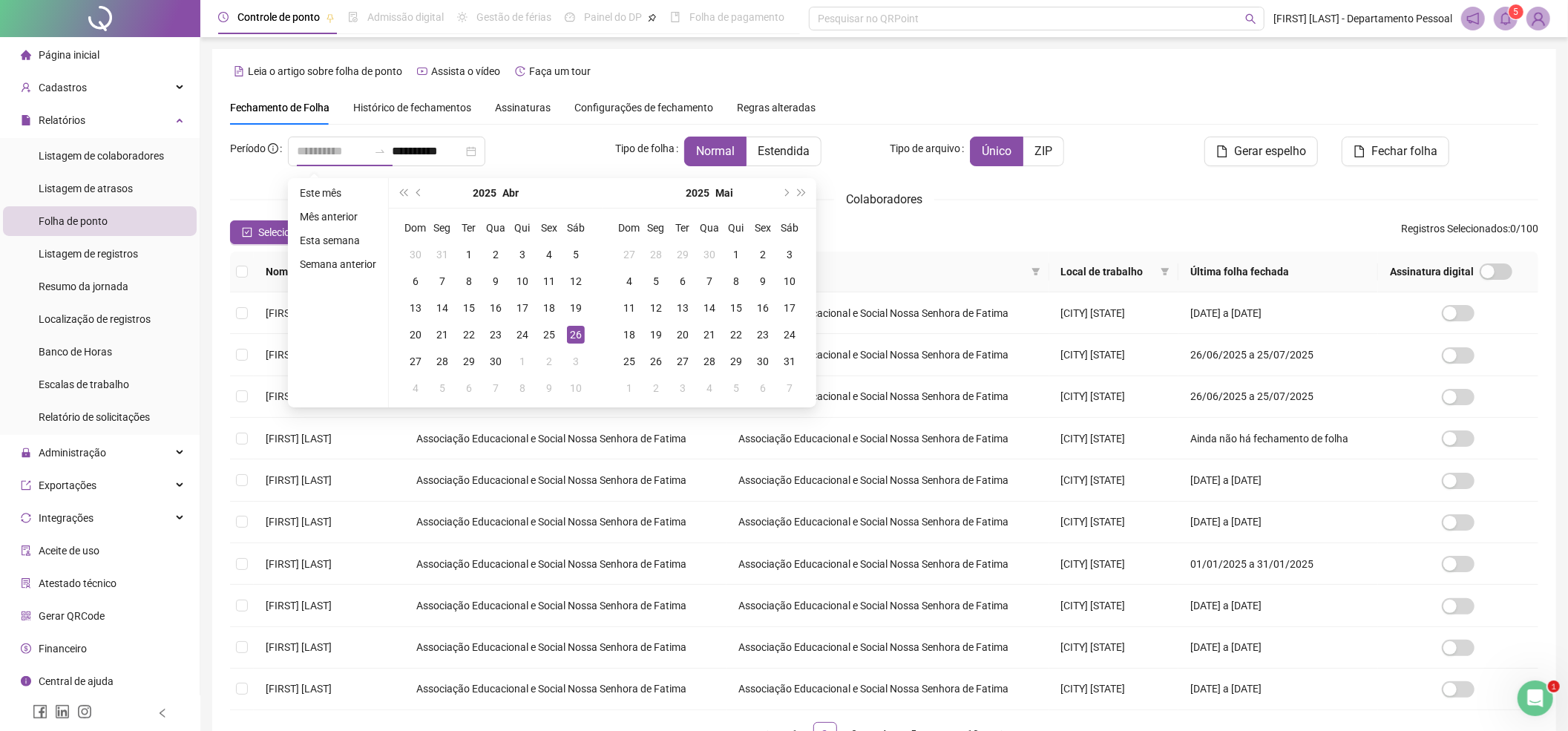 click on "26" at bounding box center (576, 335) 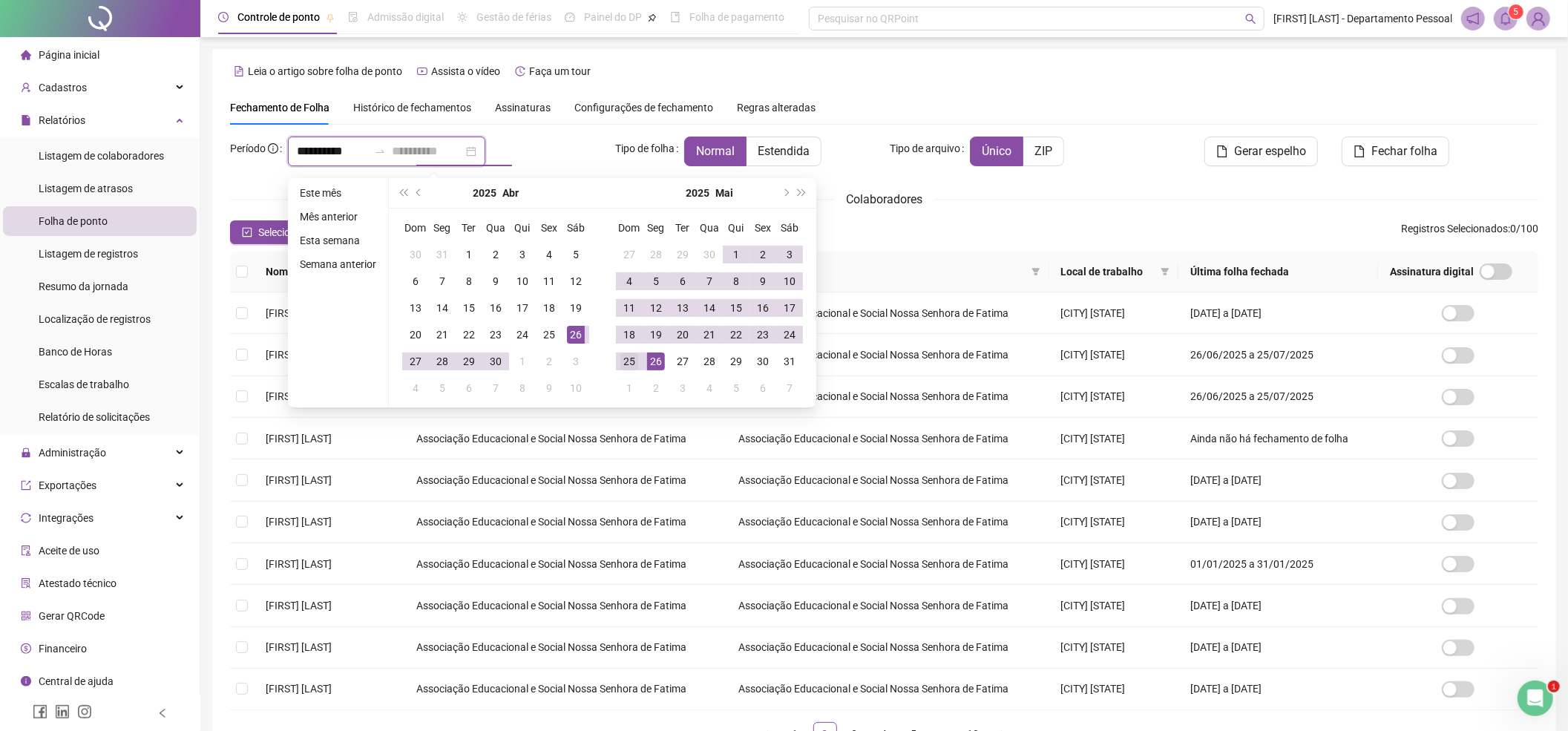 type on "**********" 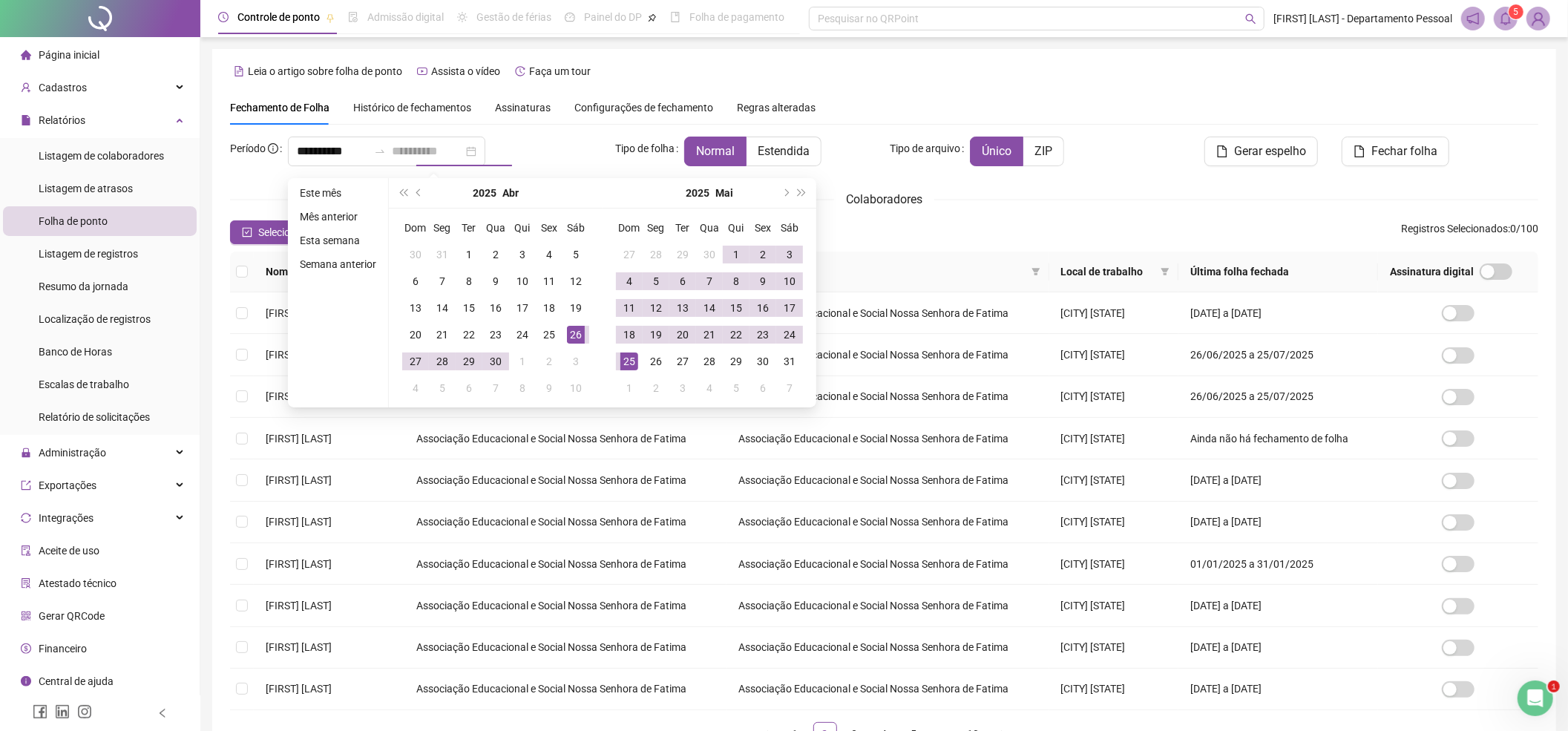 click on "25" at bounding box center (629, 361) 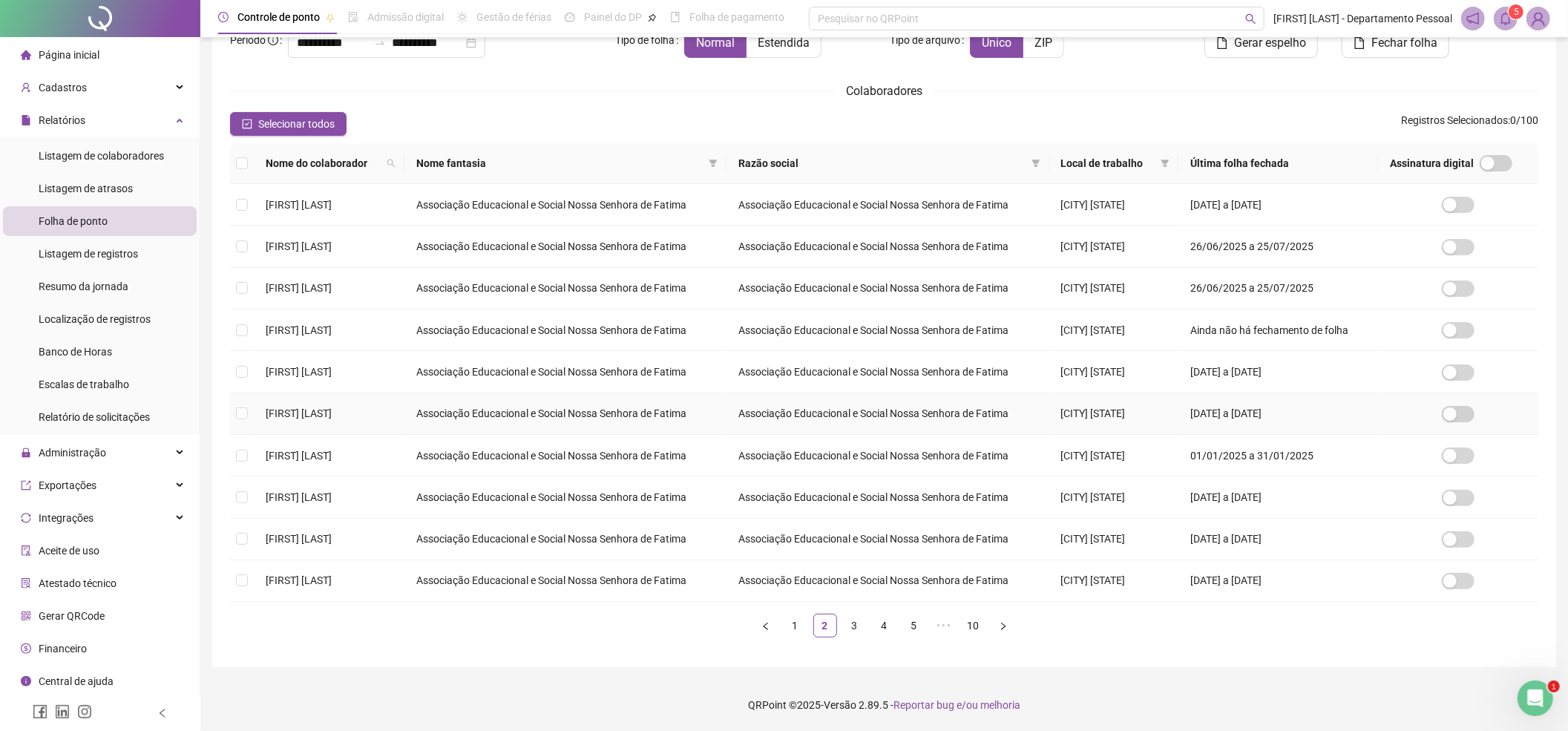 scroll, scrollTop: 113, scrollLeft: 0, axis: vertical 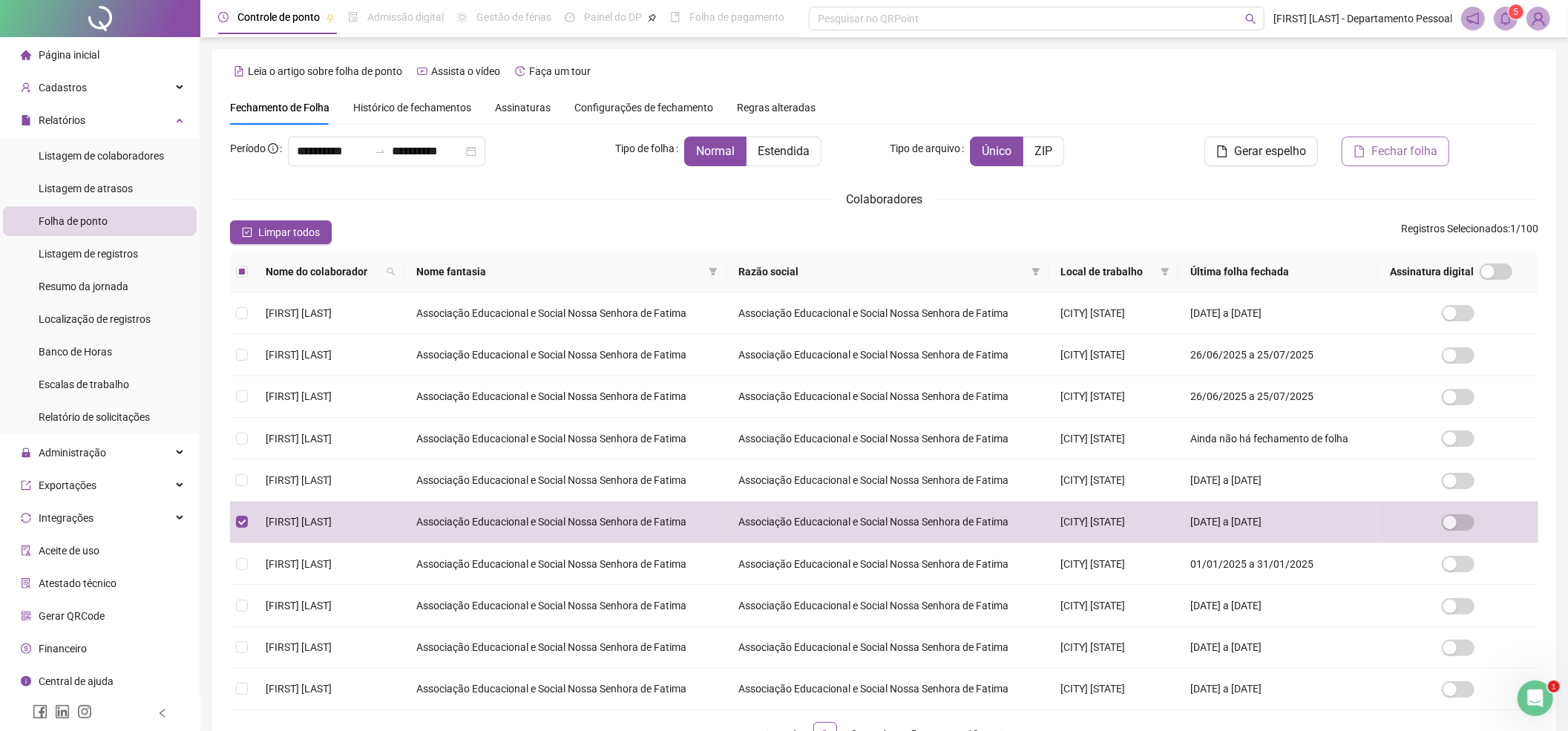 click on "Fechar folha" at bounding box center [1404, 151] 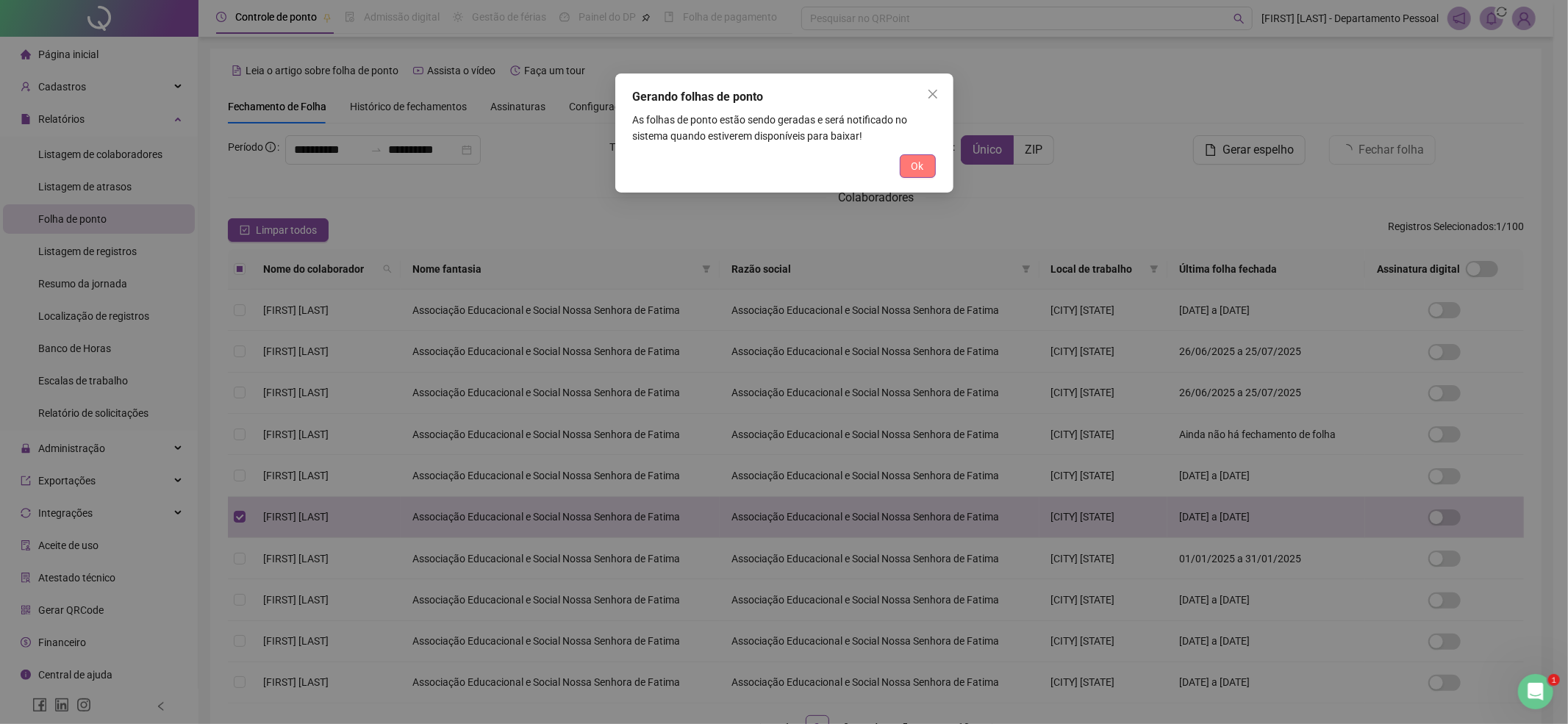 click on "Ok" at bounding box center [917, 166] 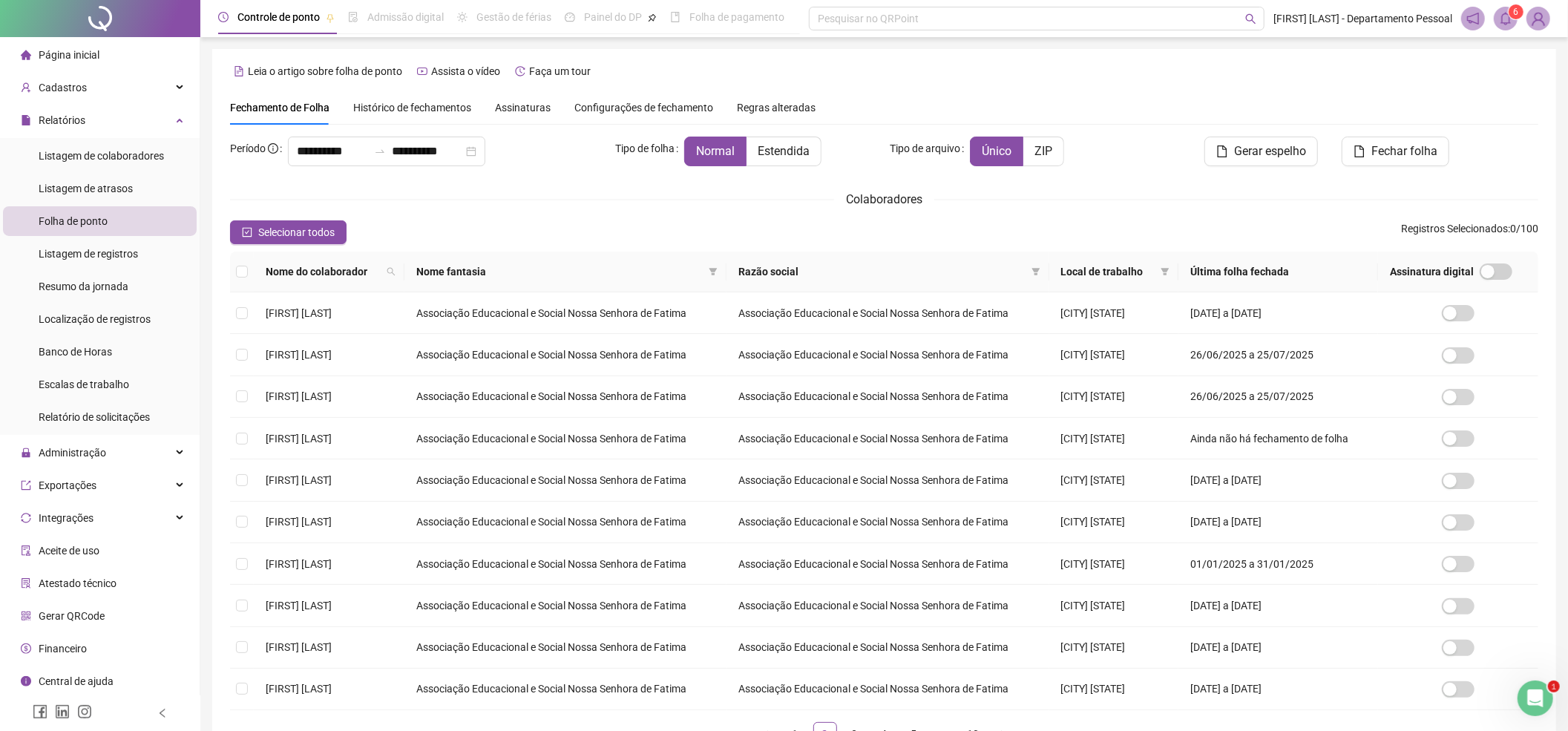 click 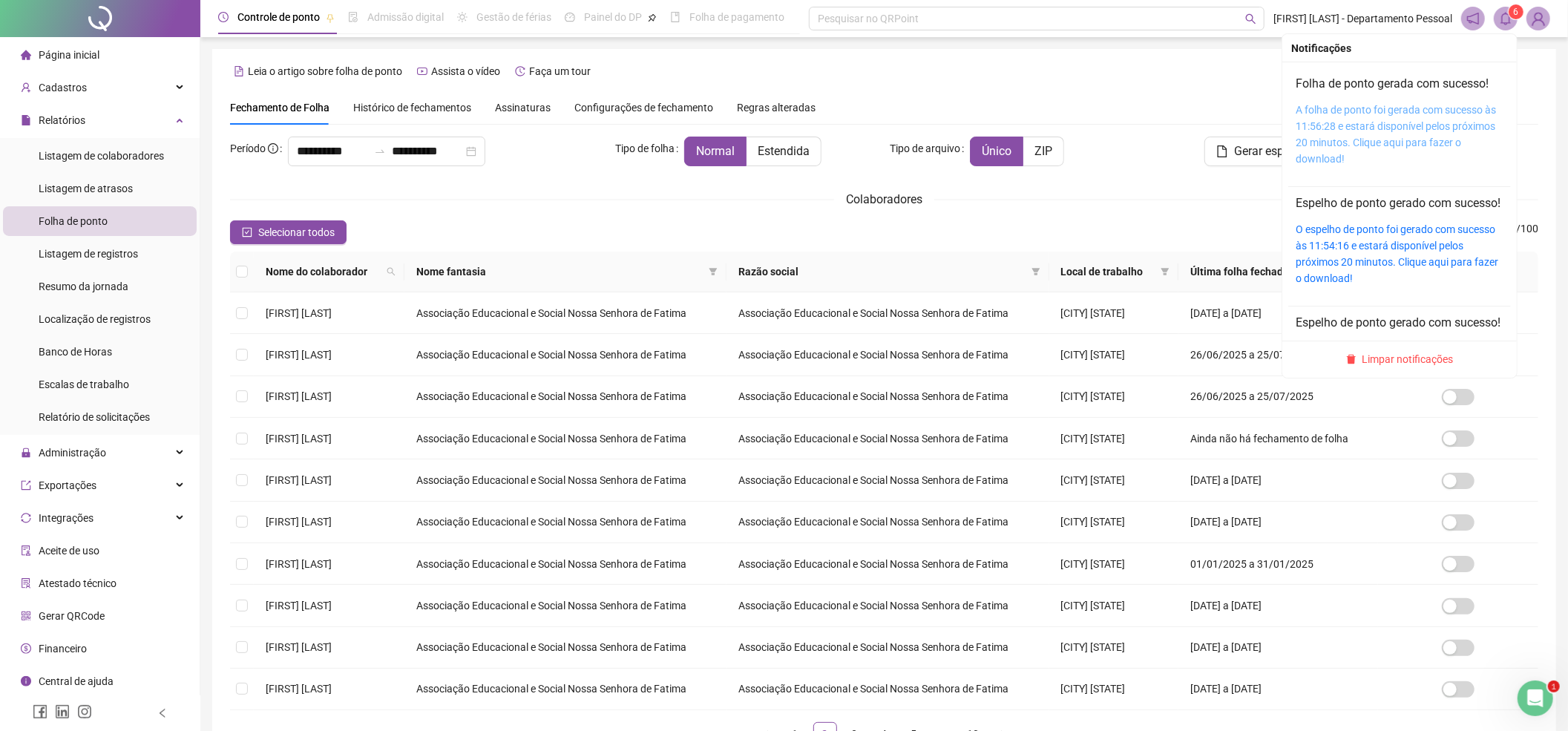 click on "A folha de ponto foi gerada com sucesso às 11:56:28 e estará disponível pelos próximos 20 minutos.
Clique aqui para fazer o download!" at bounding box center [1396, 134] 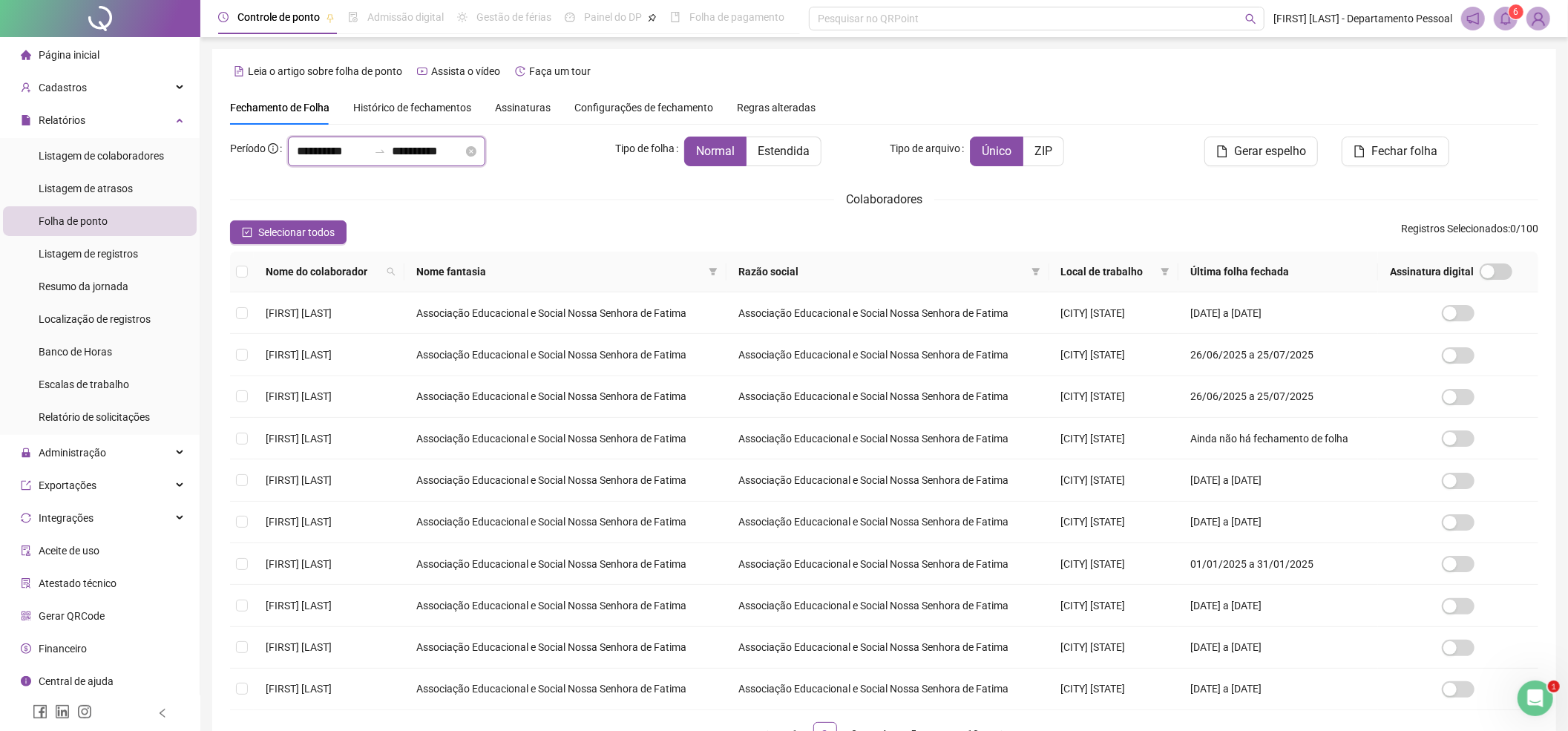click on "**********" at bounding box center (332, 151) 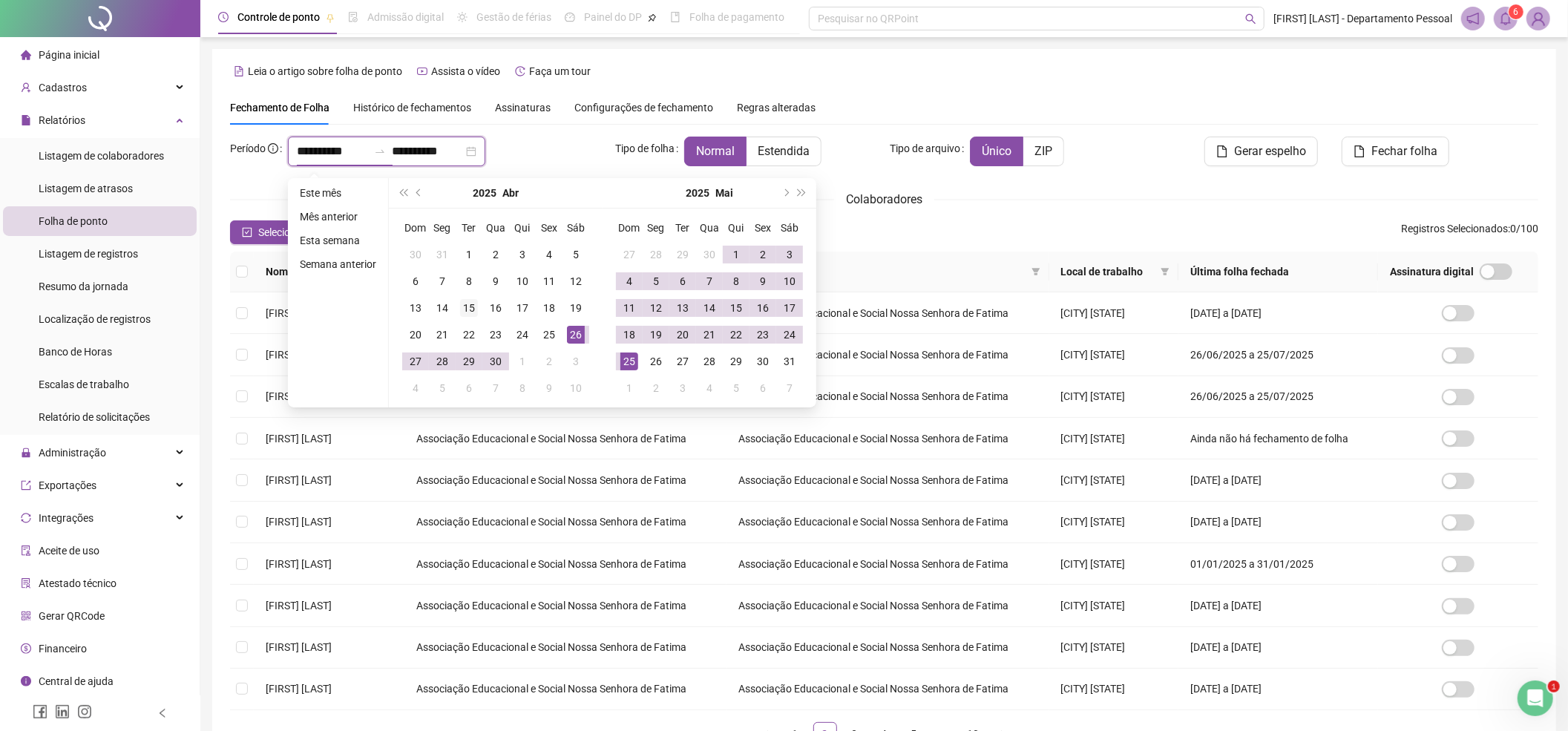 type on "**********" 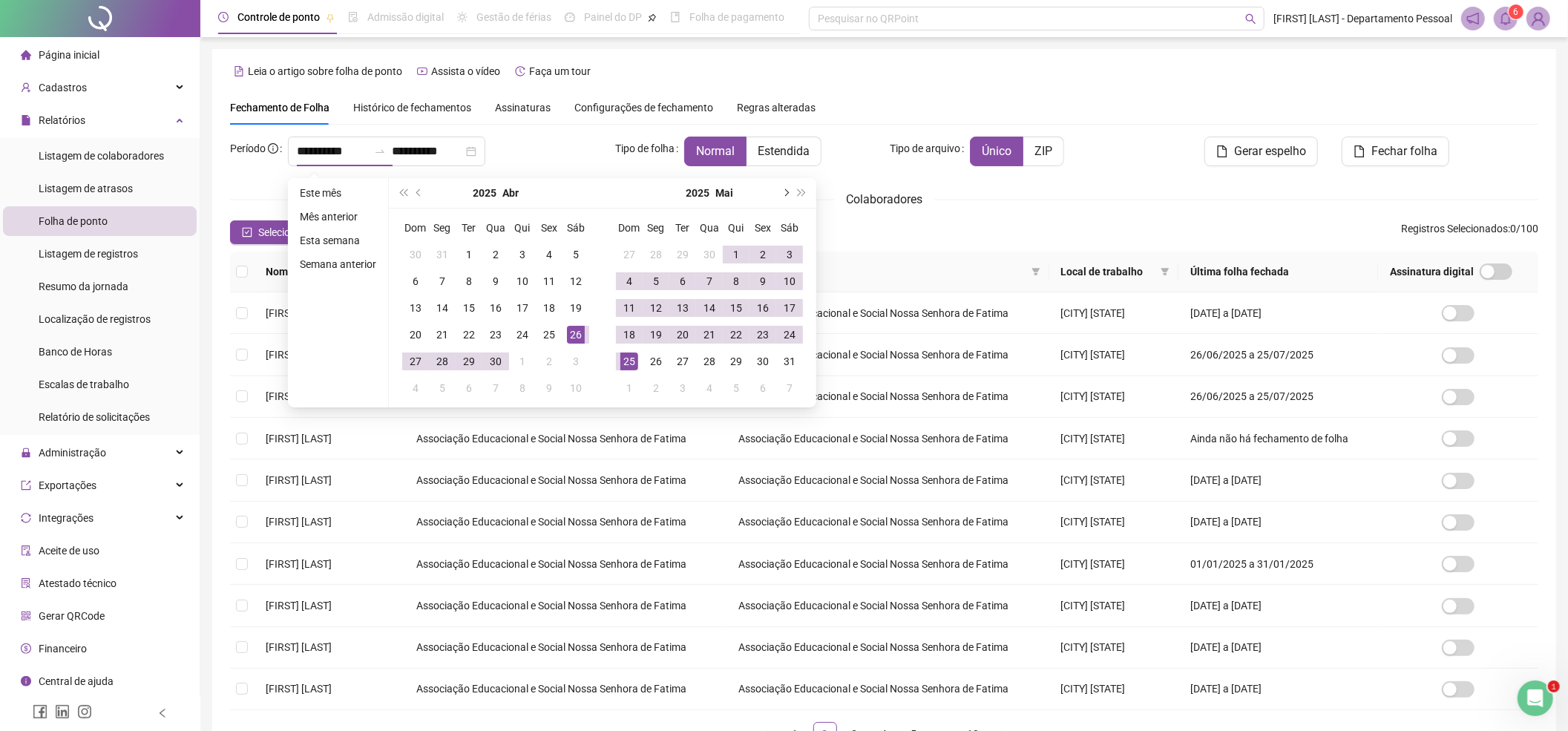 click at bounding box center (785, 193) 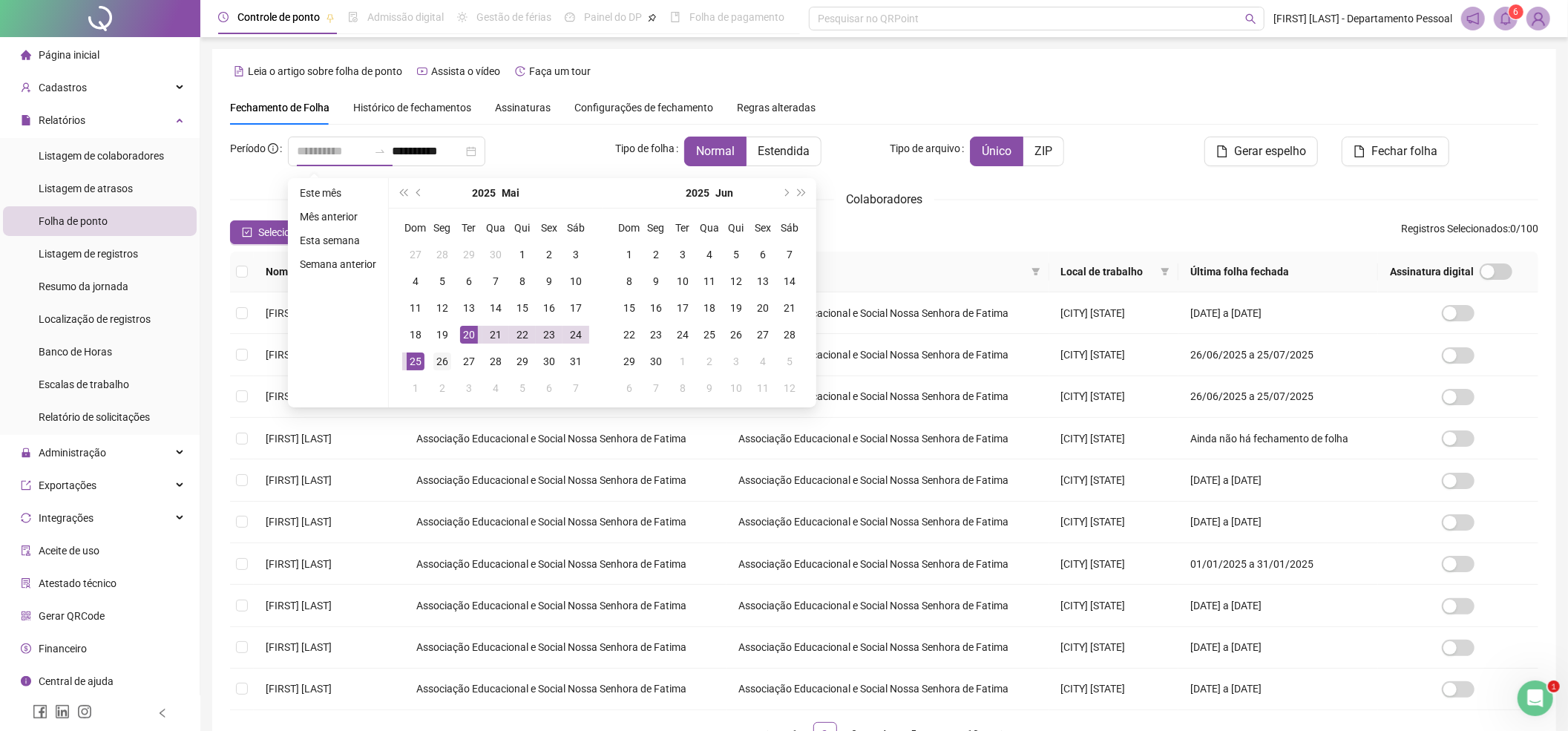 type on "**********" 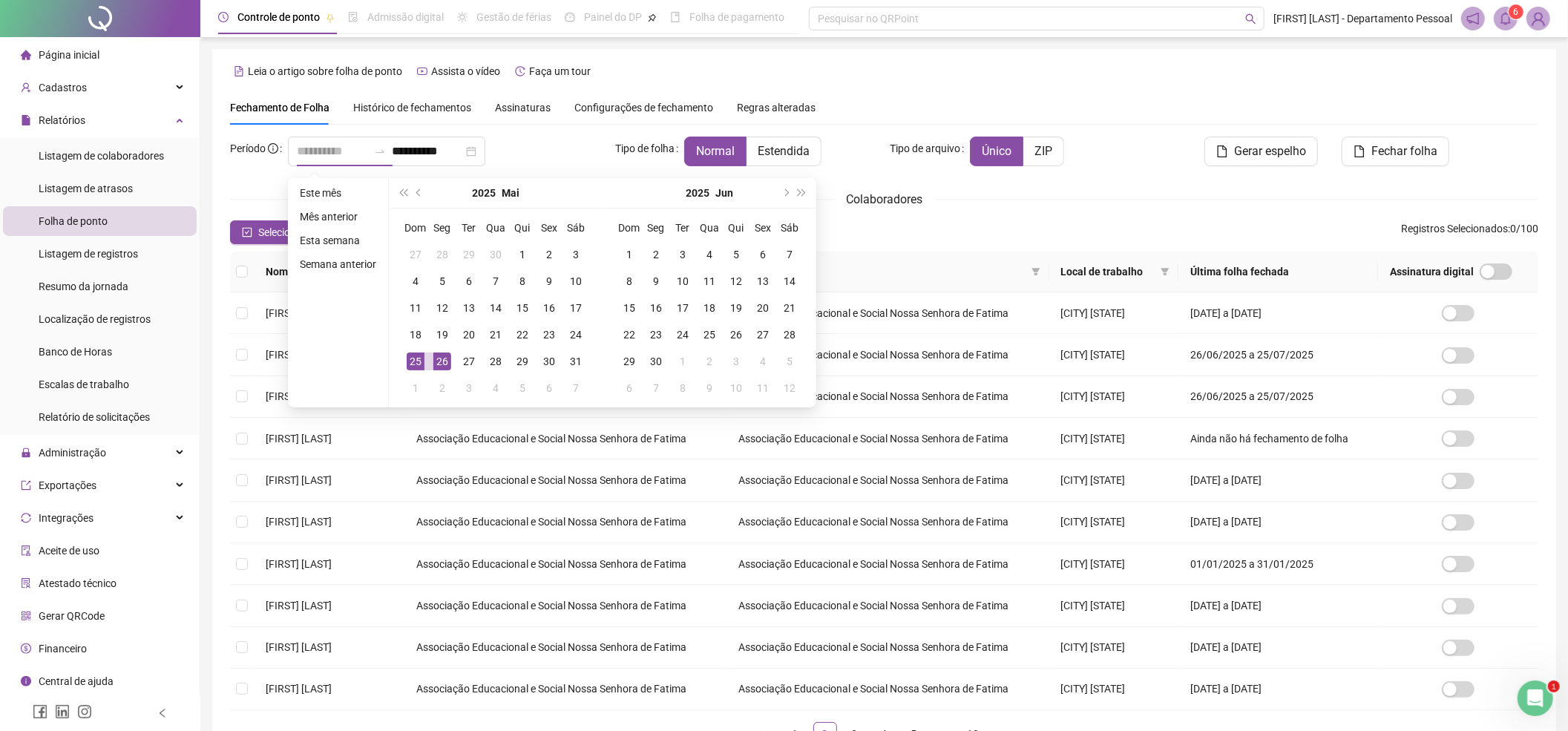 click on "26" at bounding box center (442, 361) 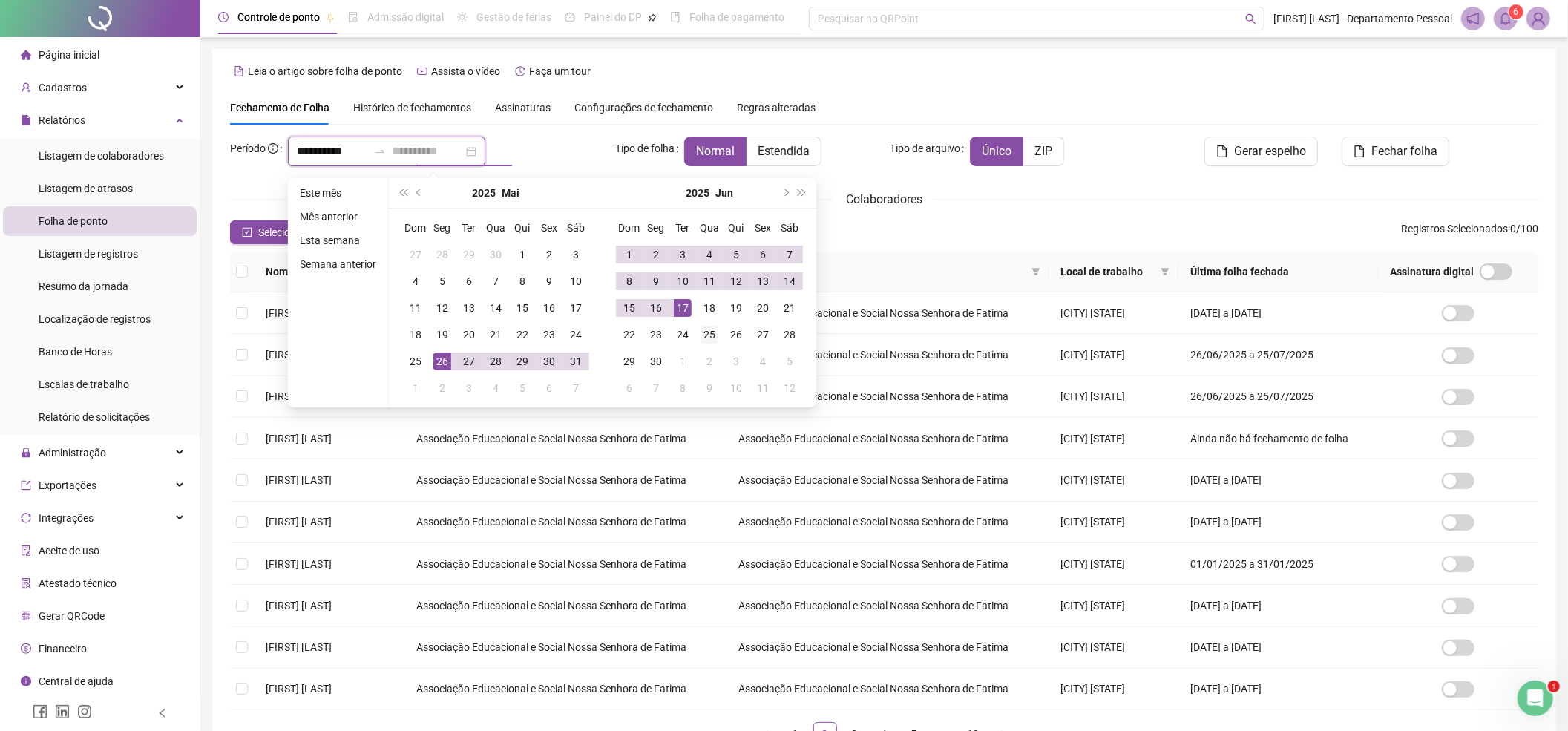 type on "**********" 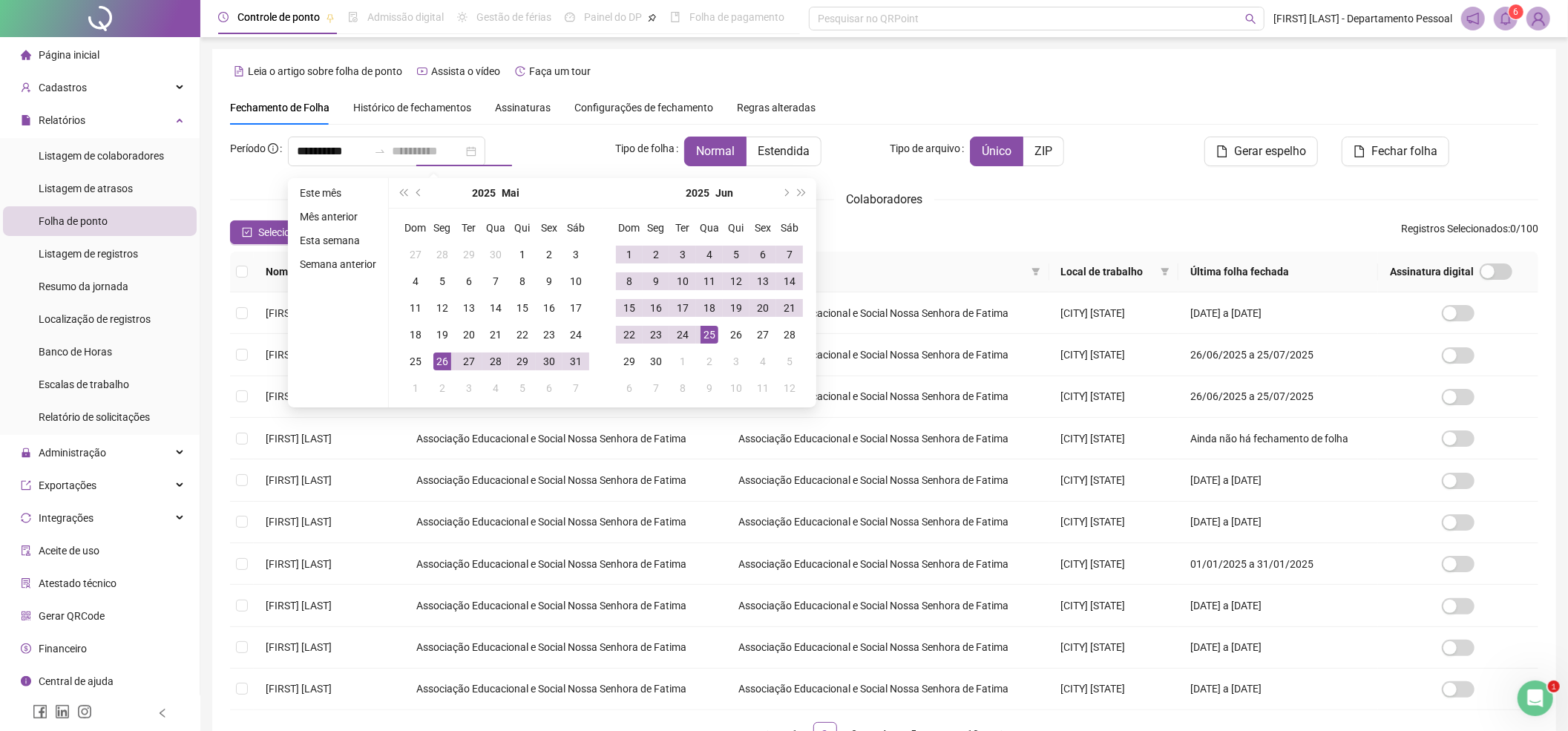 click on "25" at bounding box center (709, 335) 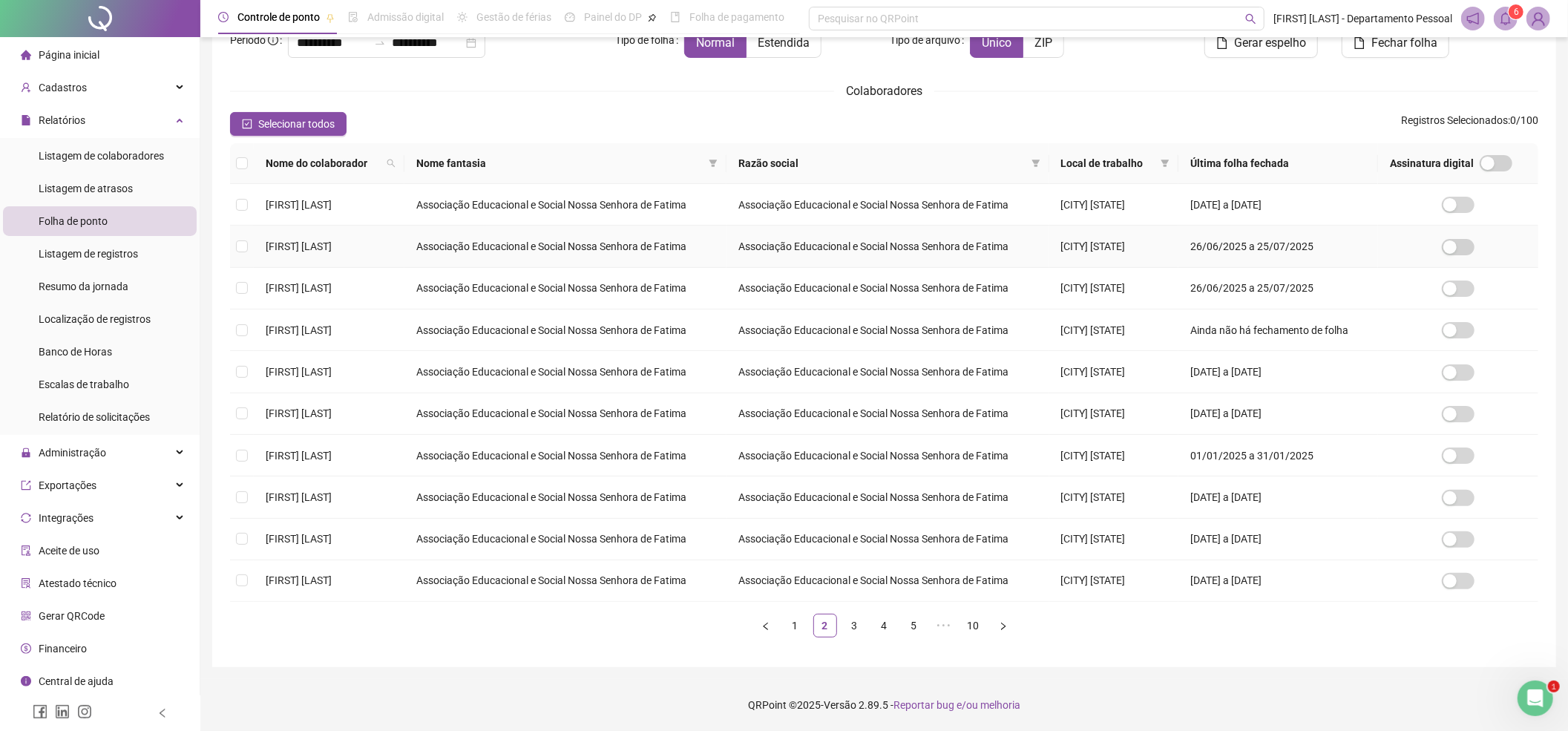 scroll, scrollTop: 113, scrollLeft: 0, axis: vertical 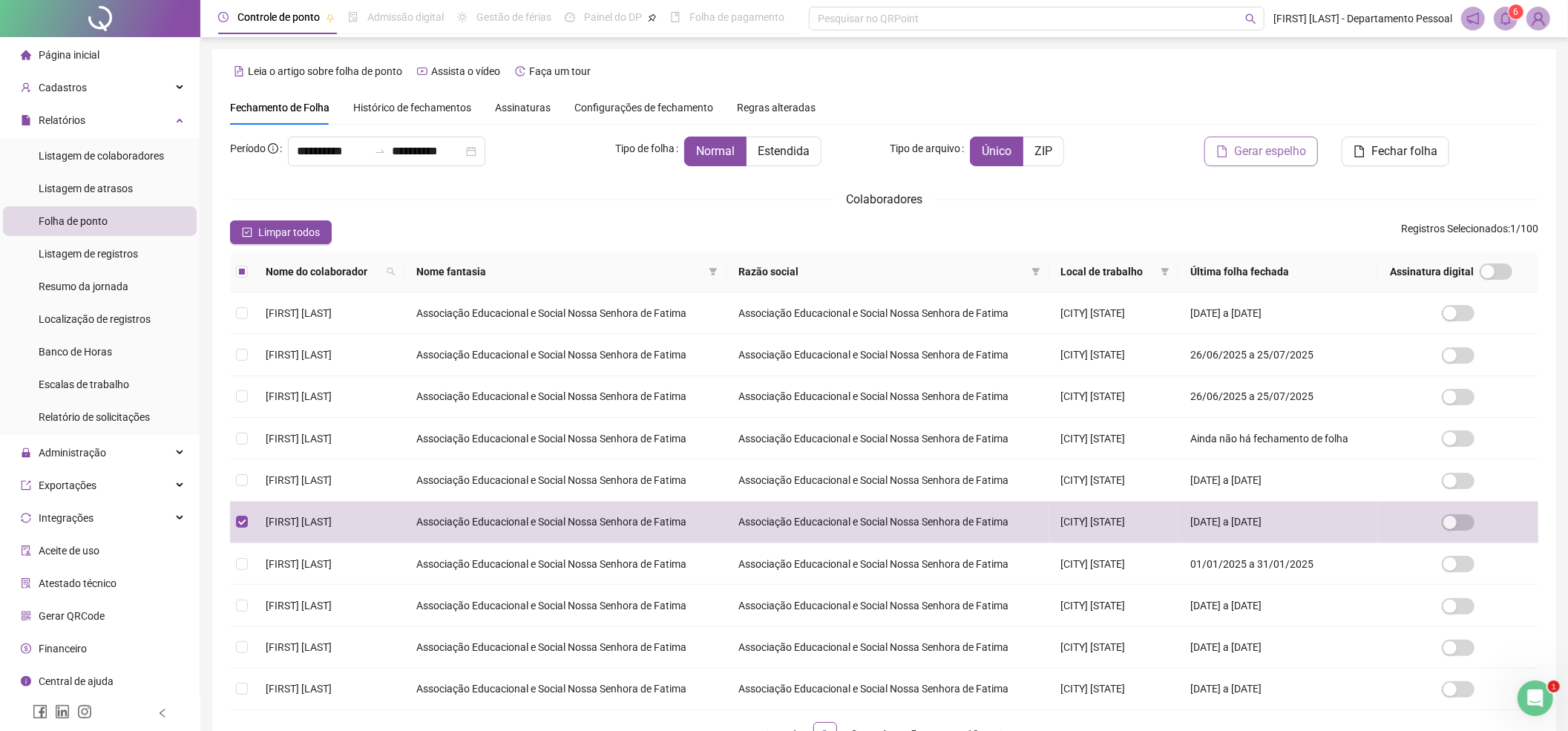 click on "Gerar espelho" at bounding box center (1270, 151) 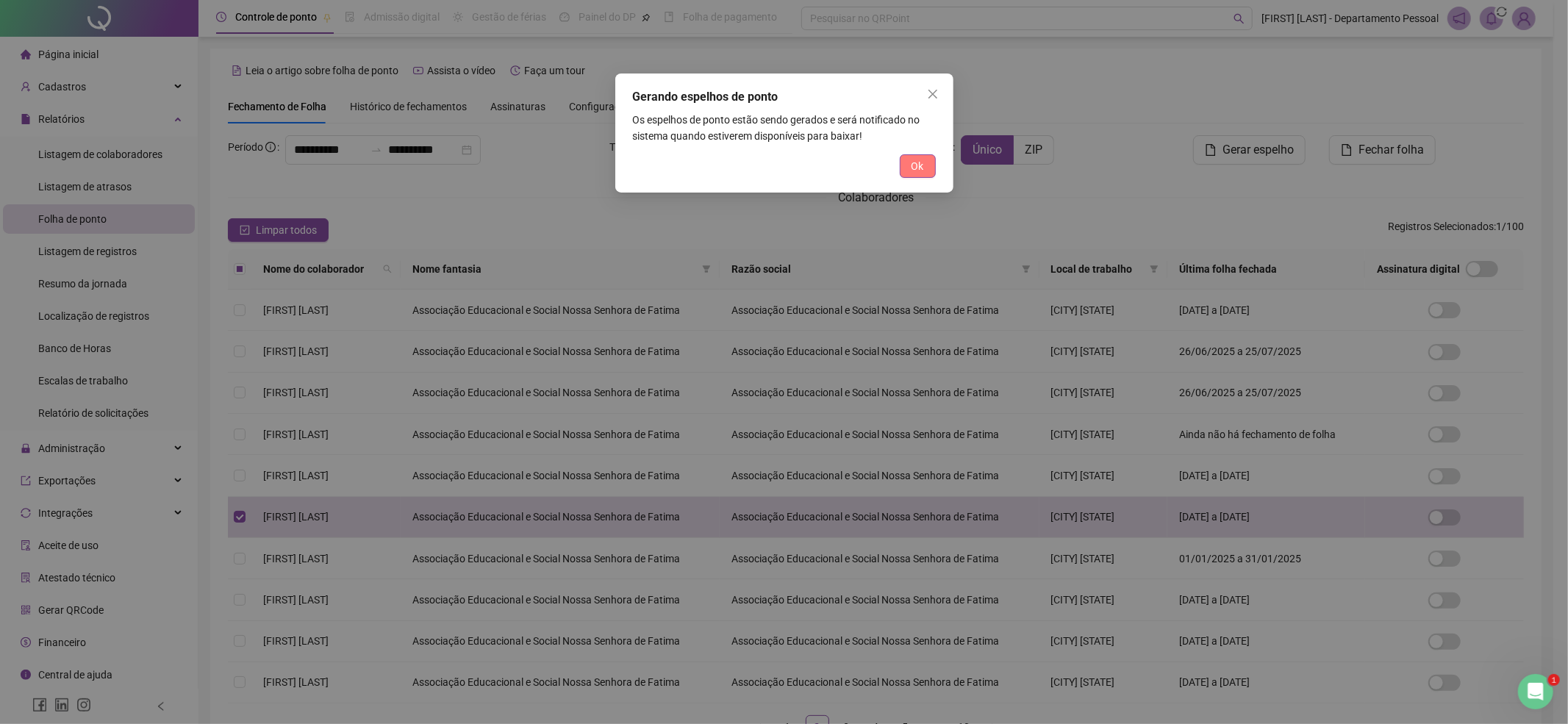 click on "Ok" at bounding box center [917, 166] 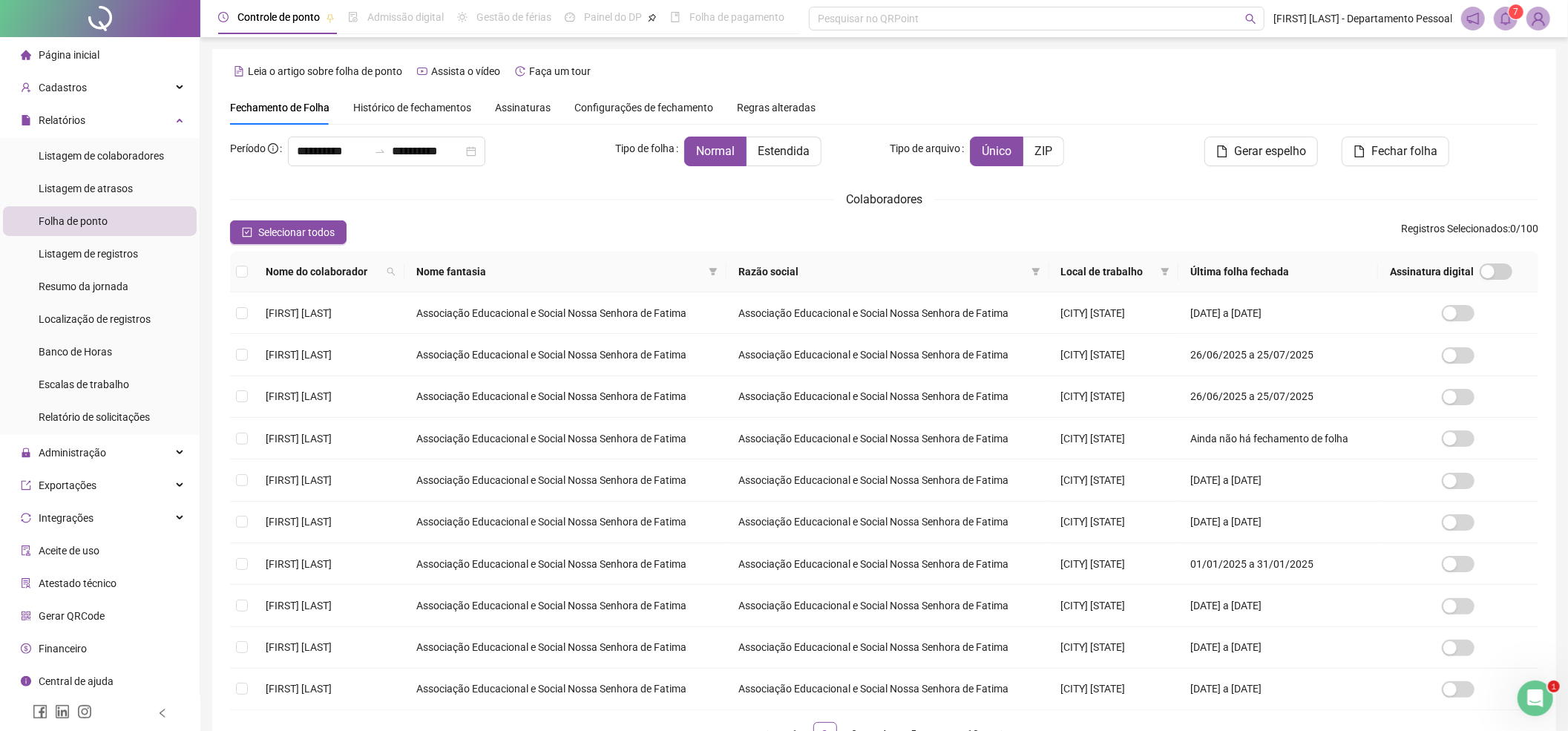 click 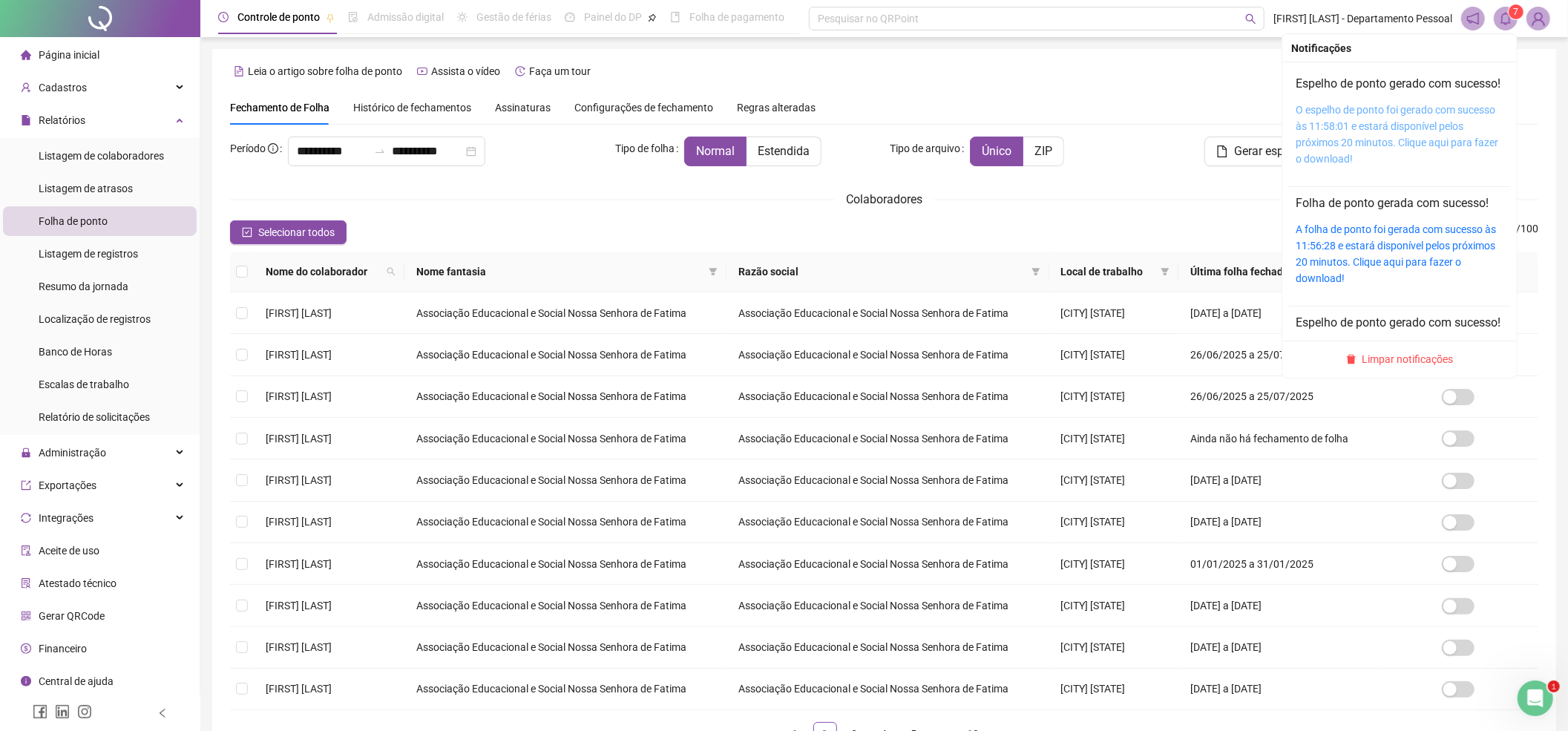 click on "O espelho de ponto foi gerado com sucesso às 11:58:01 e estará disponível pelos próximos 20 minutos.
Clique aqui para fazer o download!" at bounding box center (1397, 134) 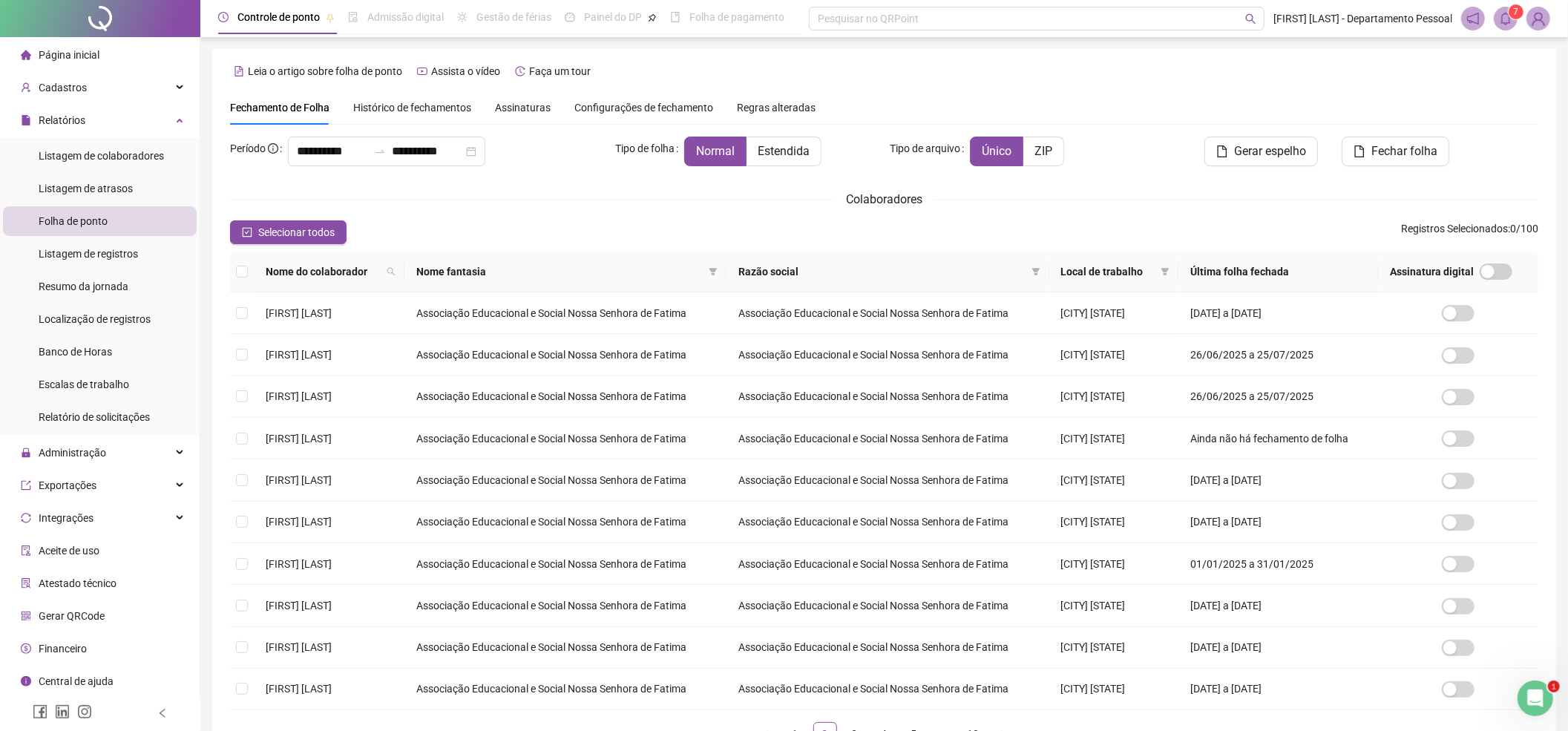 click on "Histórico de fechamentos" at bounding box center (412, 108) 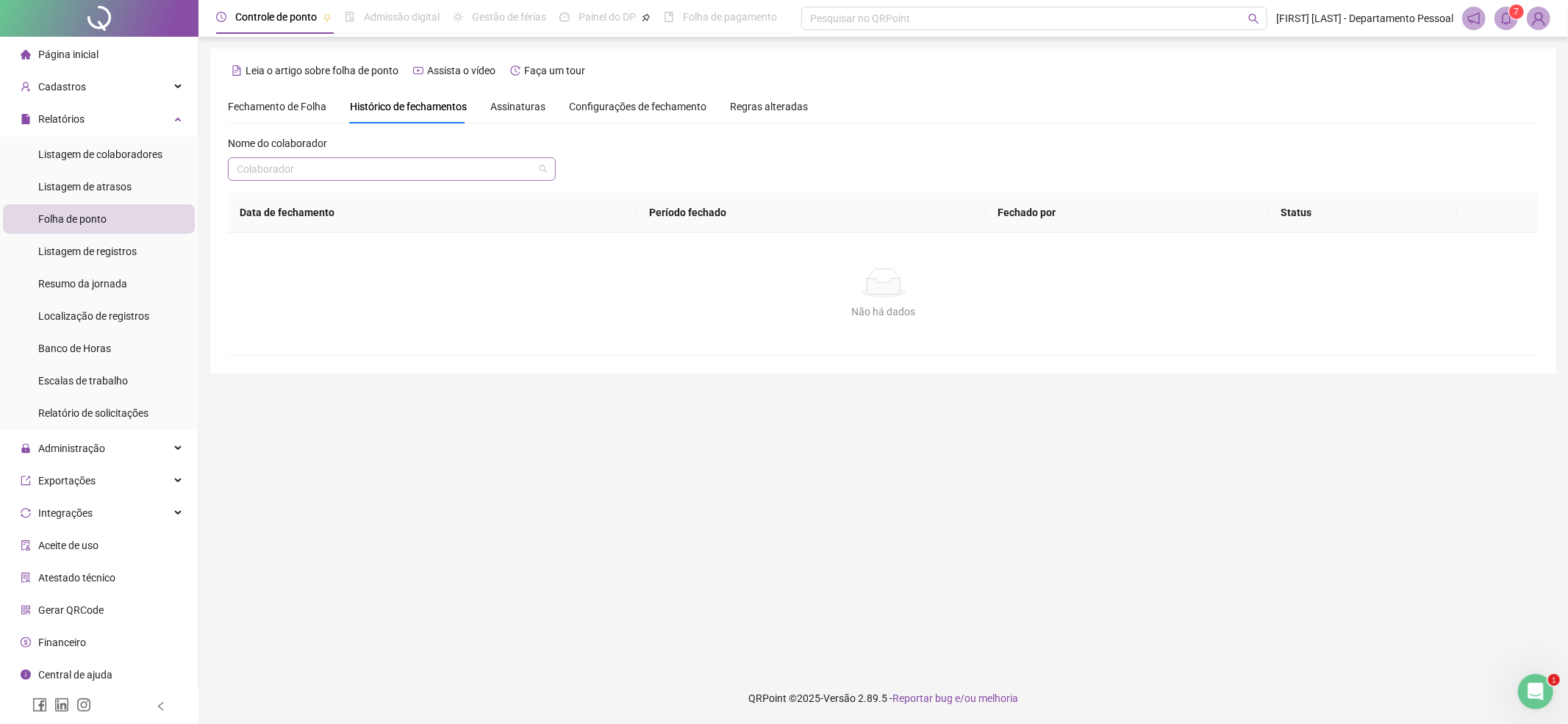 click at bounding box center [385, 169] 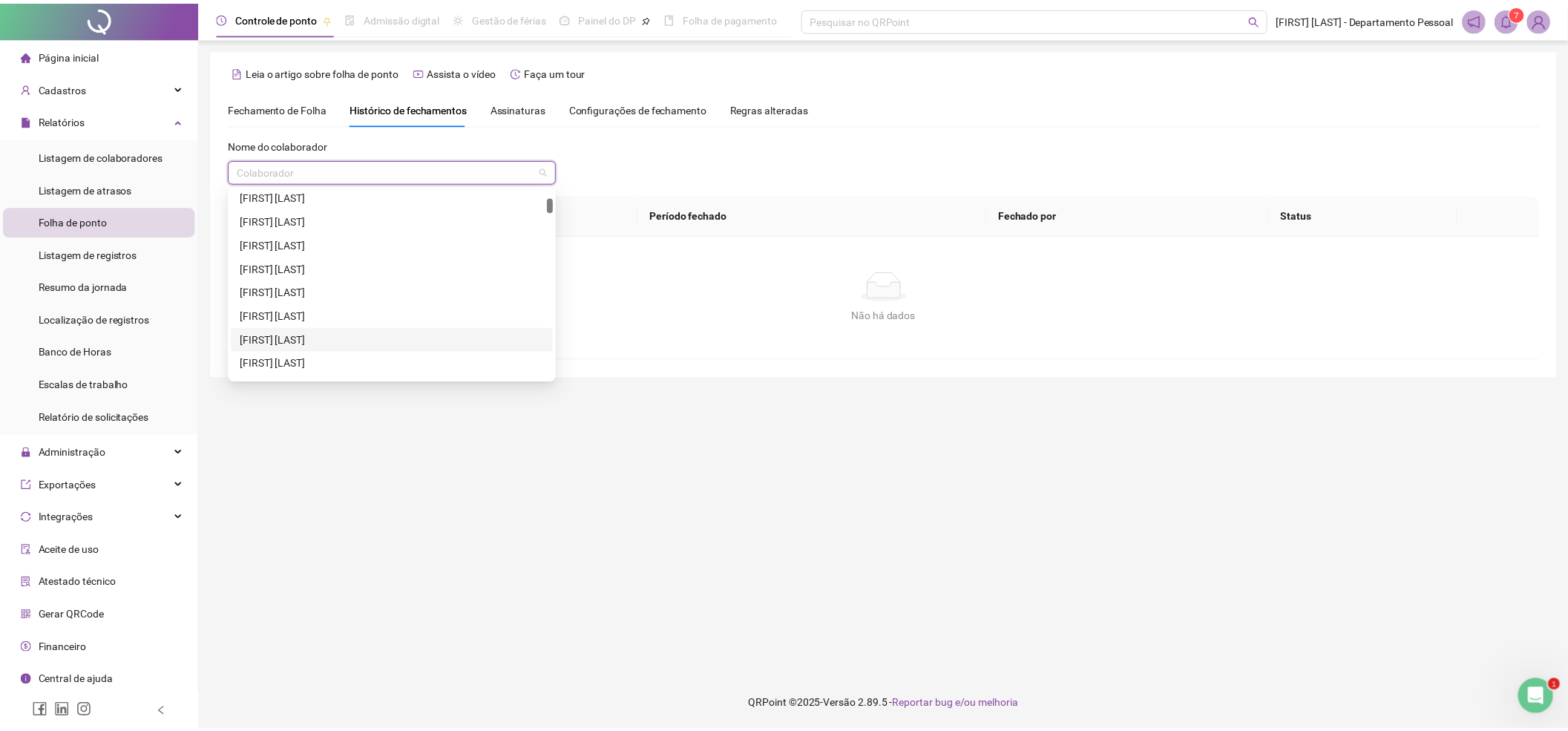 scroll, scrollTop: 297, scrollLeft: 0, axis: vertical 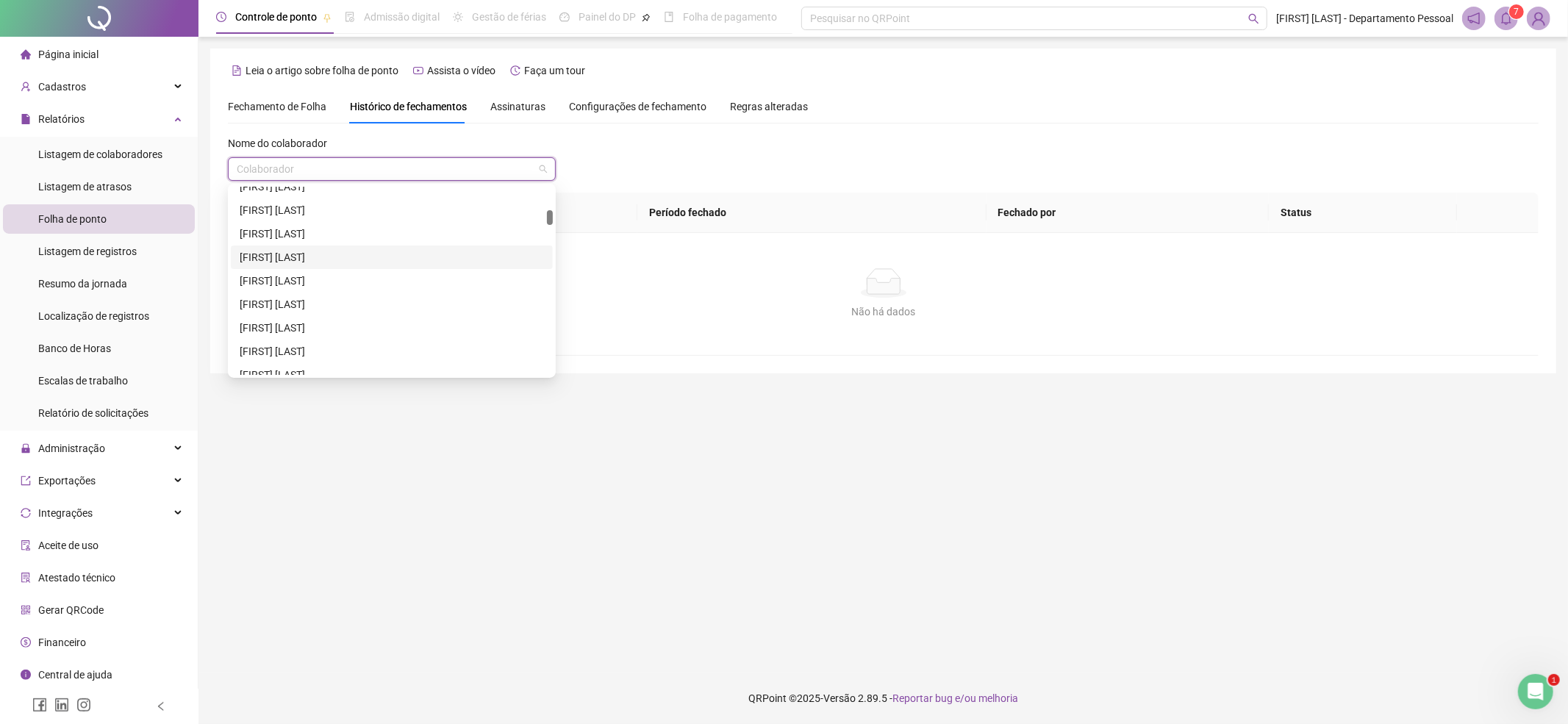 click on "[FIRST] [MIDDLE] [LAST] [LAST]" at bounding box center (392, 257) 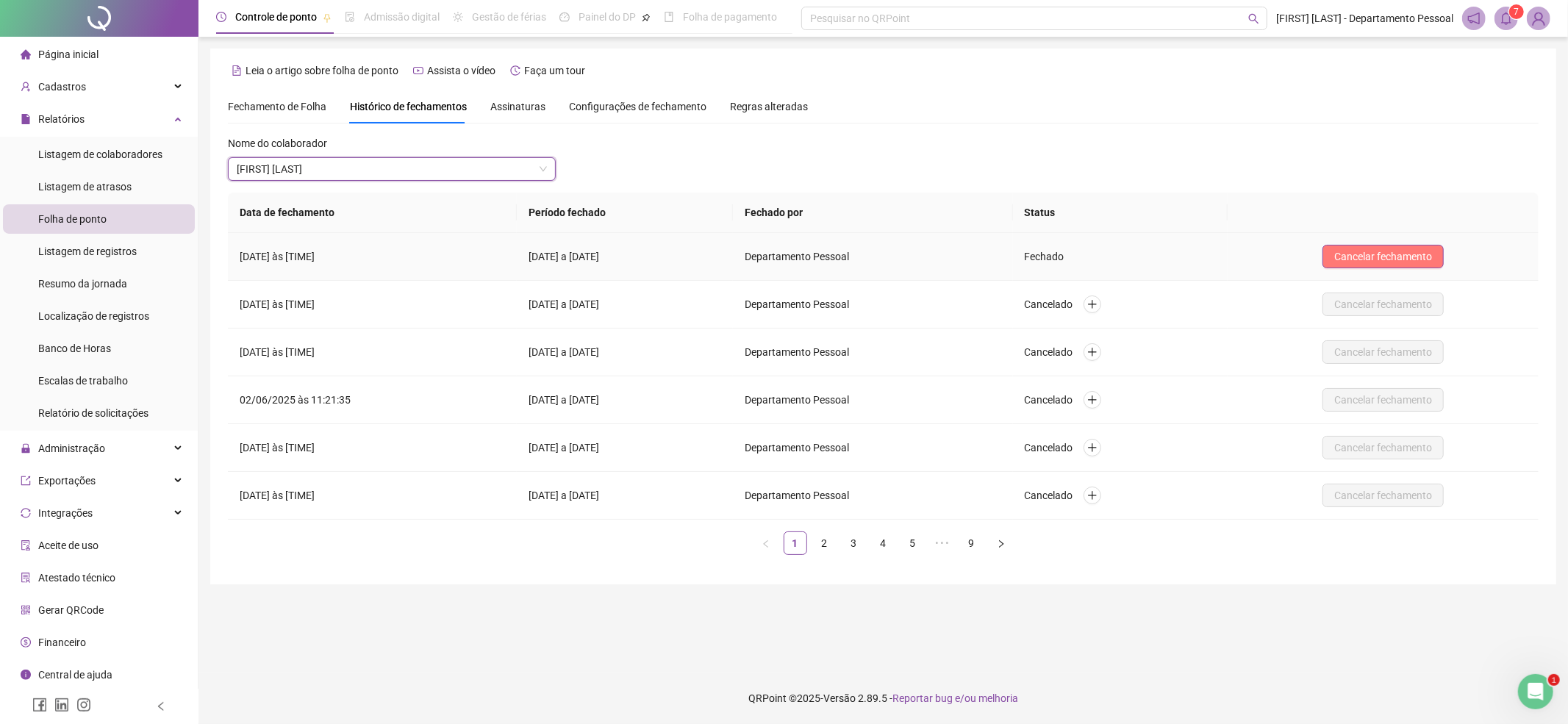 click on "Cancelar fechamento" at bounding box center (1383, 257) 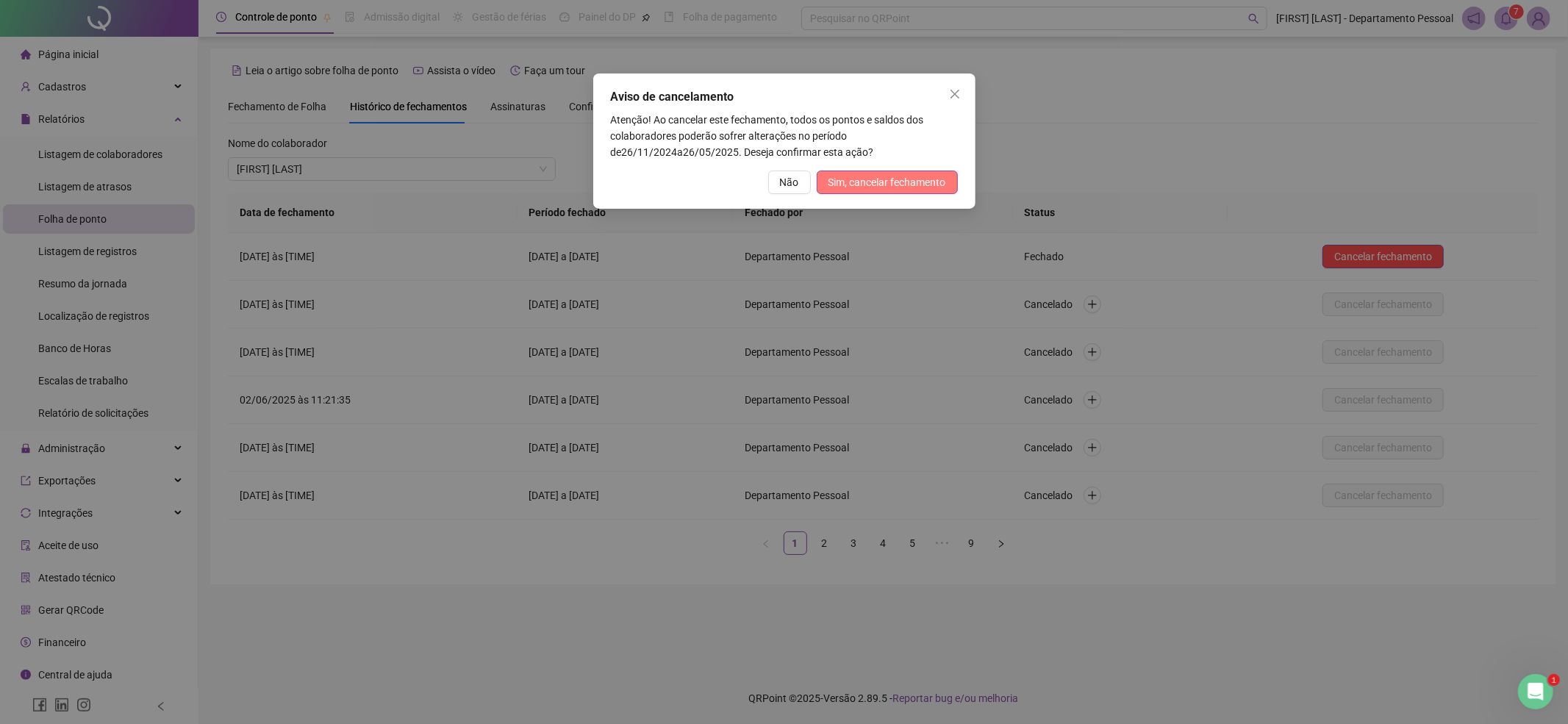 click on "Sim, cancelar fechamento" at bounding box center (887, 182) 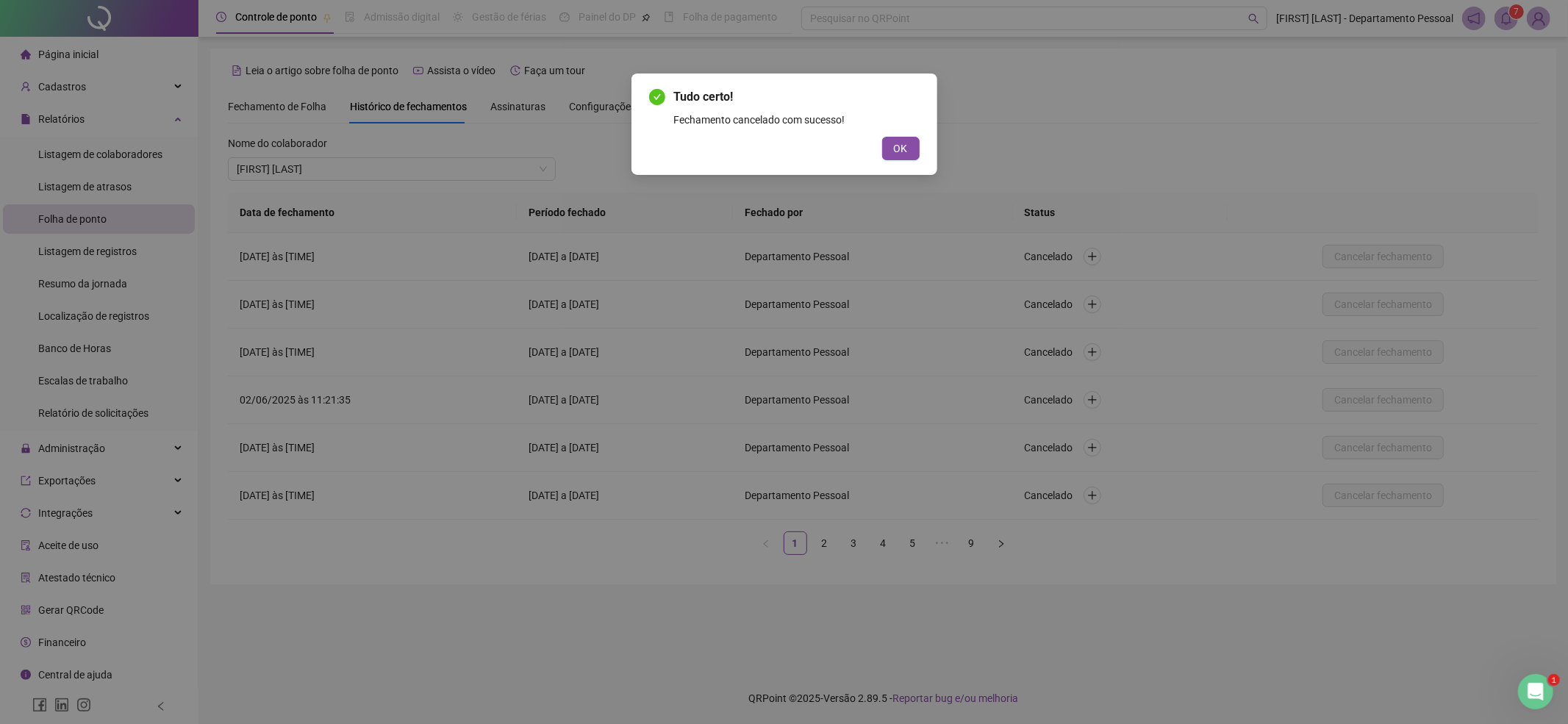 click on "Tudo certo! Fechamento cancelado com sucesso! OK" at bounding box center (784, 362) 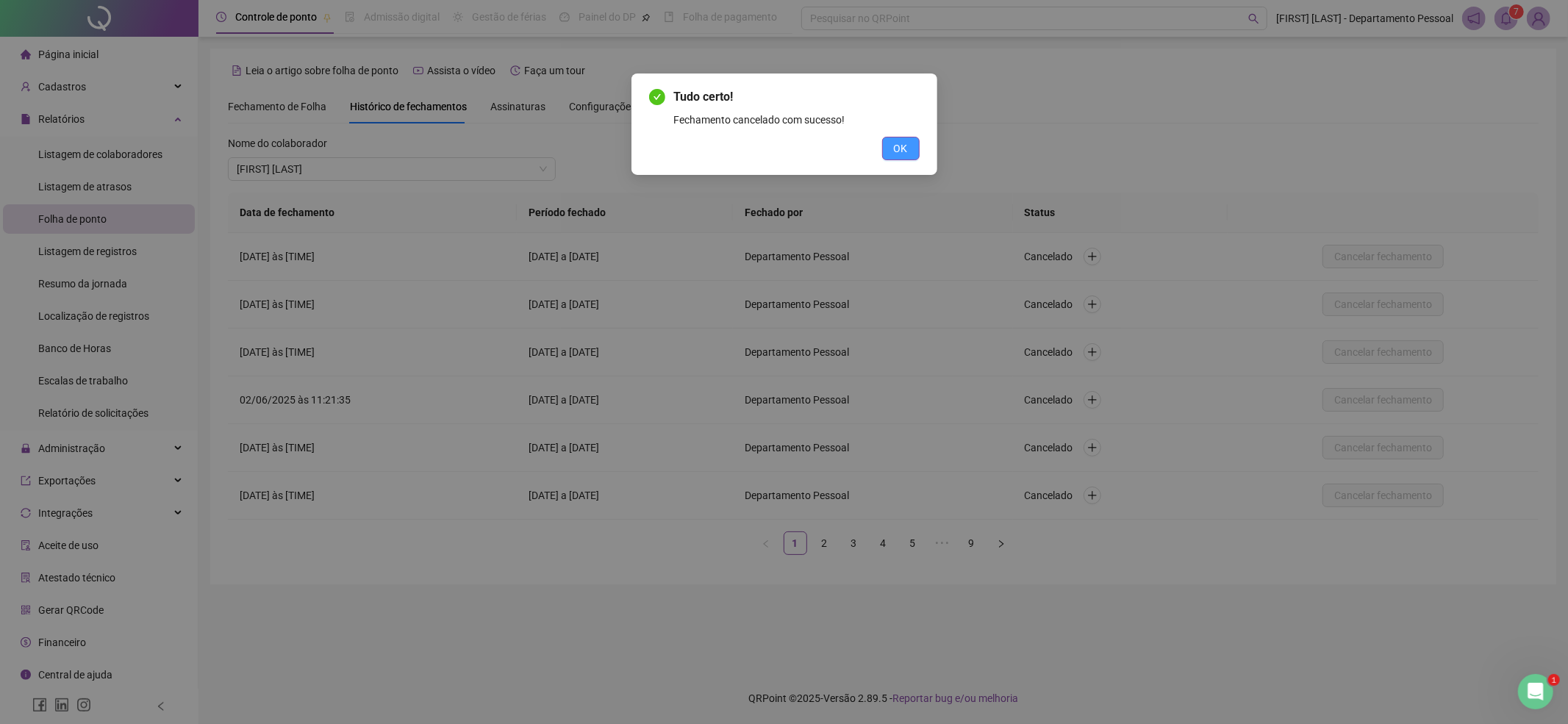 click on "OK" at bounding box center (901, 148) 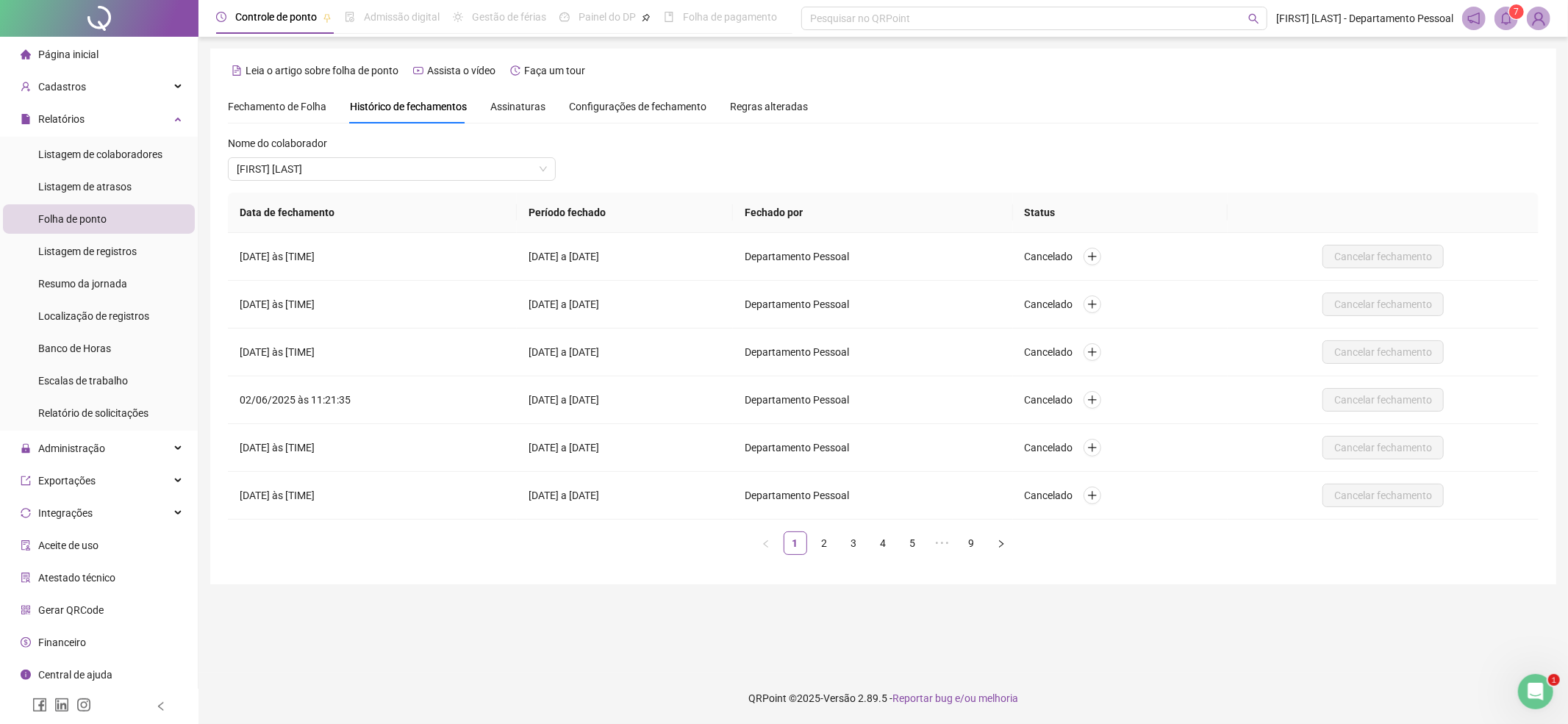 click on "Fechamento de Folha" at bounding box center (277, 107) 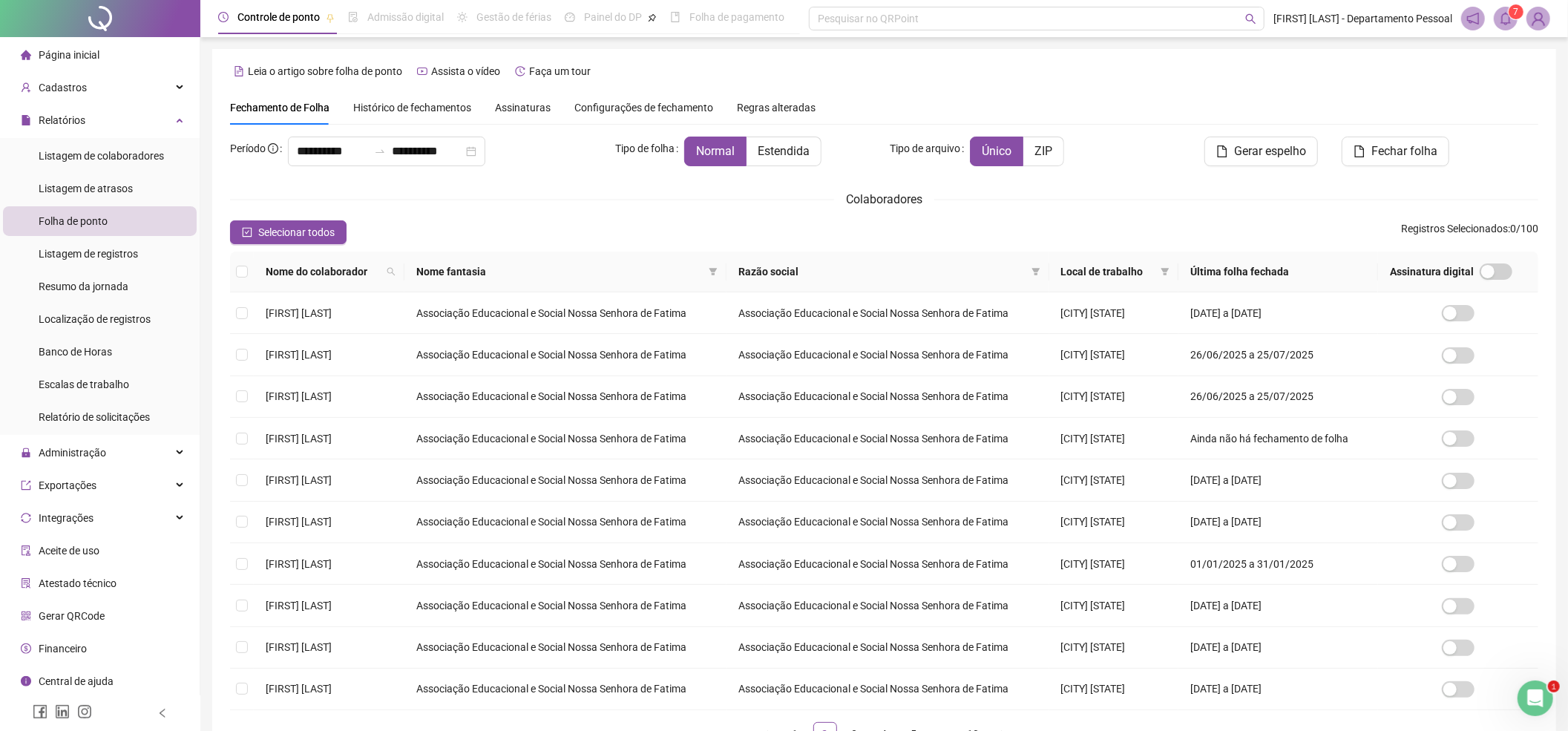 type on "**********" 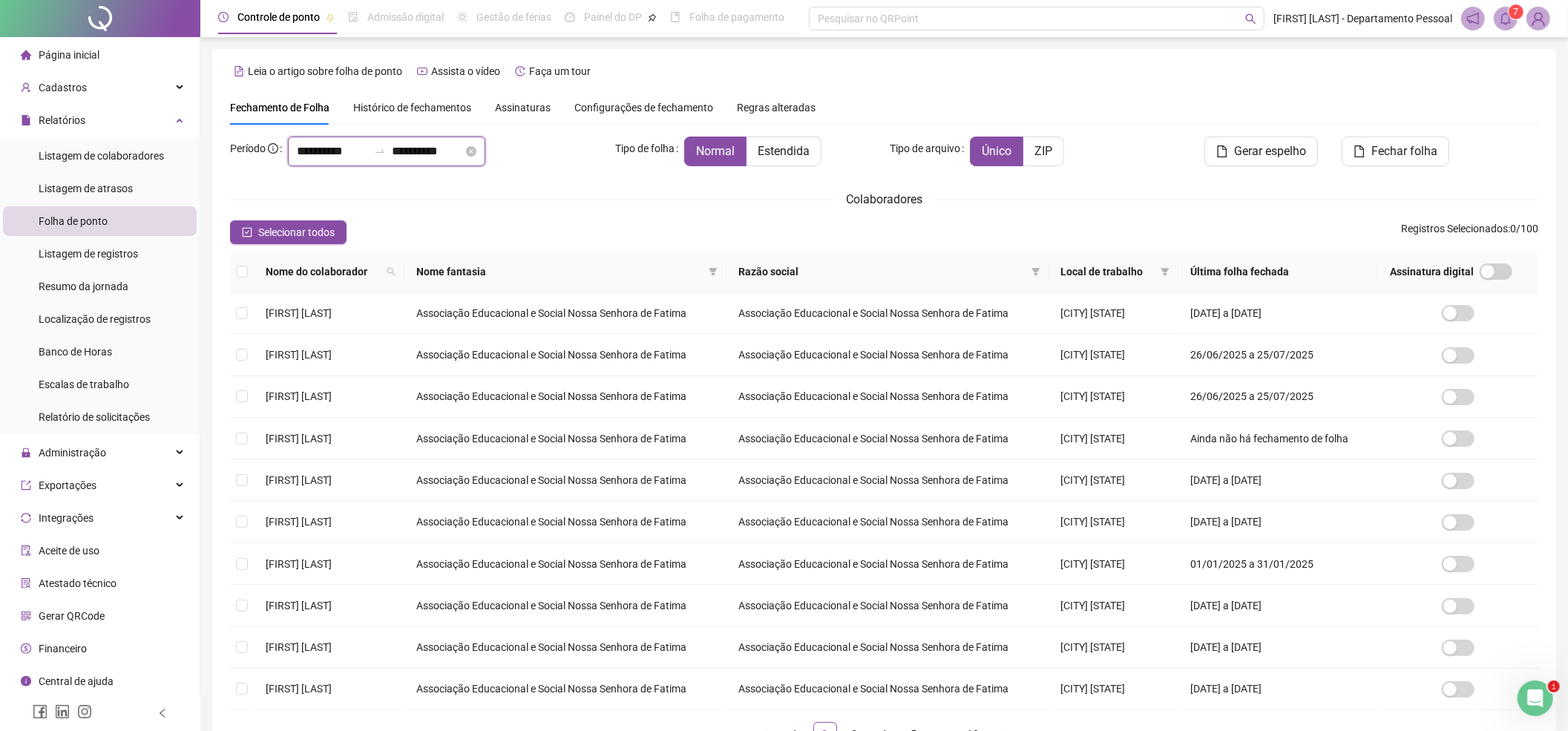 click on "**********" at bounding box center (332, 151) 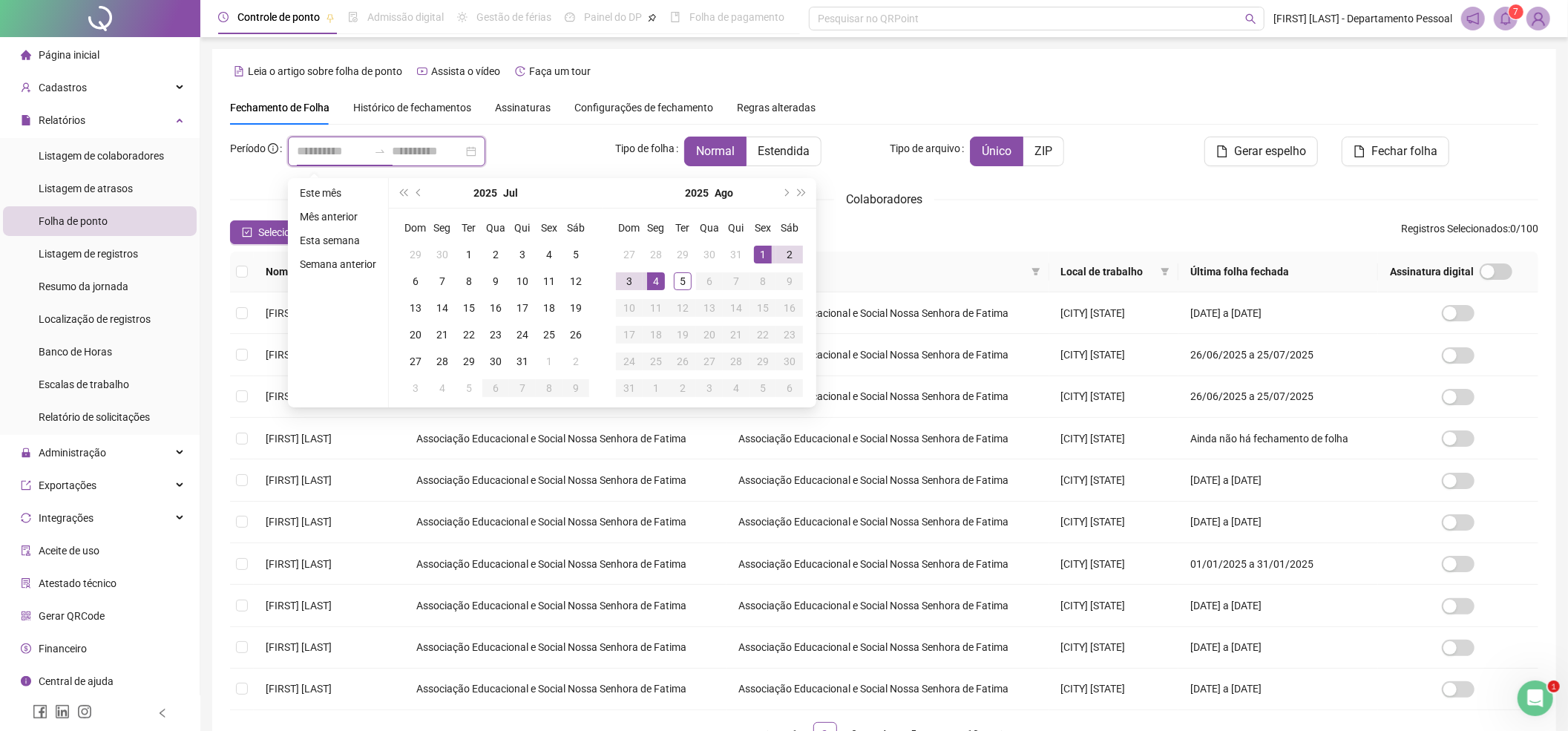 type on "**********" 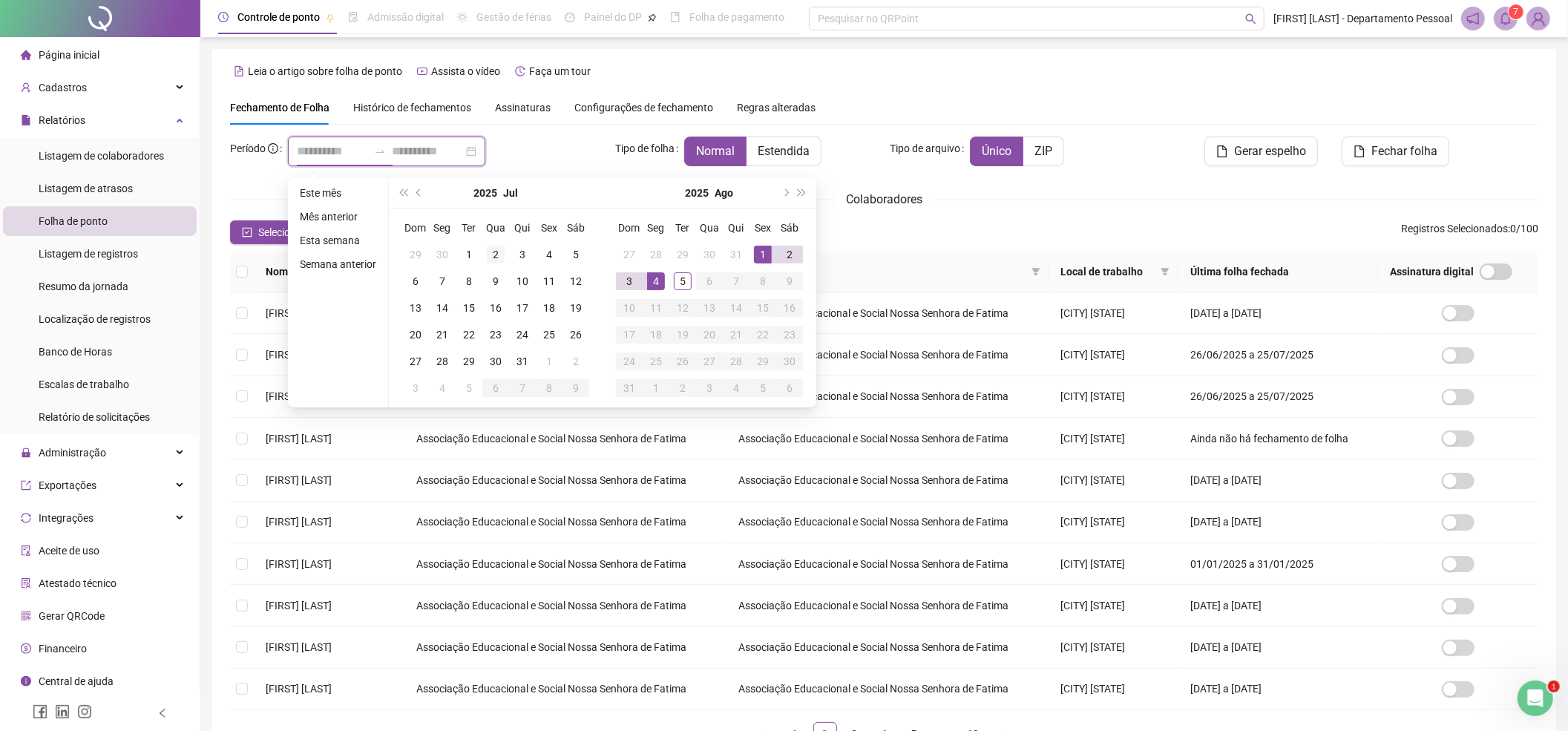 type on "**********" 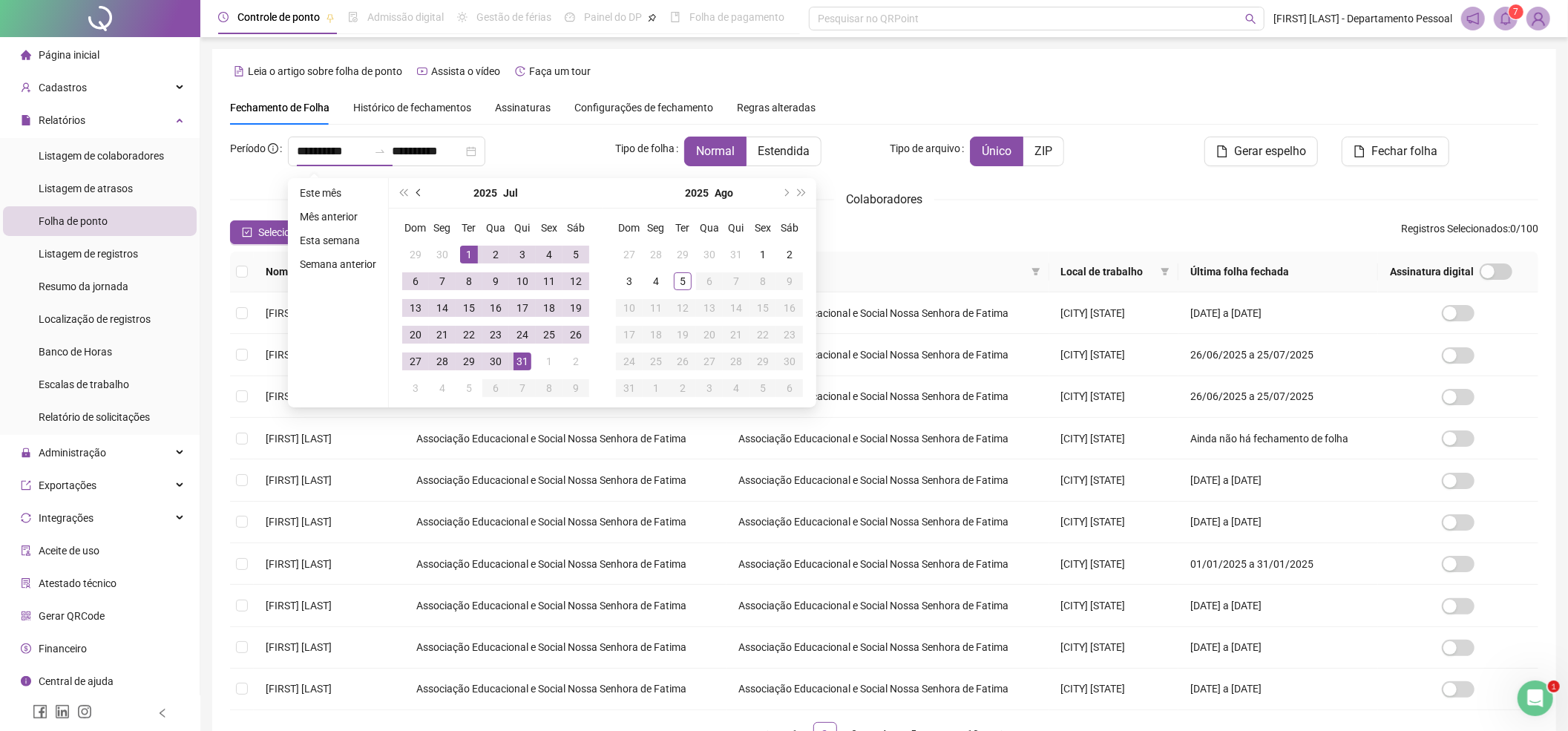 click at bounding box center (419, 193) 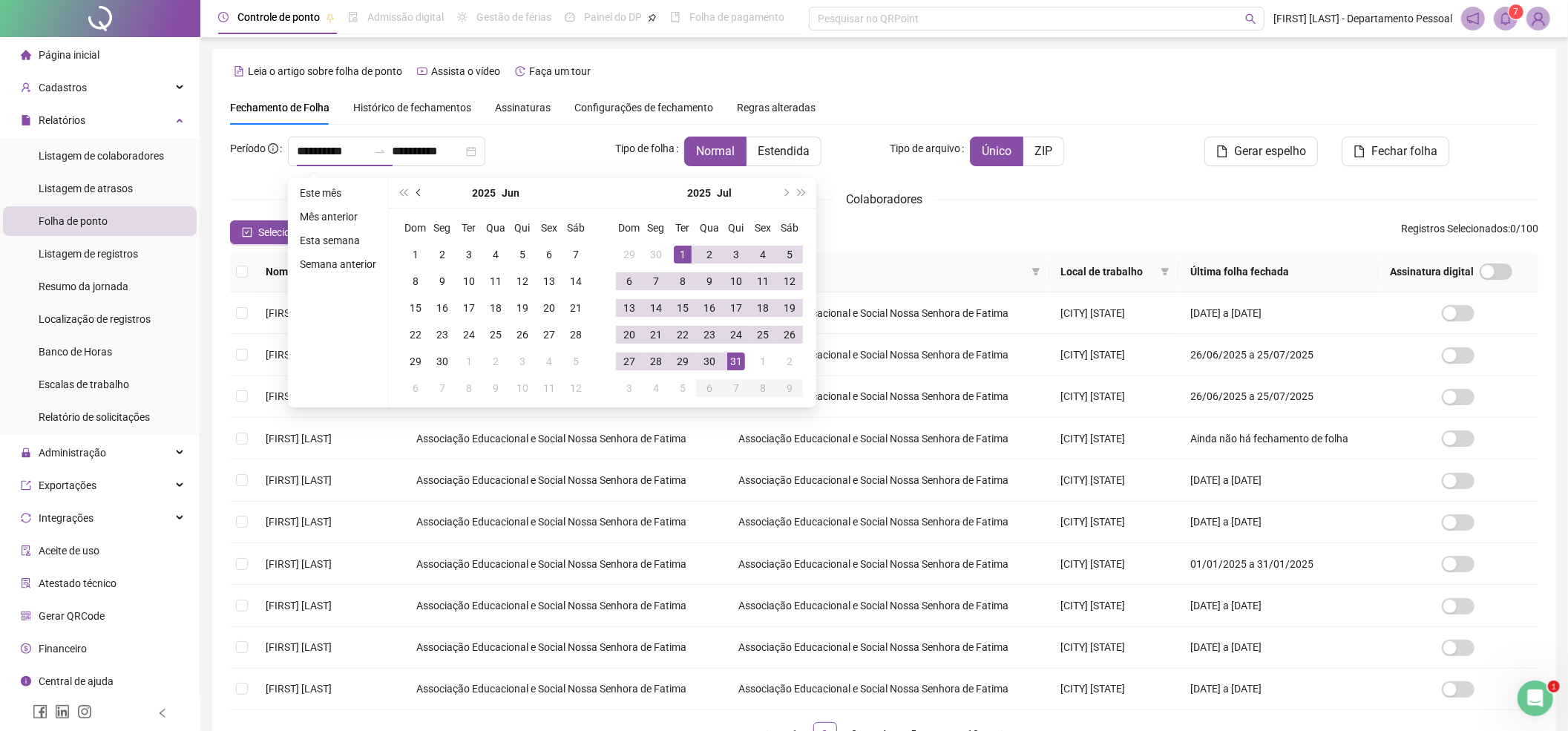 click at bounding box center [420, 193] 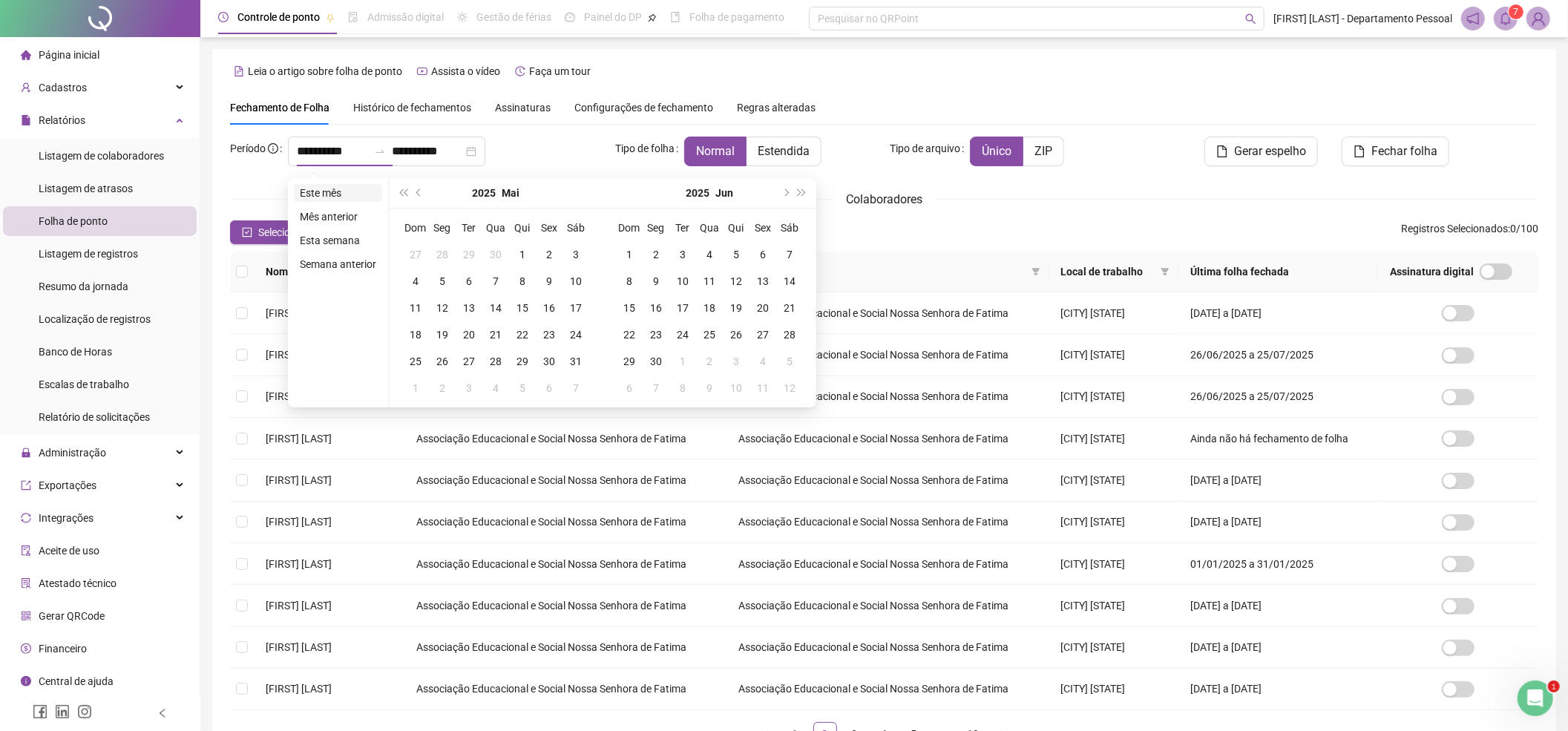type on "**********" 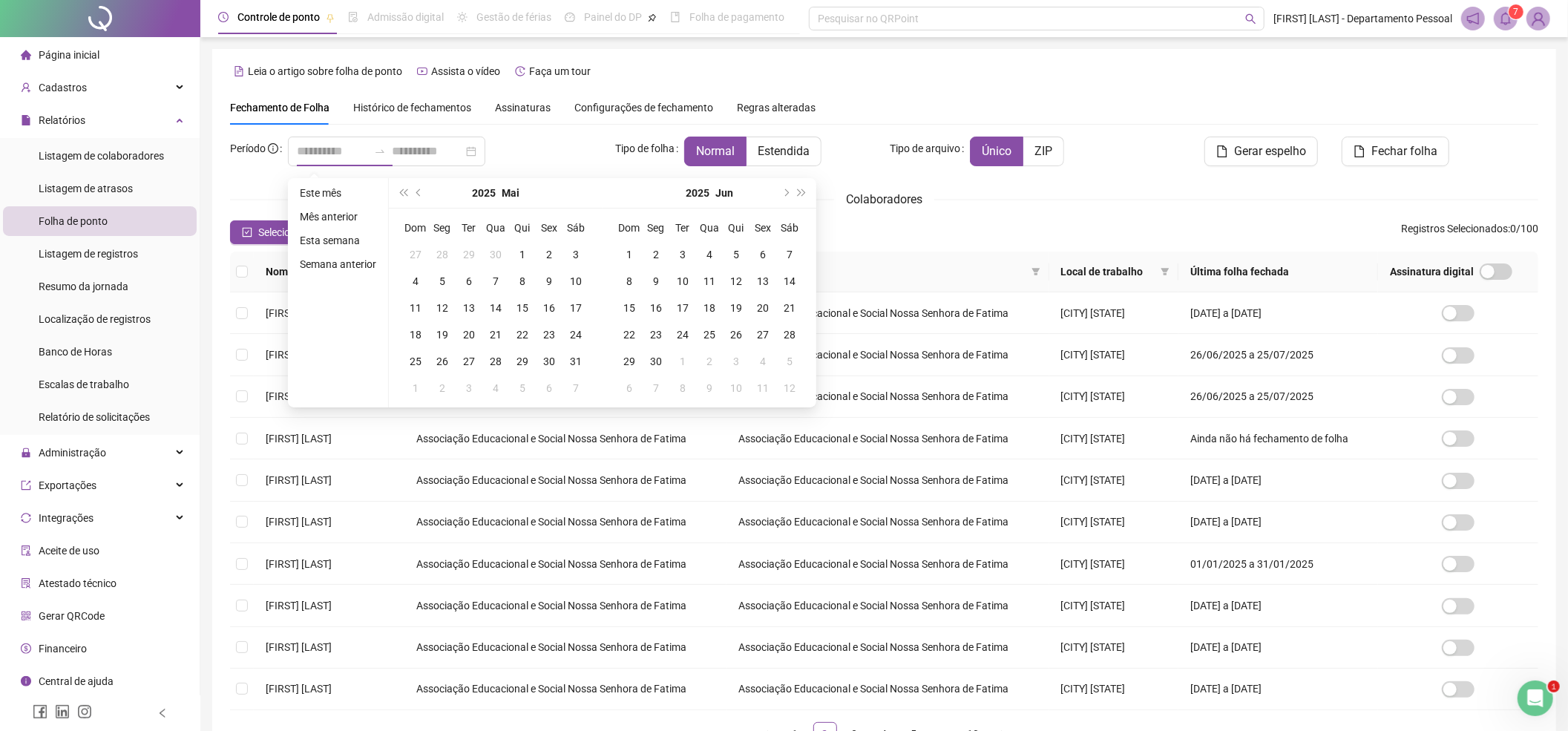 type on "**********" 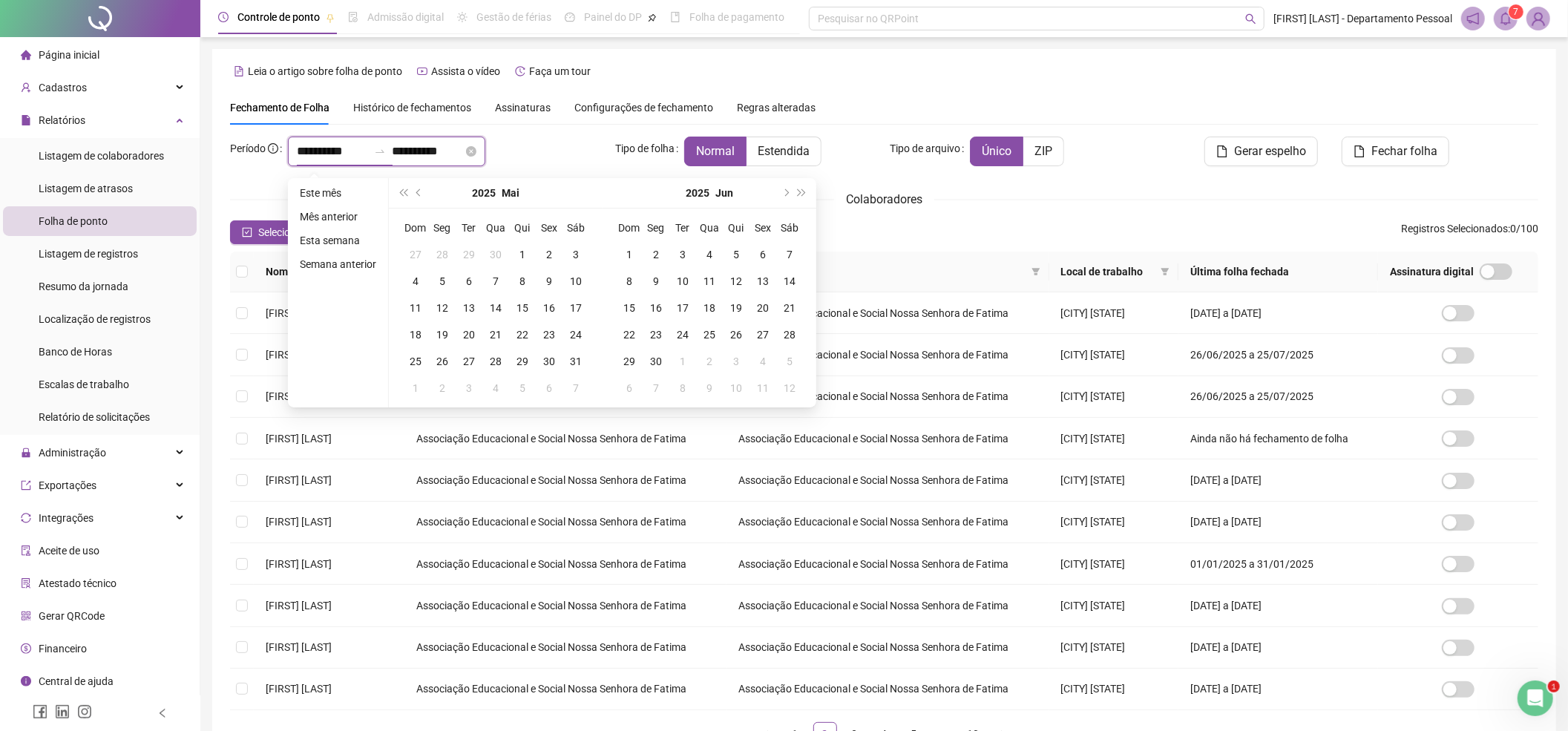 click on "**********" at bounding box center [332, 151] 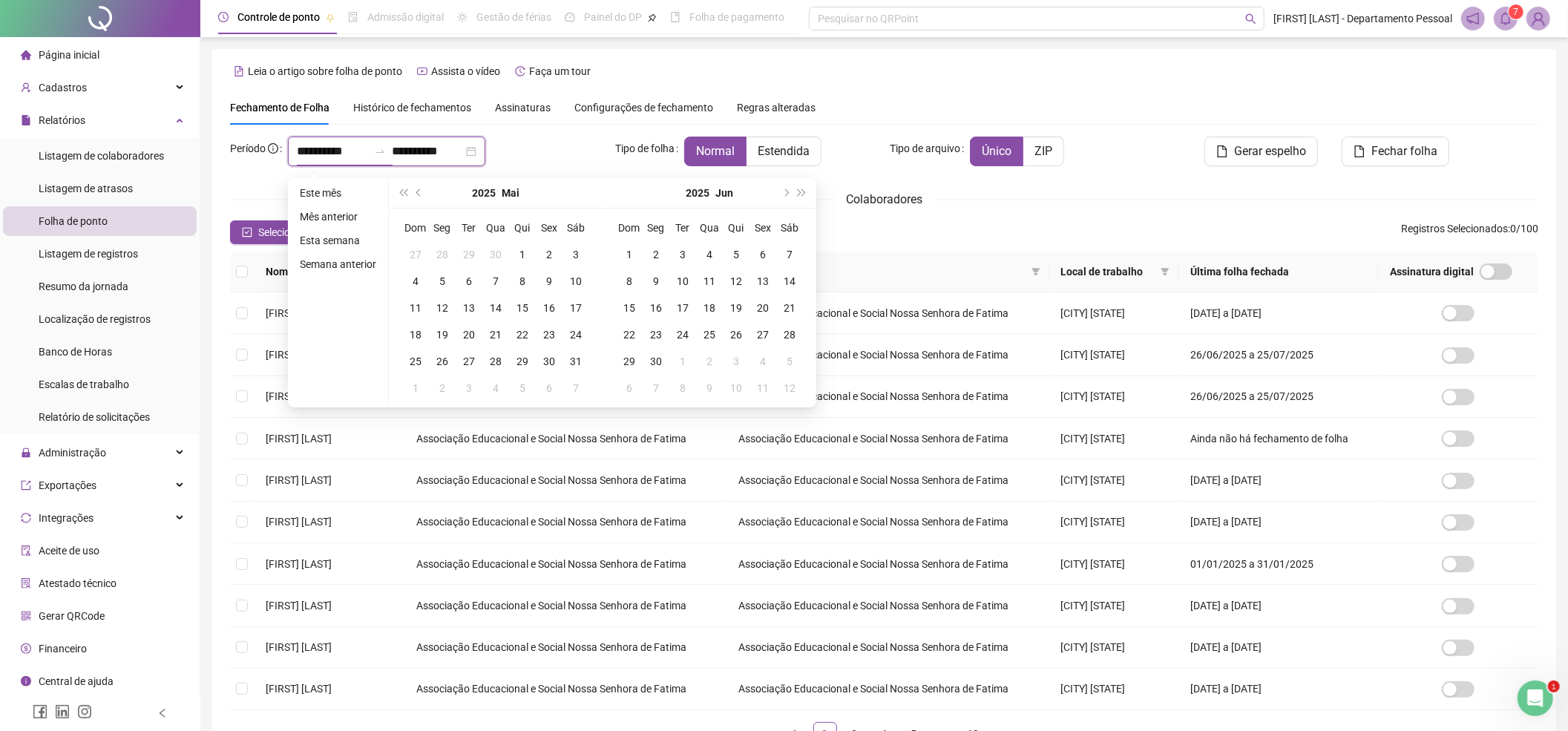 type on "**********" 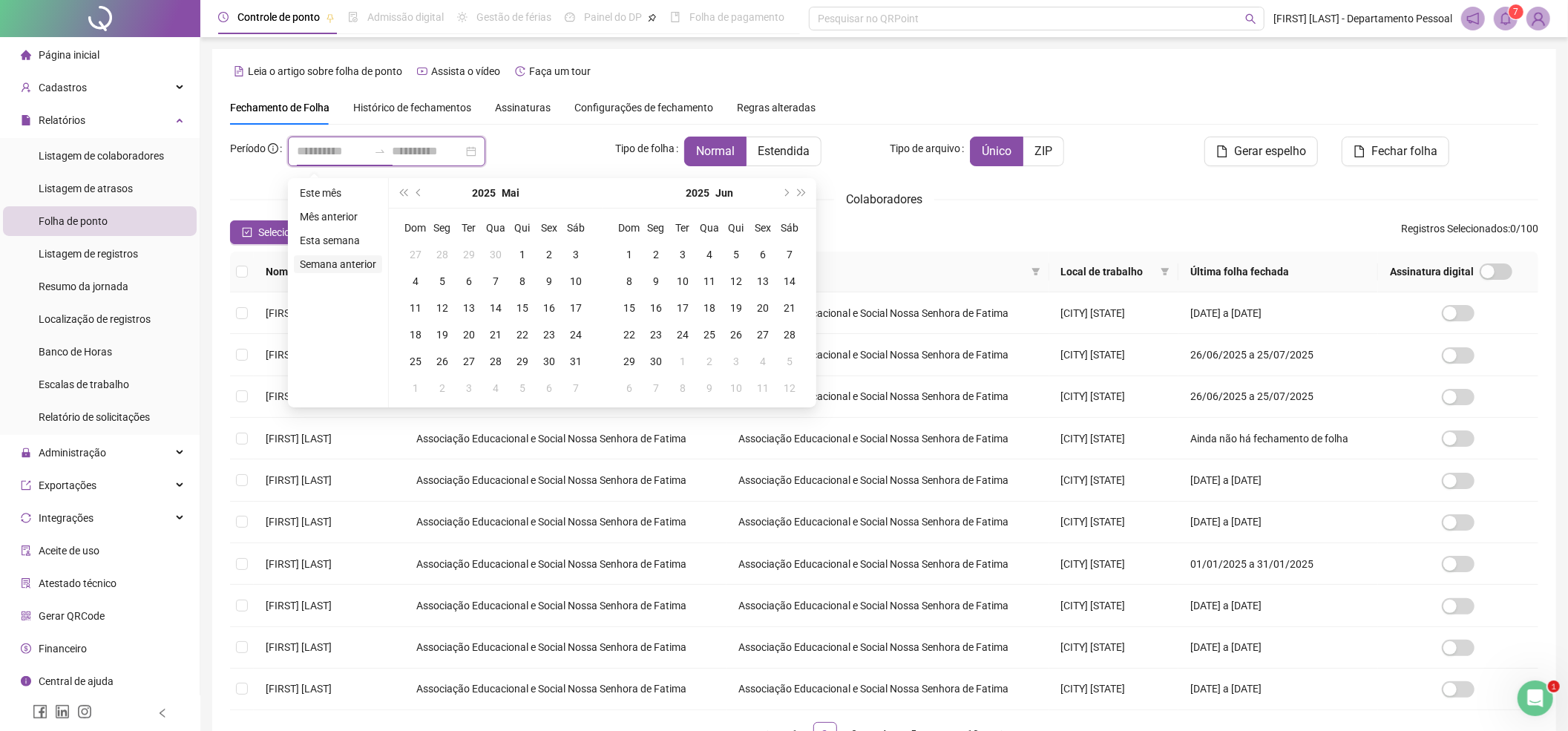 type on "**********" 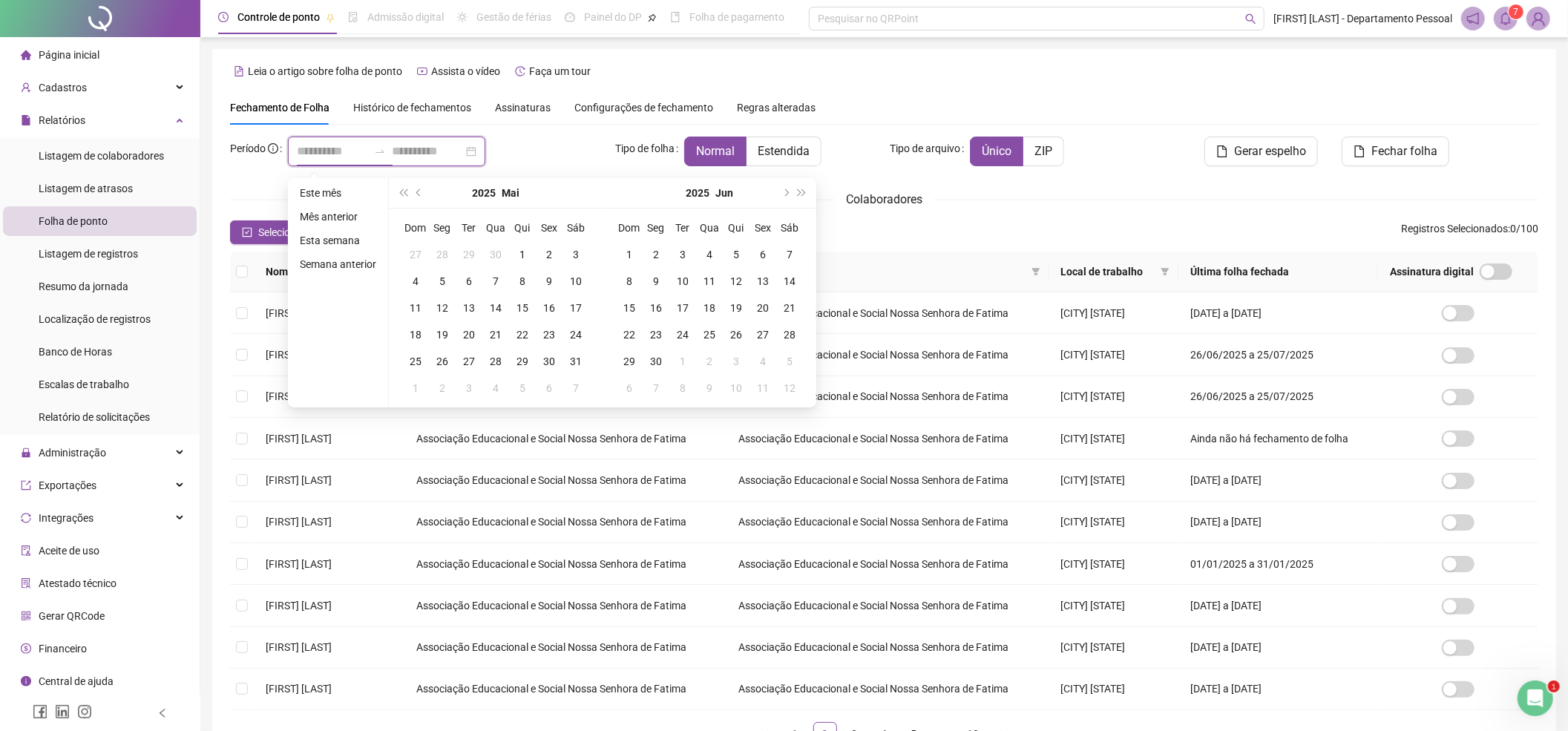 type on "**********" 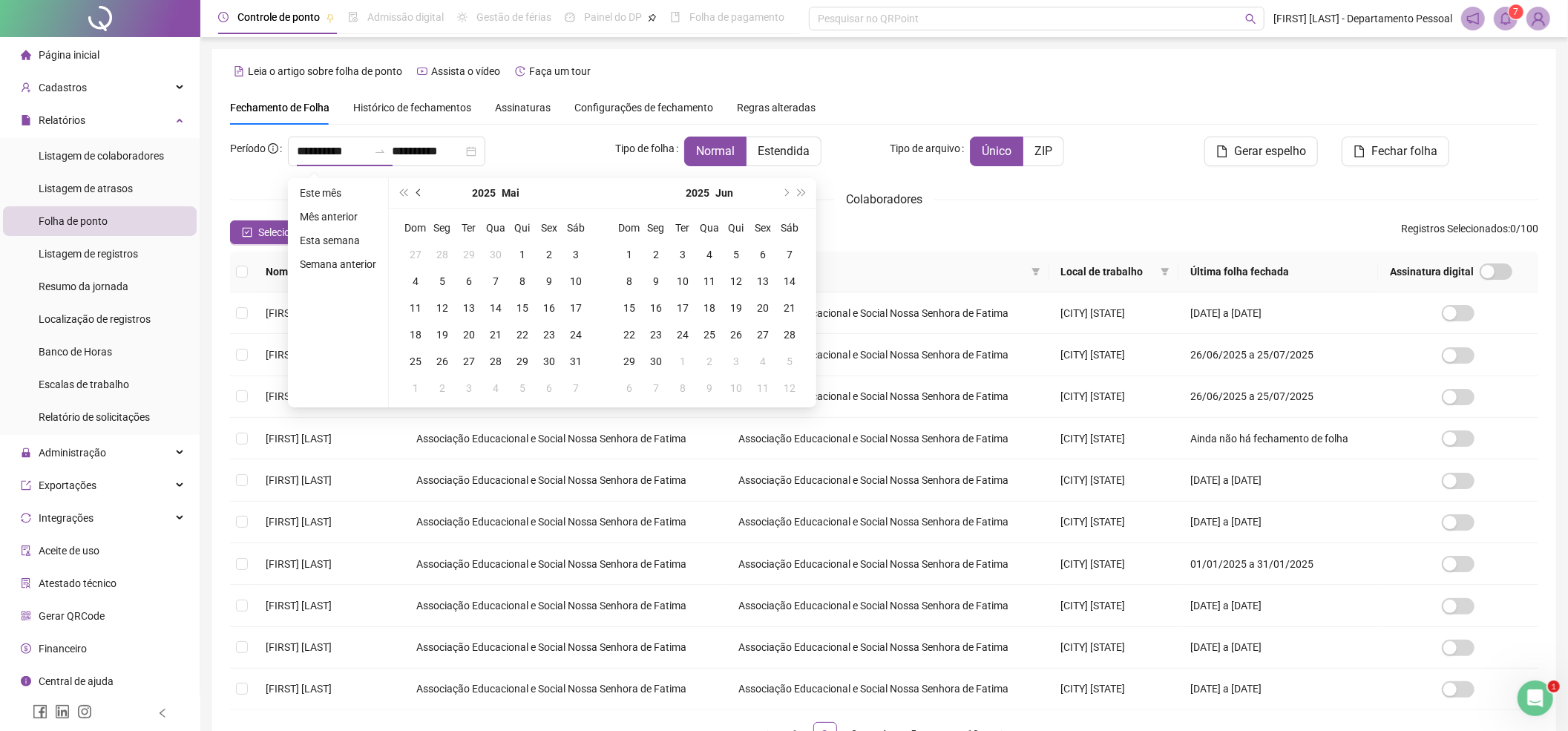 click at bounding box center (419, 193) 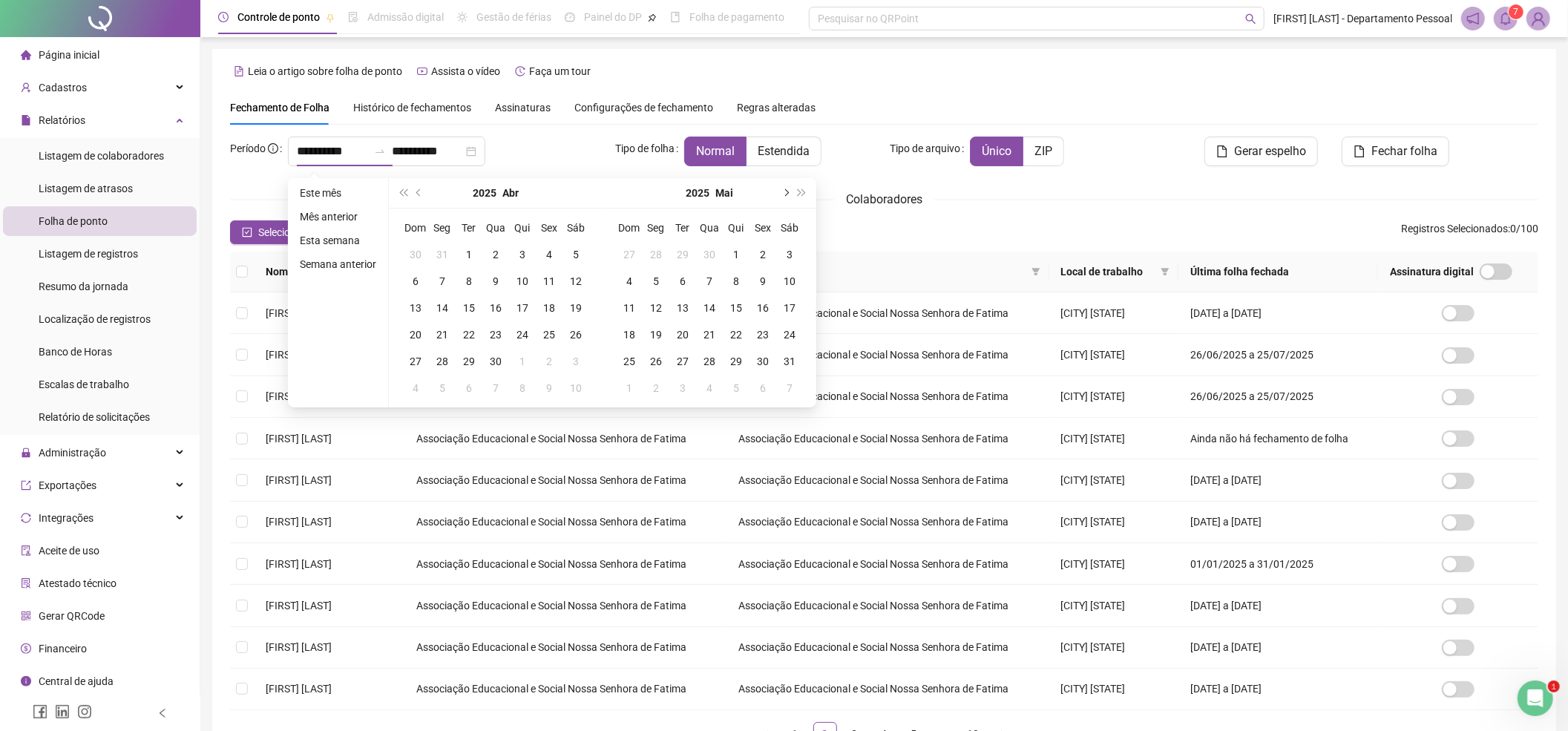 click at bounding box center [785, 193] 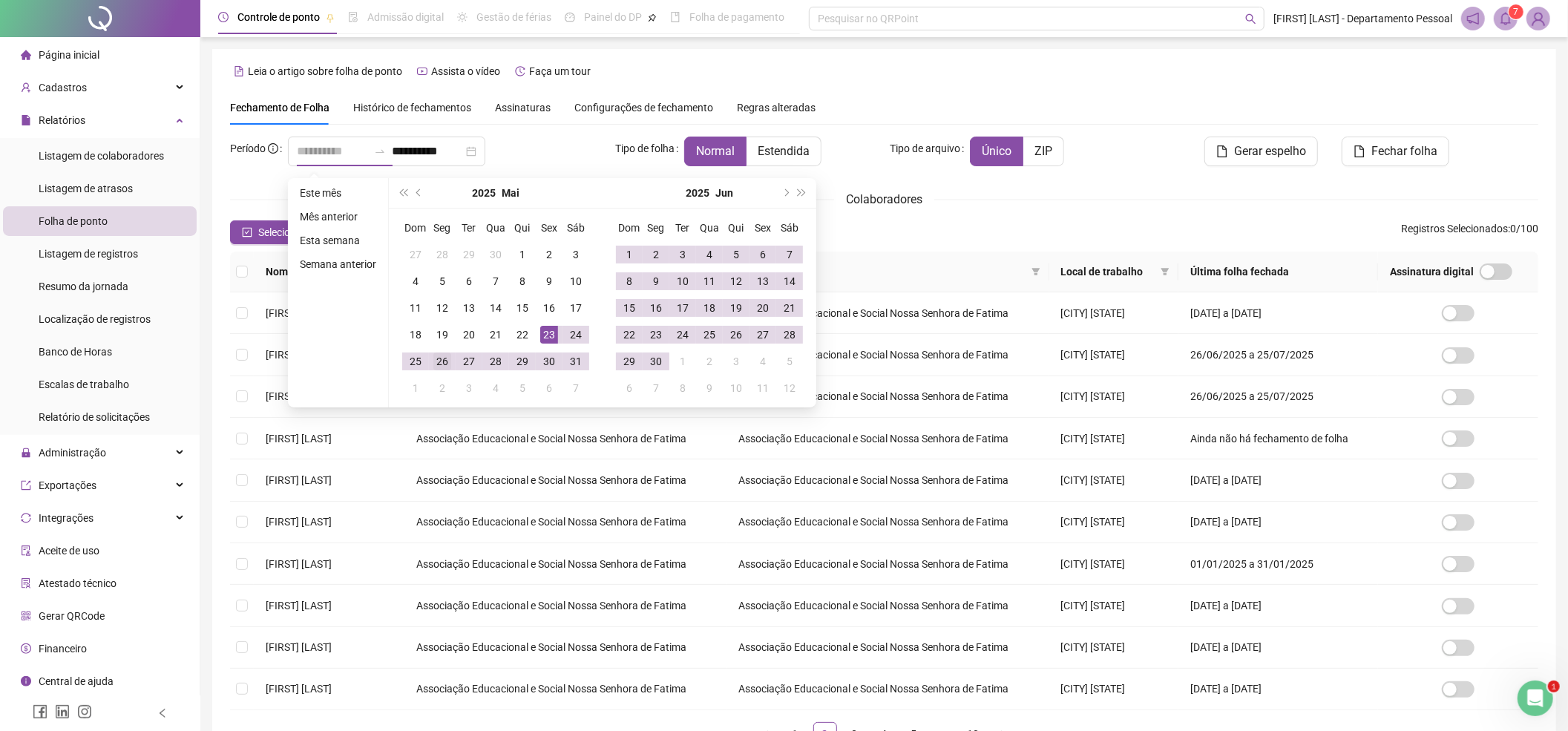 type on "**********" 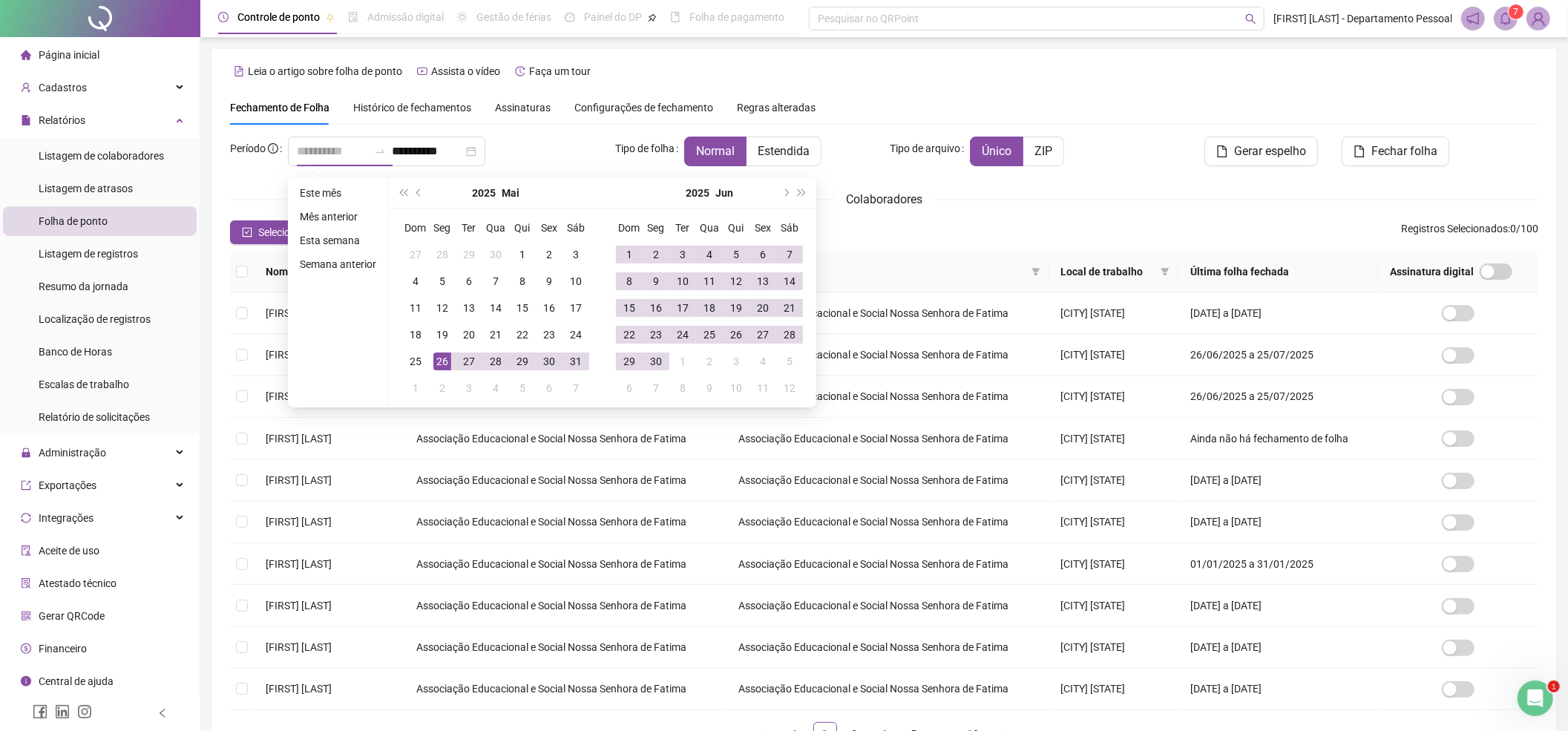 click on "26" at bounding box center [442, 361] 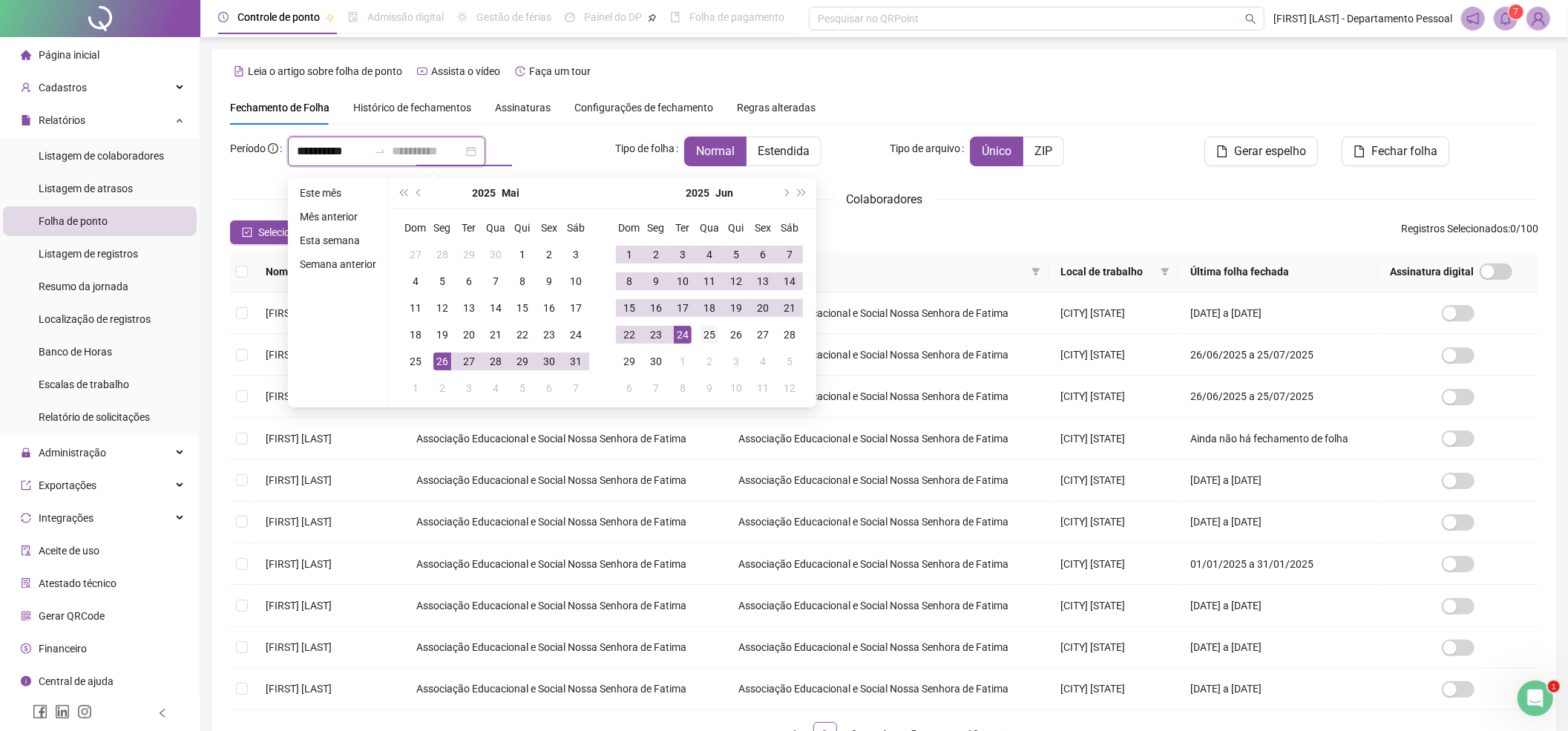 type on "**********" 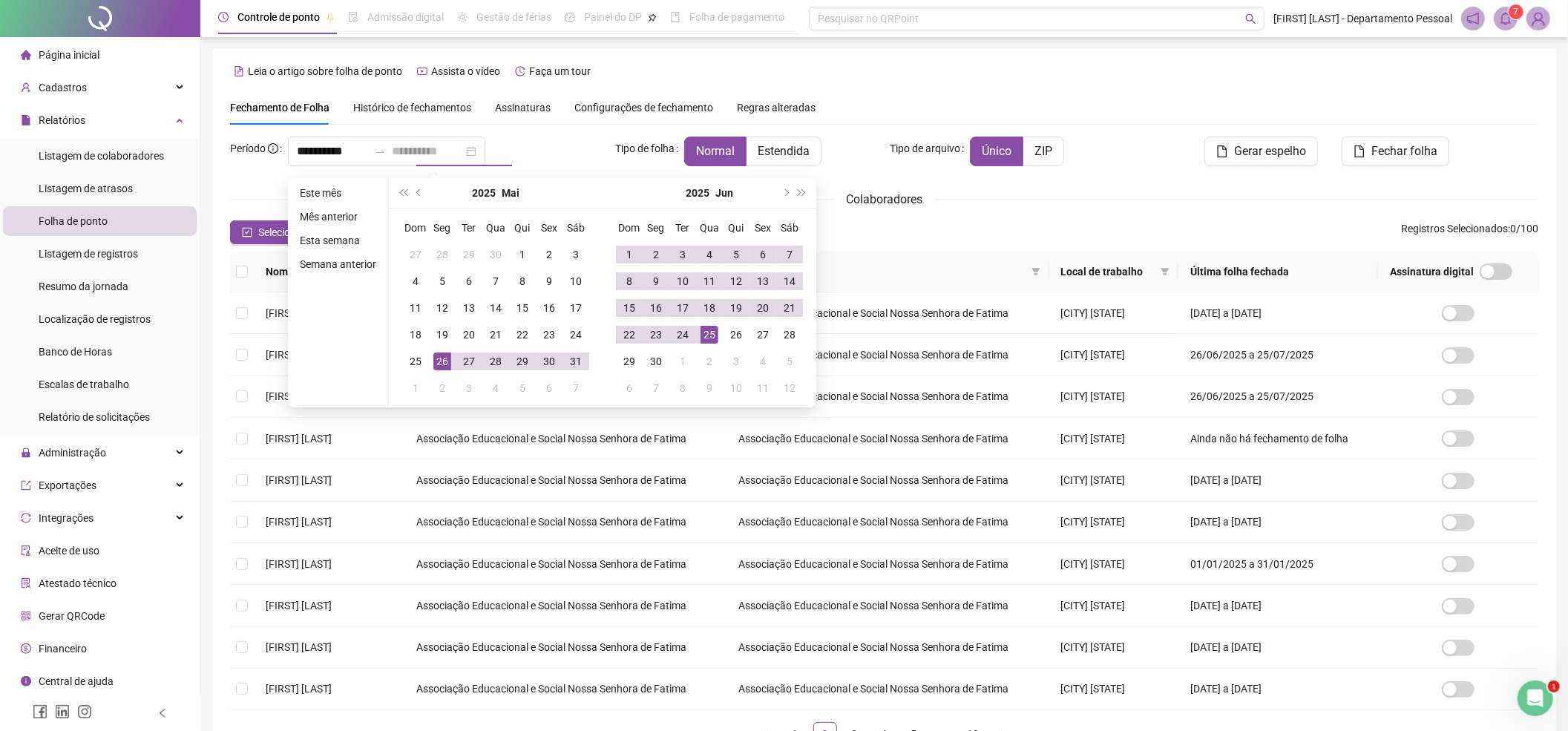 click on "25" at bounding box center [709, 335] 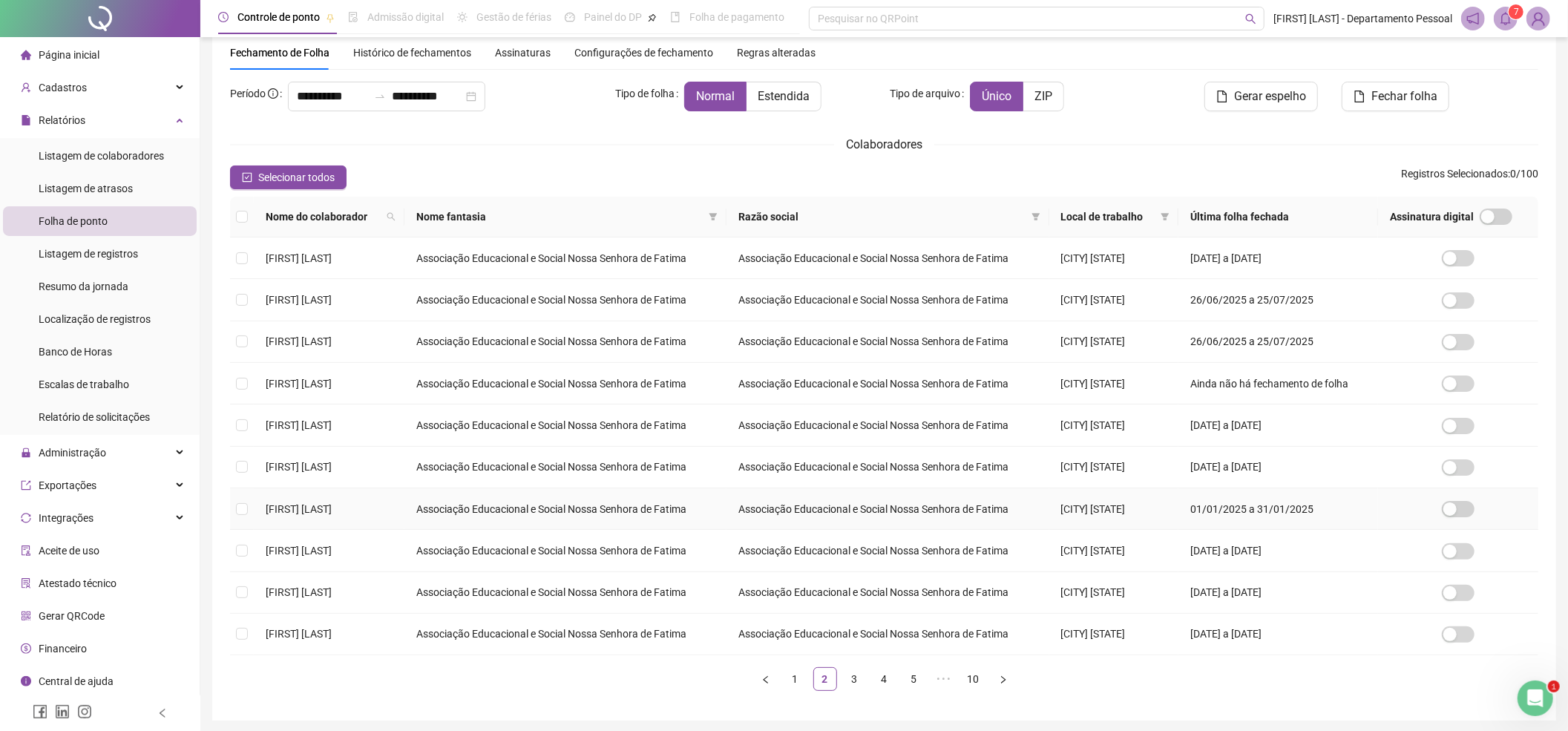 scroll, scrollTop: 113, scrollLeft: 0, axis: vertical 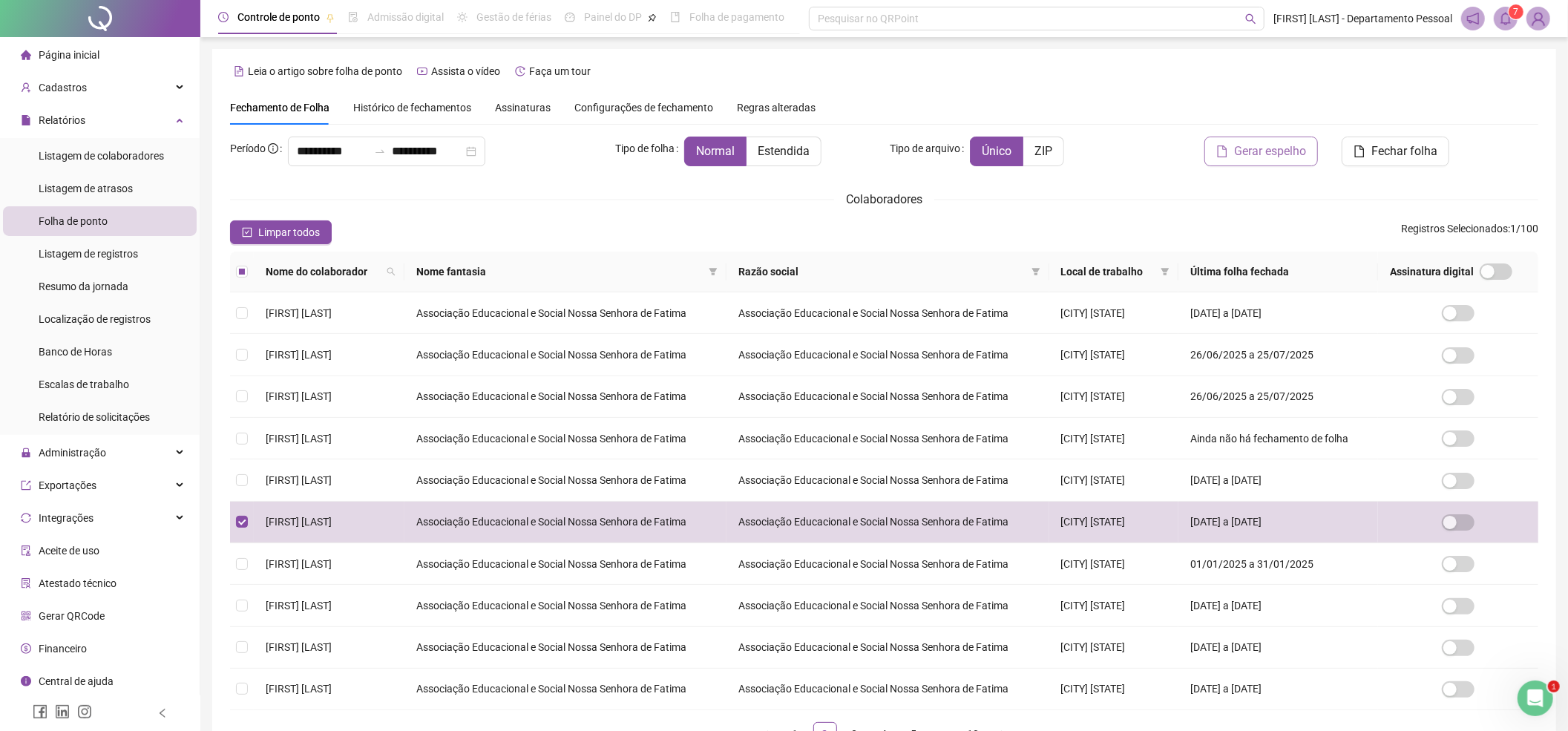 click on "Gerar espelho" at bounding box center [1270, 151] 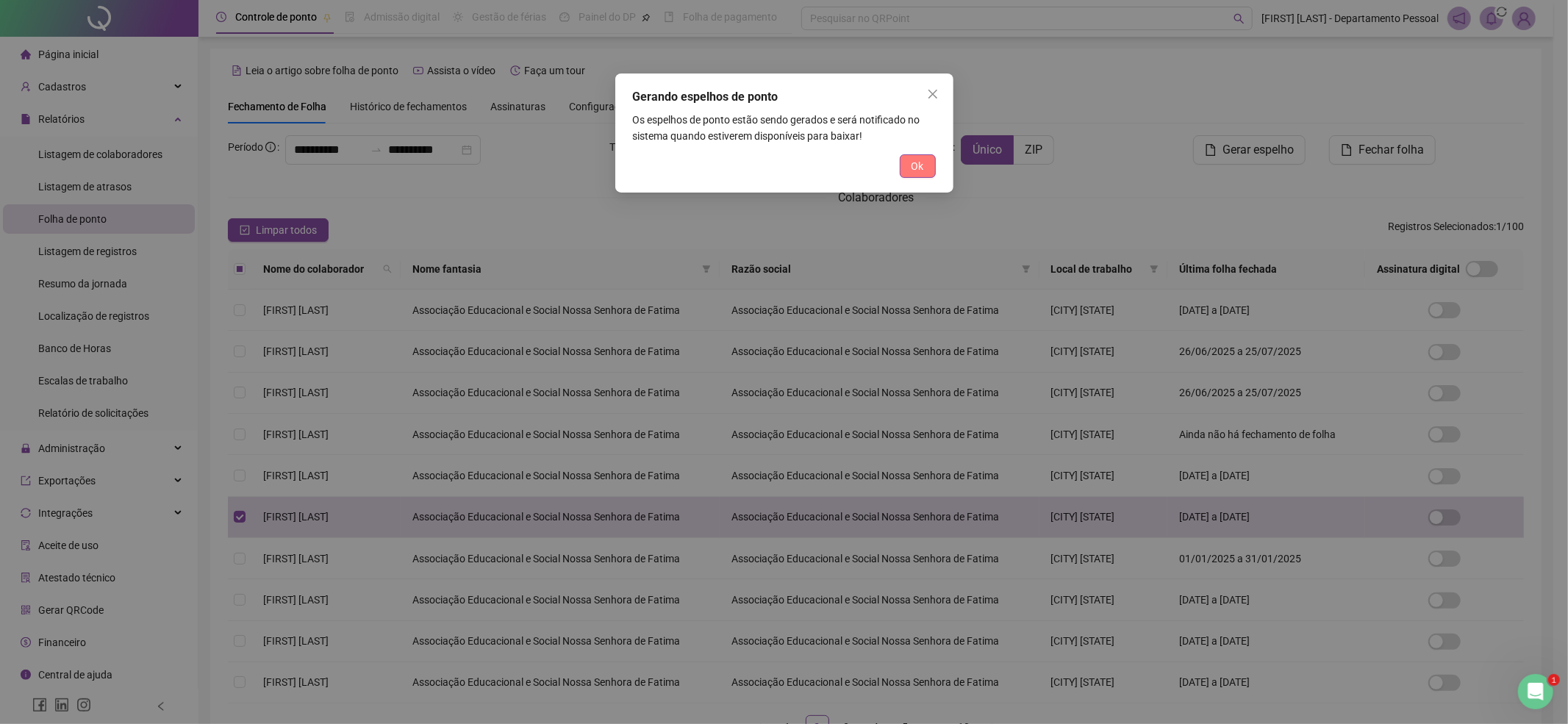 click on "Ok" at bounding box center (917, 166) 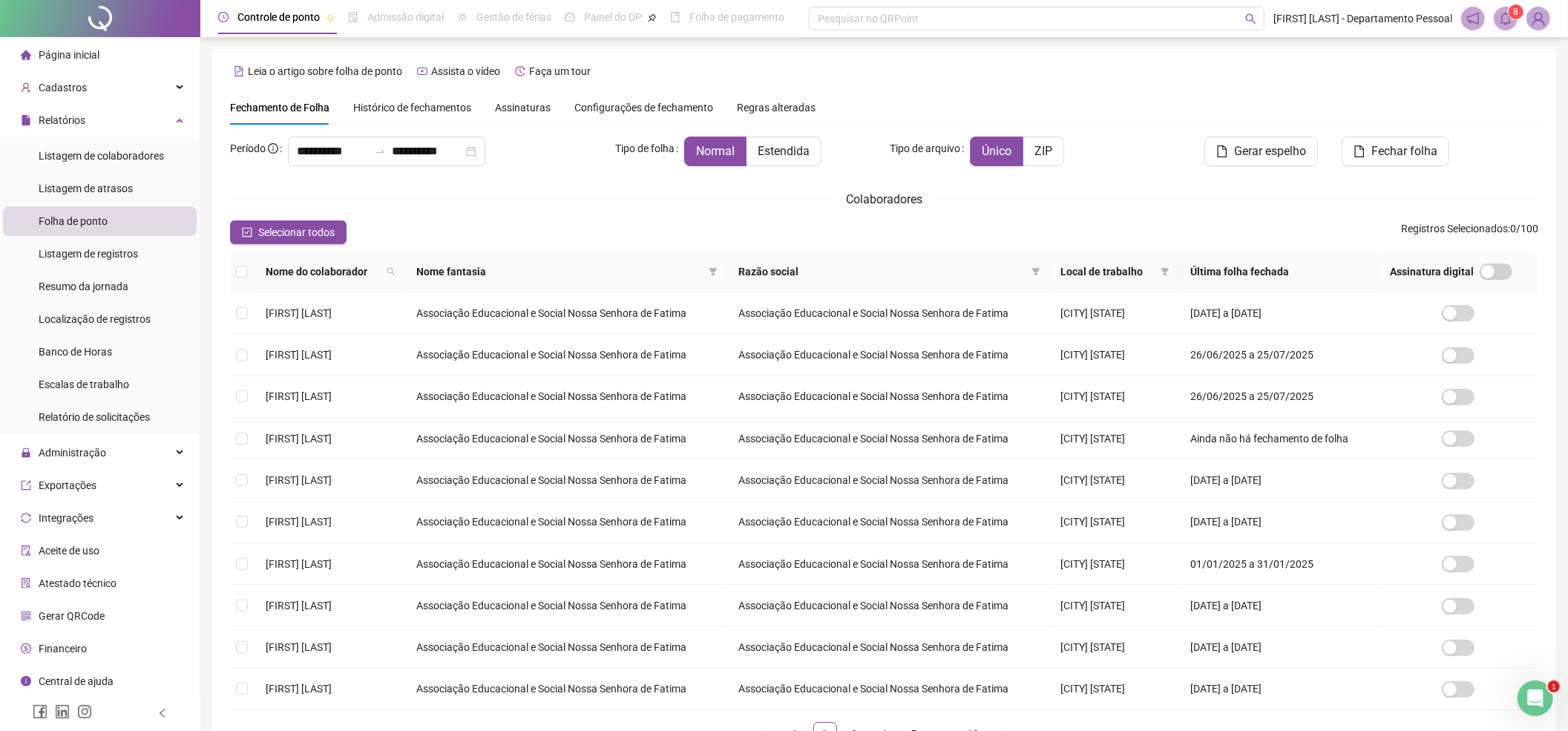 click 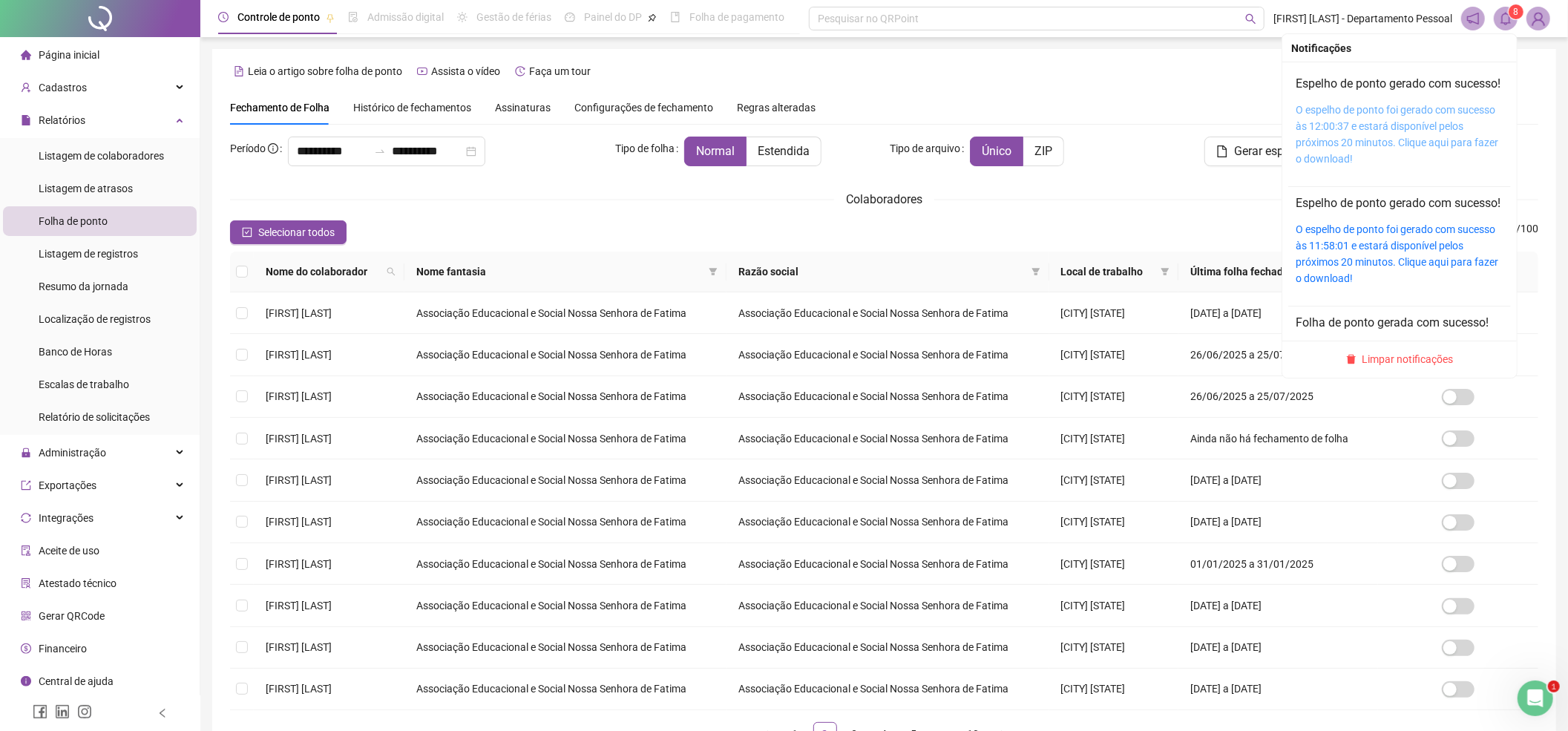 click on "O espelho de ponto foi gerado com sucesso às 12:00:37 e estará disponível pelos próximos 20 minutos.
Clique aqui para fazer o download!" at bounding box center [1397, 134] 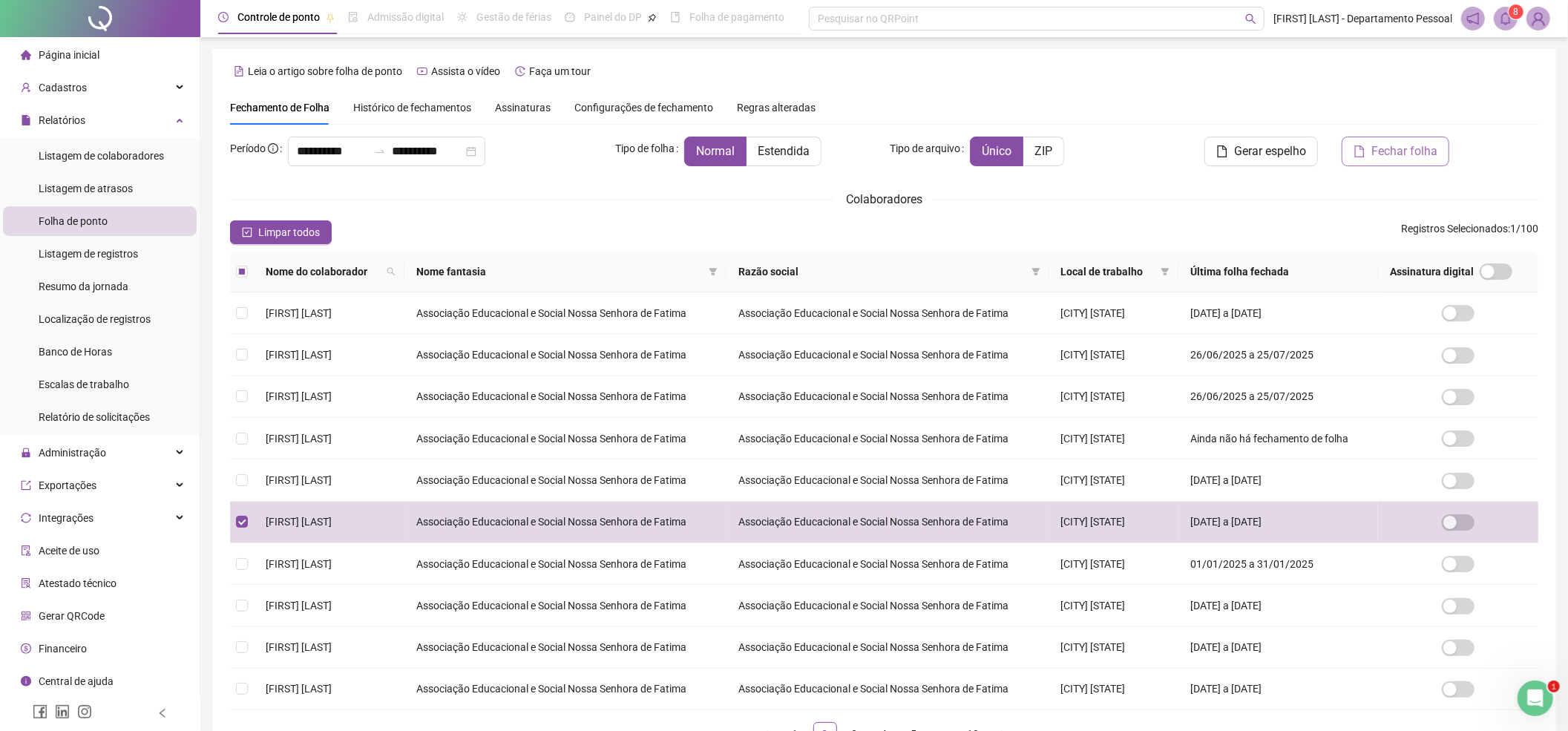 click on "Fechar folha" at bounding box center [1404, 151] 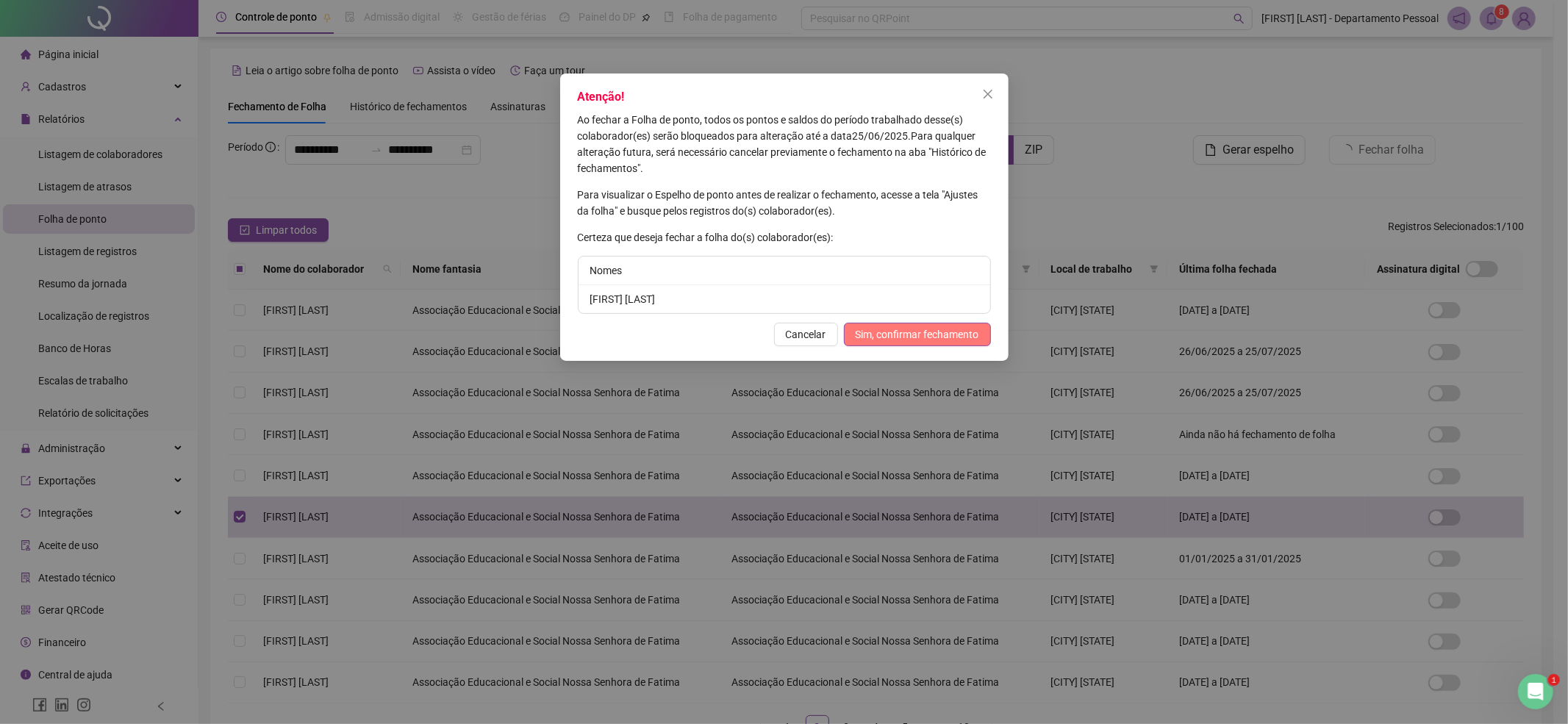 click on "Sim, confirmar fechamento" at bounding box center (917, 334) 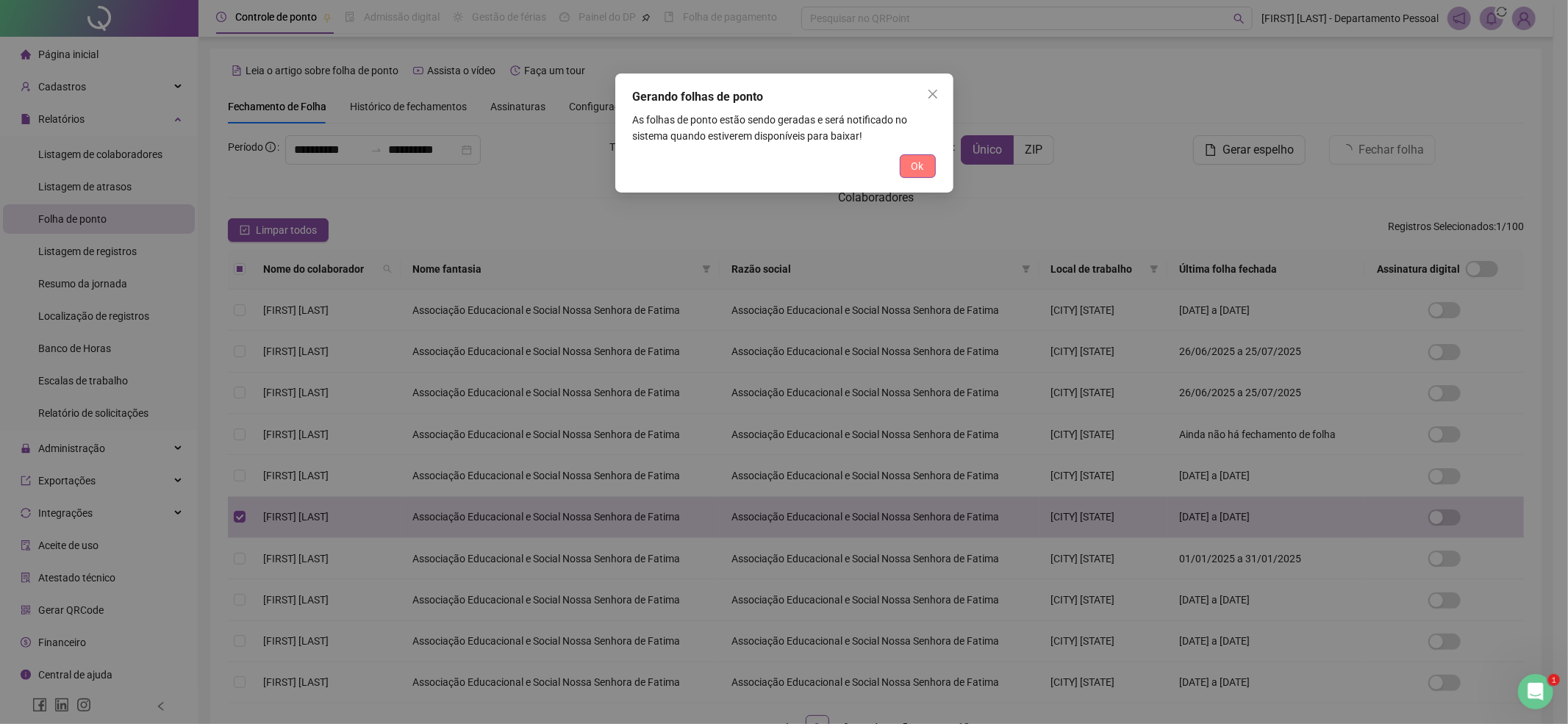 click on "Ok" at bounding box center (917, 166) 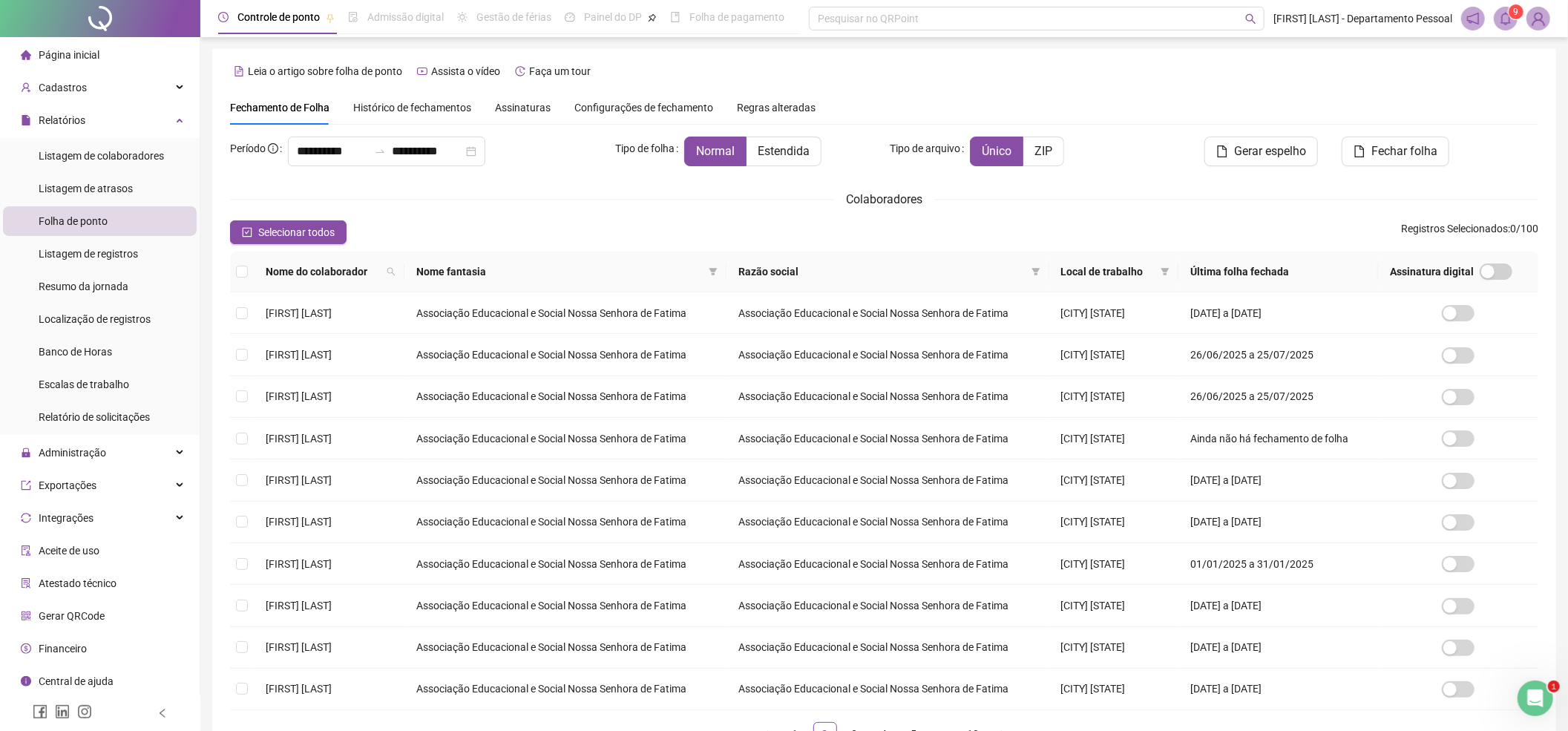 click on "9" at bounding box center [1506, 19] 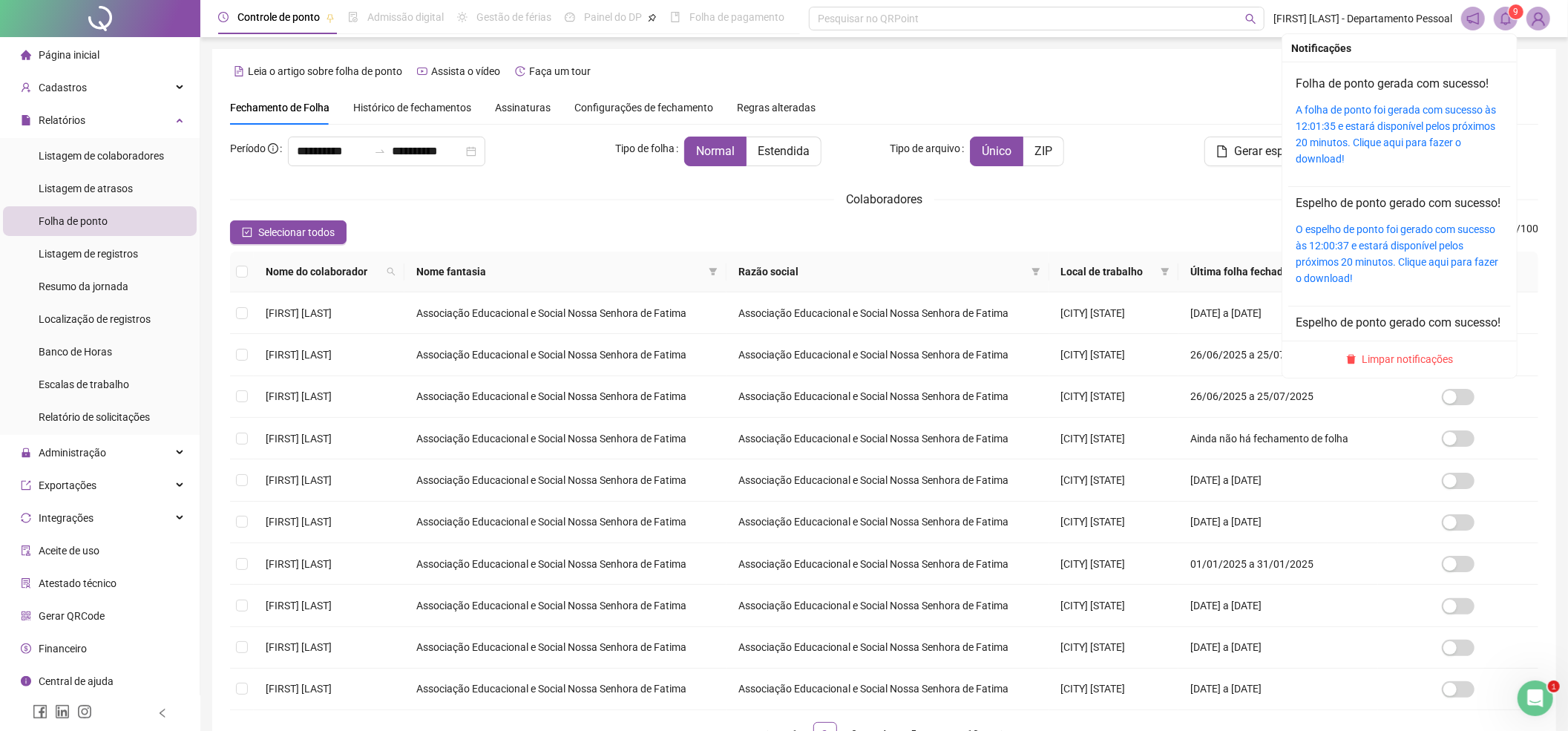 click 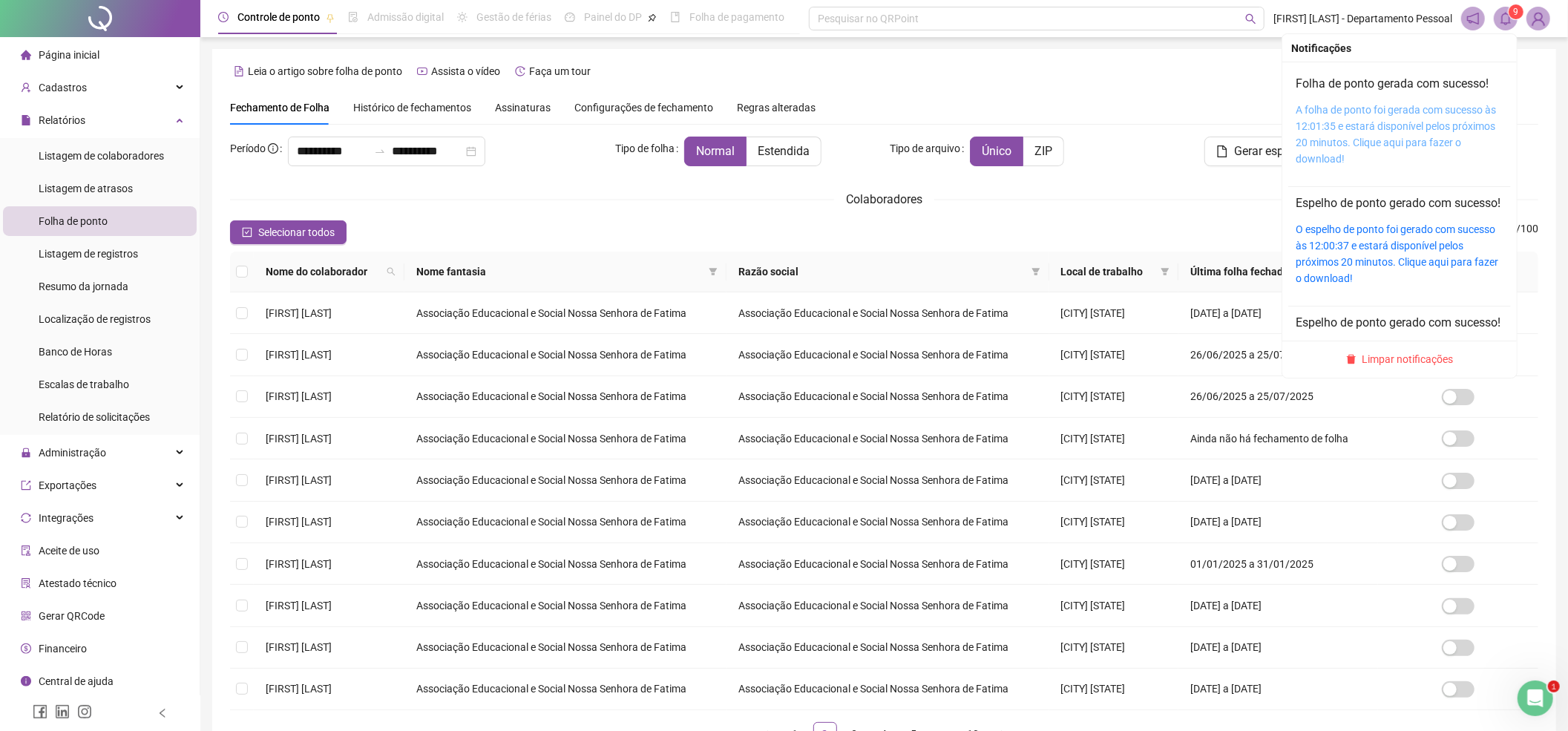 click on "A folha de ponto foi gerada com sucesso às 12:01:35 e estará disponível pelos próximos 20 minutos.
Clique aqui para fazer o download!" at bounding box center [1396, 134] 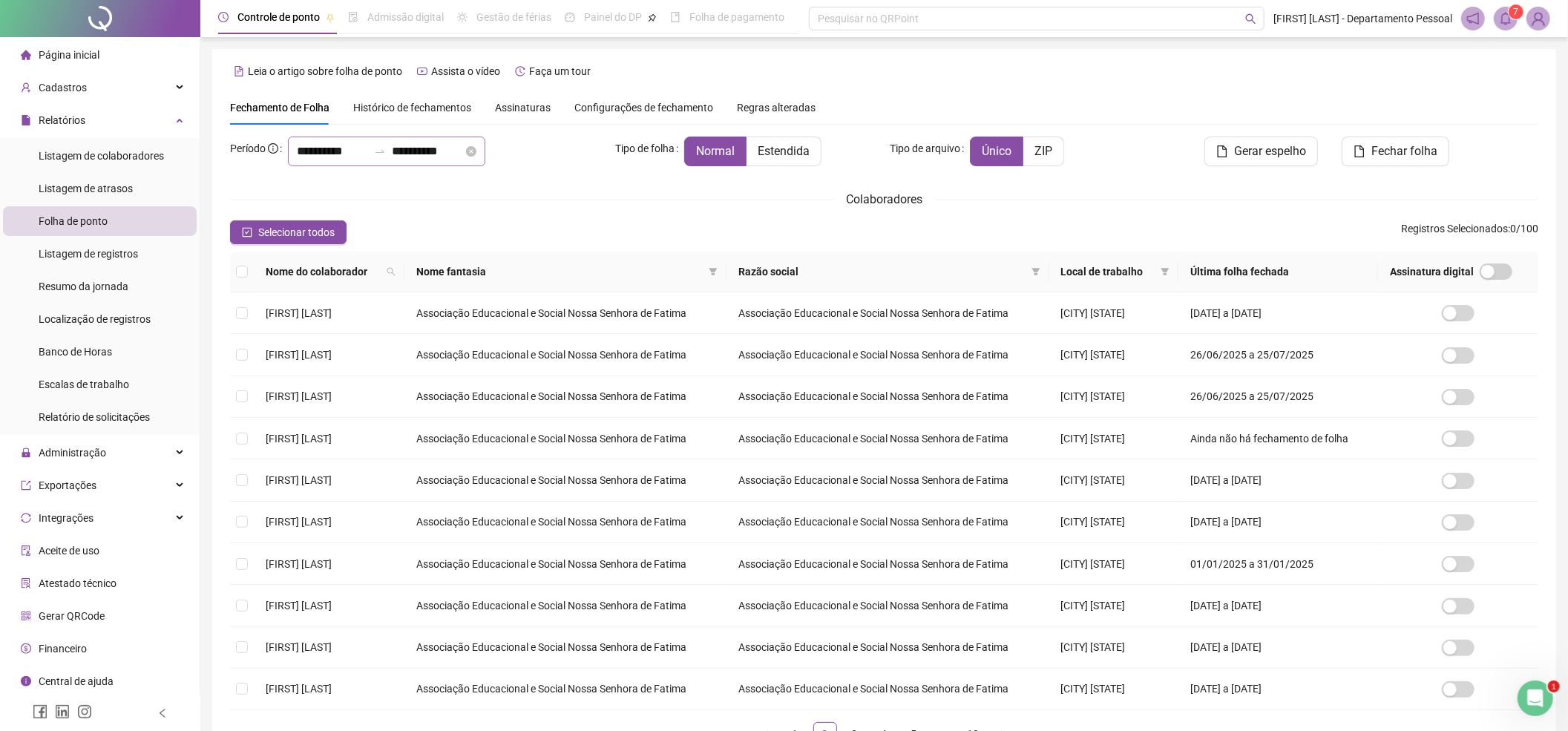 click on "**********" at bounding box center [387, 151] 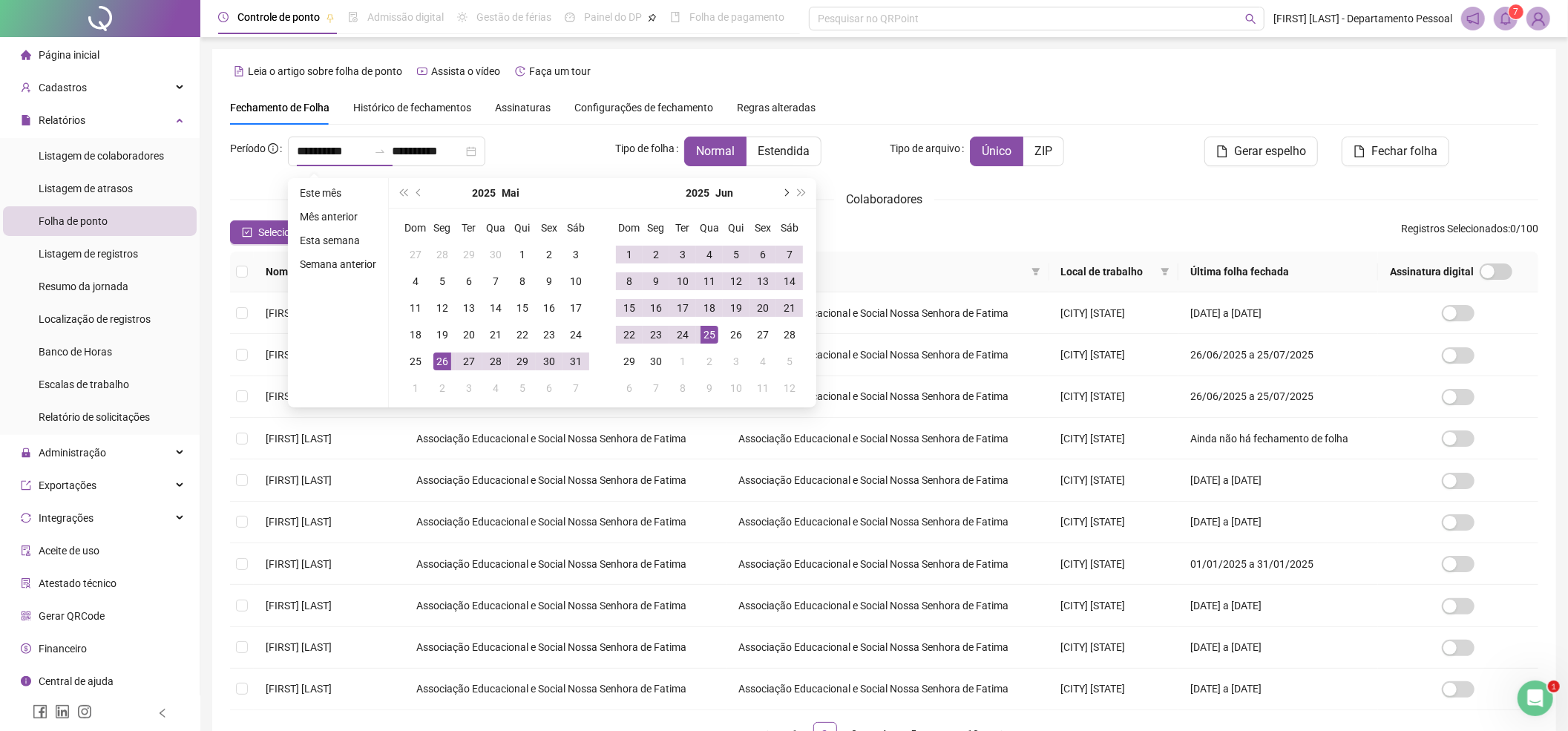 click at bounding box center [785, 193] 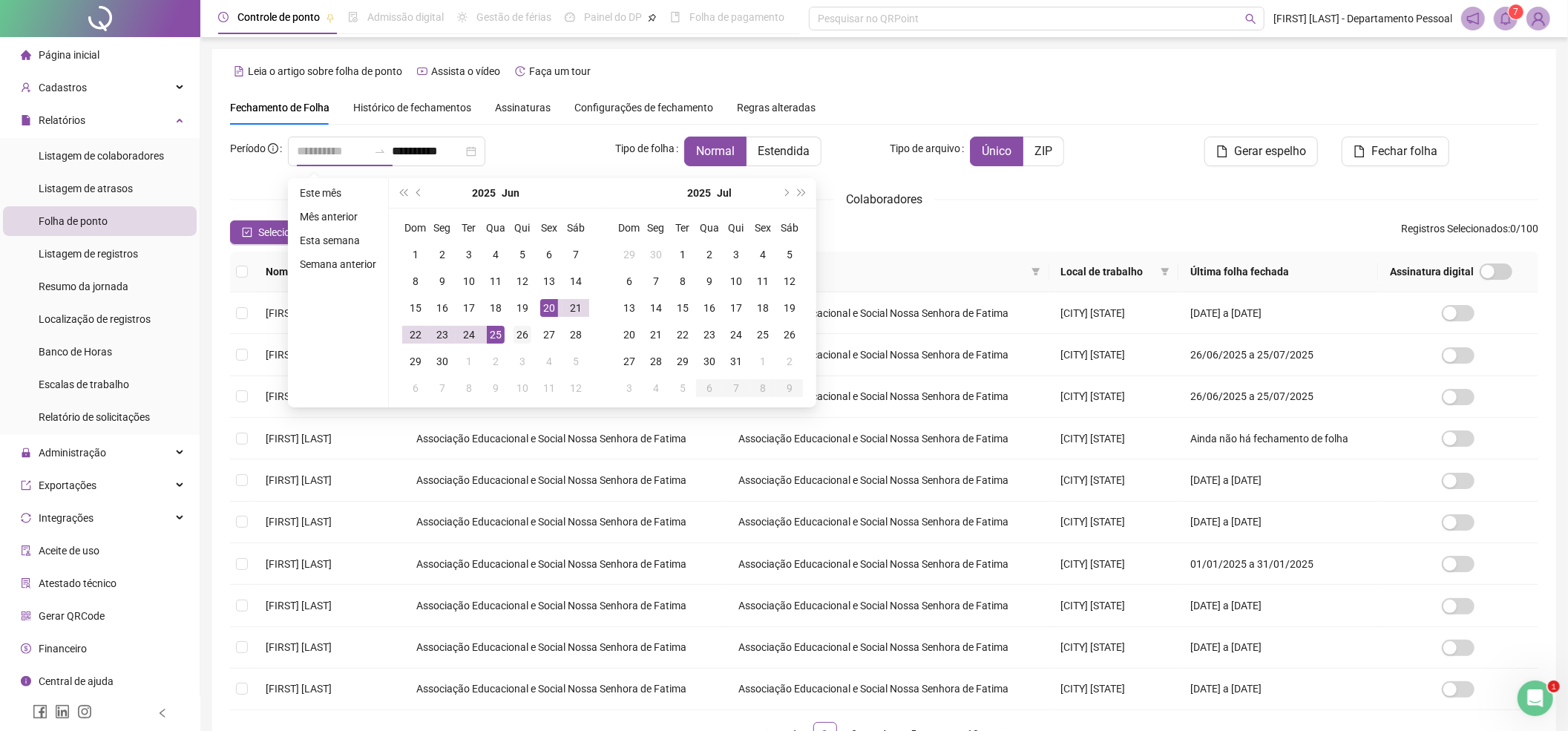 type on "**********" 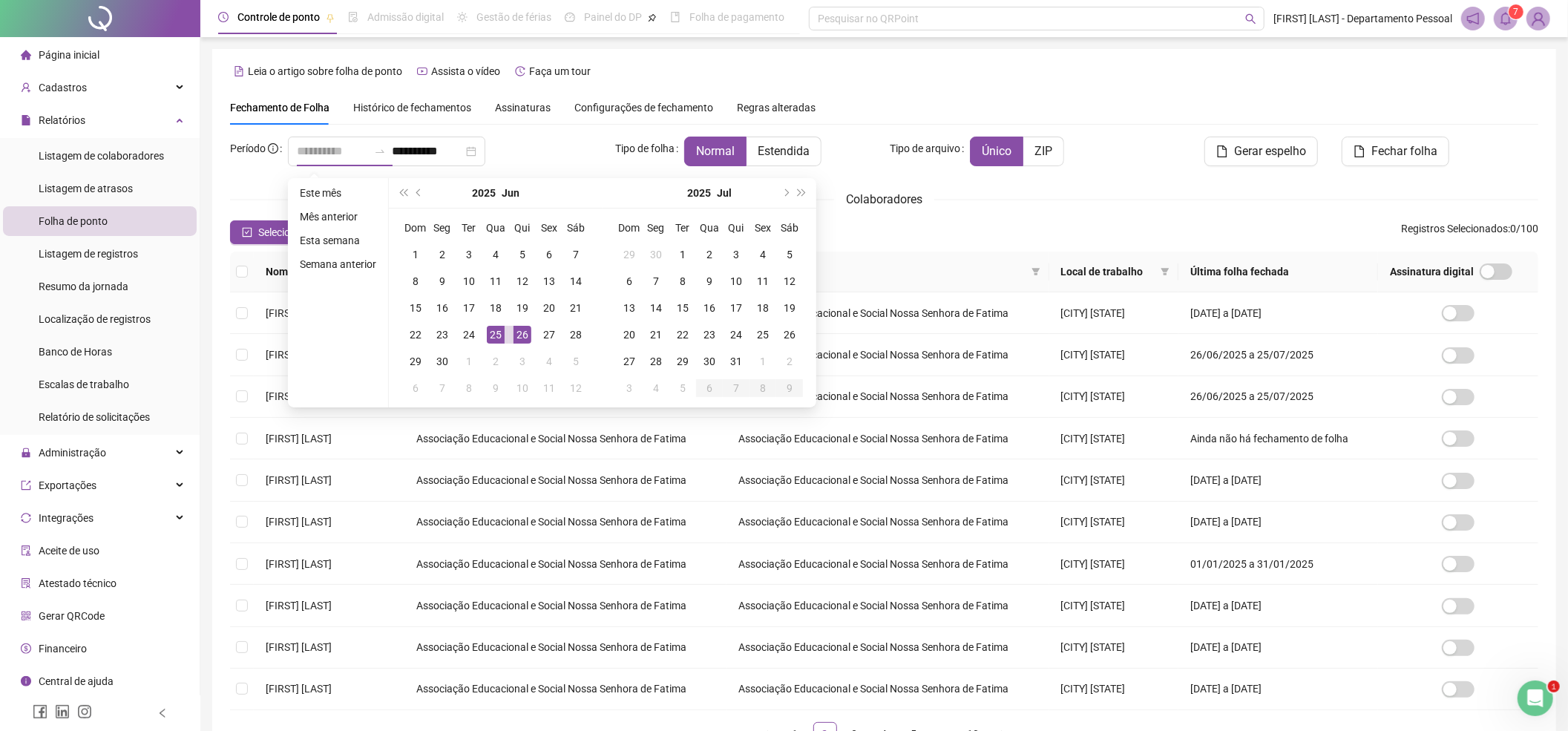 click on "26" at bounding box center [522, 335] 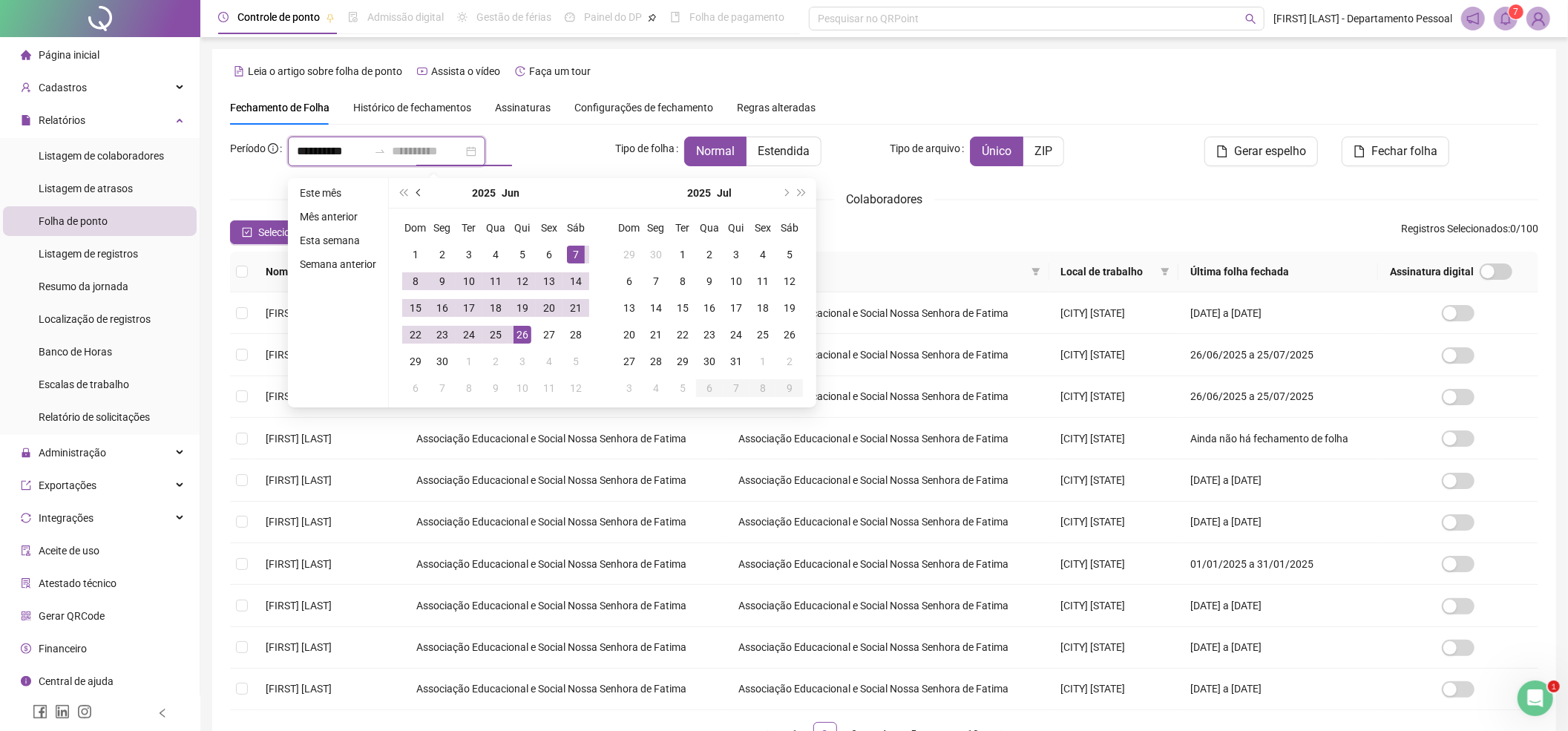 type on "**********" 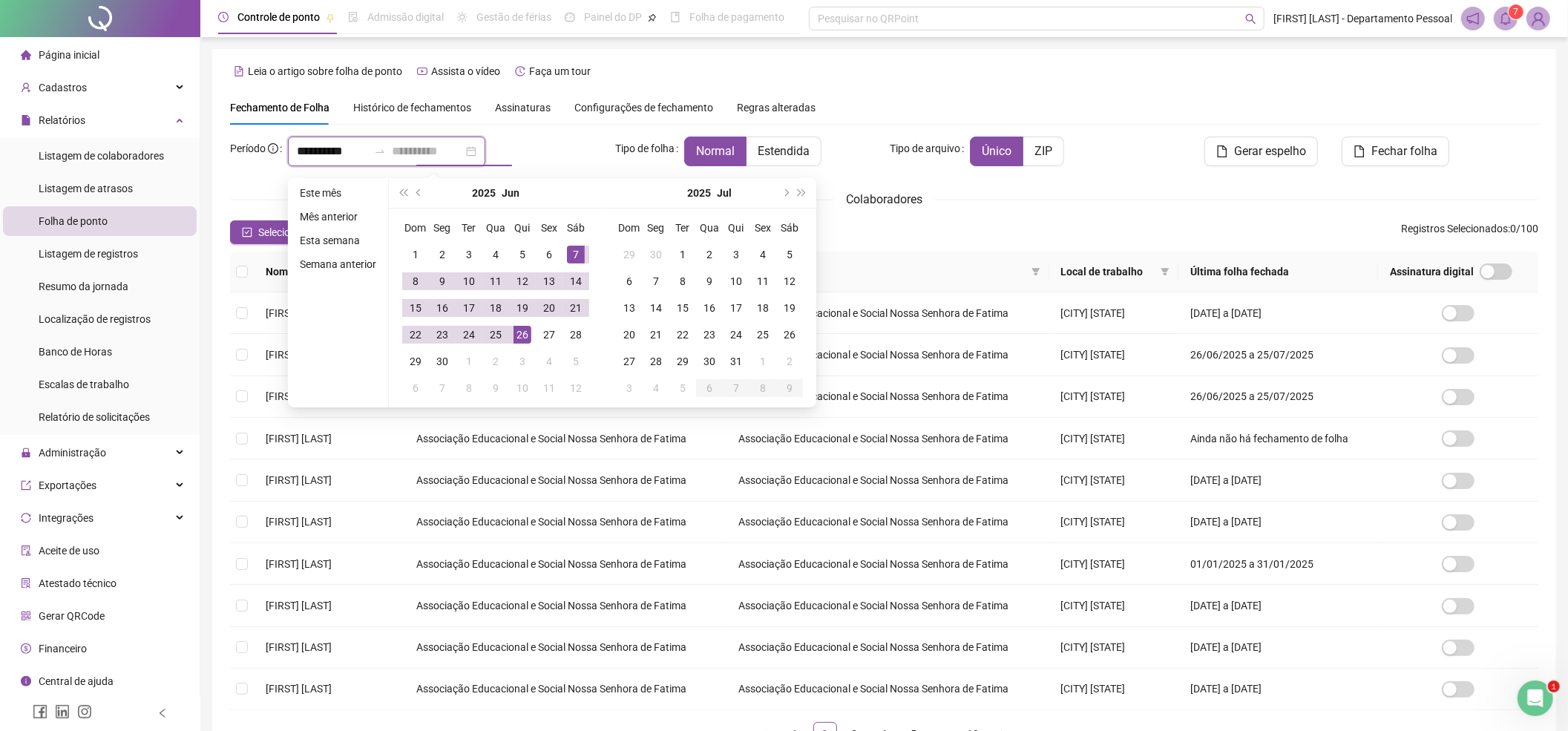 type on "**********" 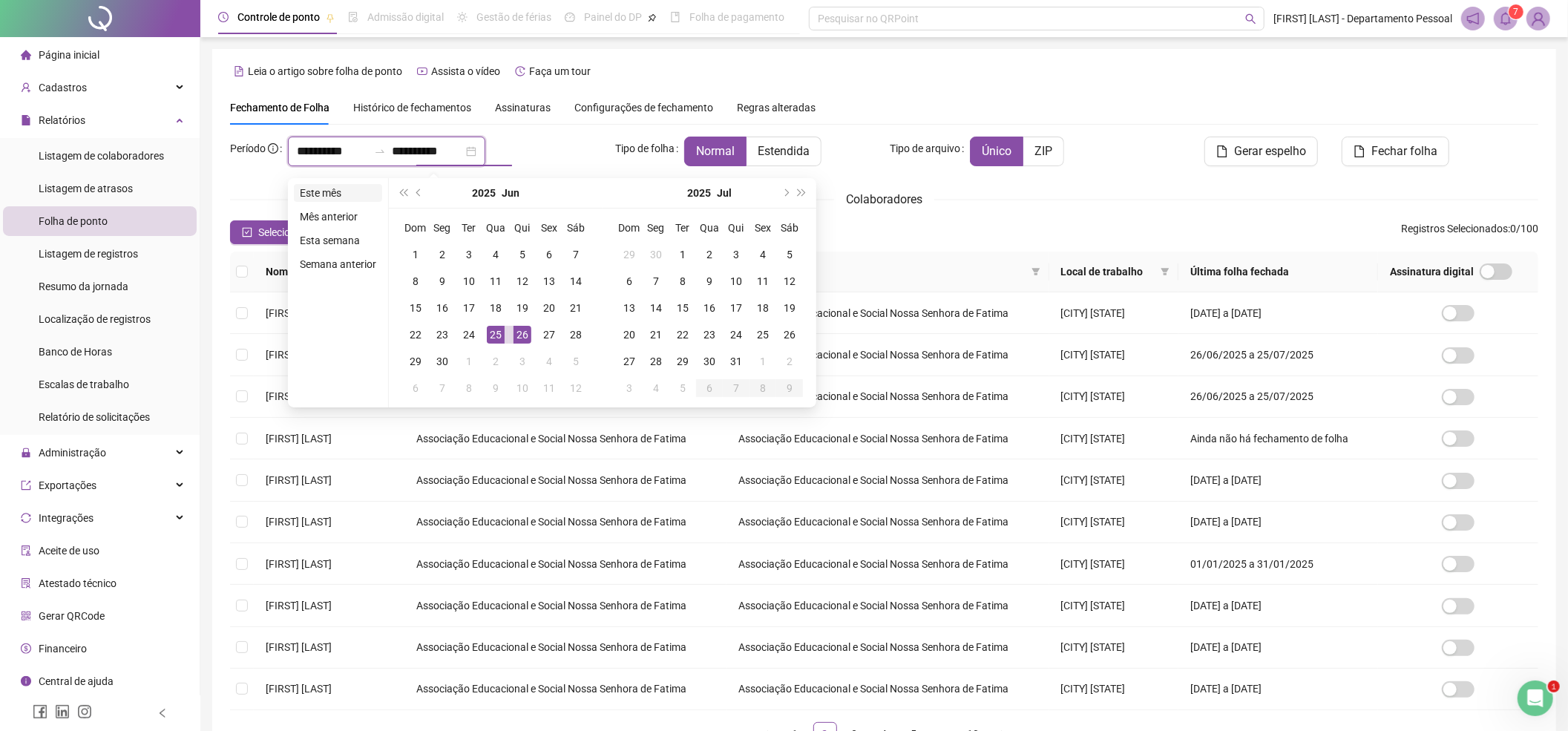 type on "**********" 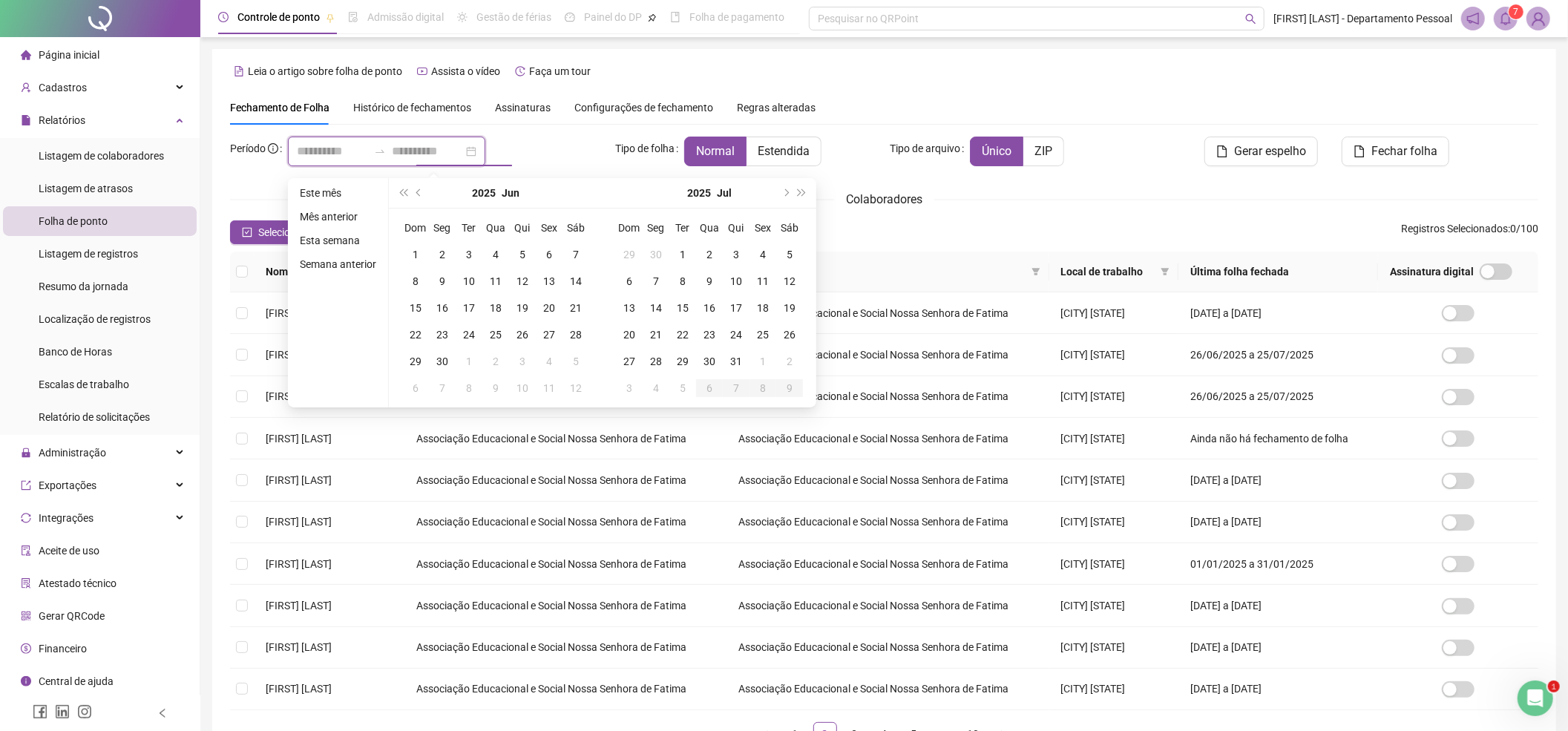 type on "**********" 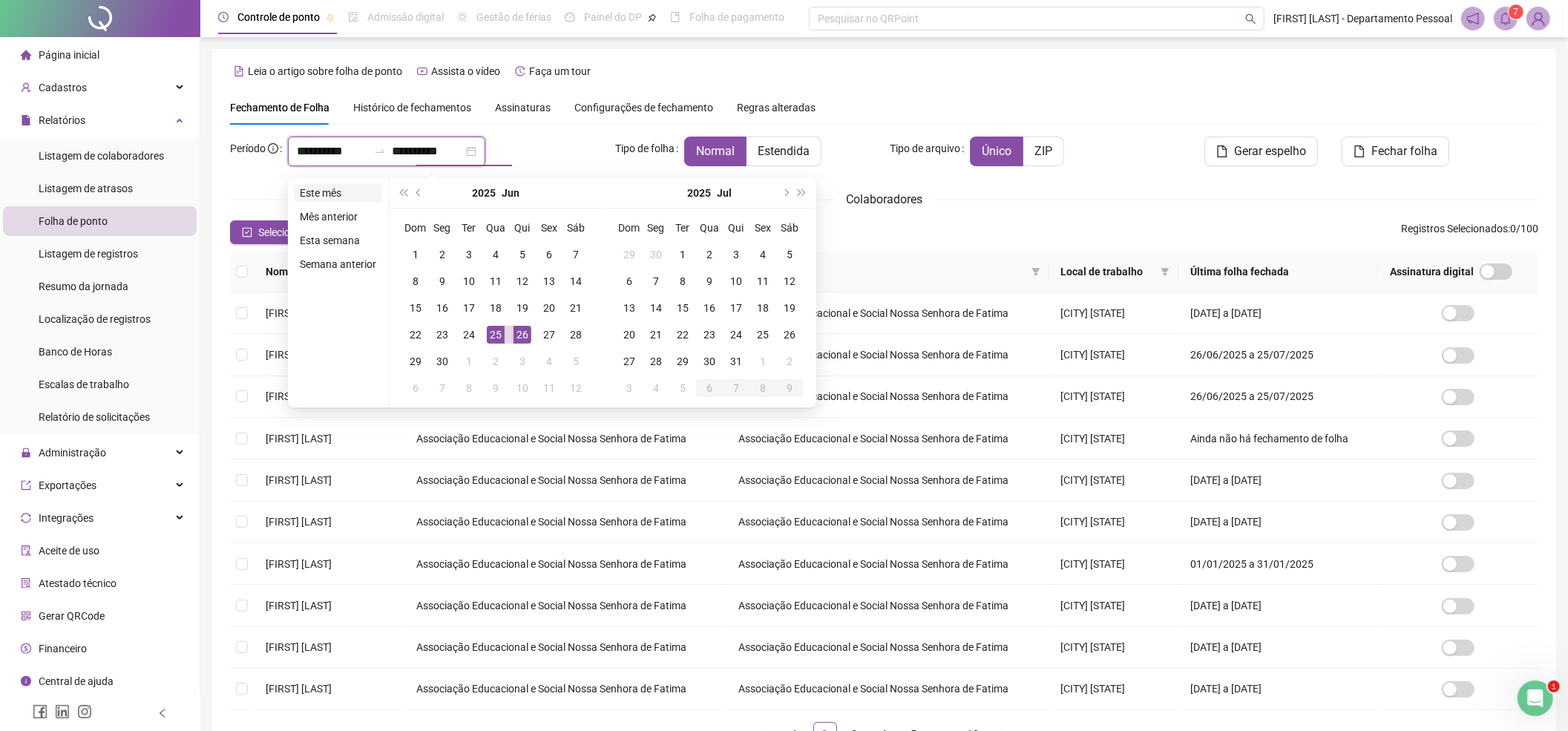 type on "**********" 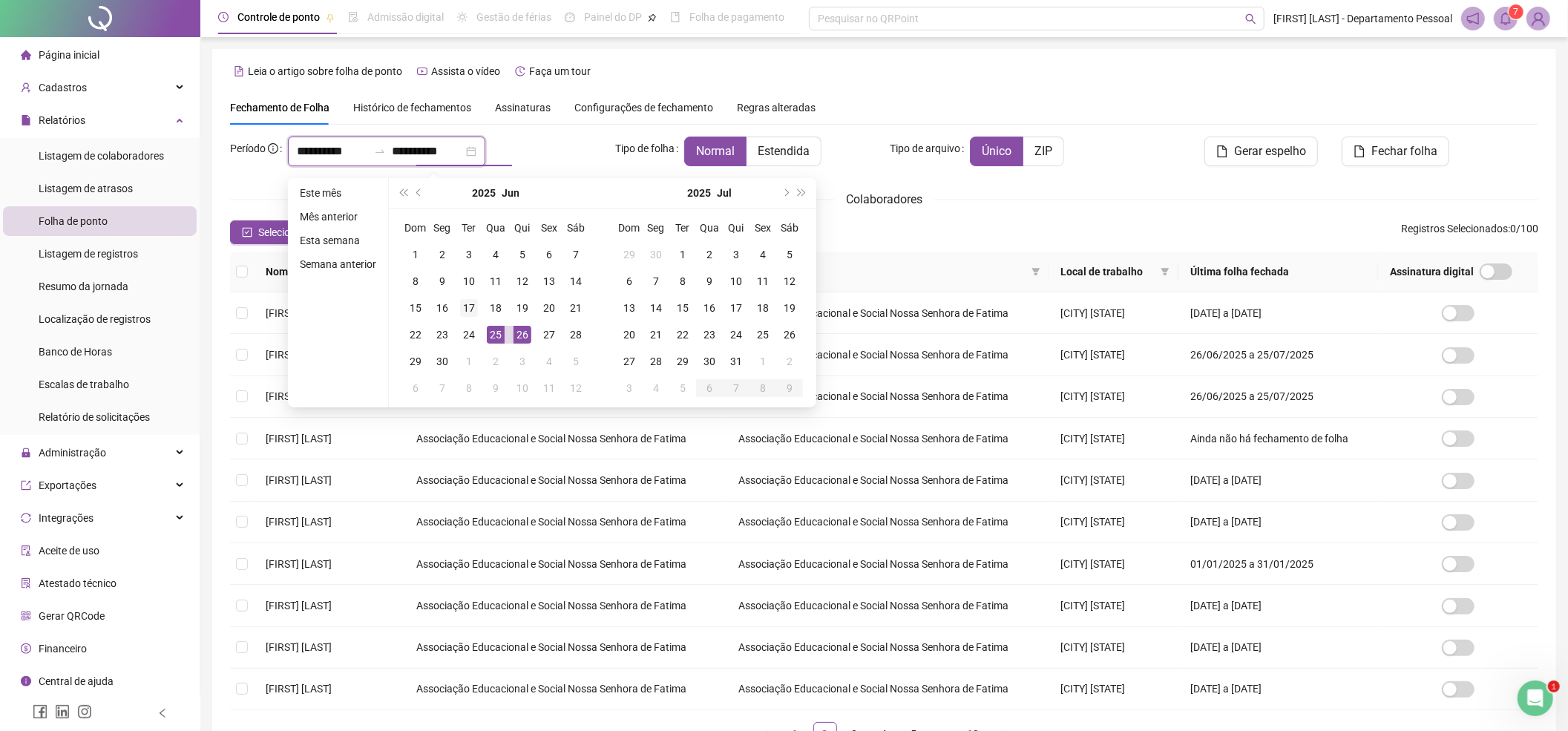 type on "**********" 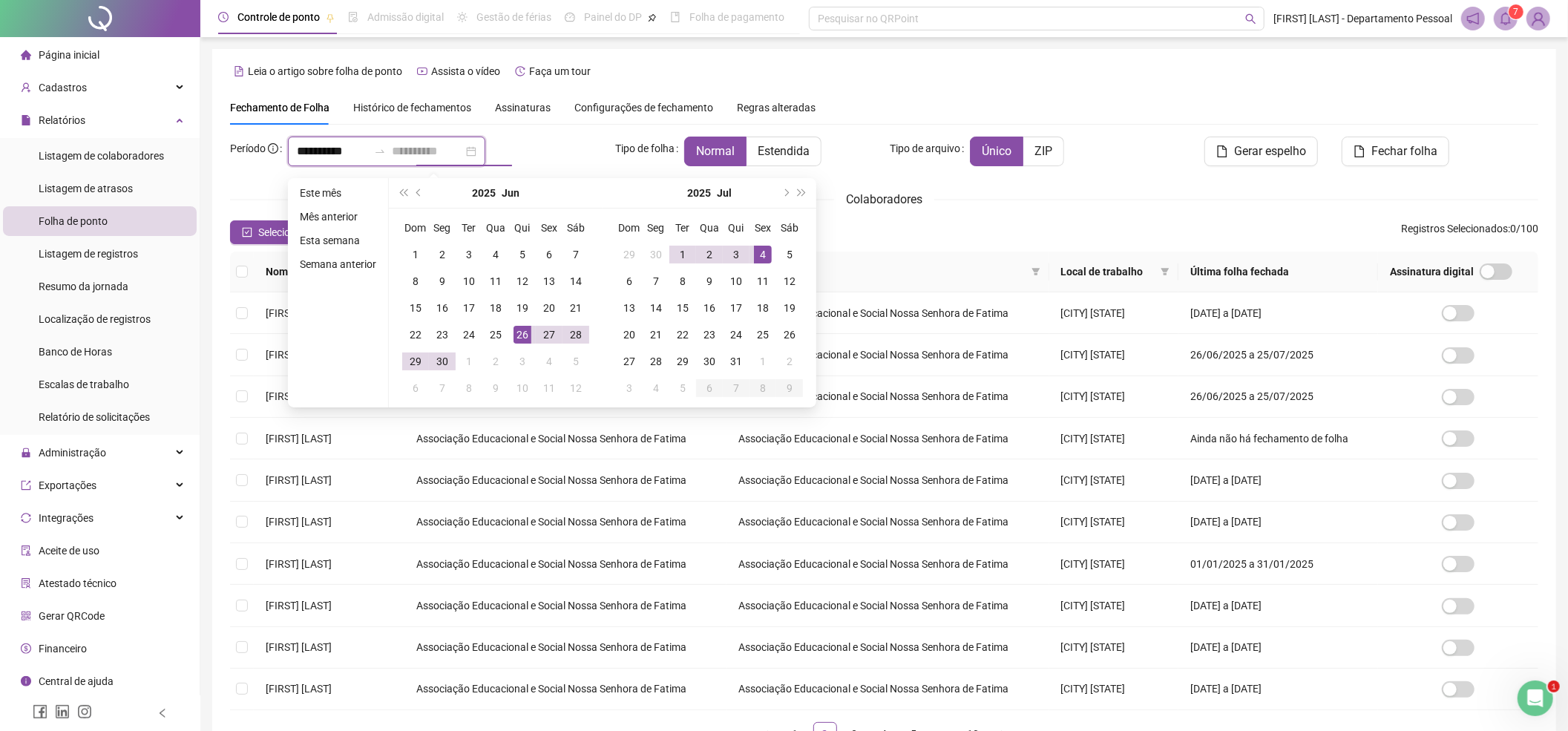 type on "**********" 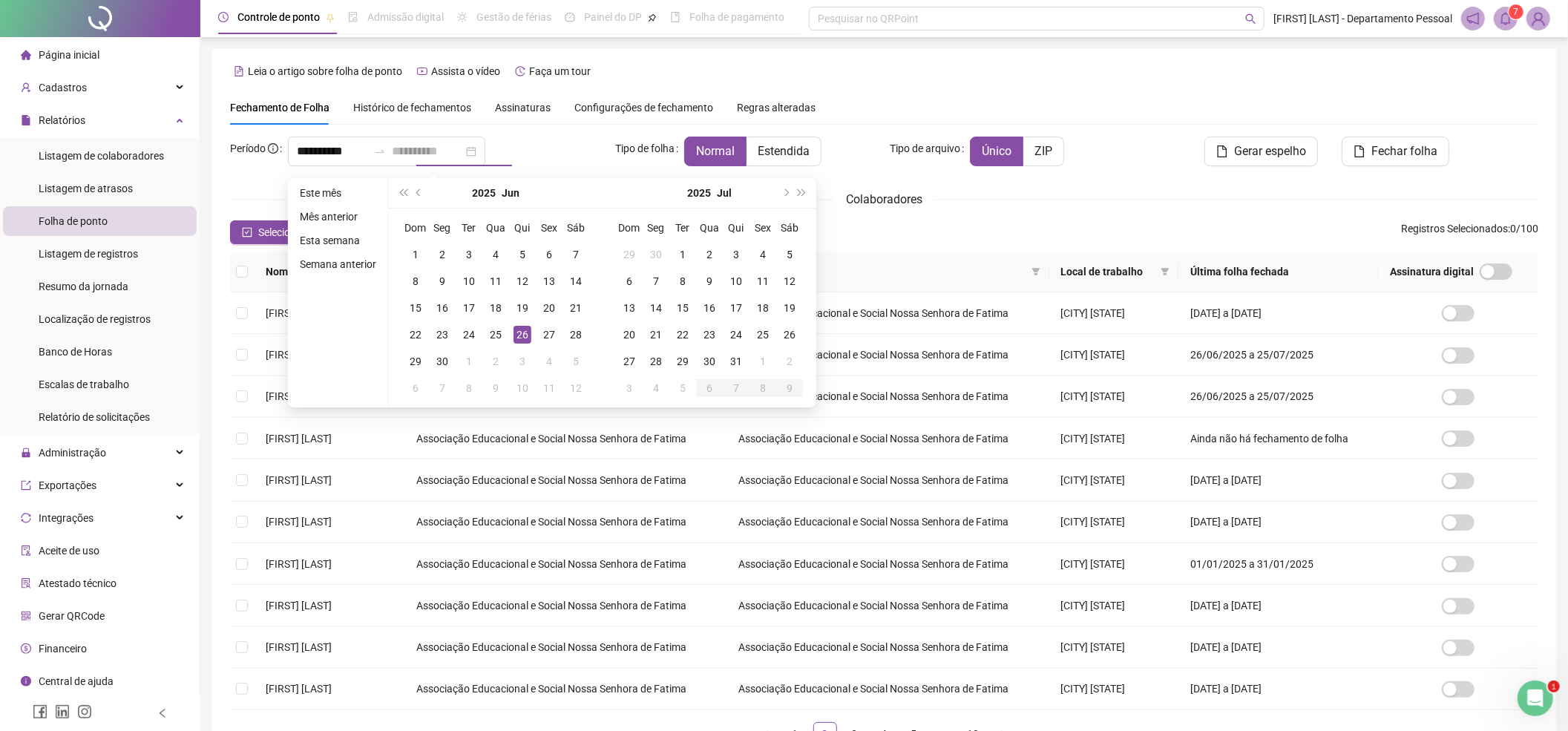 click on "26" at bounding box center [522, 335] 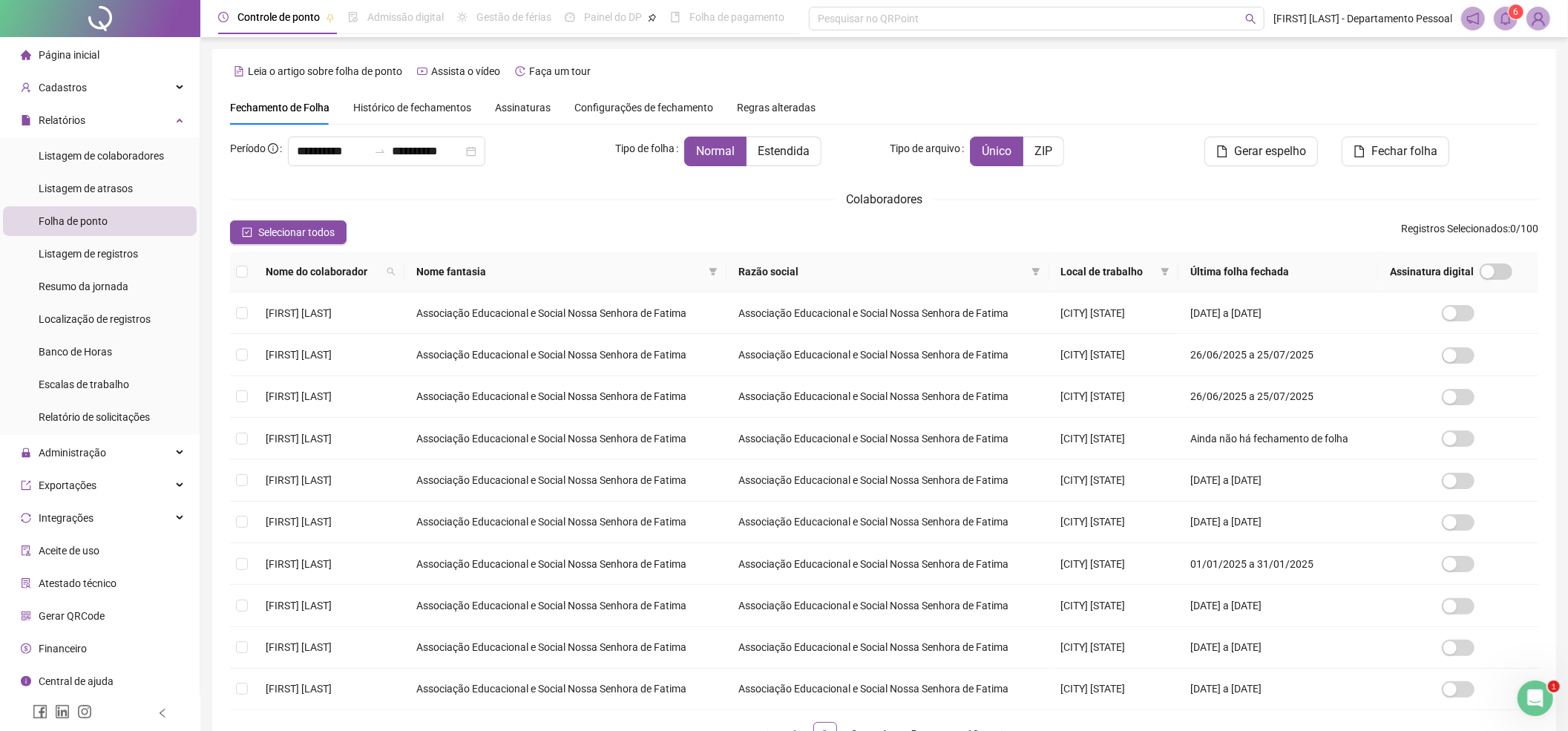 click on "Colaboradores" at bounding box center (884, 199) 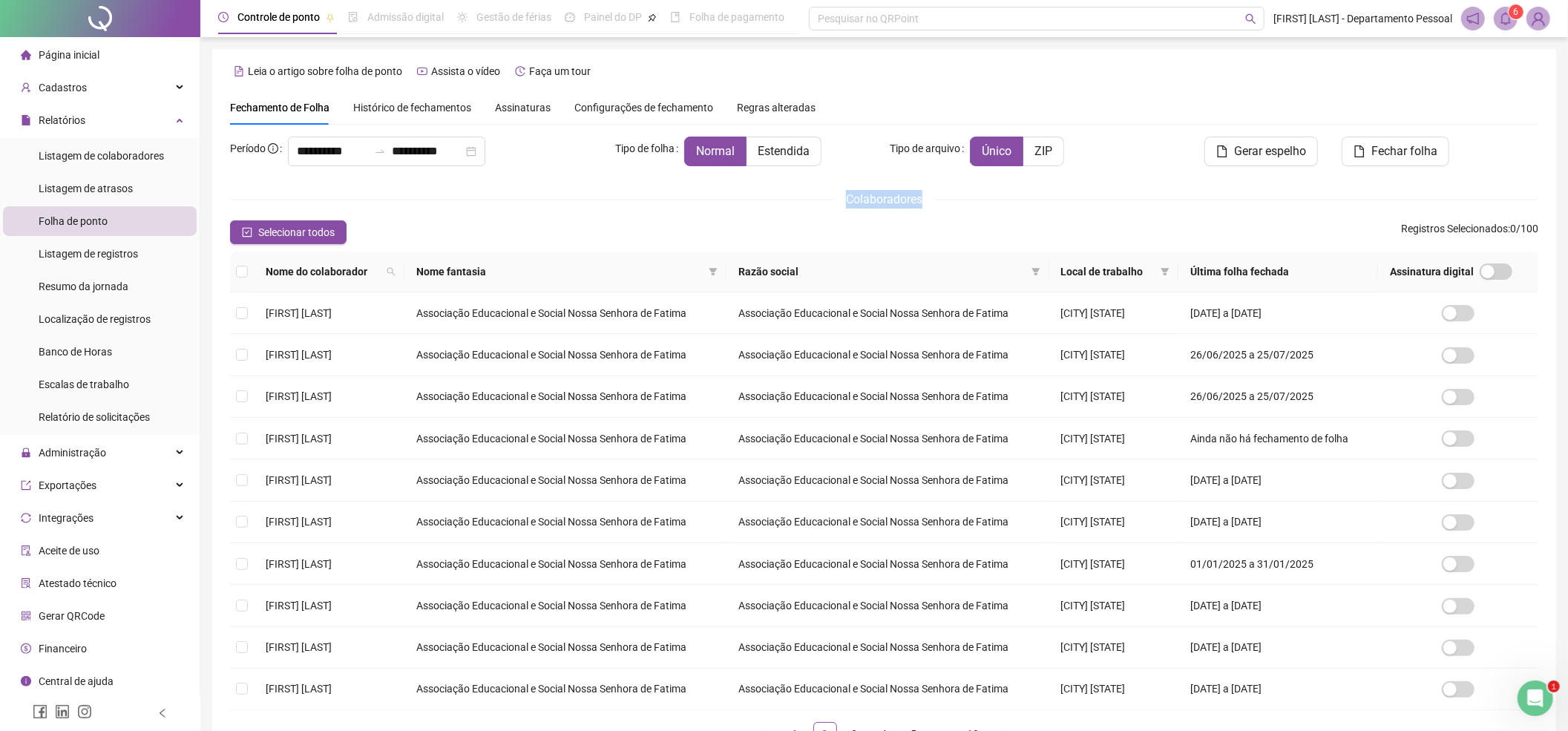 click on "Colaboradores" at bounding box center [884, 199] 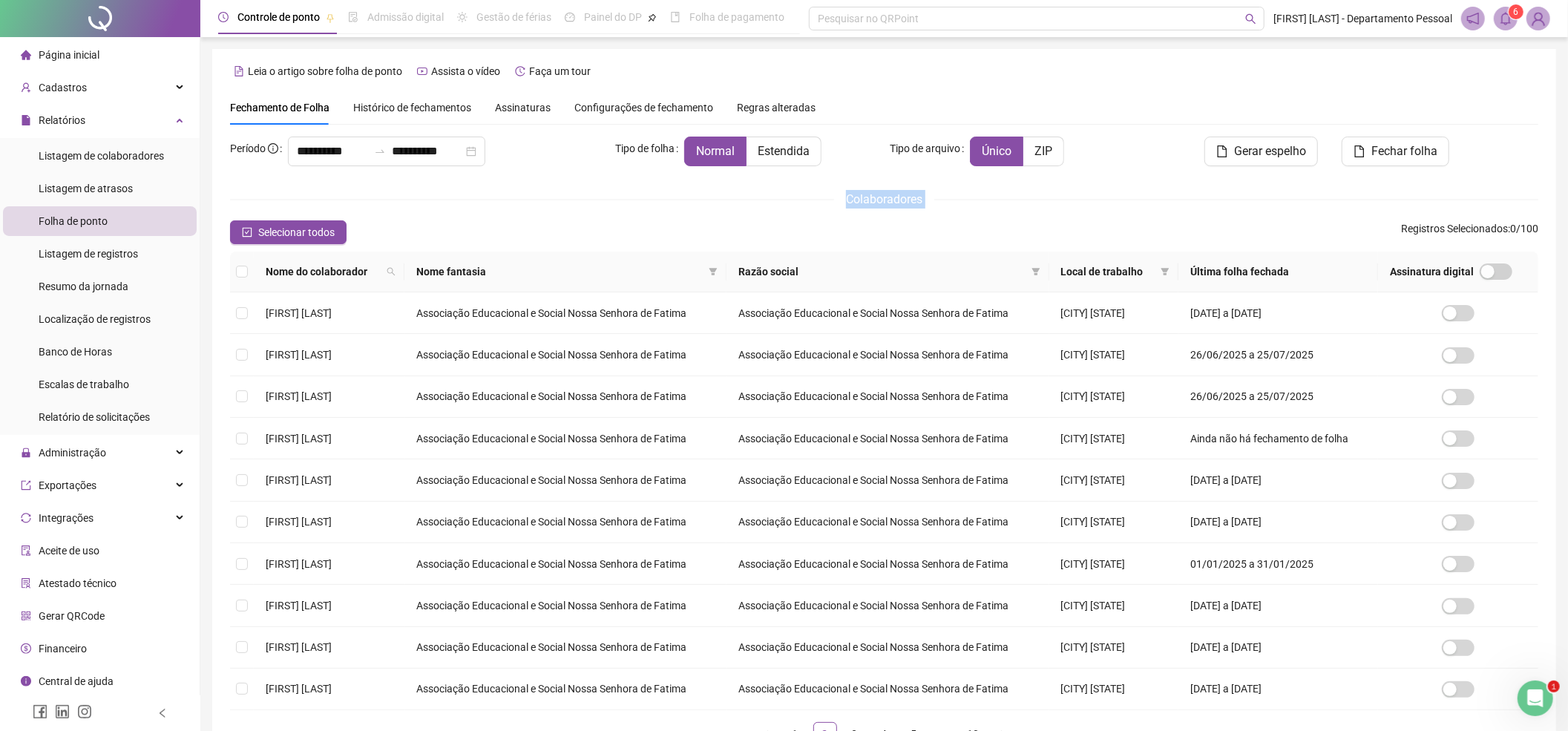 click on "Colaboradores" at bounding box center [884, 199] 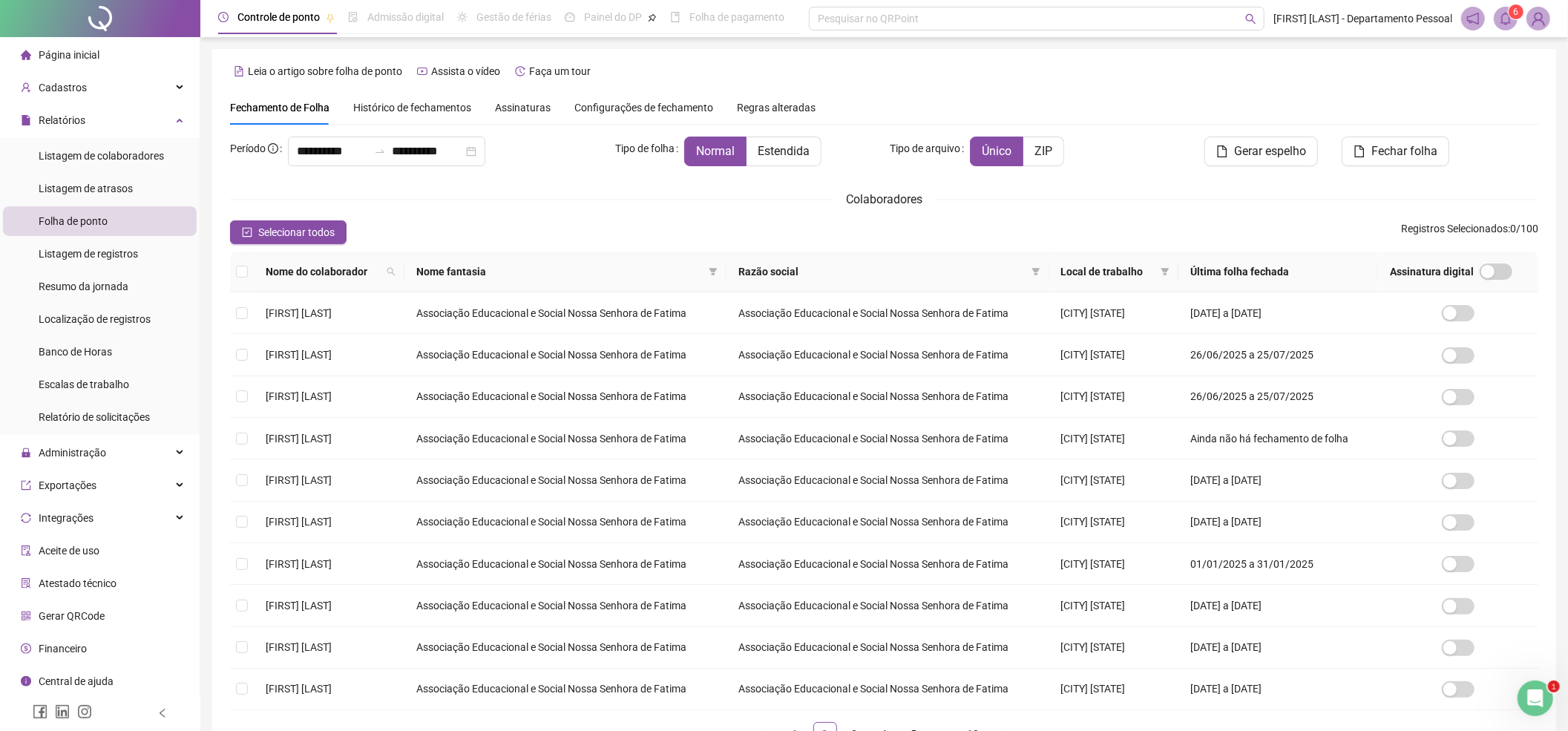 click 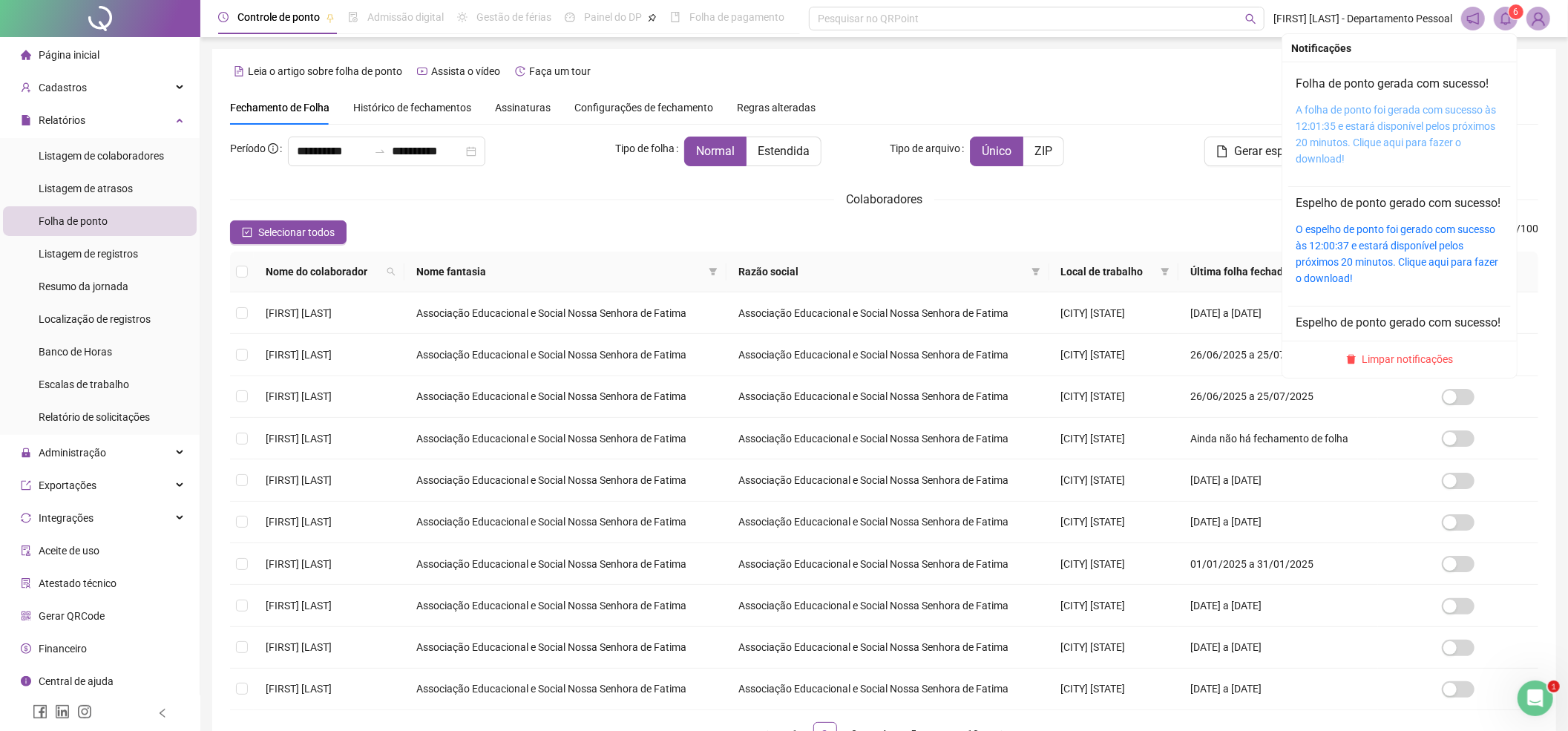 click on "A folha de ponto foi gerada com sucesso às 12:01:35 e estará disponível pelos próximos 20 minutos.
Clique aqui para fazer o download!" at bounding box center [1396, 134] 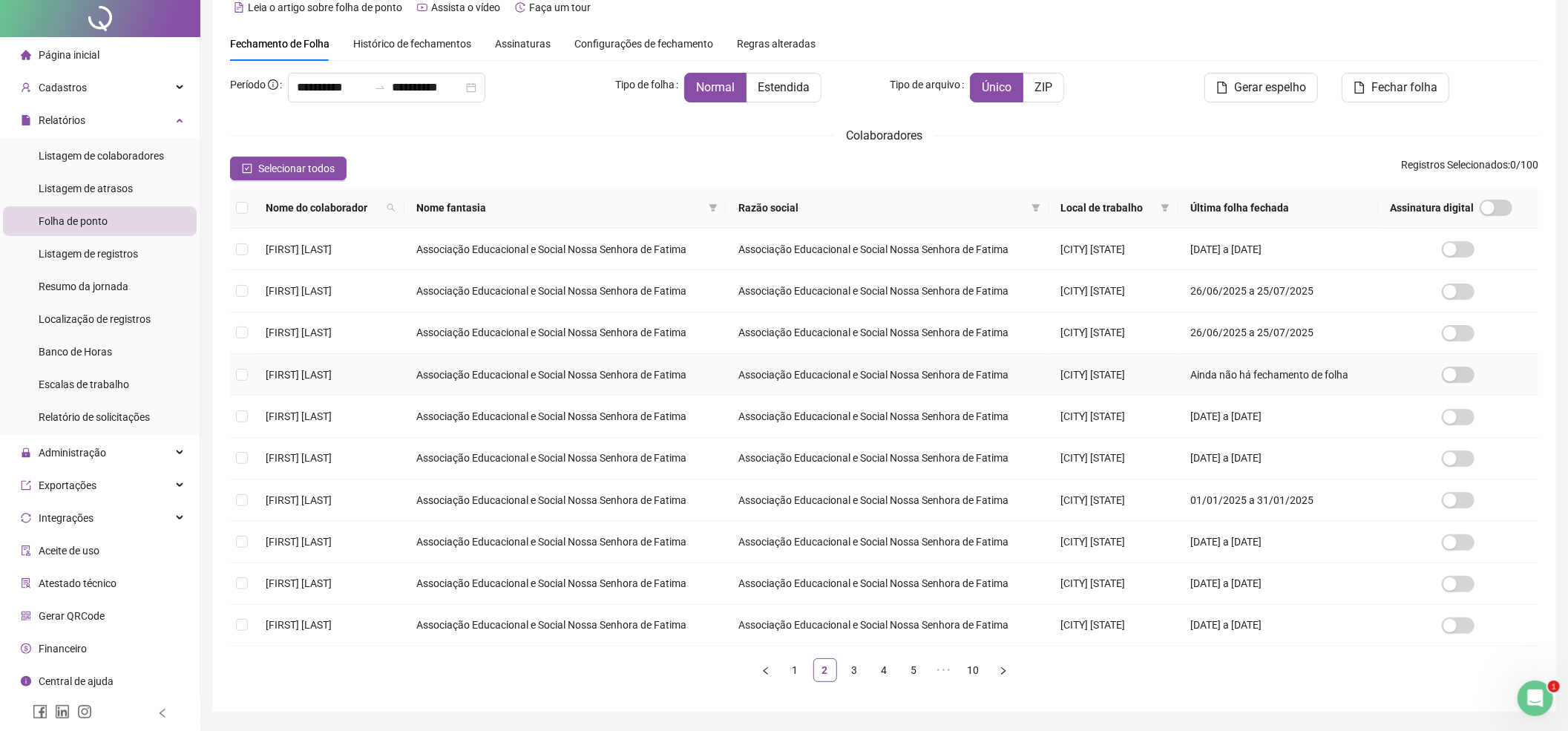 scroll, scrollTop: 99, scrollLeft: 0, axis: vertical 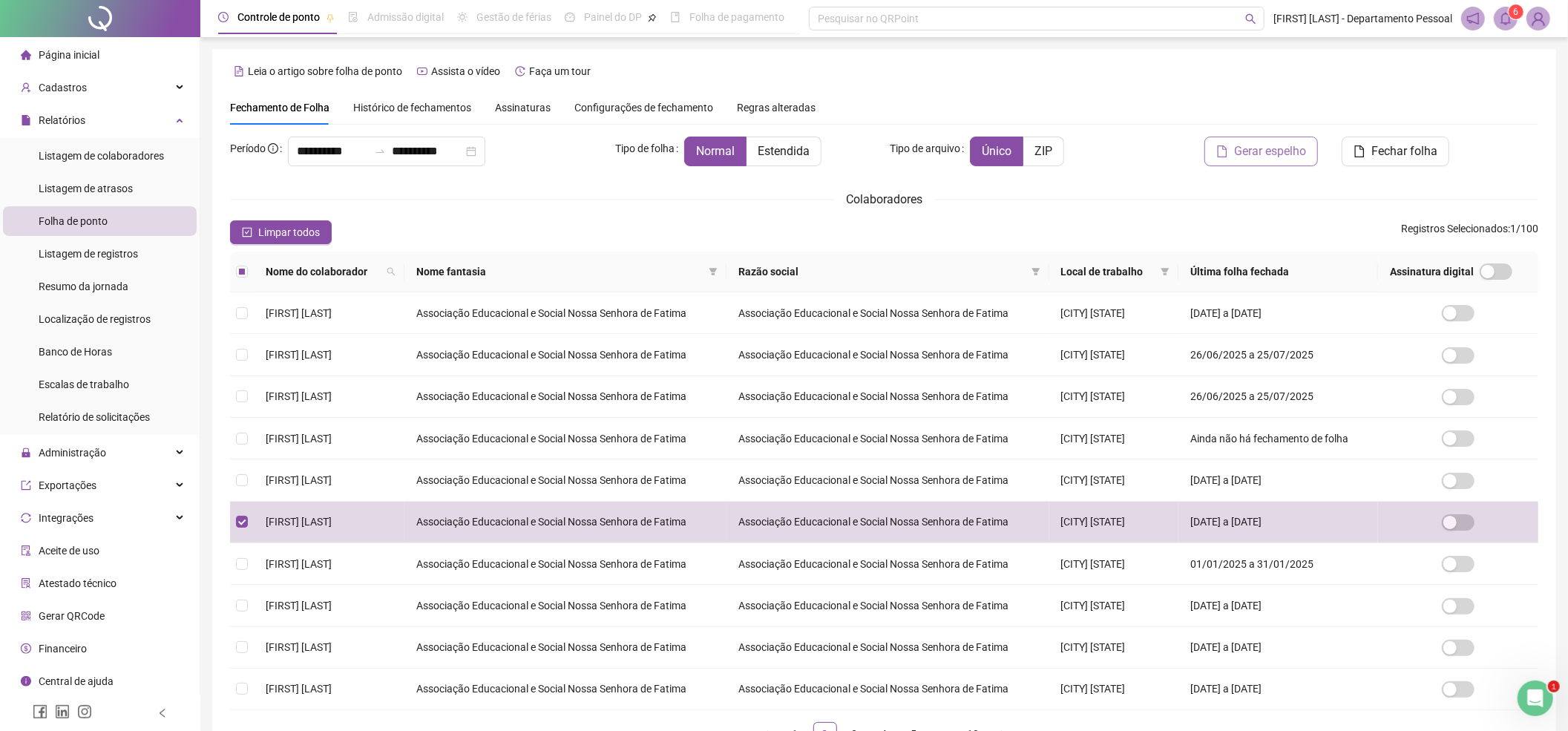 click on "Gerar espelho" at bounding box center (1270, 151) 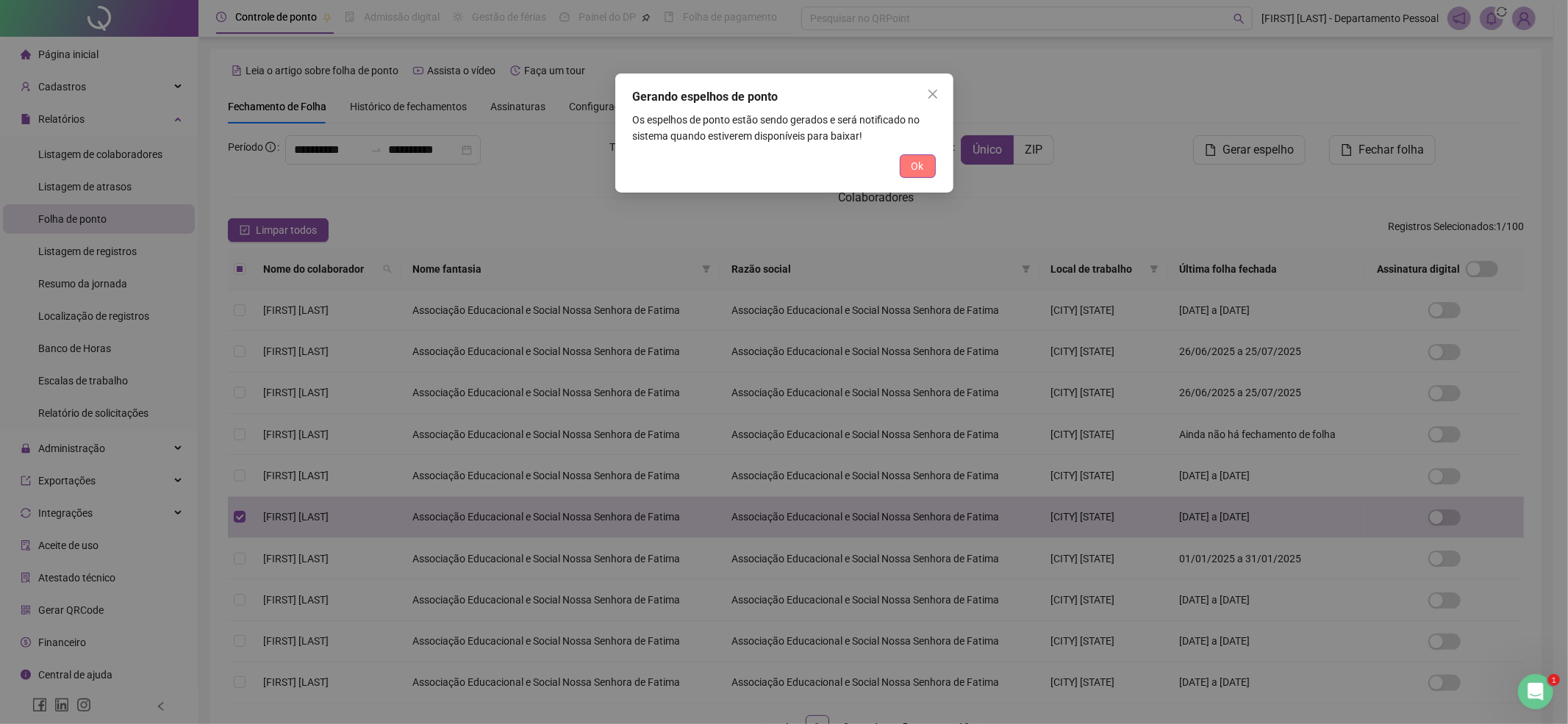 click on "Ok" at bounding box center (917, 166) 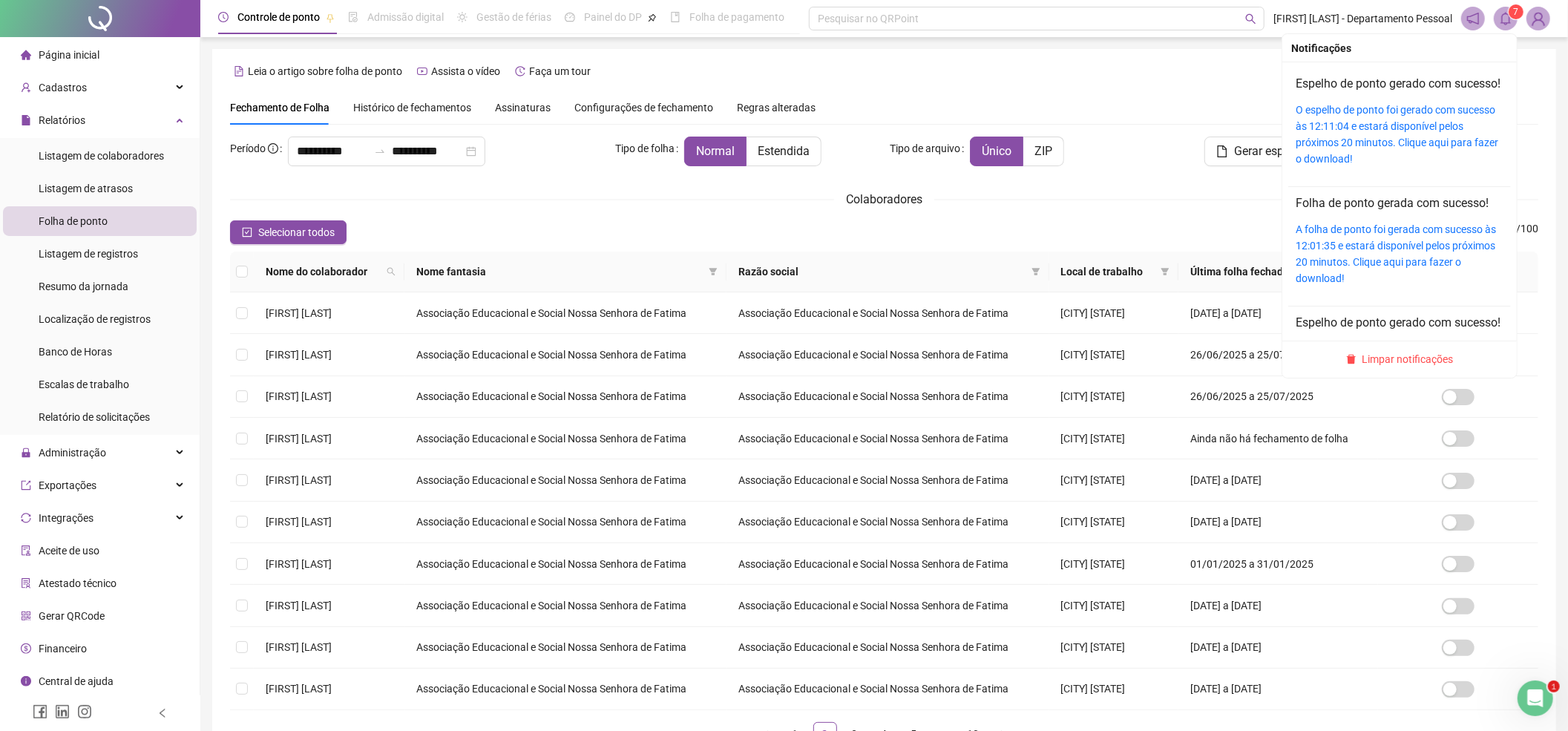 click 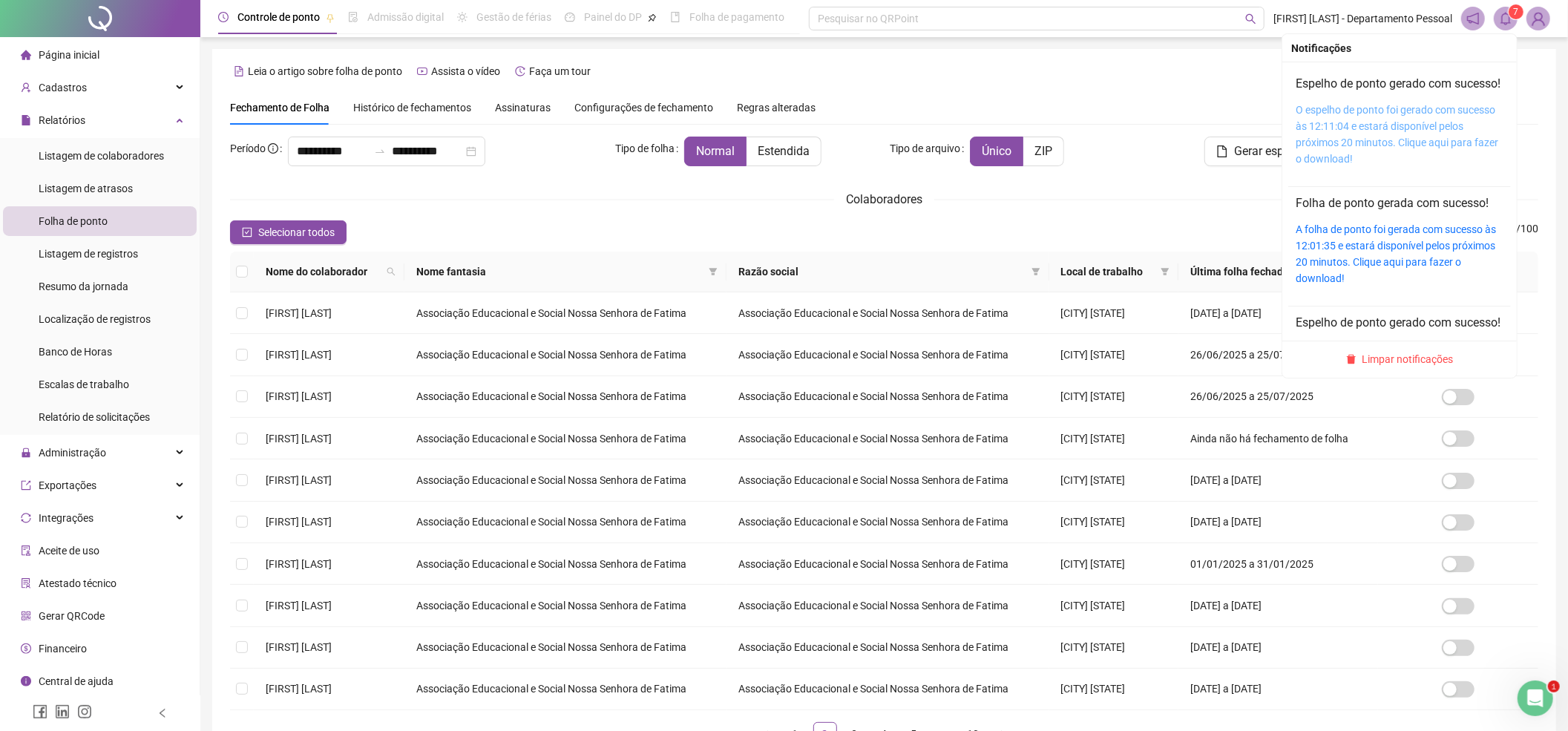 click on "O espelho de ponto foi gerado com sucesso às 12:11:04 e estará disponível pelos próximos 20 minutos.
Clique aqui para fazer o download!" at bounding box center [1397, 134] 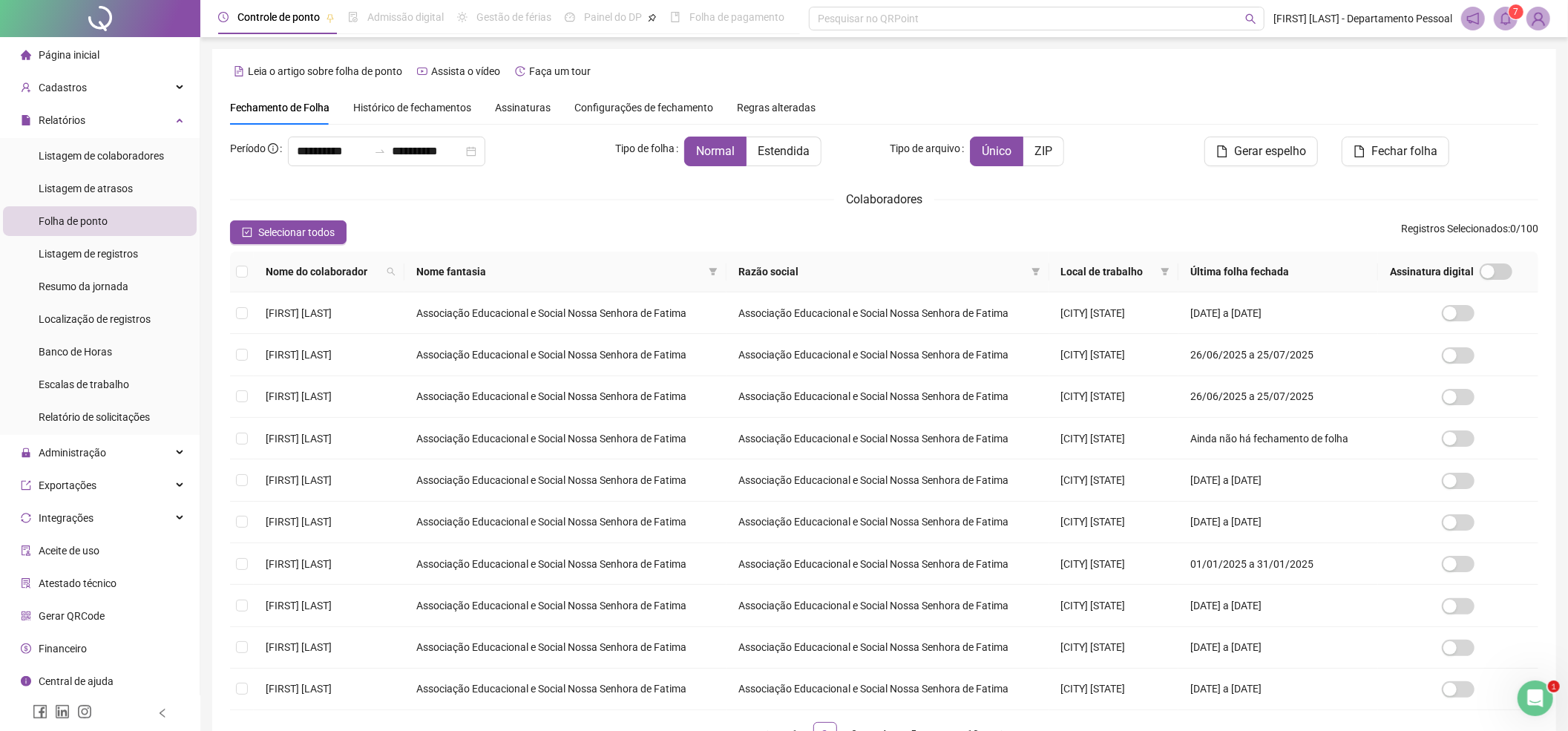 click on "Histórico de fechamentos" at bounding box center (412, 108) 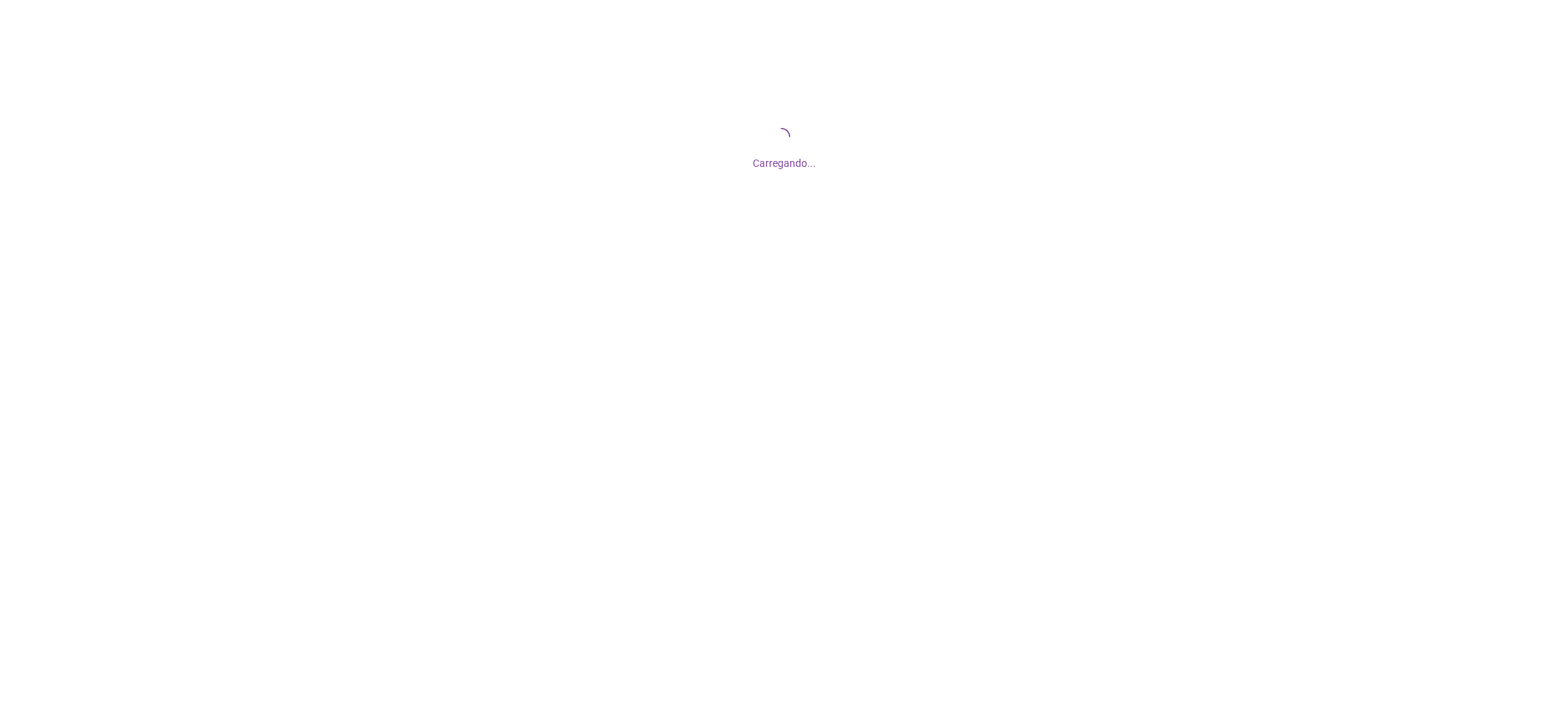 scroll, scrollTop: 0, scrollLeft: 0, axis: both 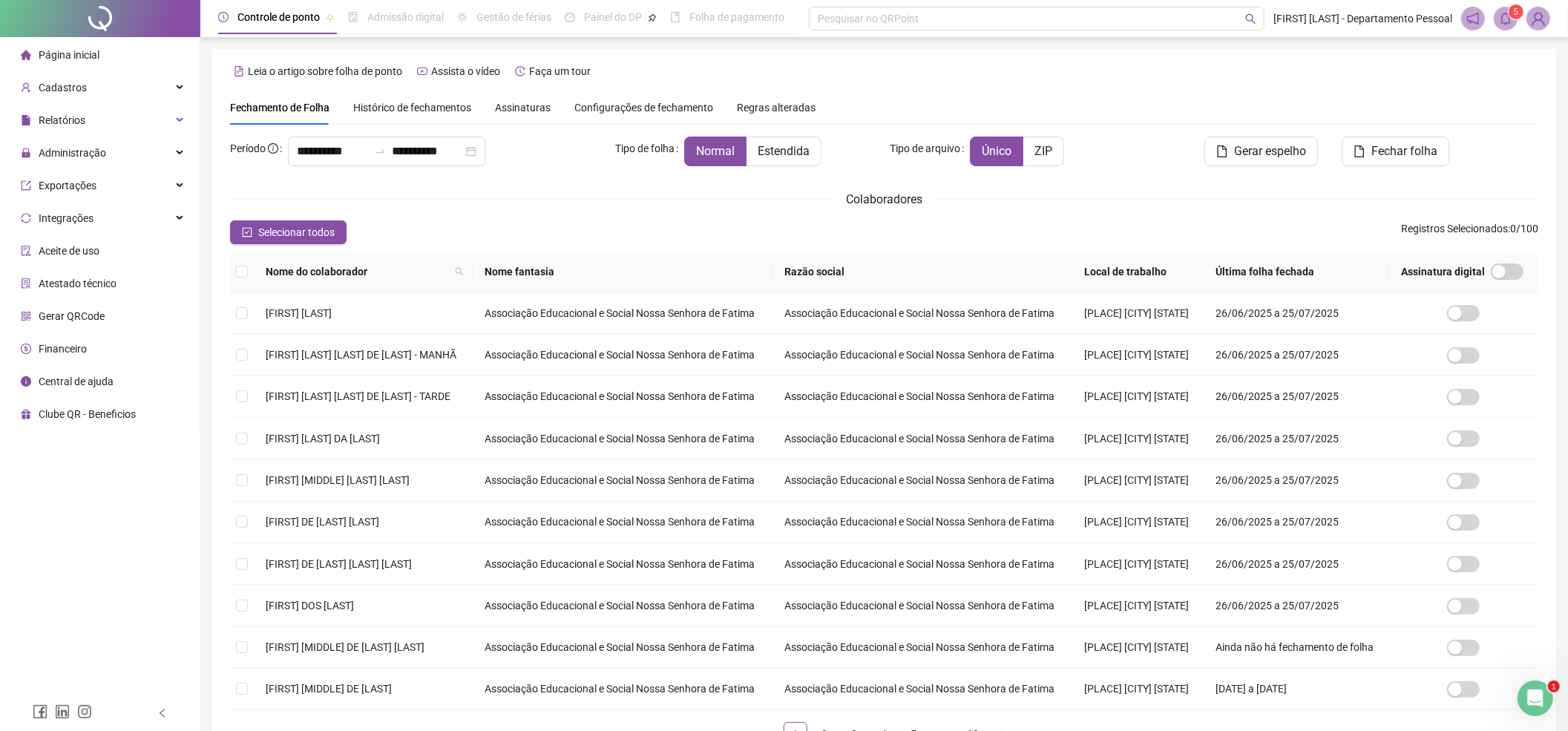 click on "Histórico de fechamentos" at bounding box center [412, 108] 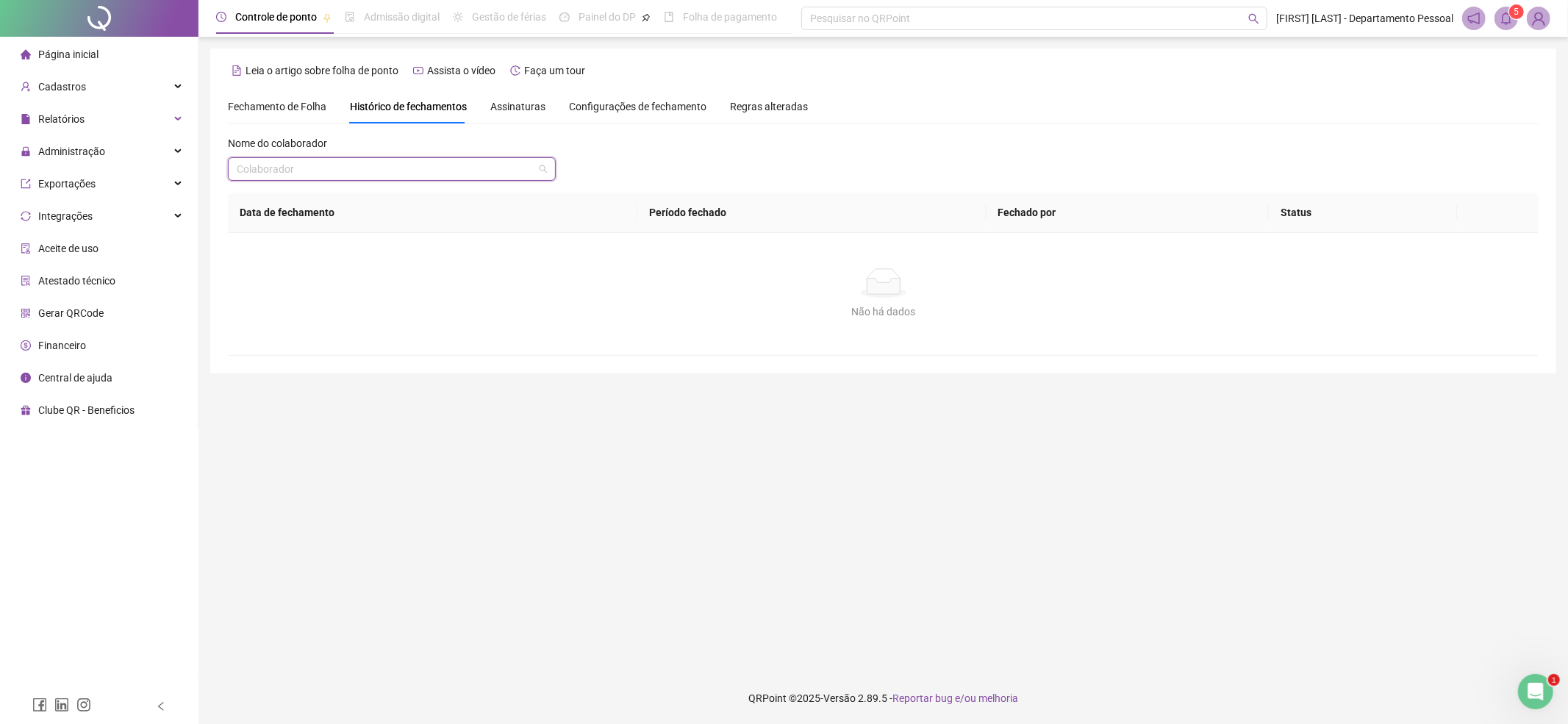 click at bounding box center (385, 169) 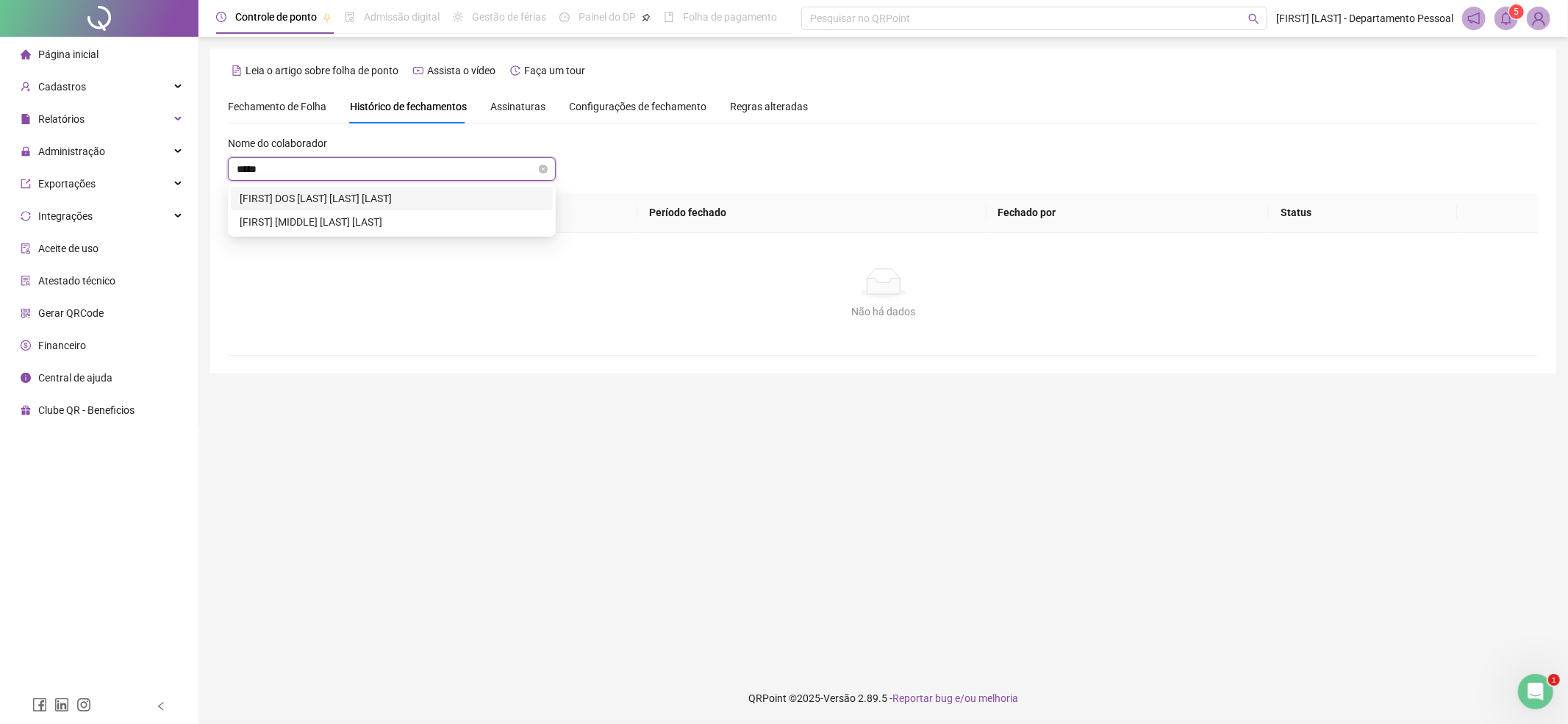 type on "******" 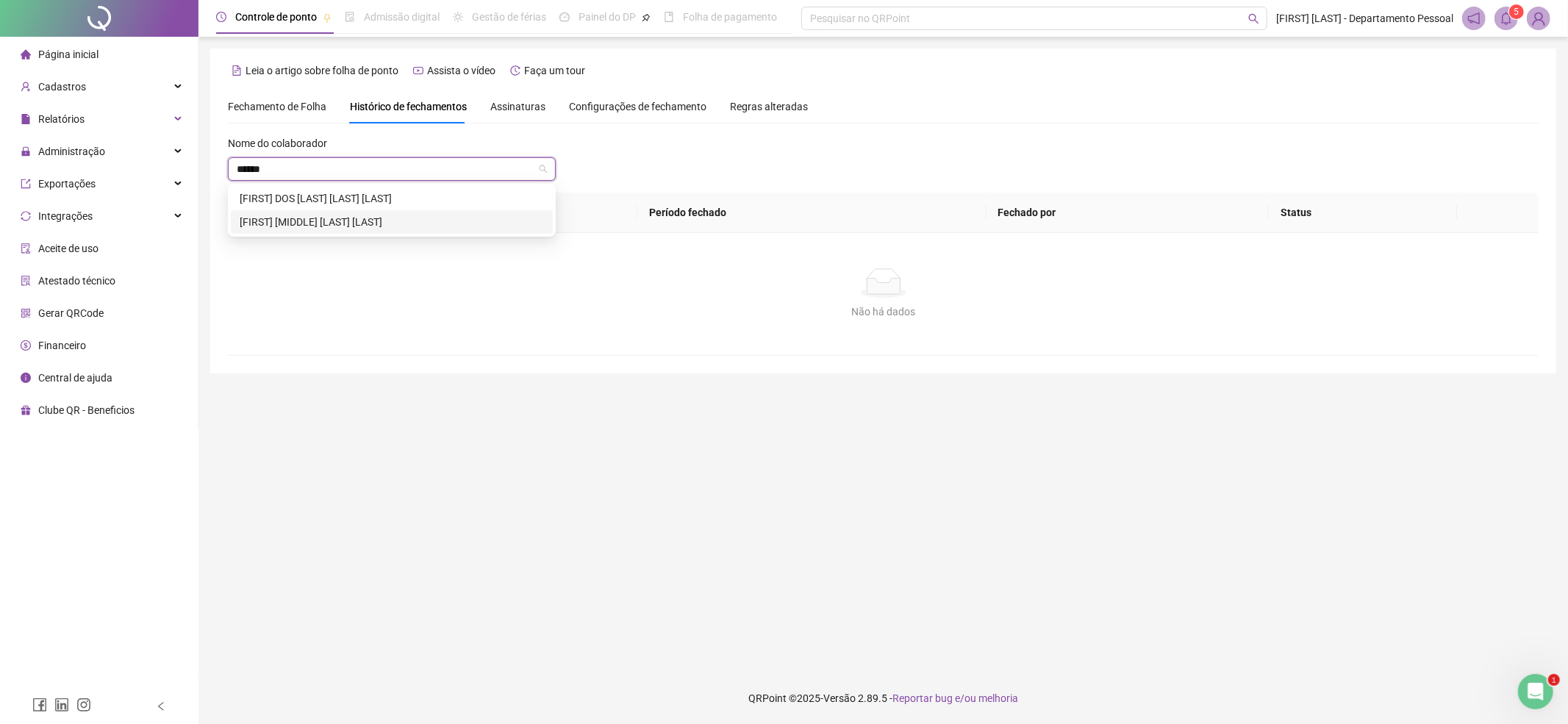 click on "[FIRST] [MIDDLE] [LAST] [LAST]" at bounding box center (392, 222) 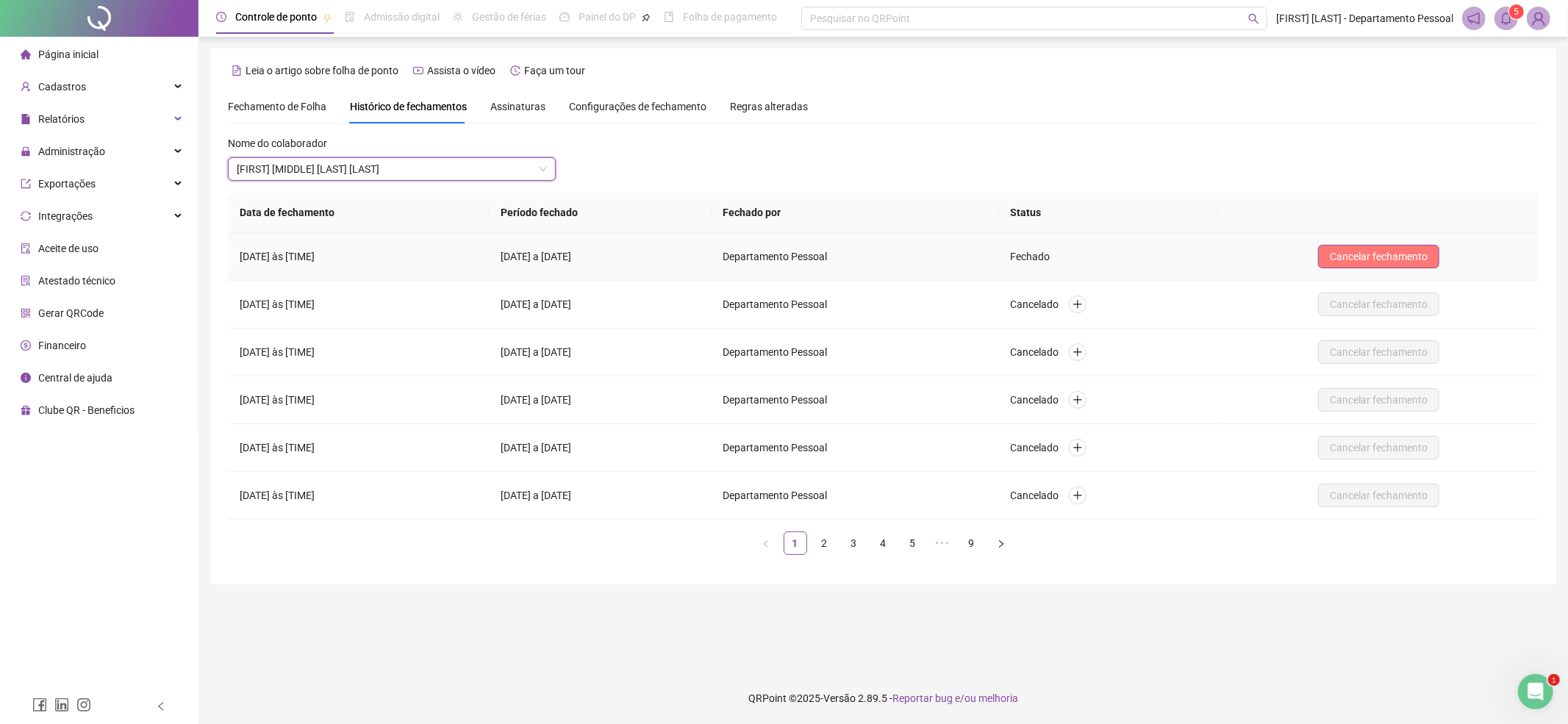 click on "Cancelar fechamento" at bounding box center [1378, 257] 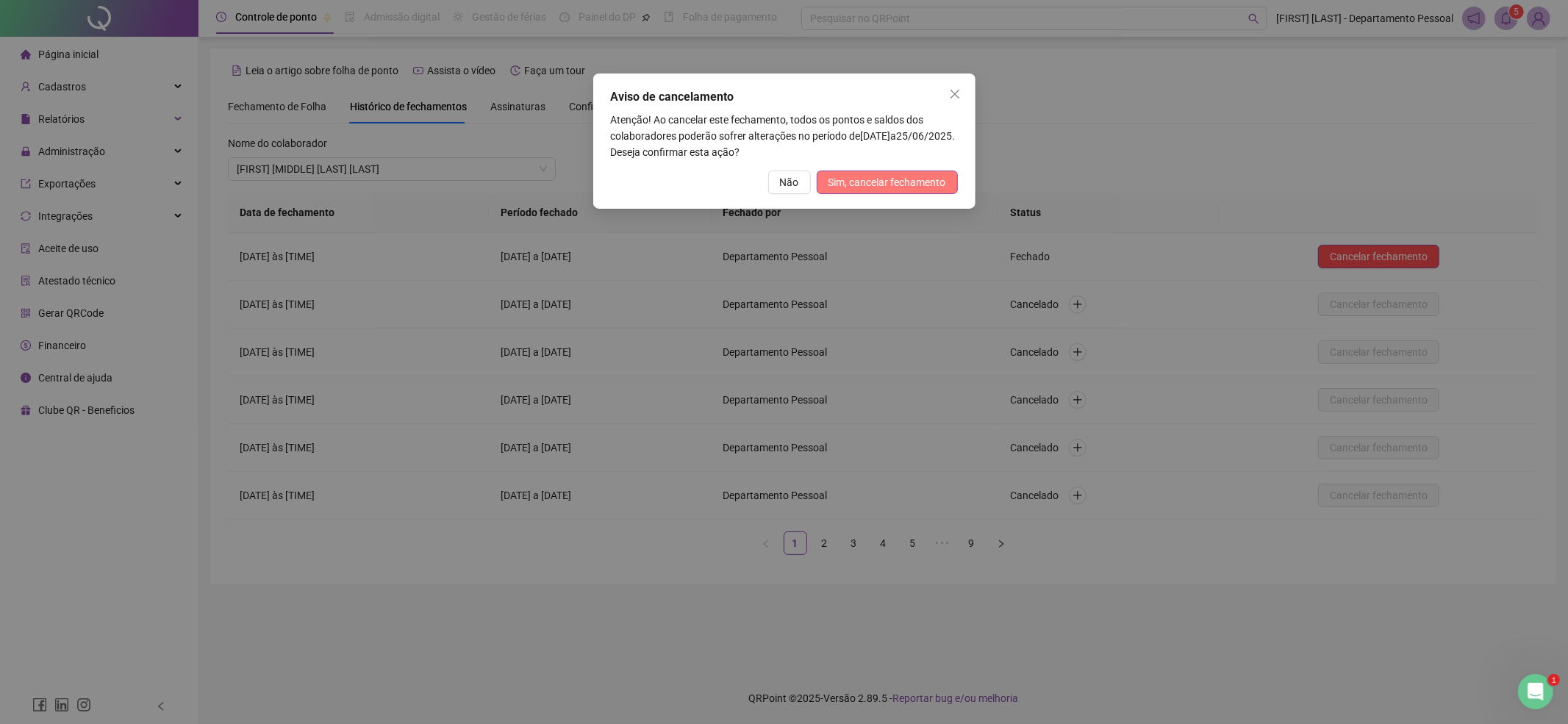 click on "Sim, cancelar fechamento" at bounding box center (887, 182) 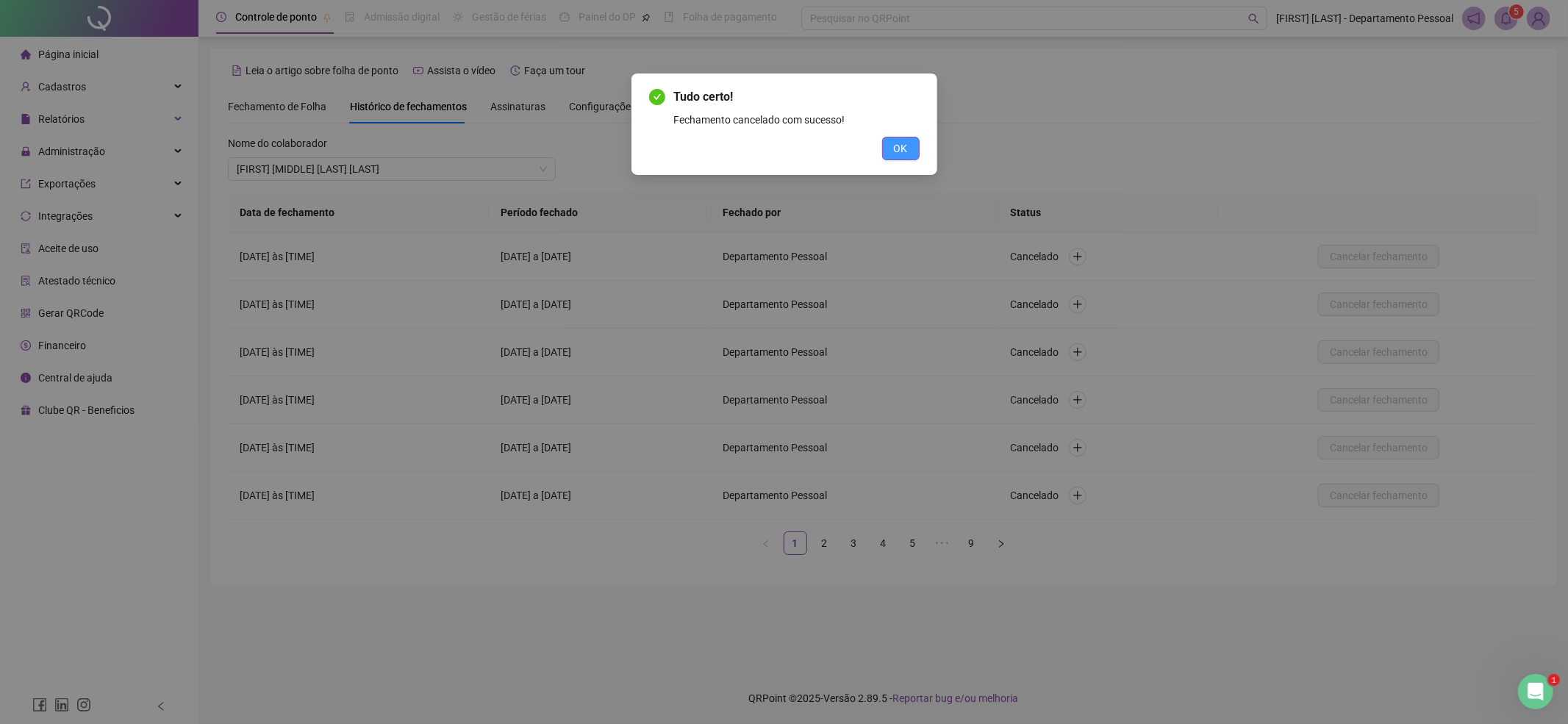 click on "OK" at bounding box center [901, 148] 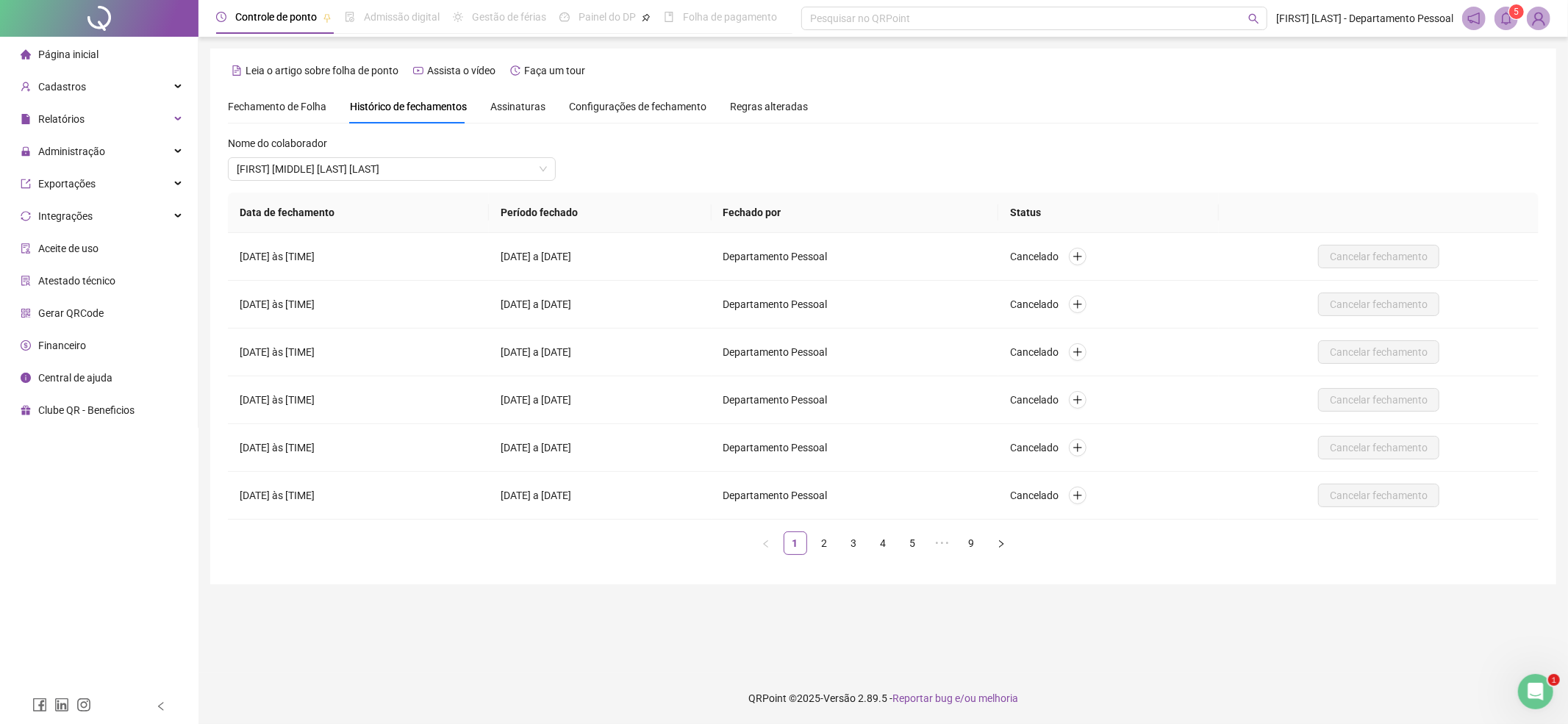 click on "Fechamento de Folha" at bounding box center (277, 107) 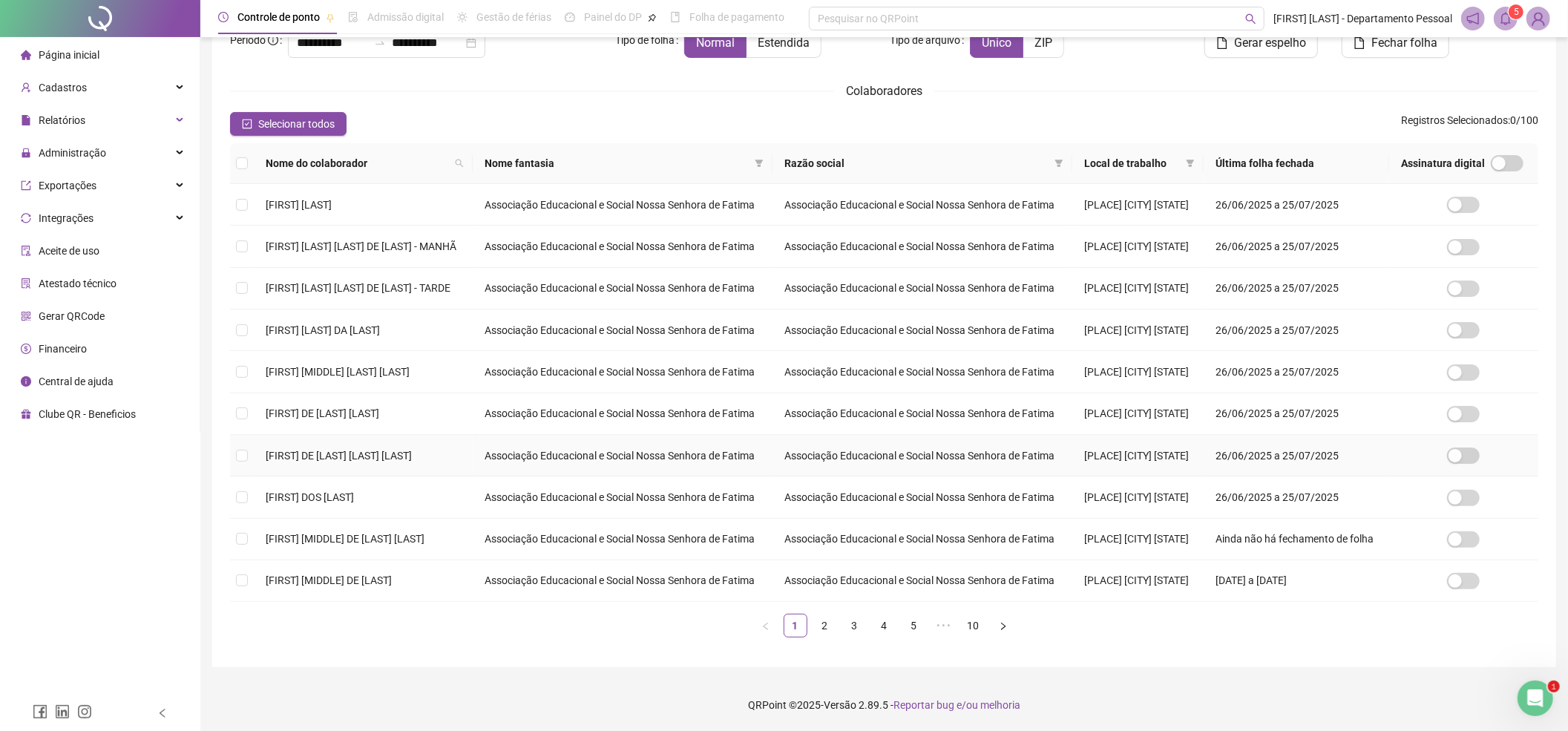 scroll, scrollTop: 113, scrollLeft: 0, axis: vertical 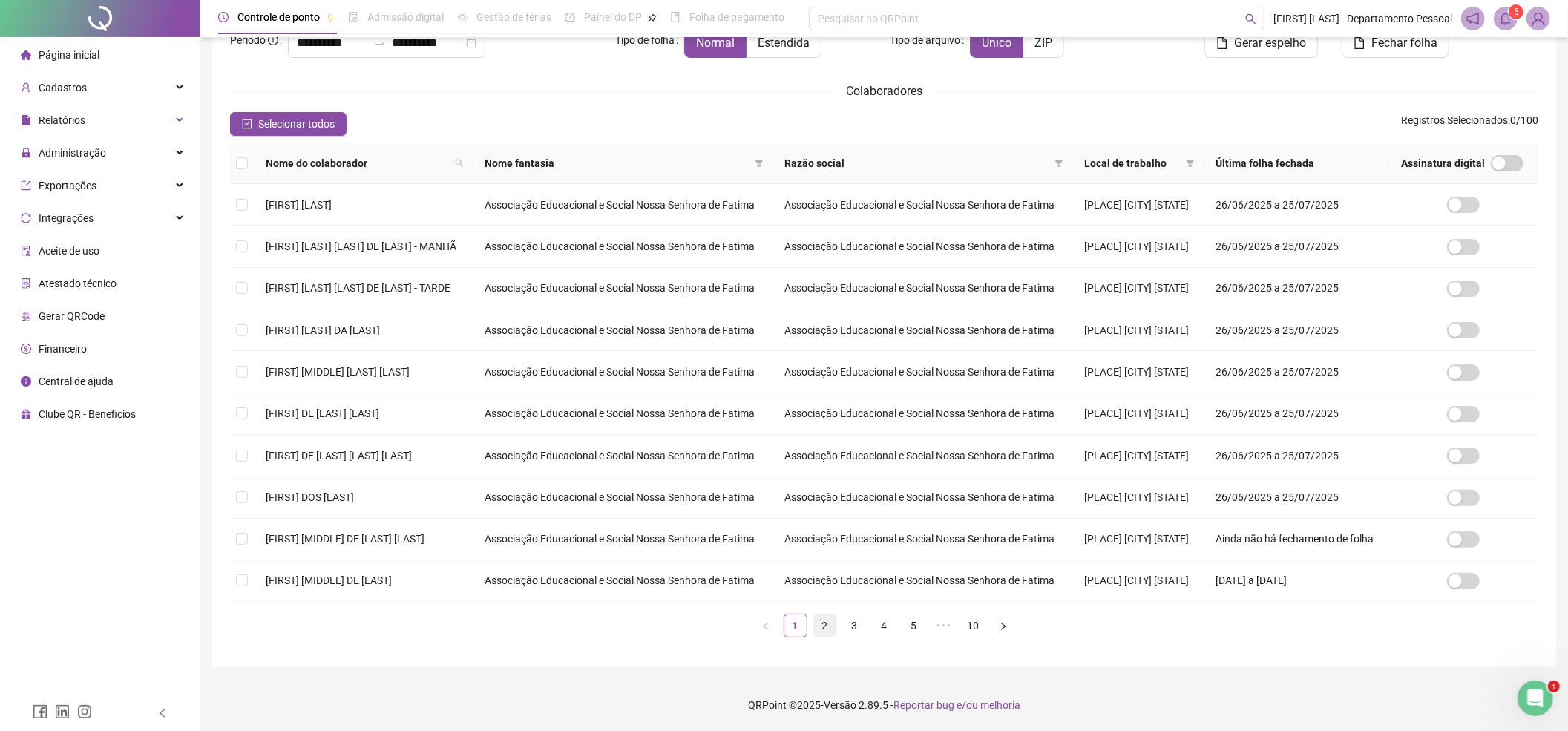 click on "2" at bounding box center [825, 626] 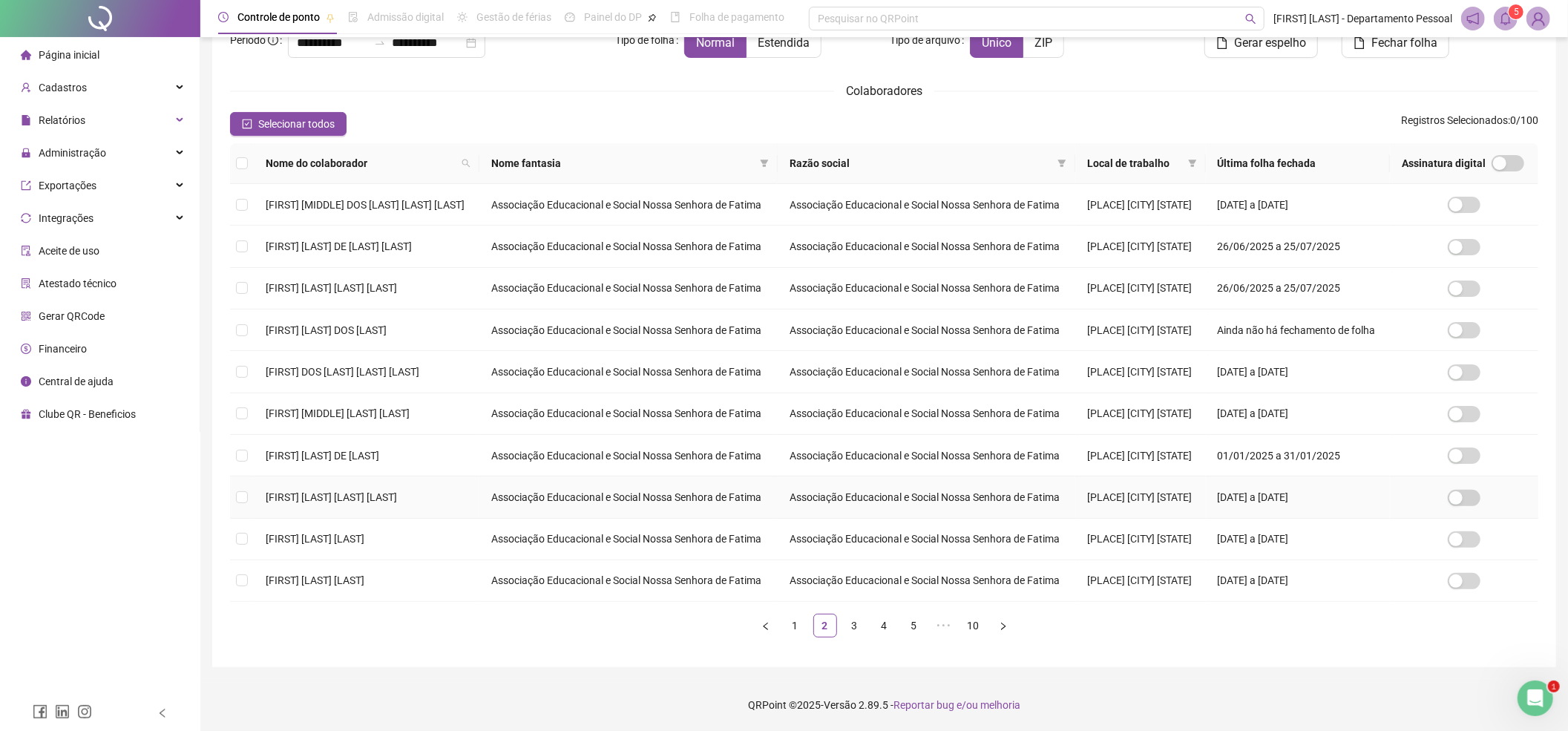 scroll, scrollTop: 113, scrollLeft: 0, axis: vertical 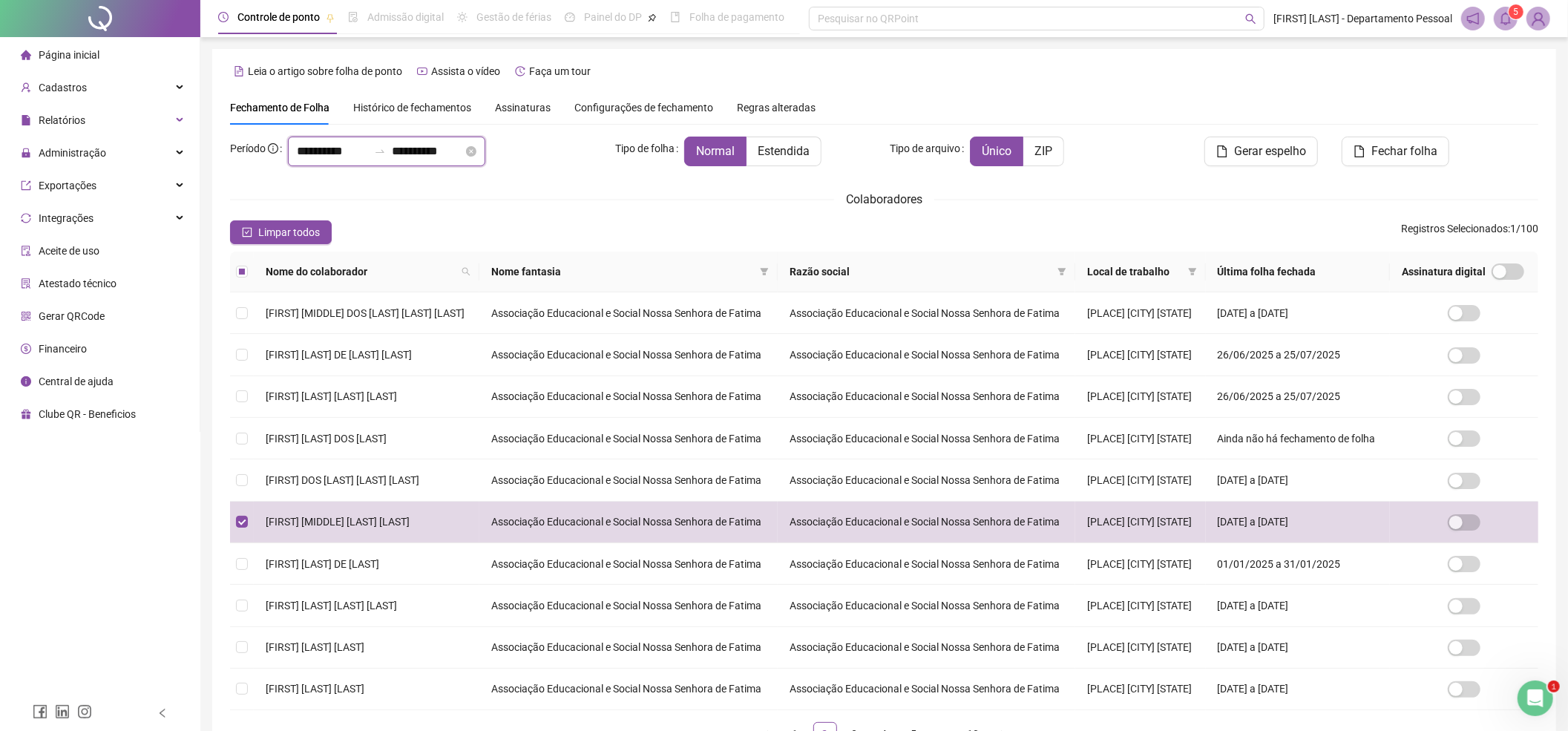 click on "**********" at bounding box center (332, 151) 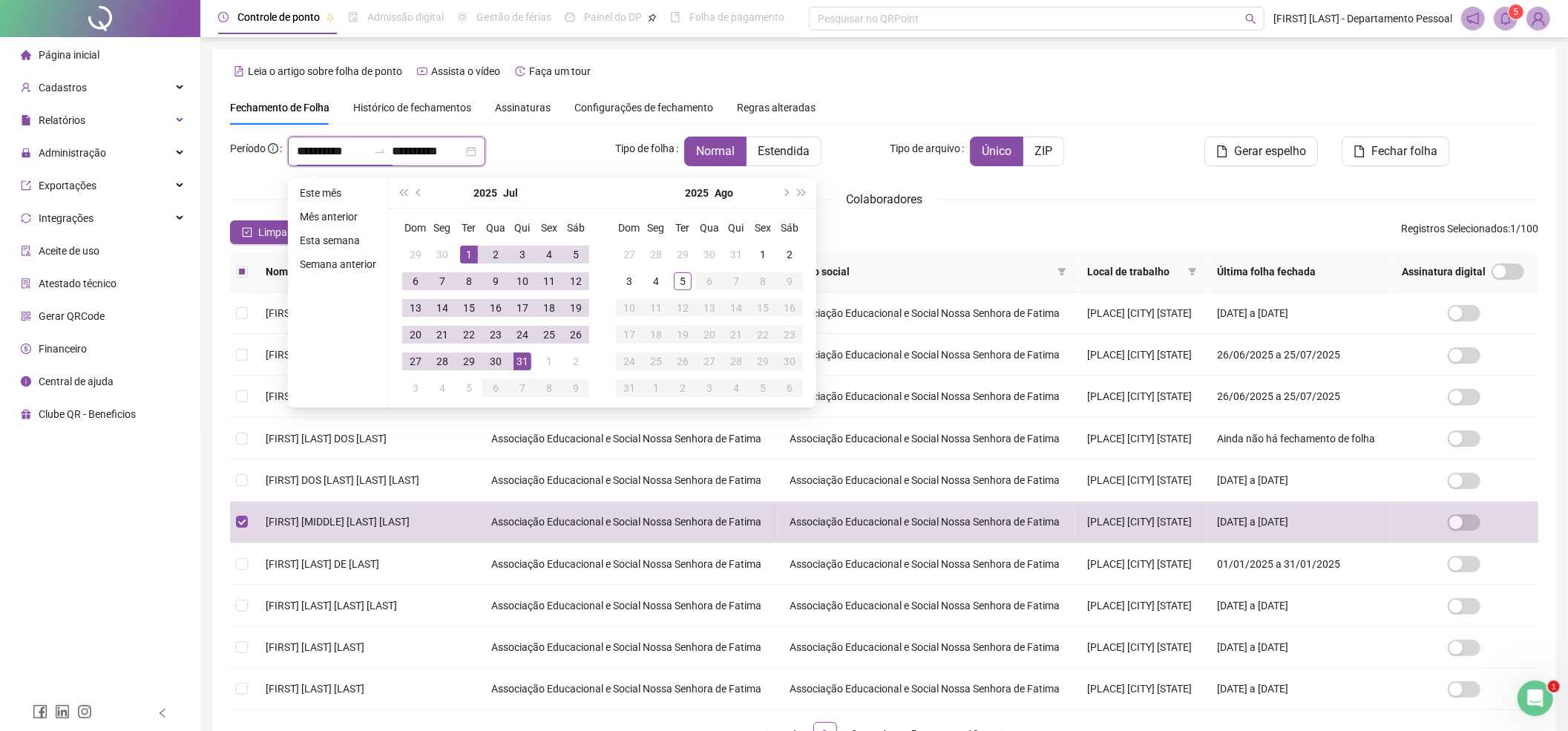 type on "**********" 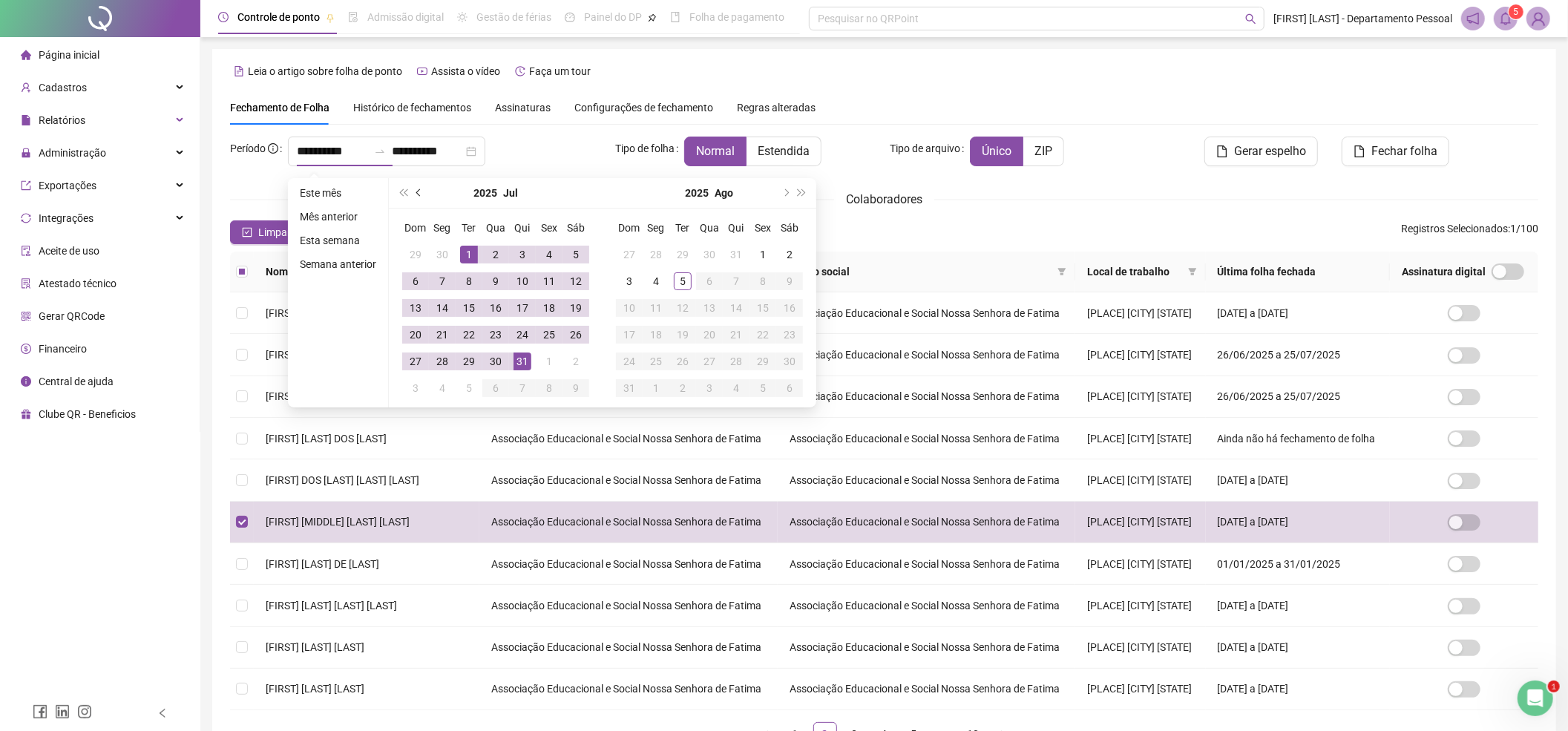 click at bounding box center (420, 193) 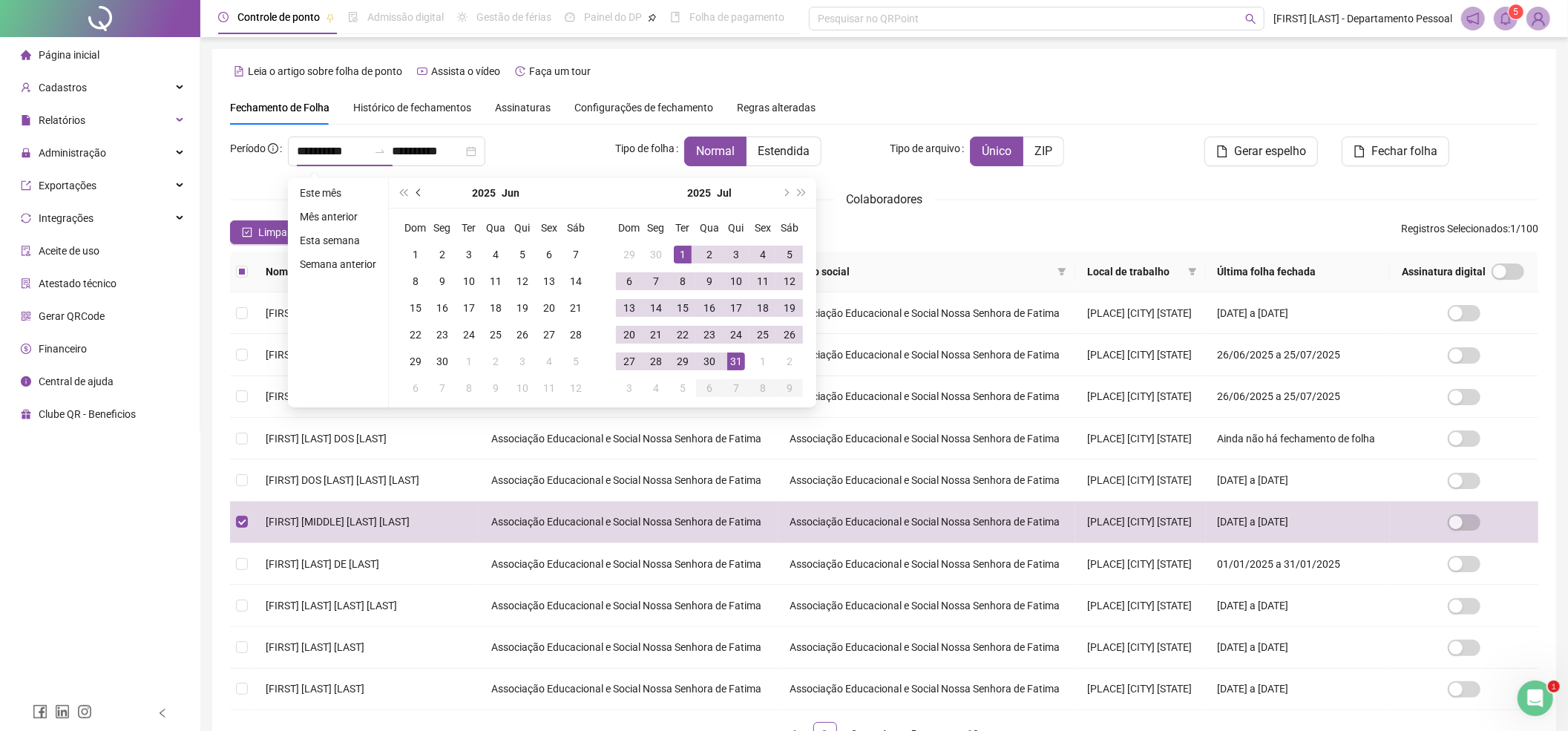 click at bounding box center (420, 193) 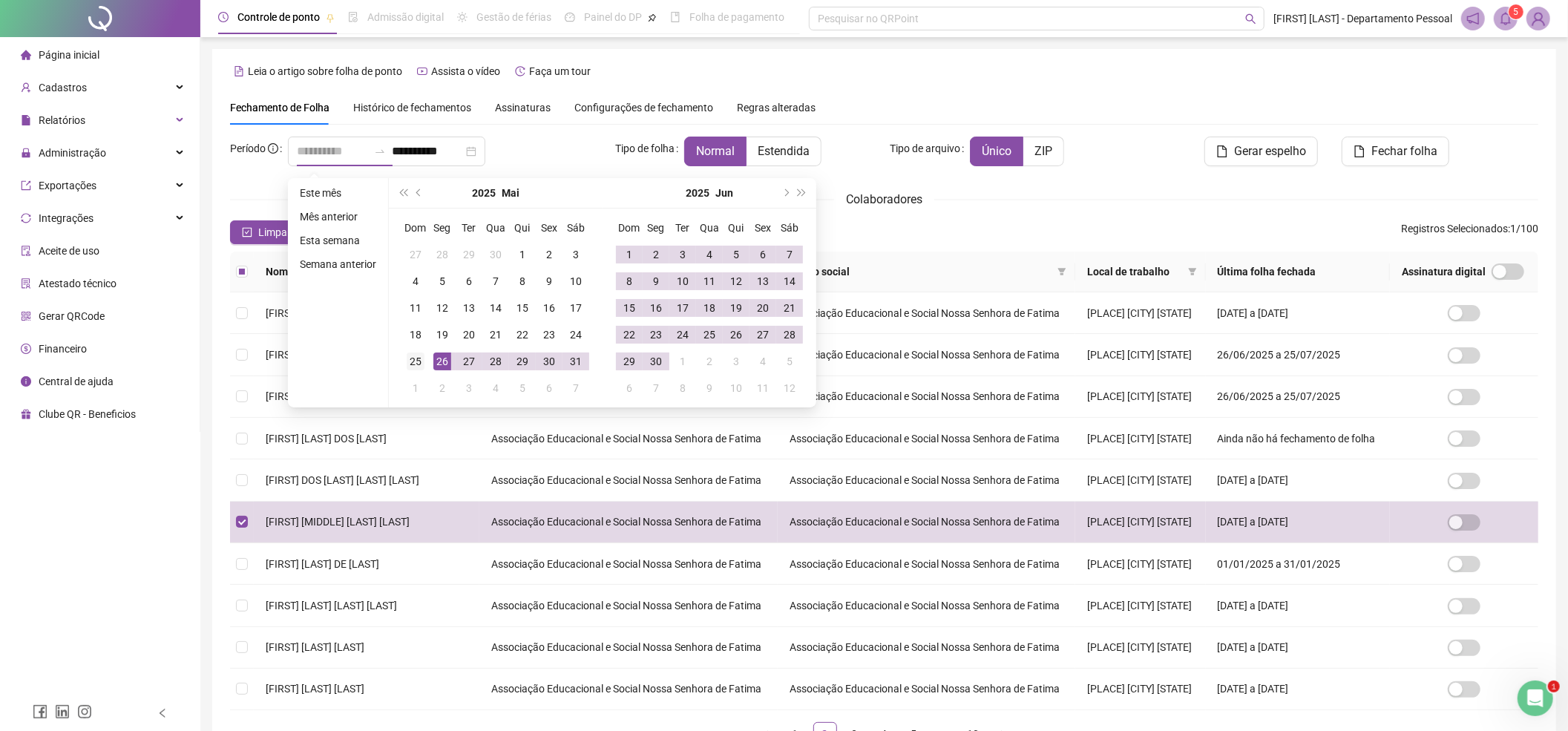 type on "**********" 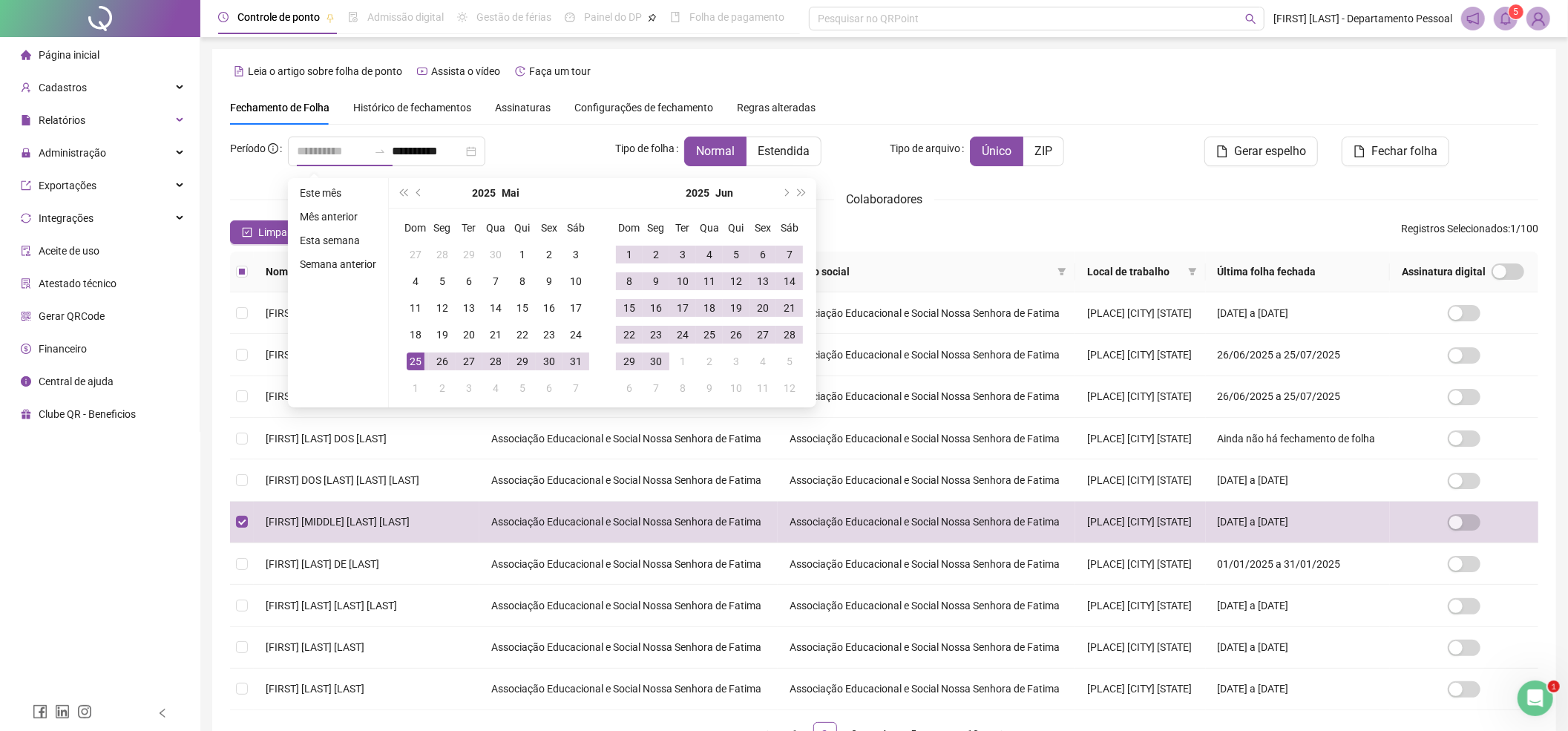 click on "25" at bounding box center [416, 361] 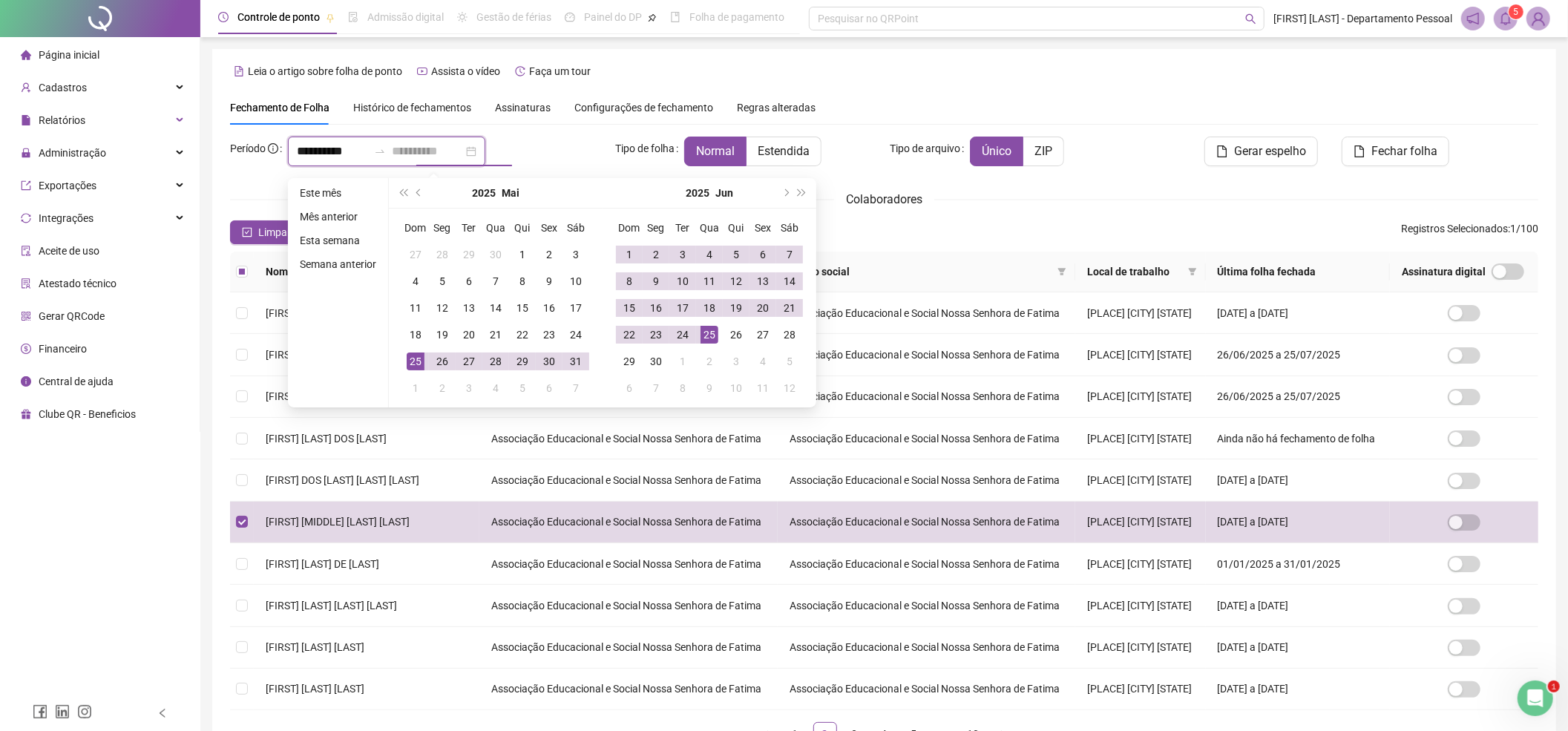 type on "**********" 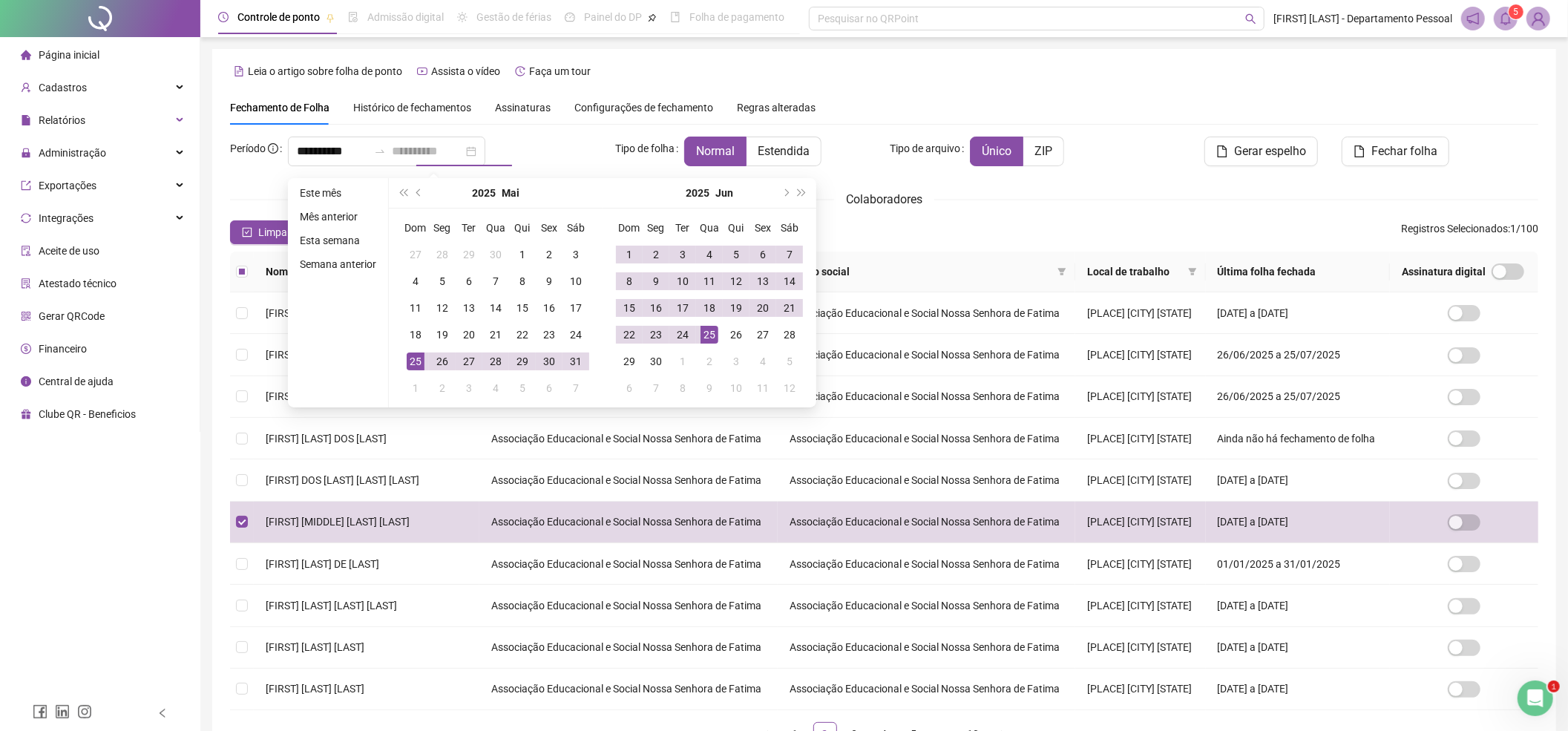 click on "25" at bounding box center (709, 335) 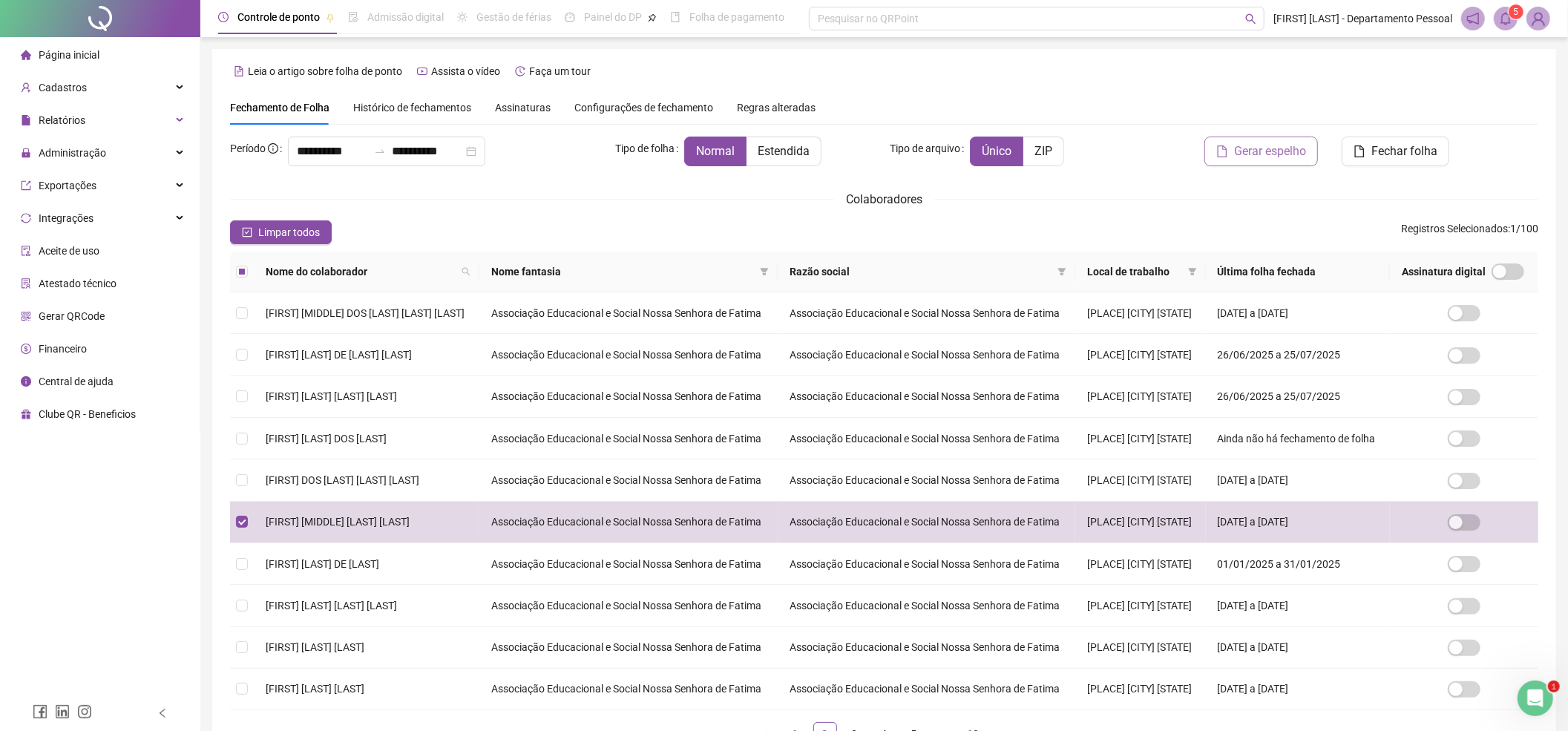 click on "Gerar espelho" at bounding box center [1270, 151] 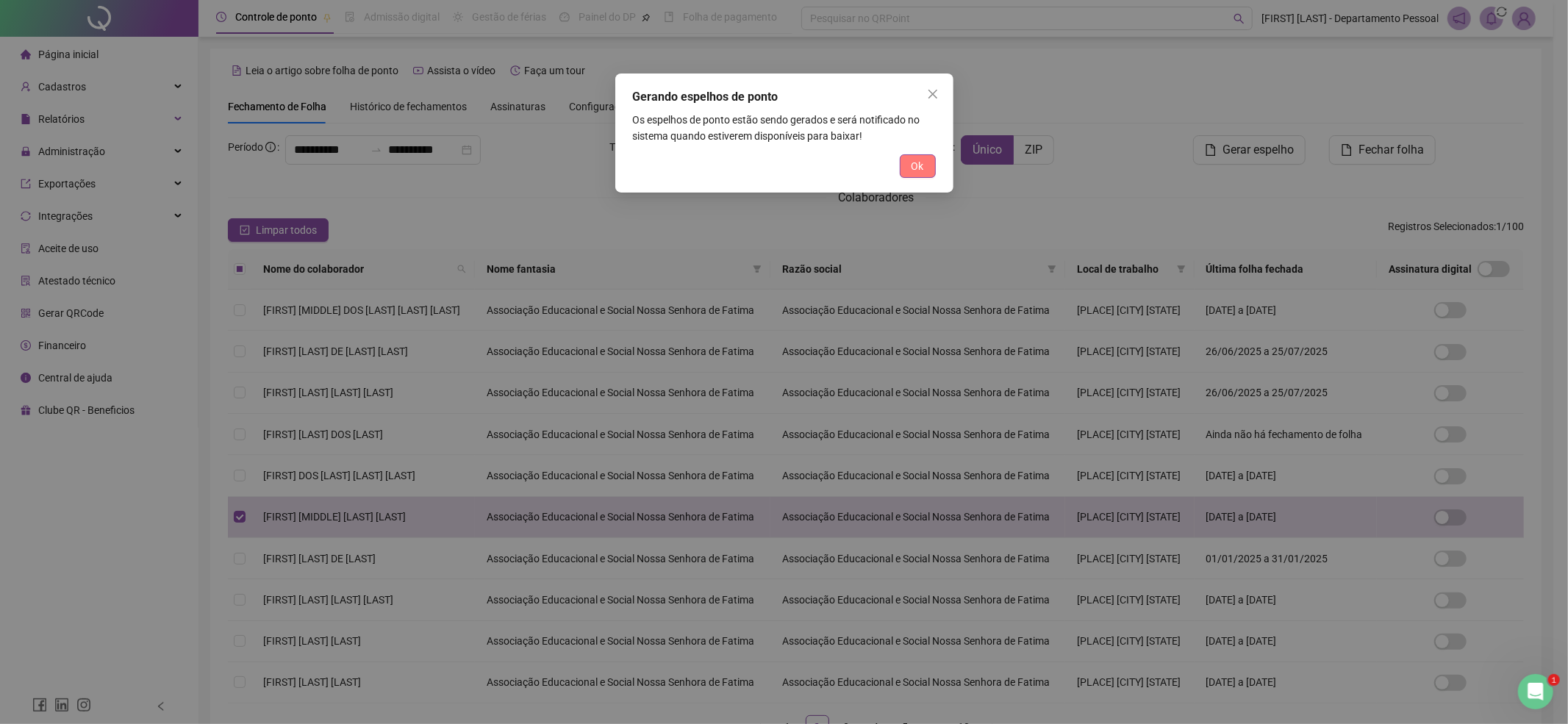 click on "Ok" at bounding box center [917, 166] 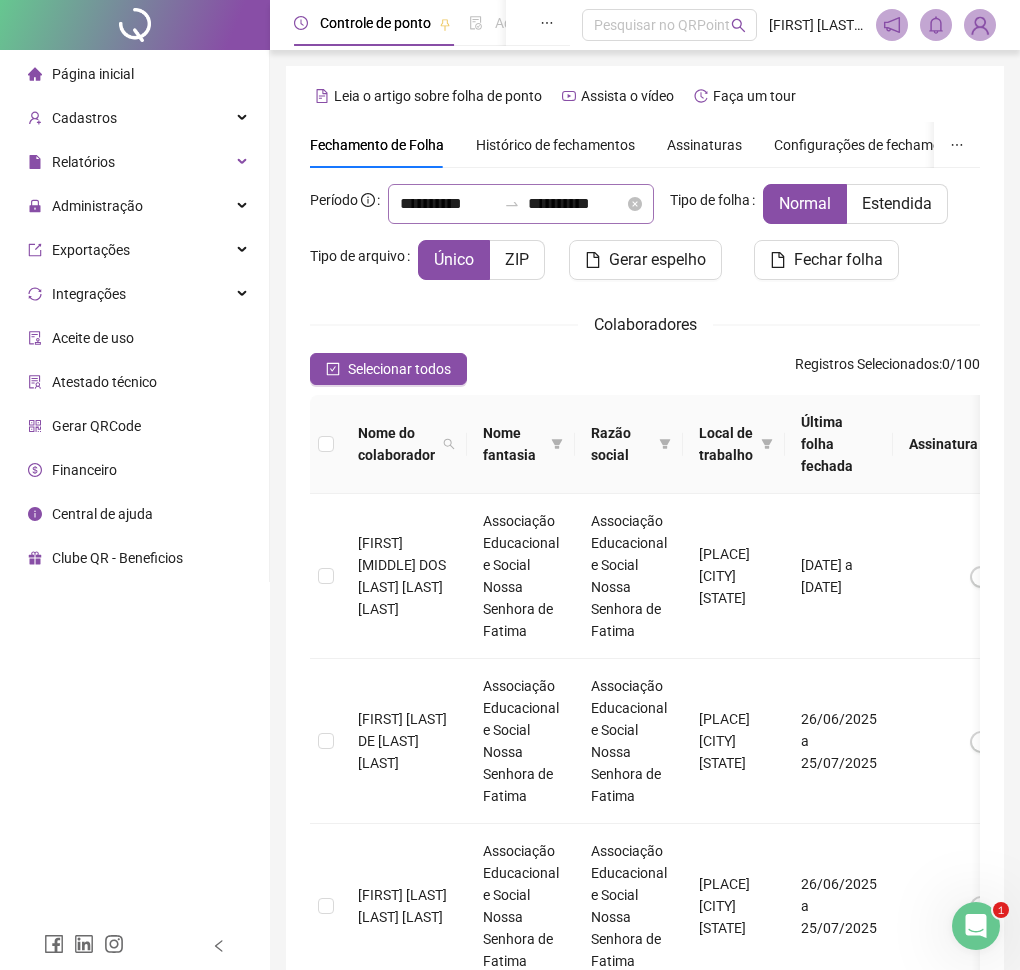 scroll, scrollTop: 16, scrollLeft: 0, axis: vertical 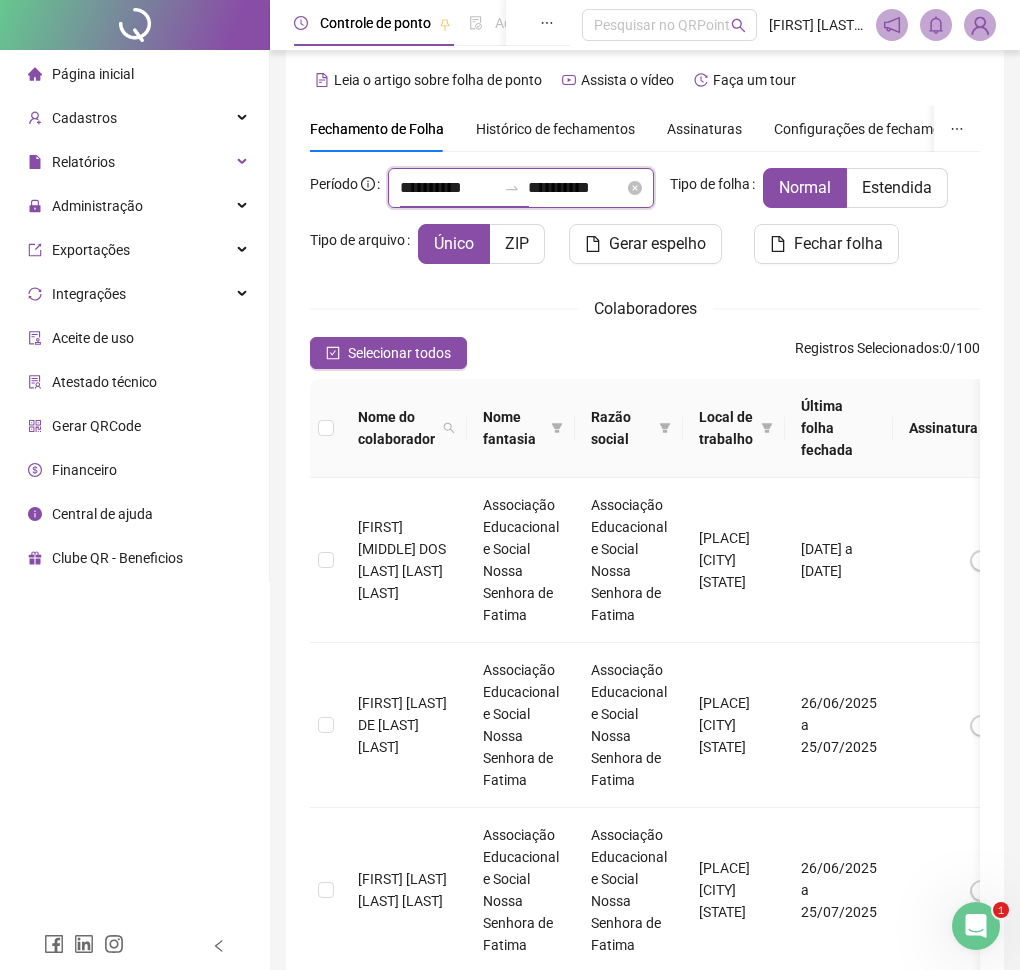 click on "**********" at bounding box center (448, 188) 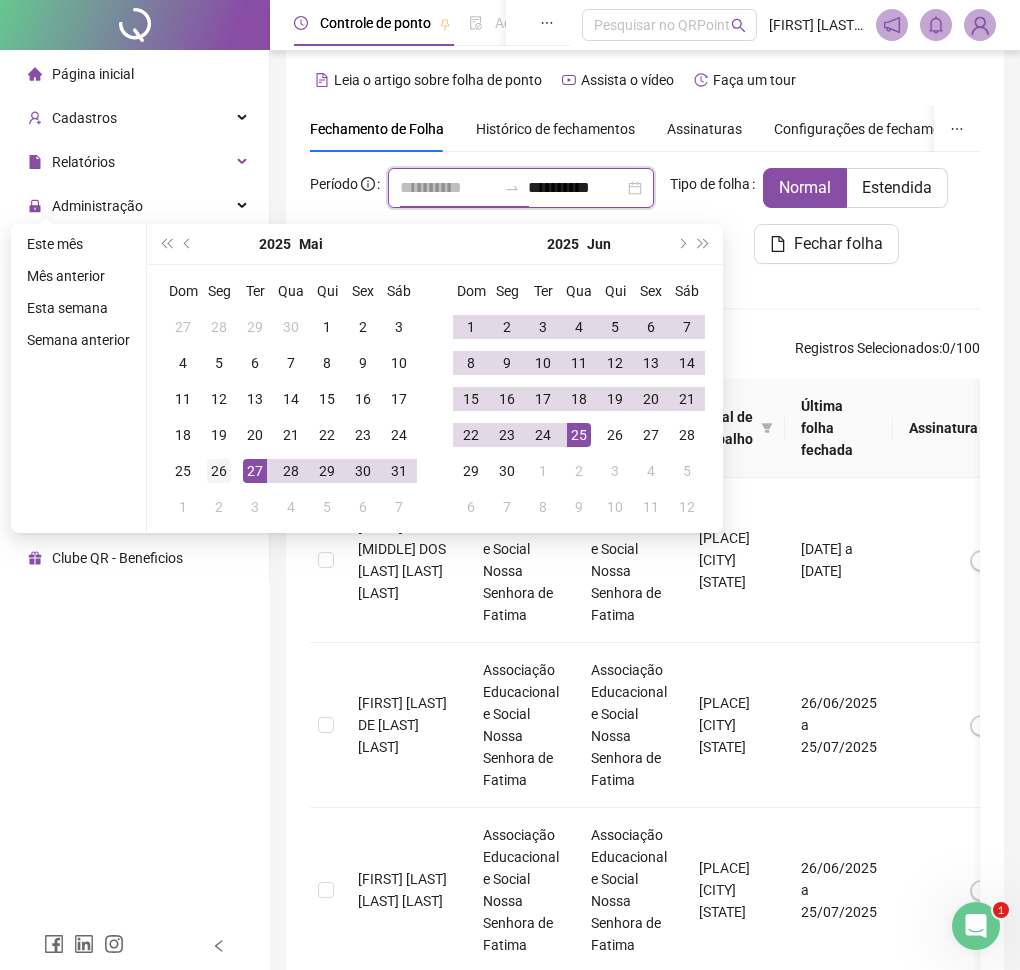 type on "**********" 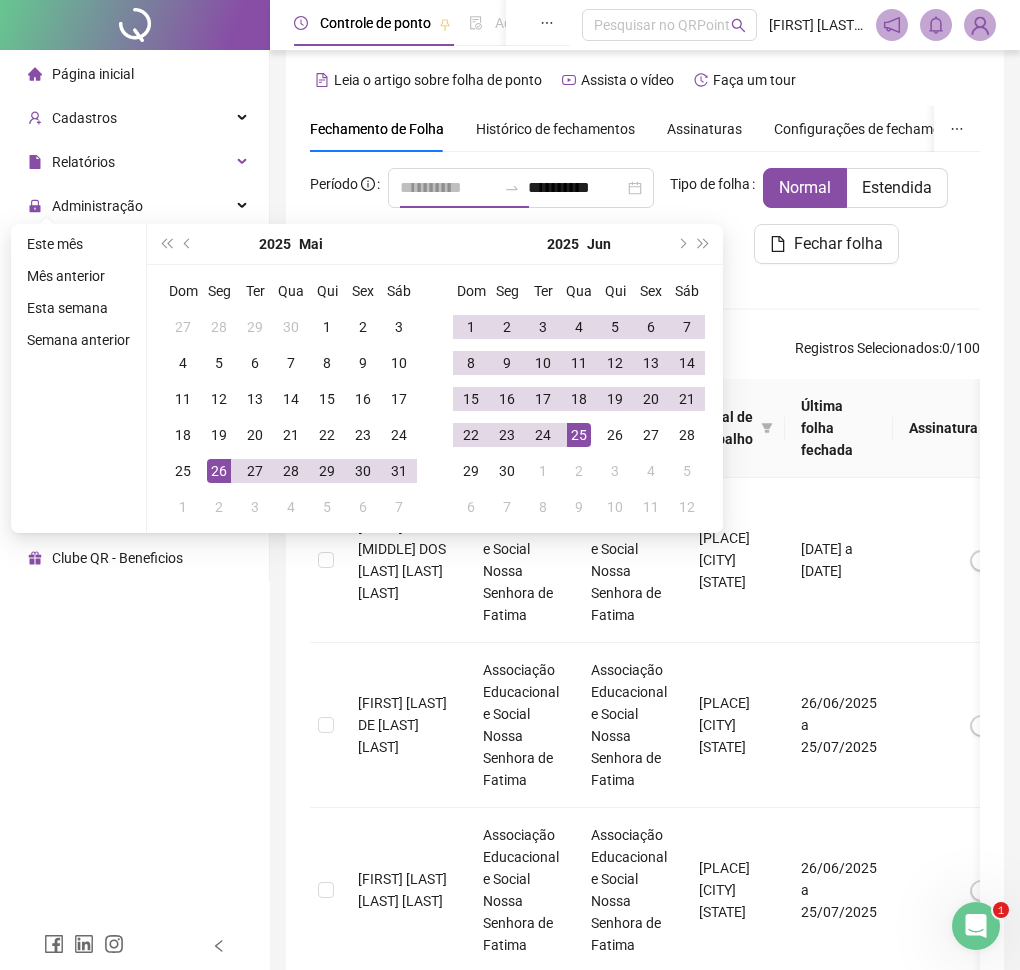 click on "26" at bounding box center [219, 471] 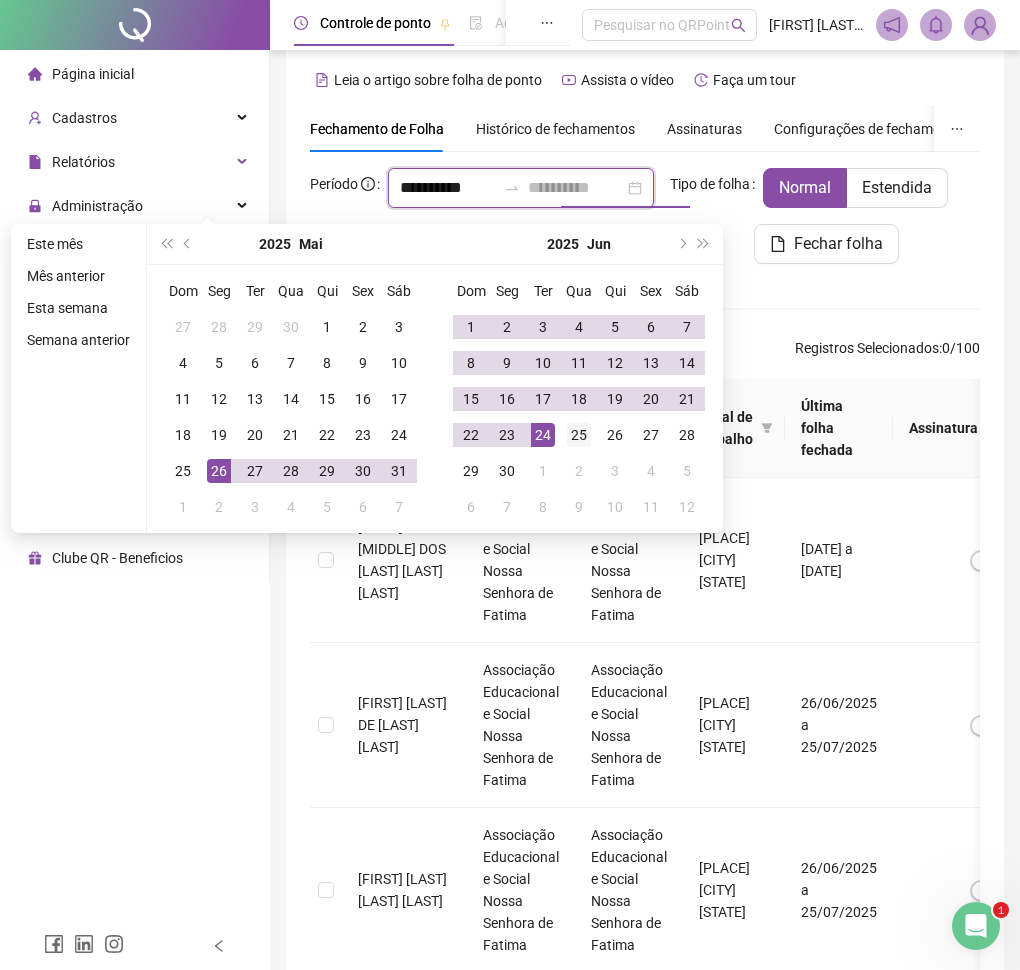 type on "**********" 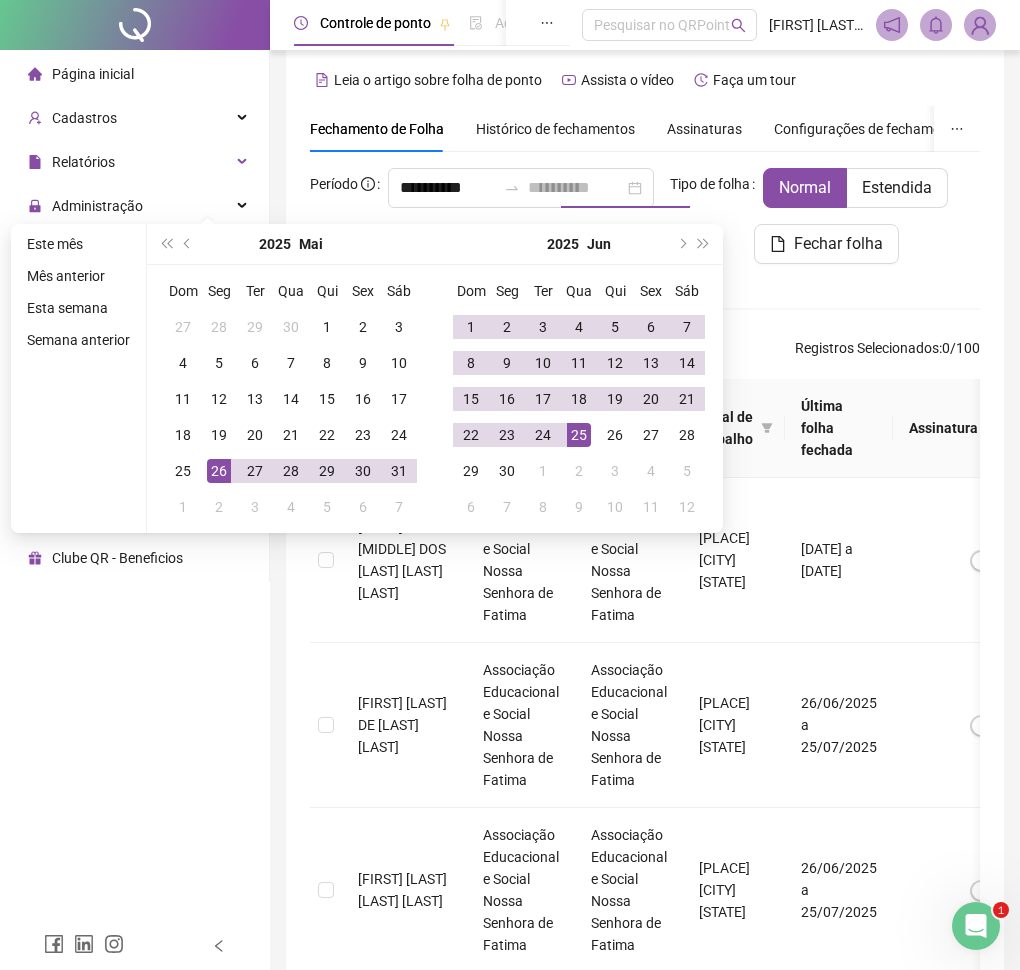 click on "25" at bounding box center [579, 435] 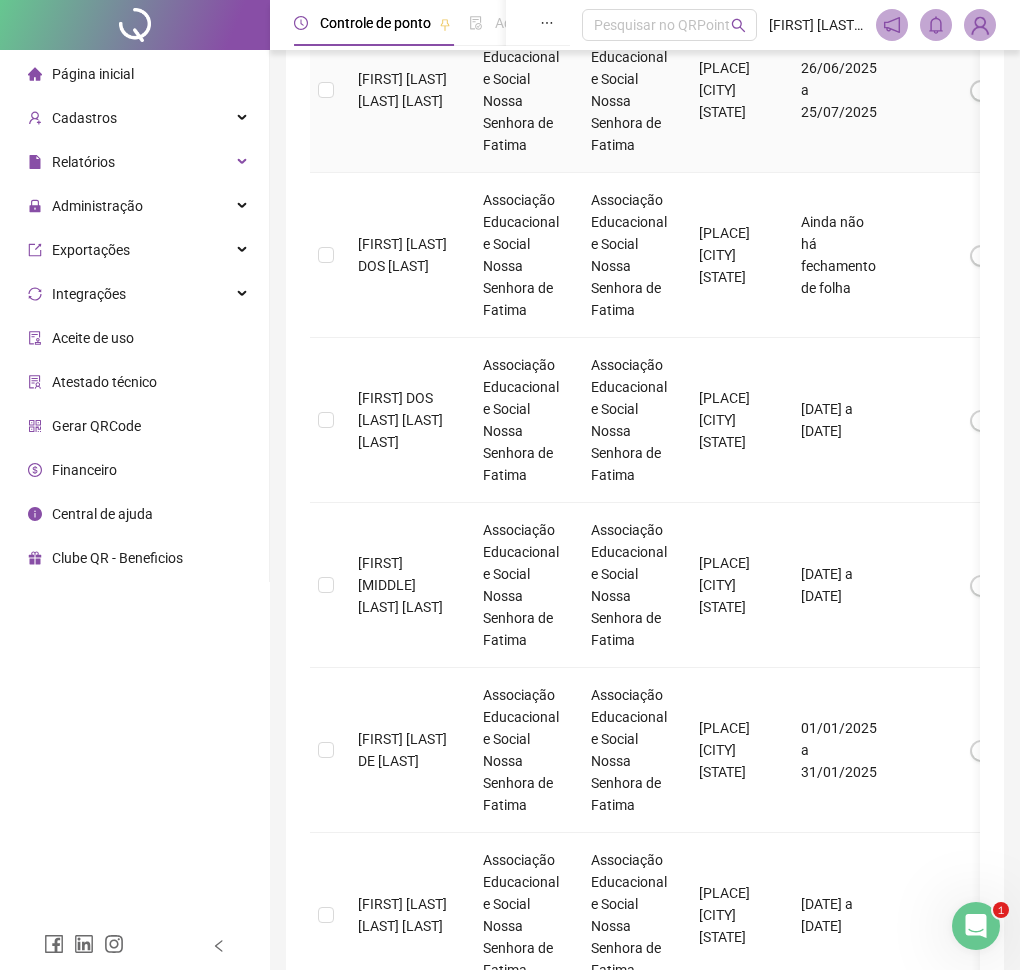 scroll, scrollTop: 1216, scrollLeft: 0, axis: vertical 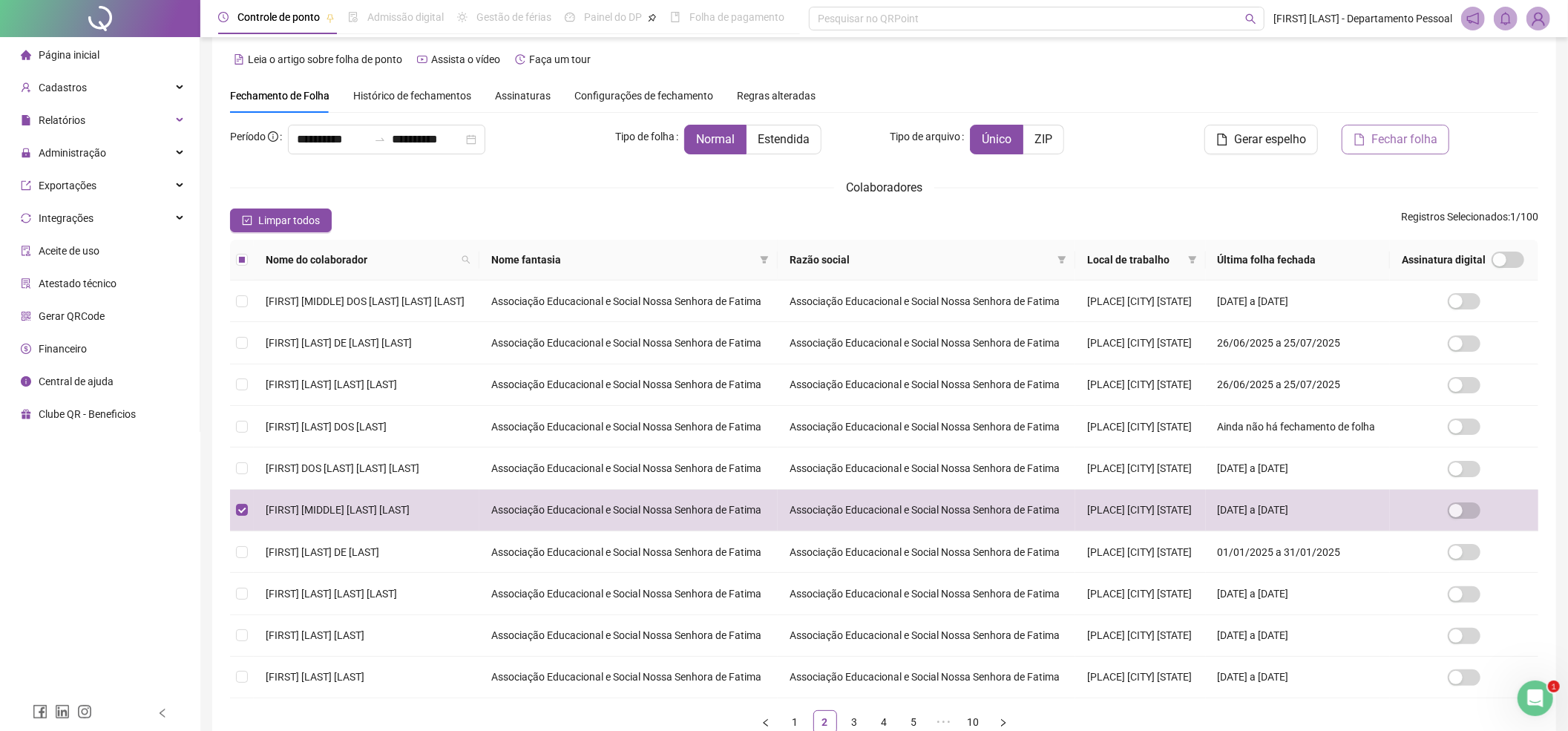 click on "Fechar folha" at bounding box center [1404, 140] 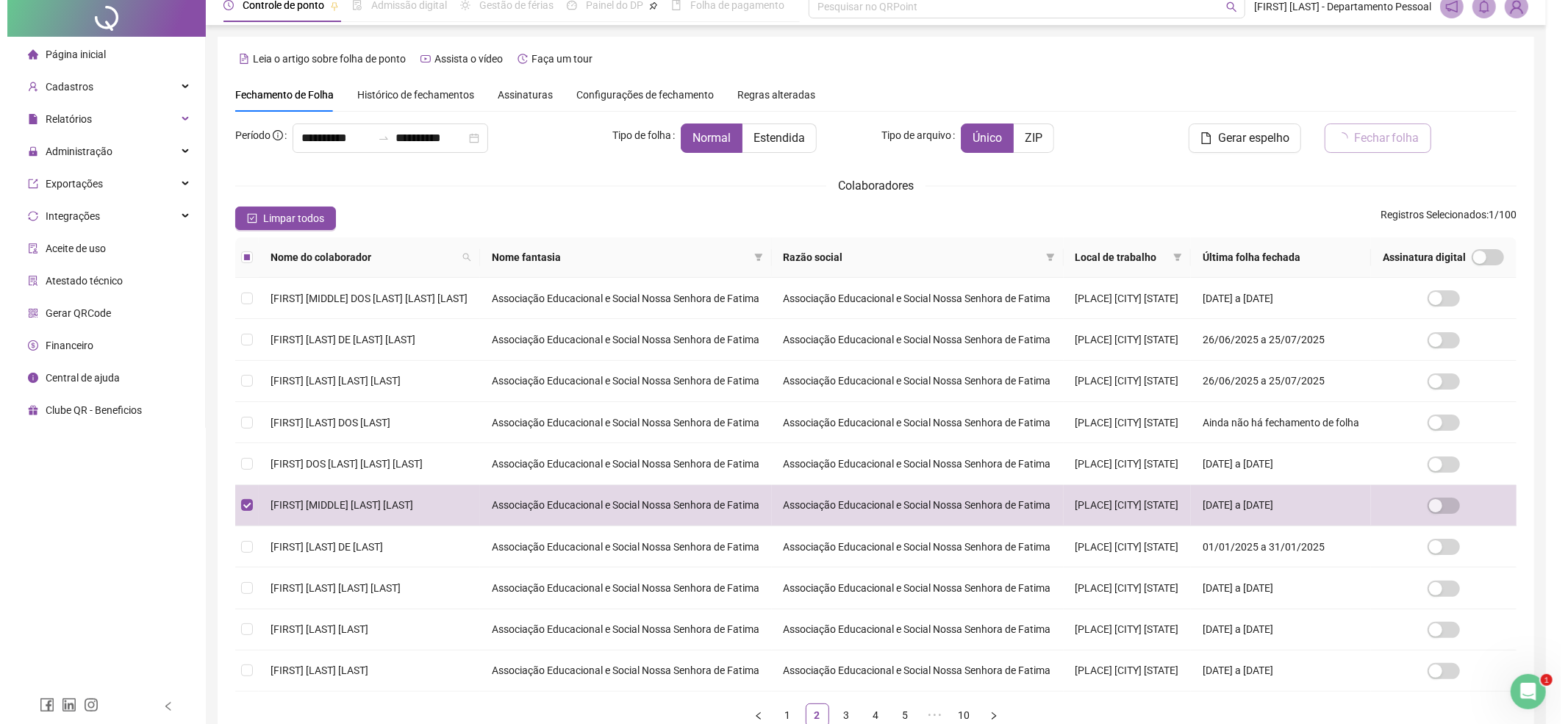 scroll, scrollTop: 0, scrollLeft: 0, axis: both 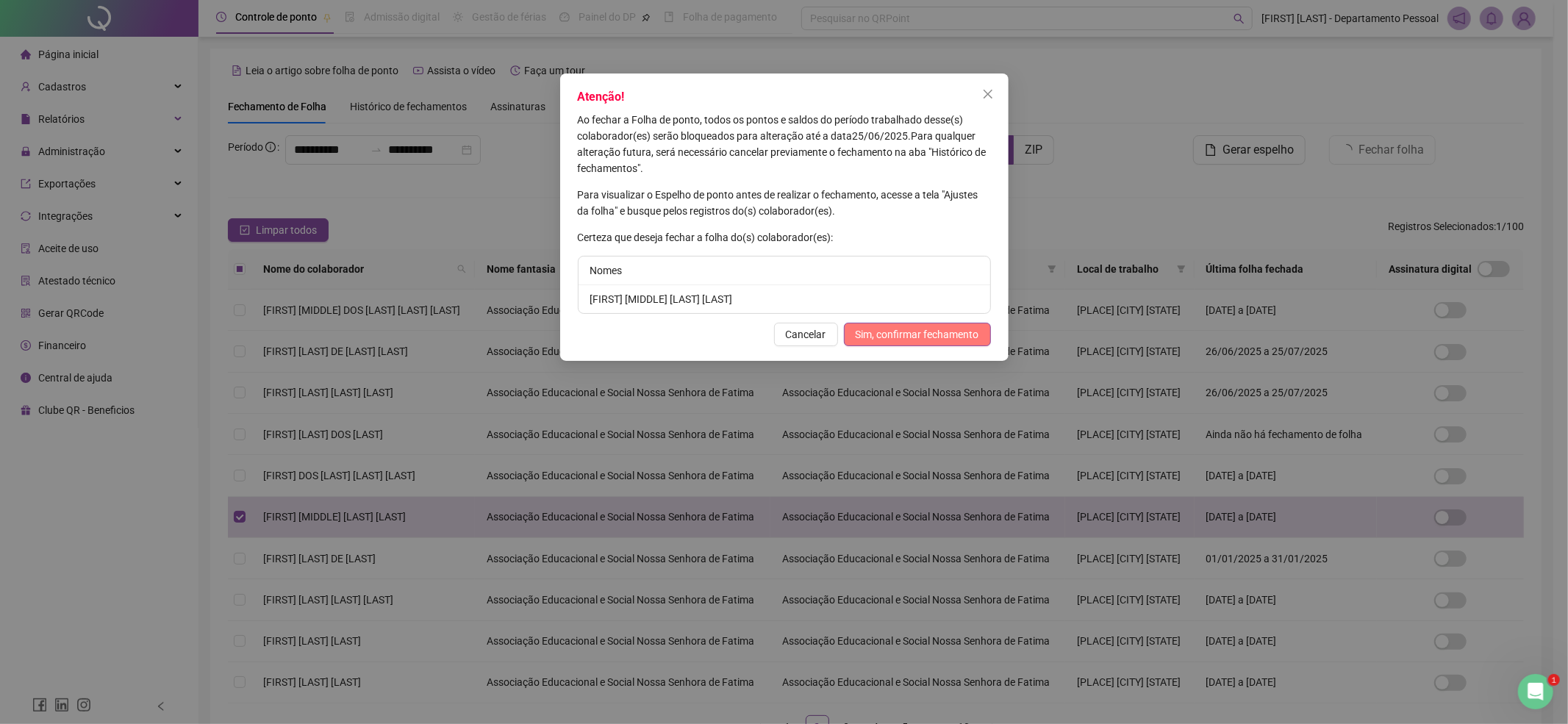 click on "Sim, confirmar fechamento" at bounding box center (917, 334) 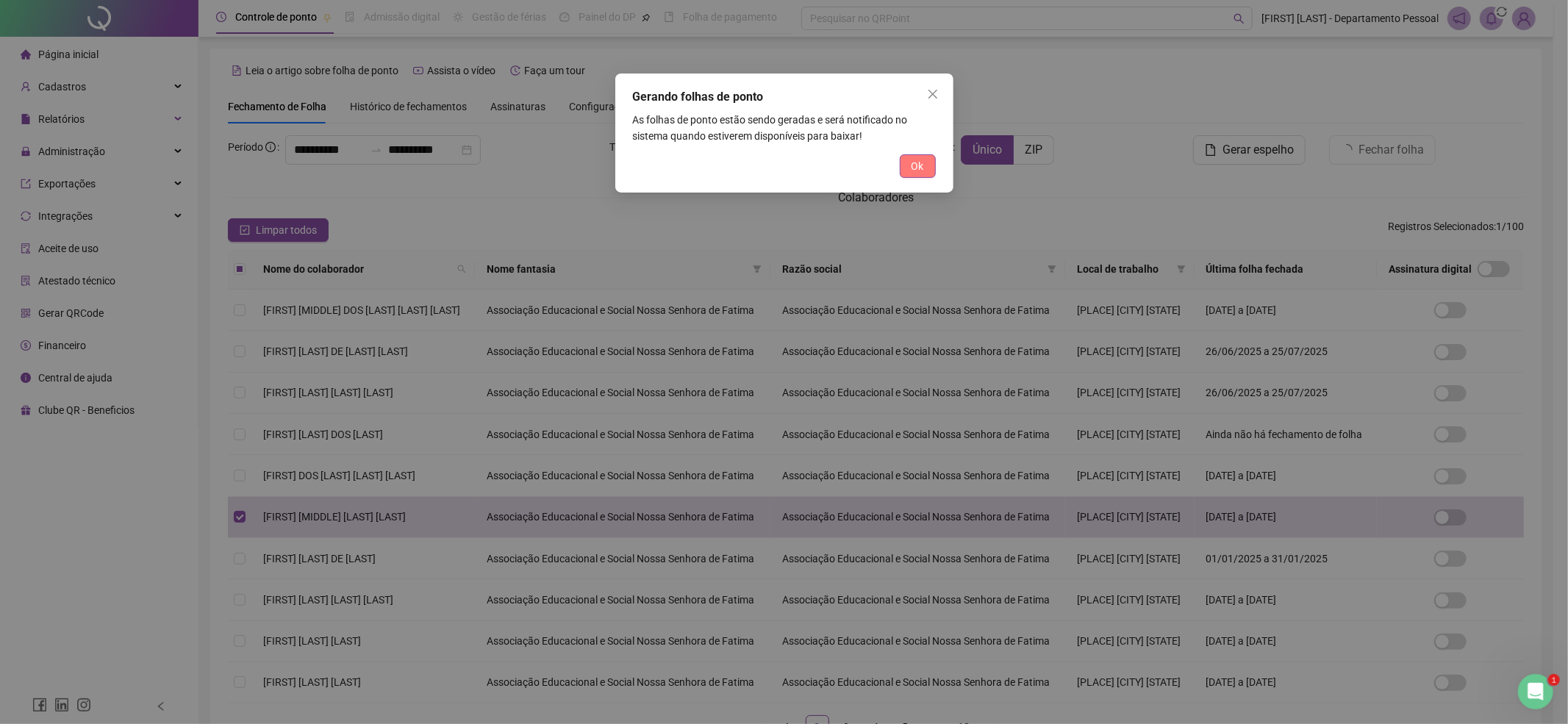 click on "Ok" at bounding box center [917, 166] 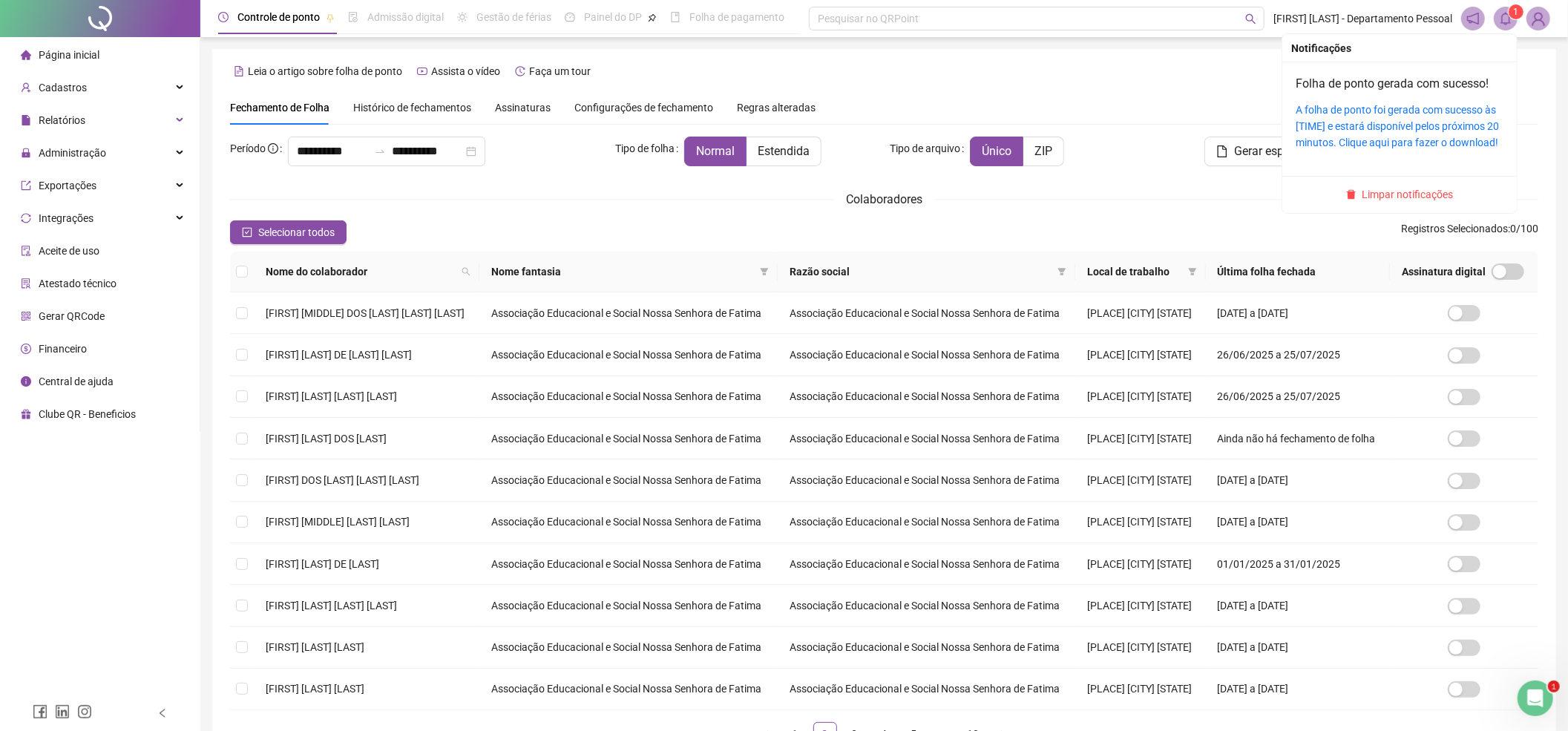 click 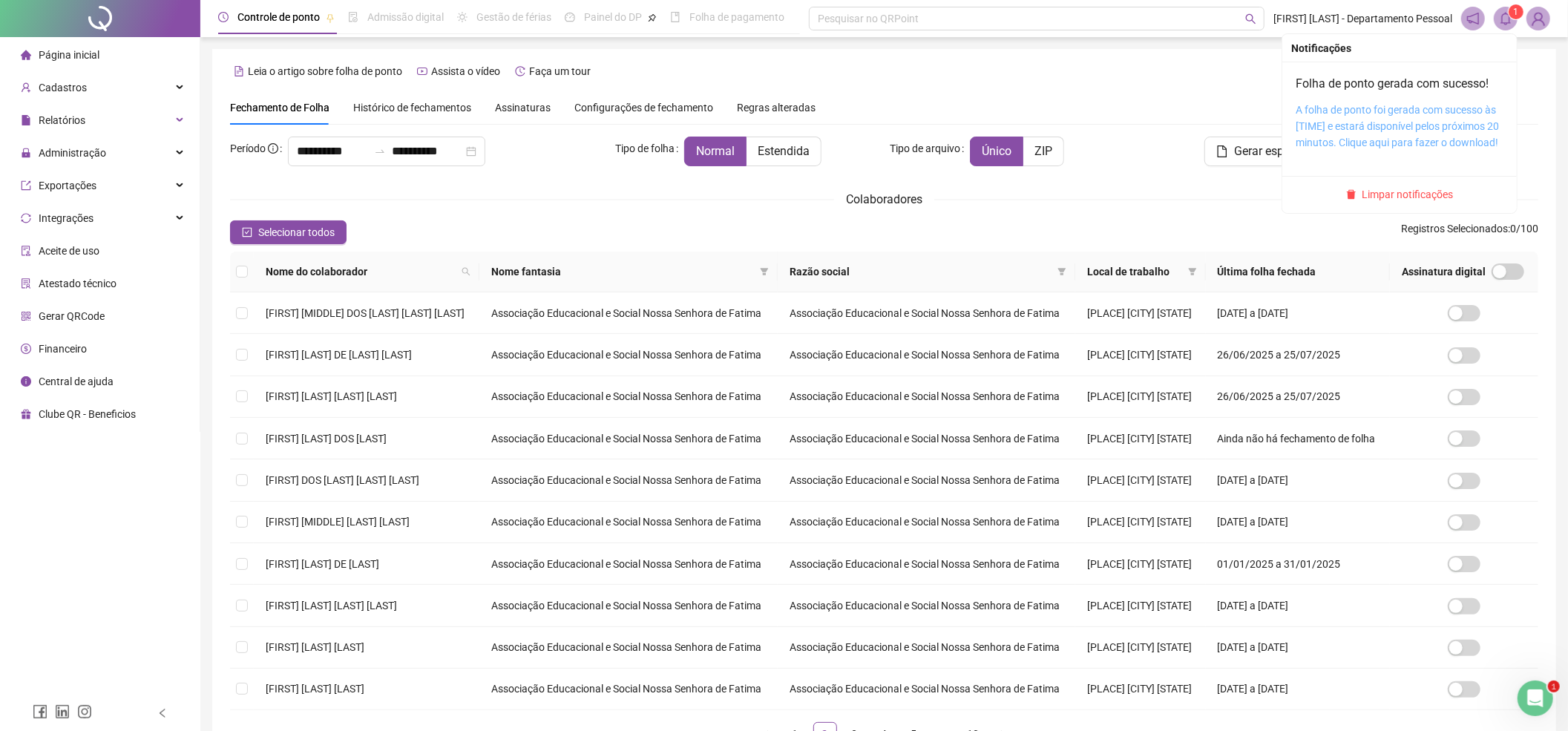 click on "A folha de ponto foi gerada com sucesso às [TIME] e estará disponível pelos próximos 20 minutos.
Clique aqui para fazer o download!" at bounding box center (1397, 126) 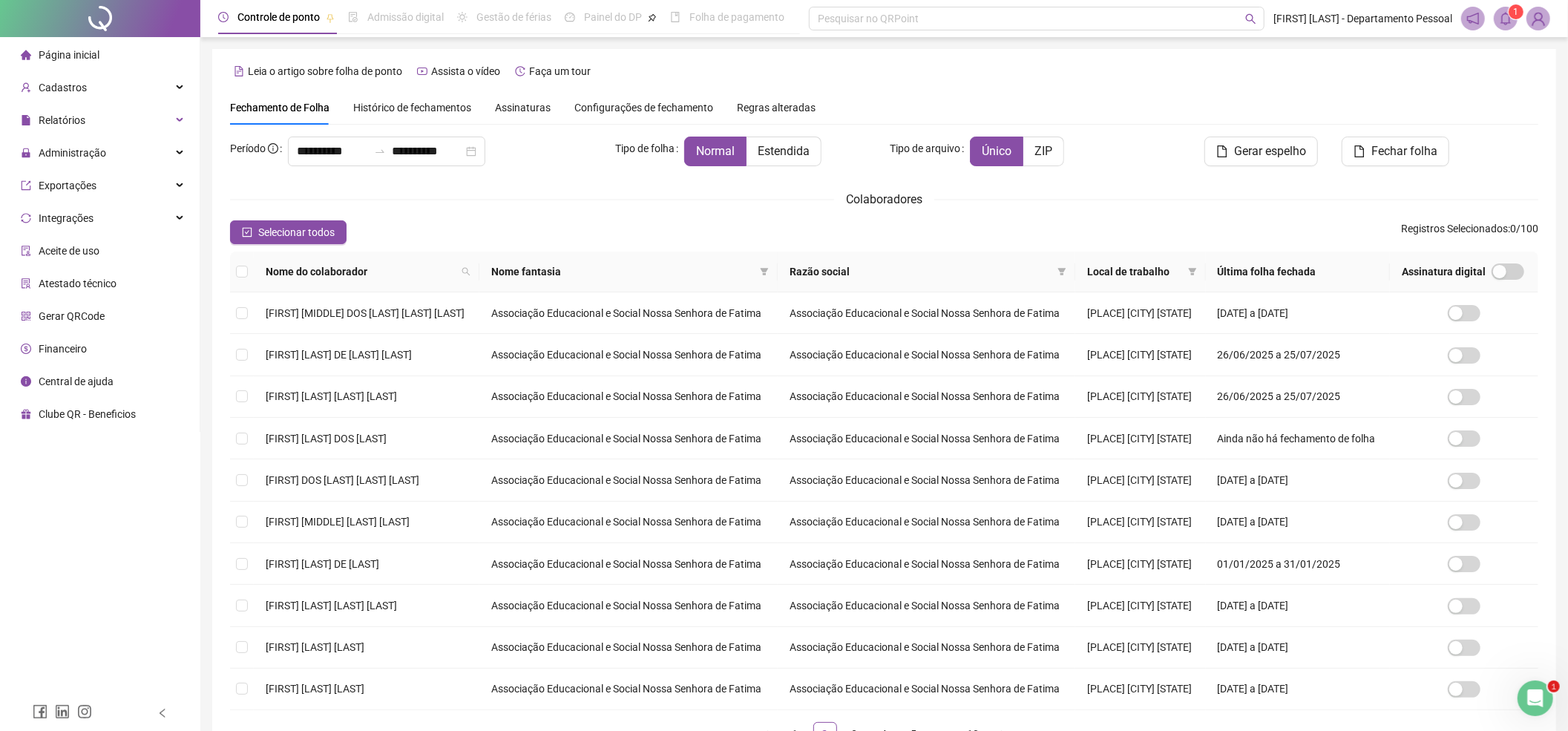 click on "Histórico de fechamentos" at bounding box center (412, 108) 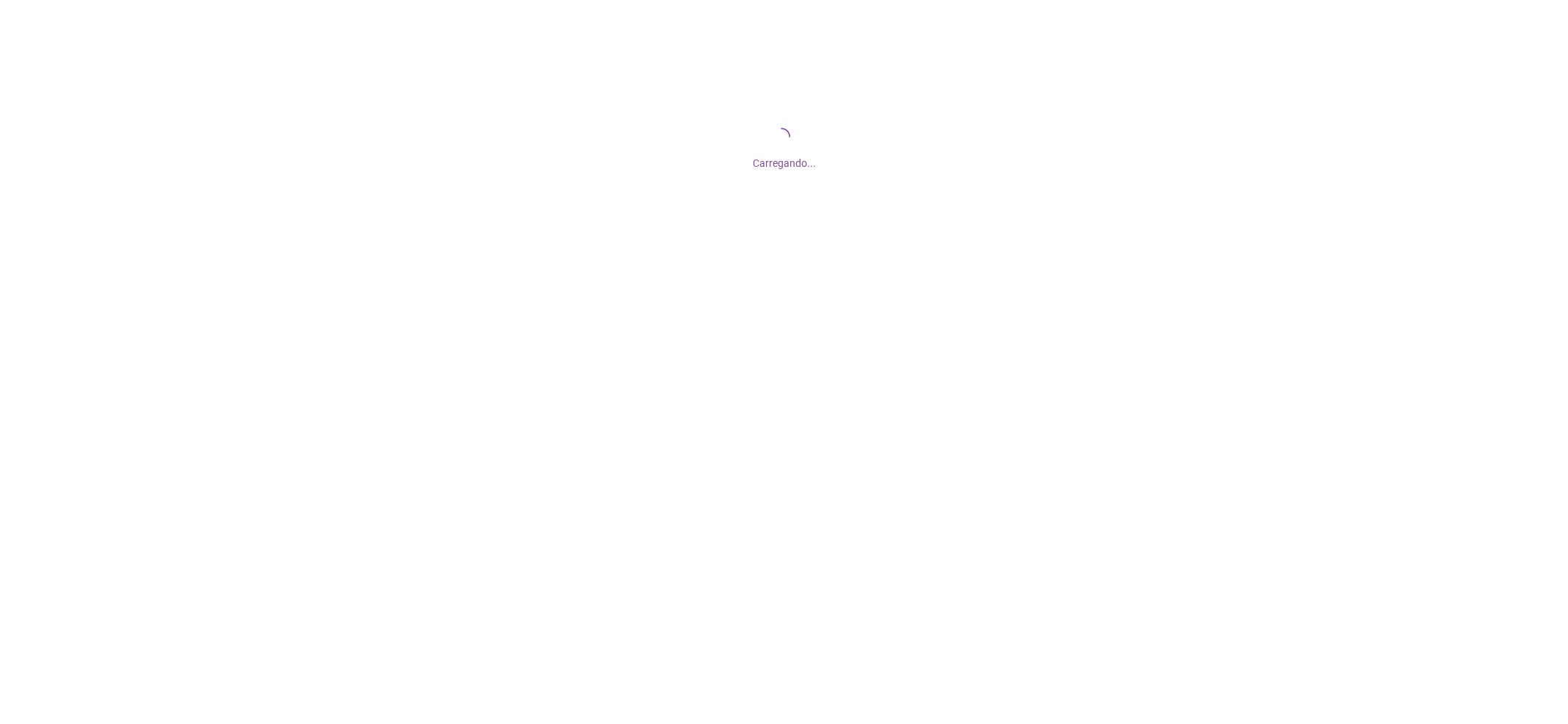 scroll, scrollTop: 0, scrollLeft: 0, axis: both 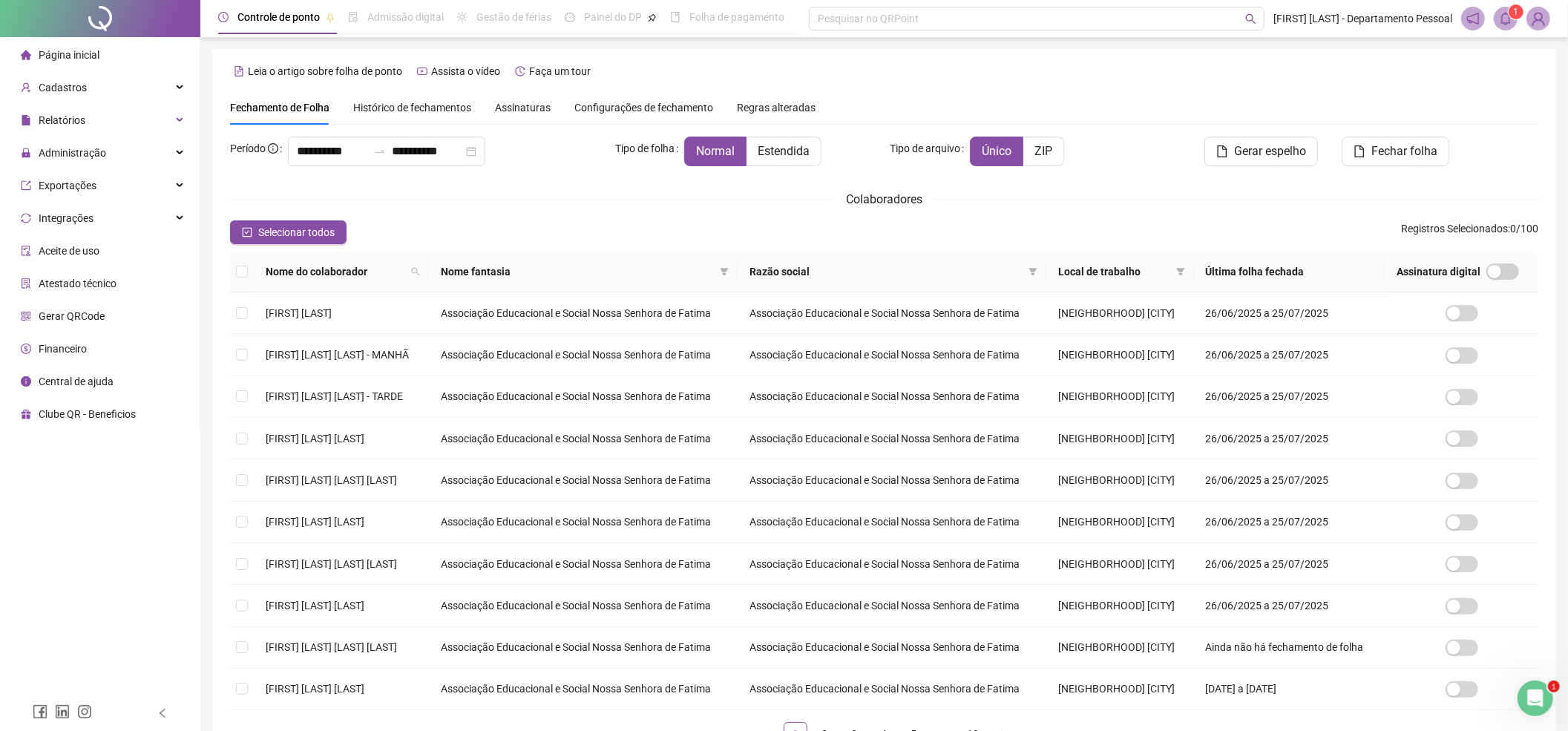 click on "Histórico de fechamentos" at bounding box center [412, 108] 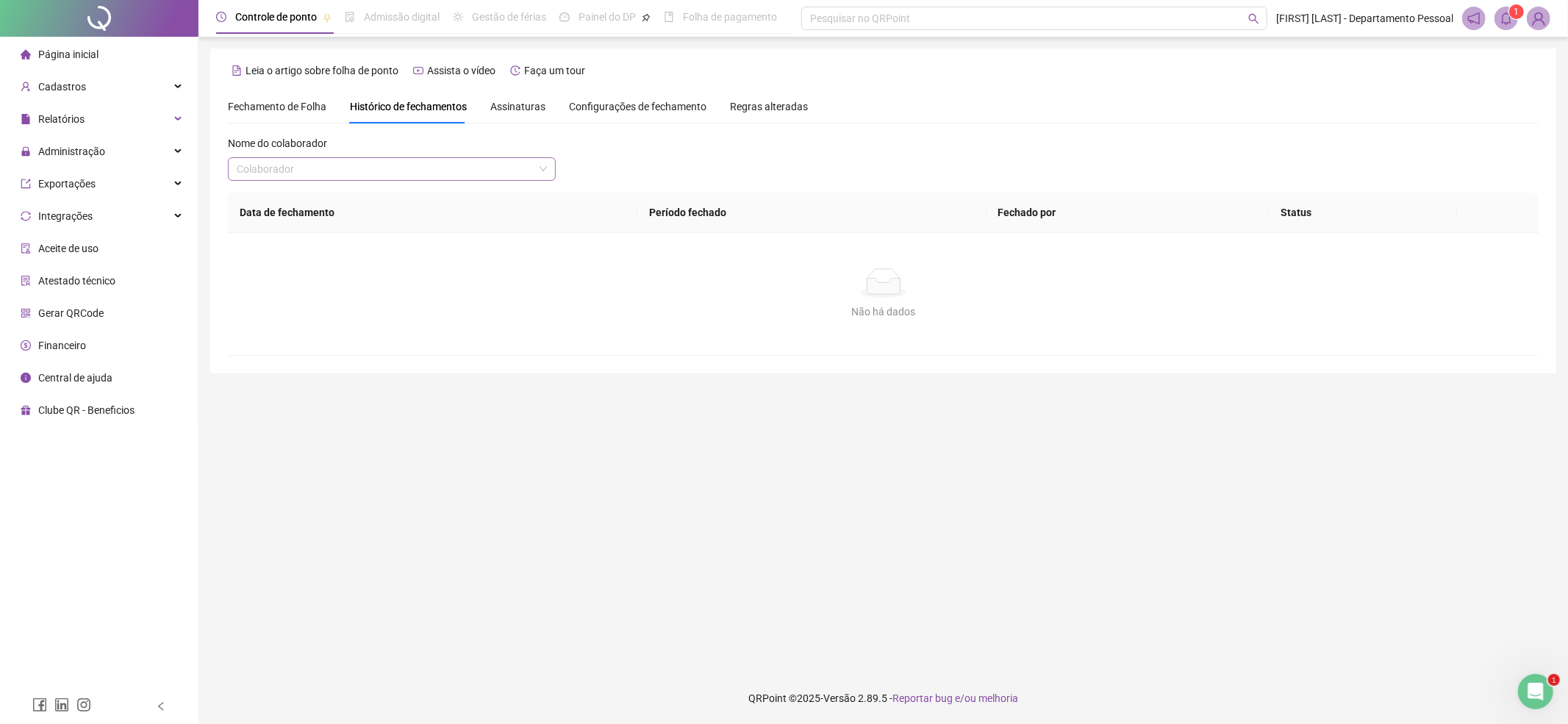 click at bounding box center [385, 169] 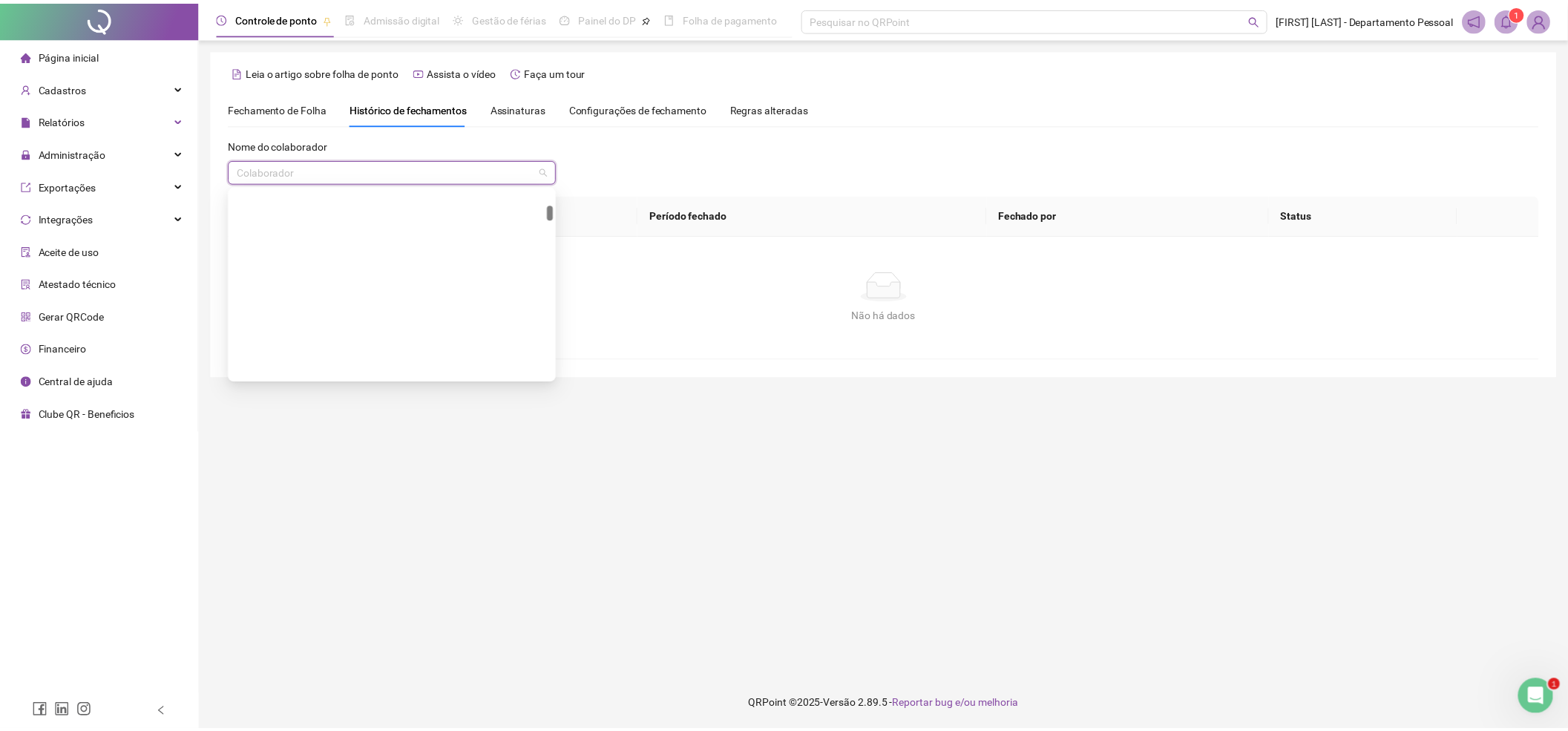 scroll, scrollTop: 197, scrollLeft: 0, axis: vertical 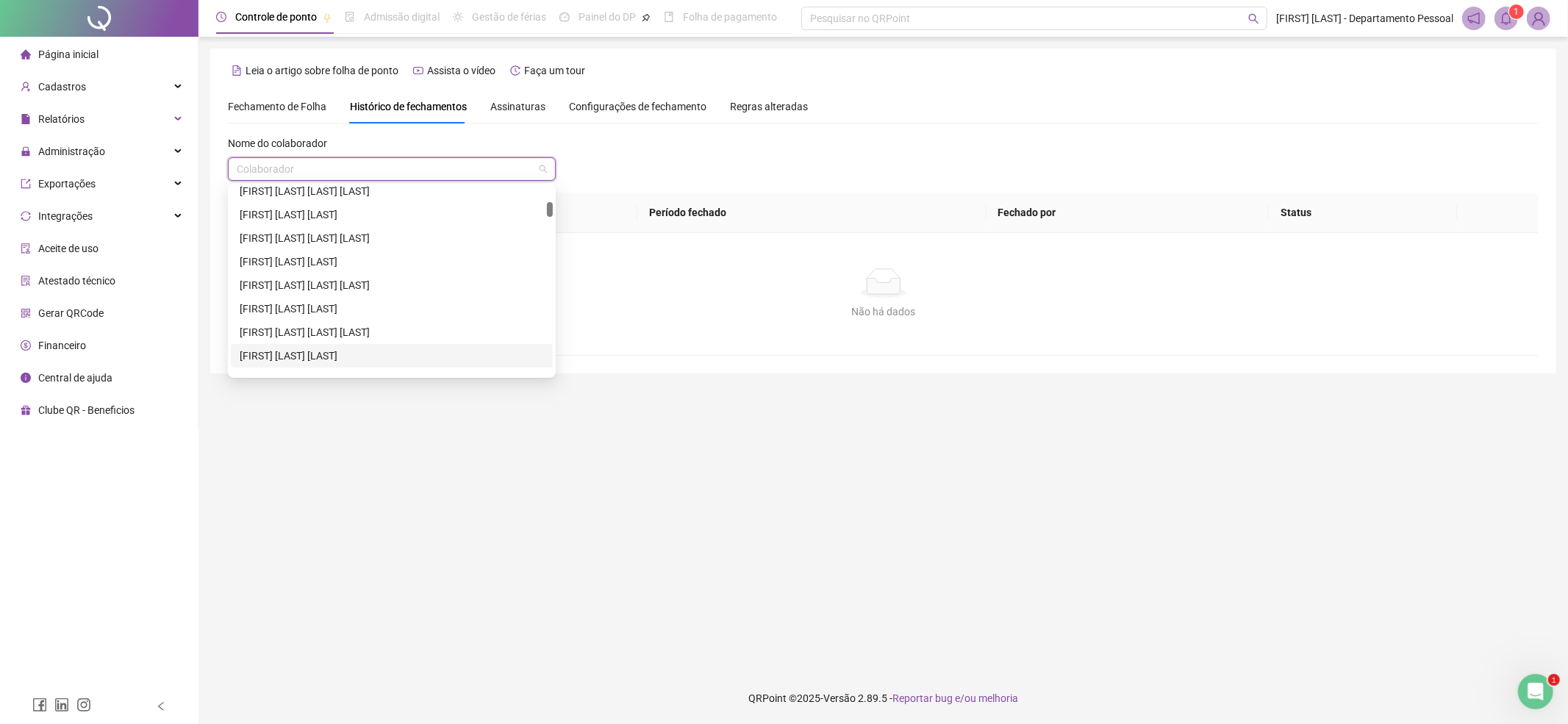 click on "[FIRST] [MIDDLE] [LAST] [LAST]" at bounding box center (392, 356) 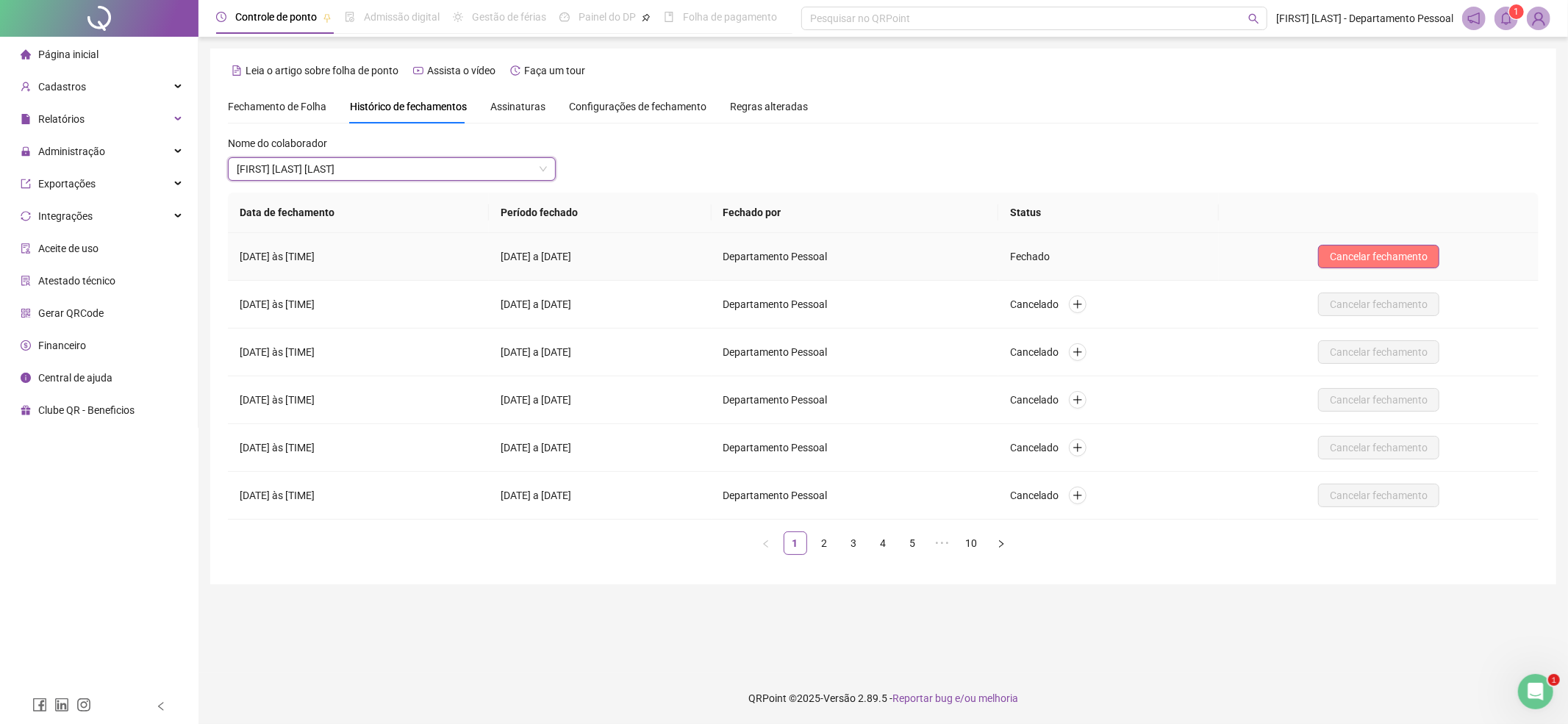 click on "Cancelar fechamento" at bounding box center (1378, 257) 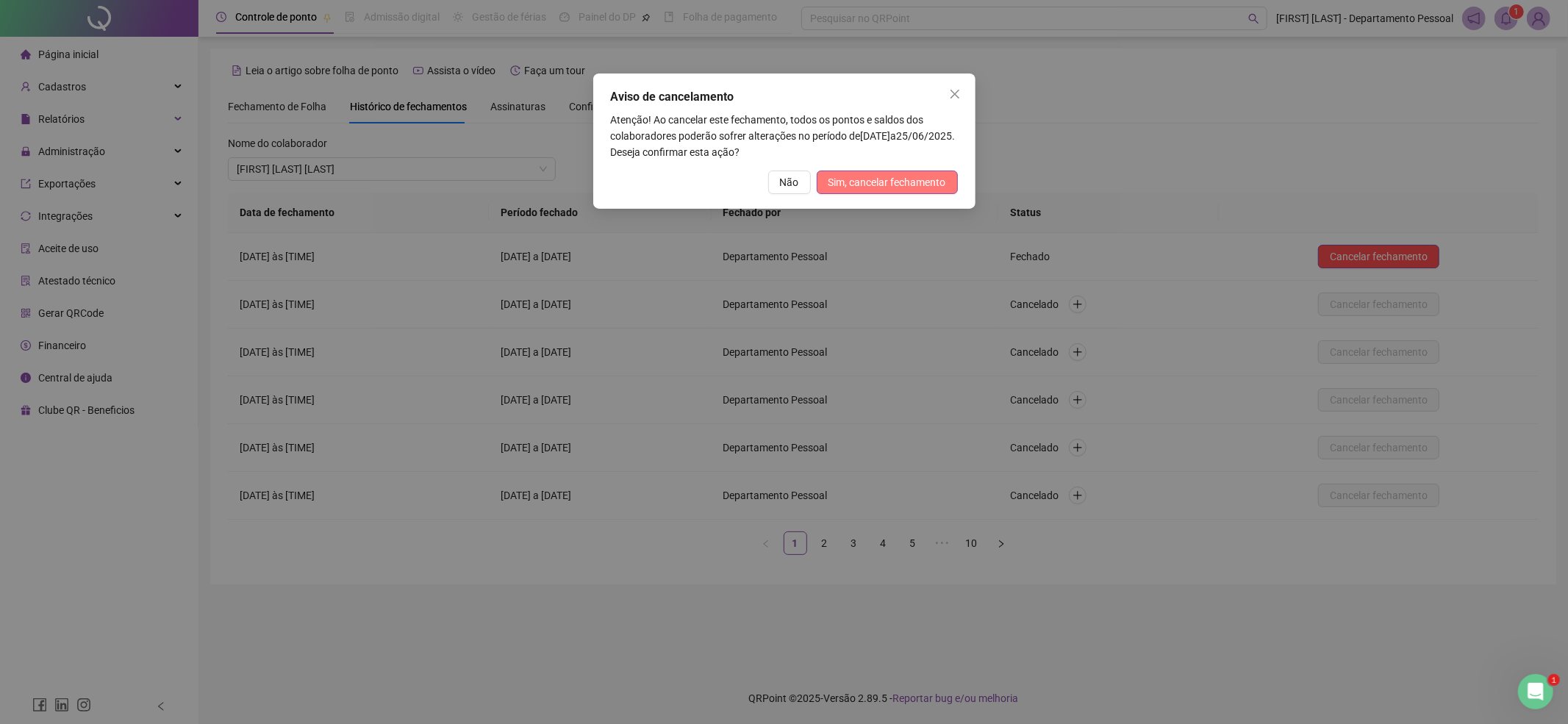 click on "Sim, cancelar fechamento" at bounding box center (887, 182) 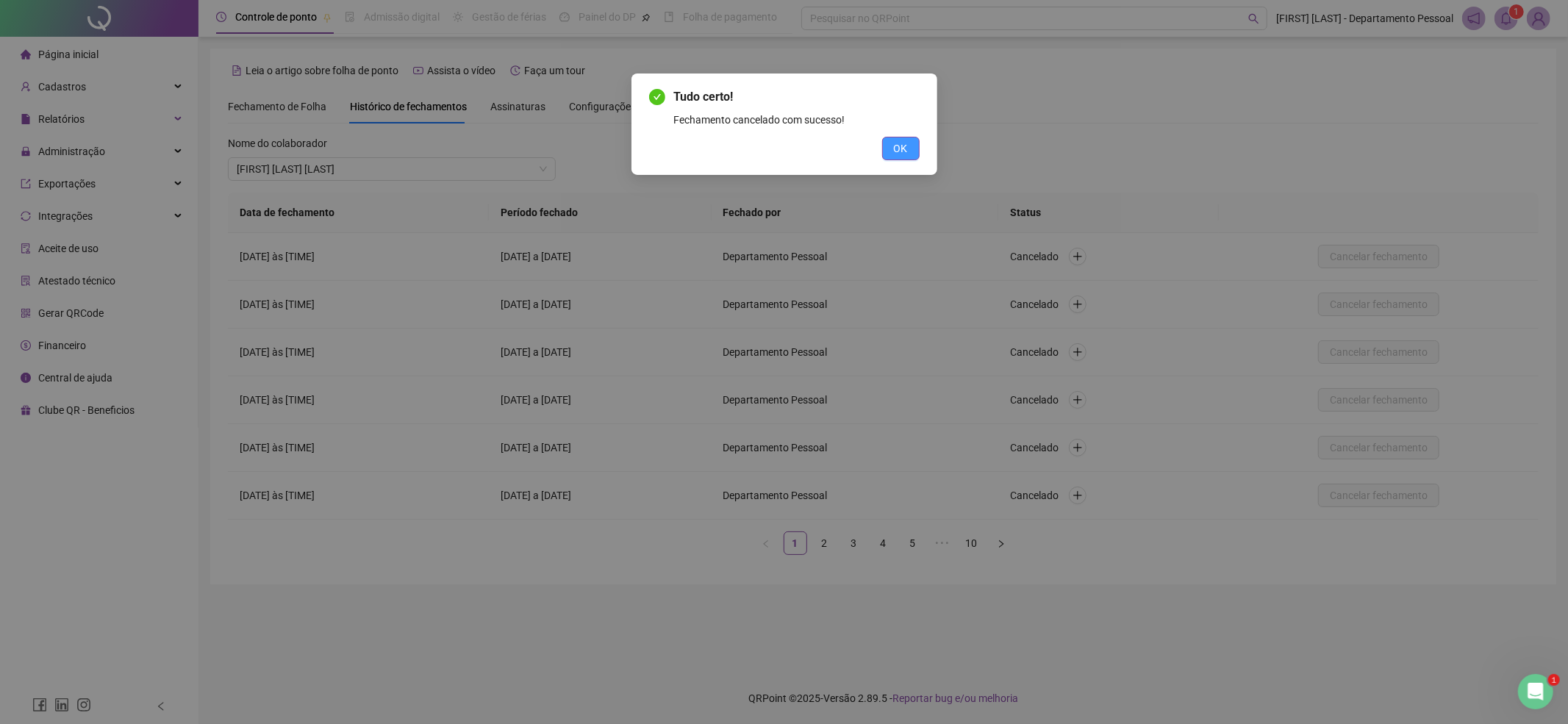 click on "OK" at bounding box center [901, 148] 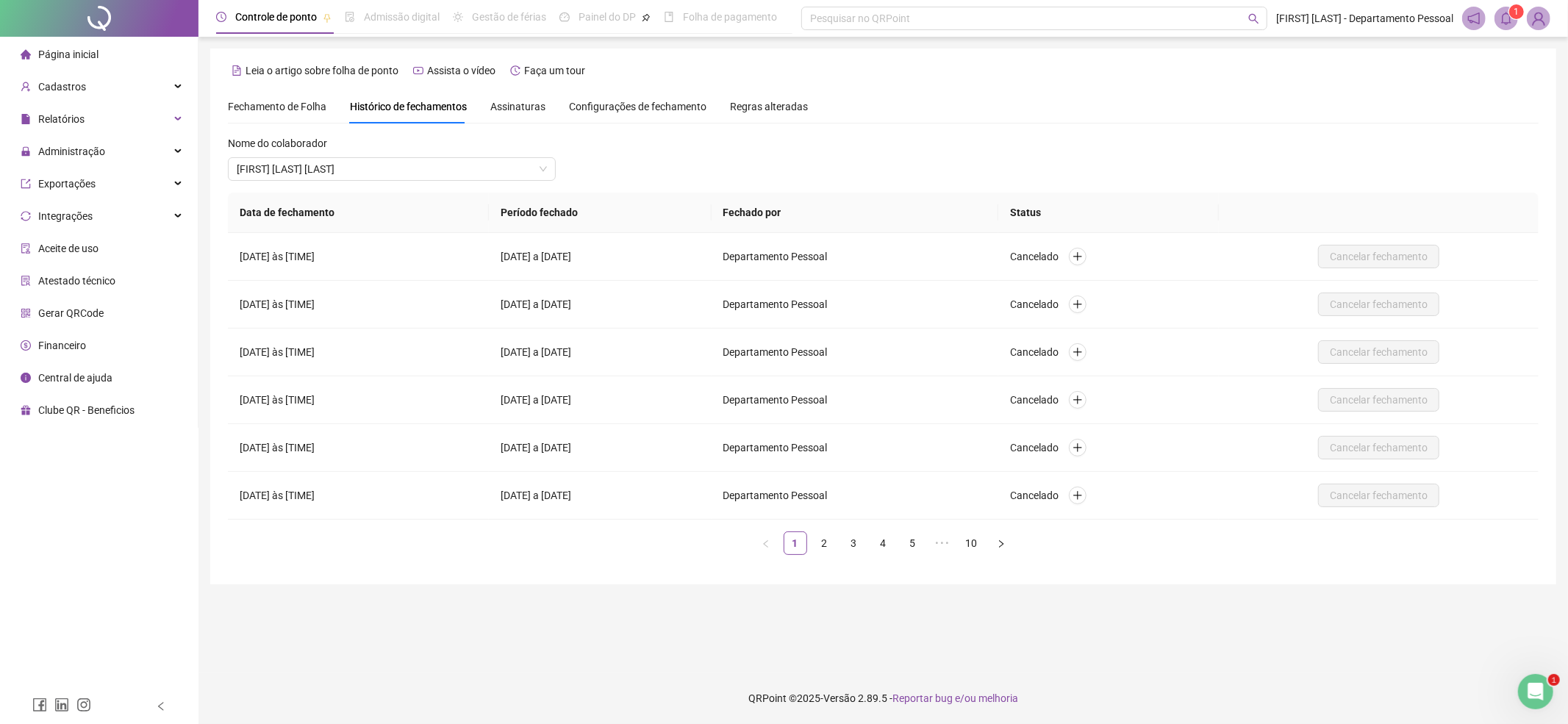 click on "Fechamento de Folha" at bounding box center [277, 107] 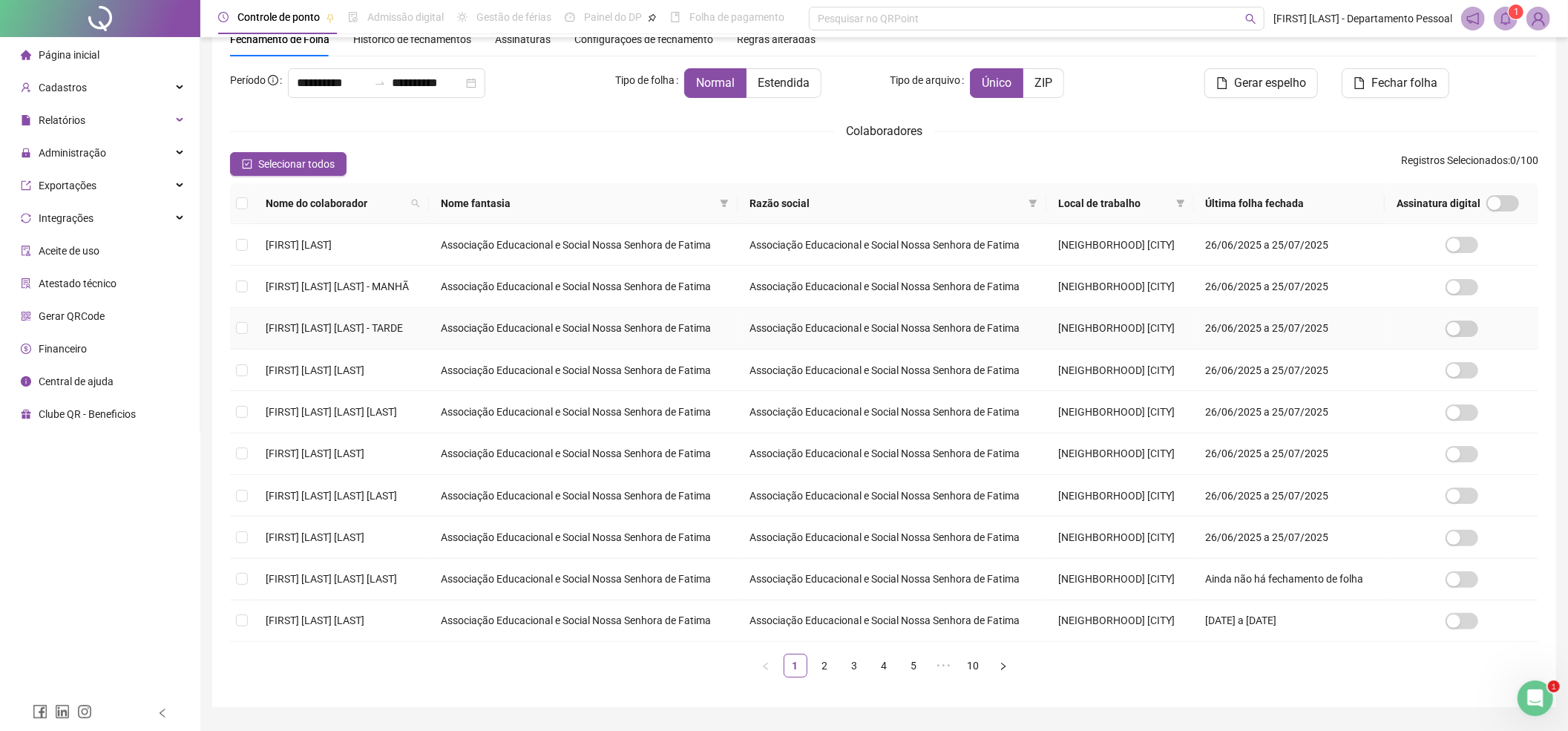 scroll, scrollTop: 113, scrollLeft: 0, axis: vertical 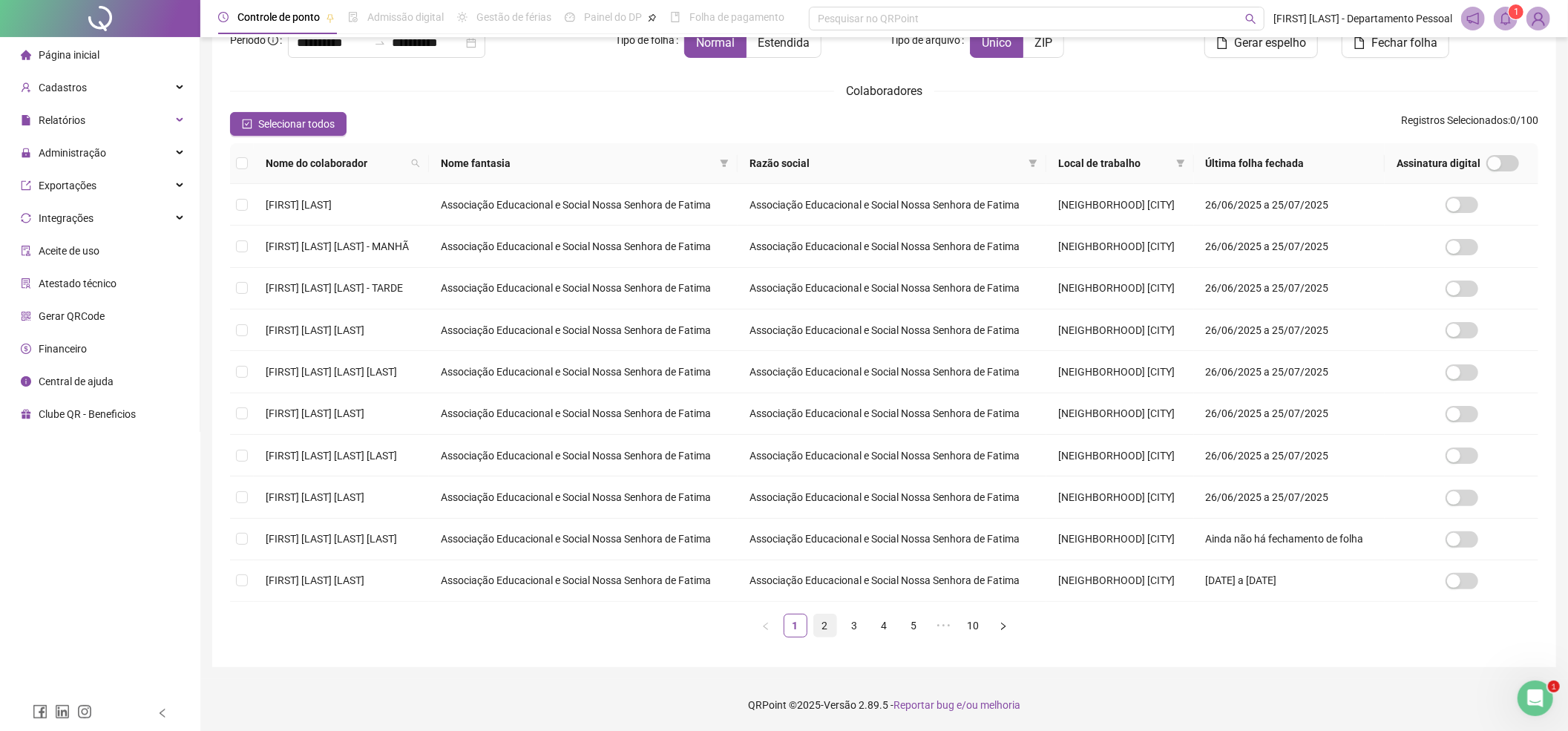 click on "2" at bounding box center [825, 626] 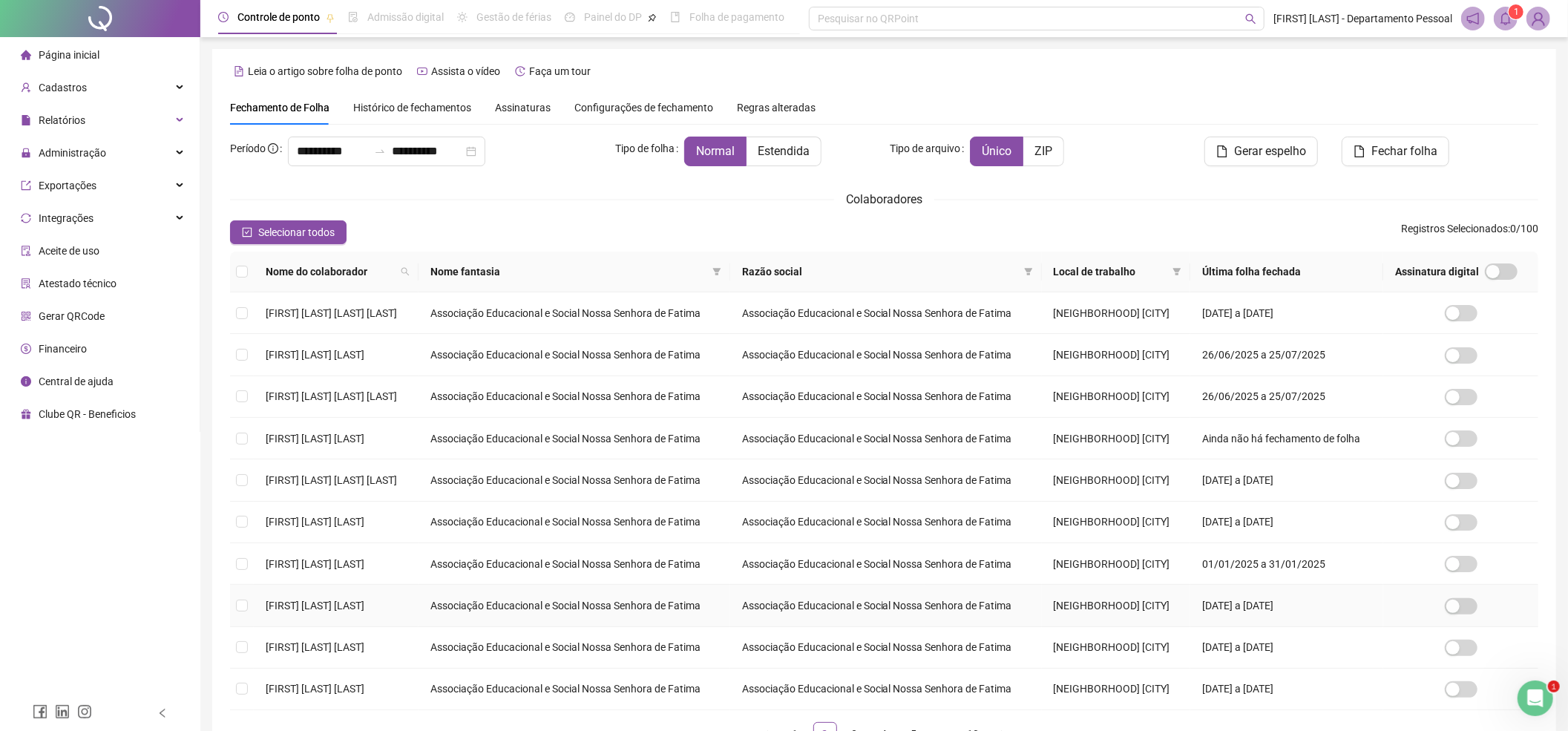 scroll, scrollTop: 113, scrollLeft: 0, axis: vertical 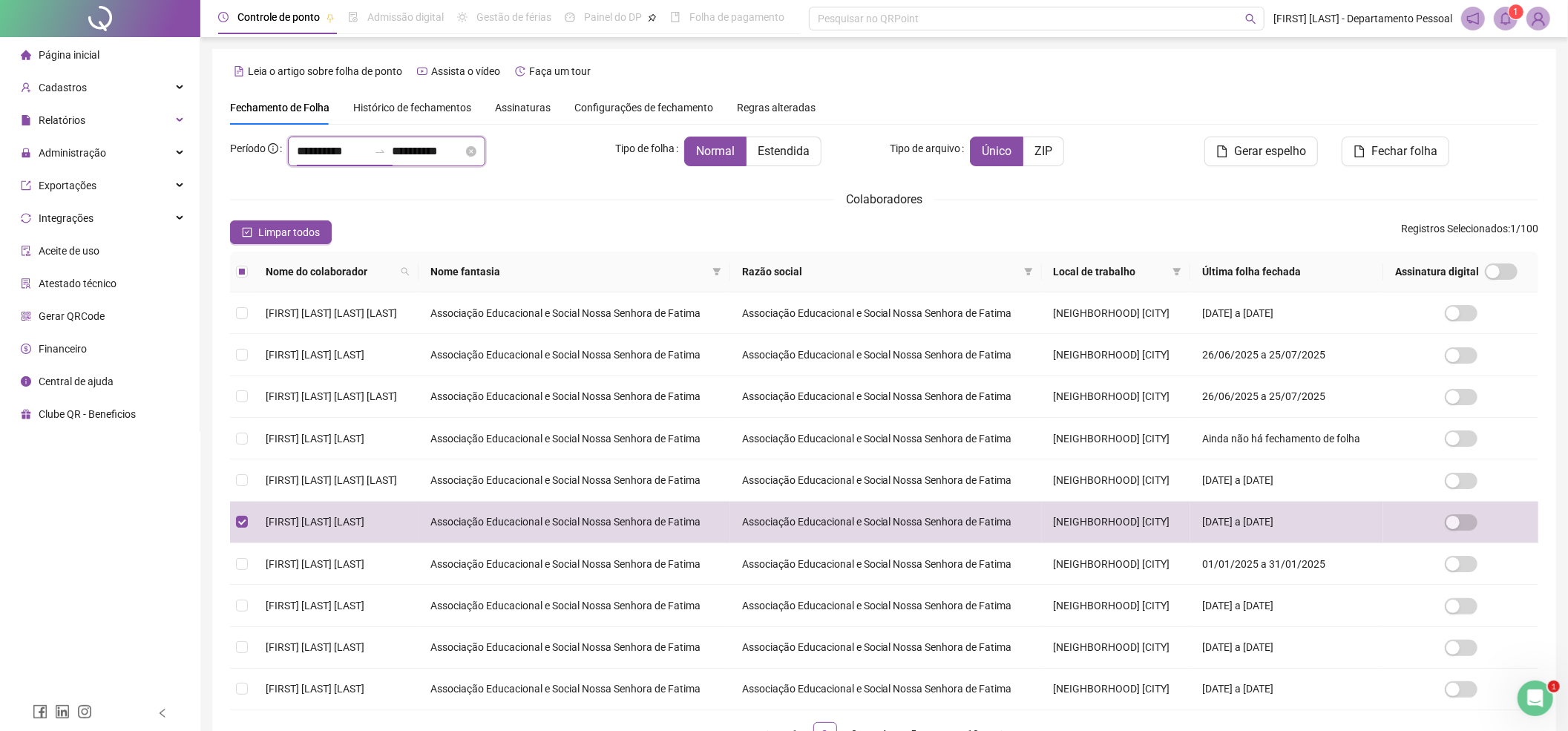 click on "**********" at bounding box center (332, 151) 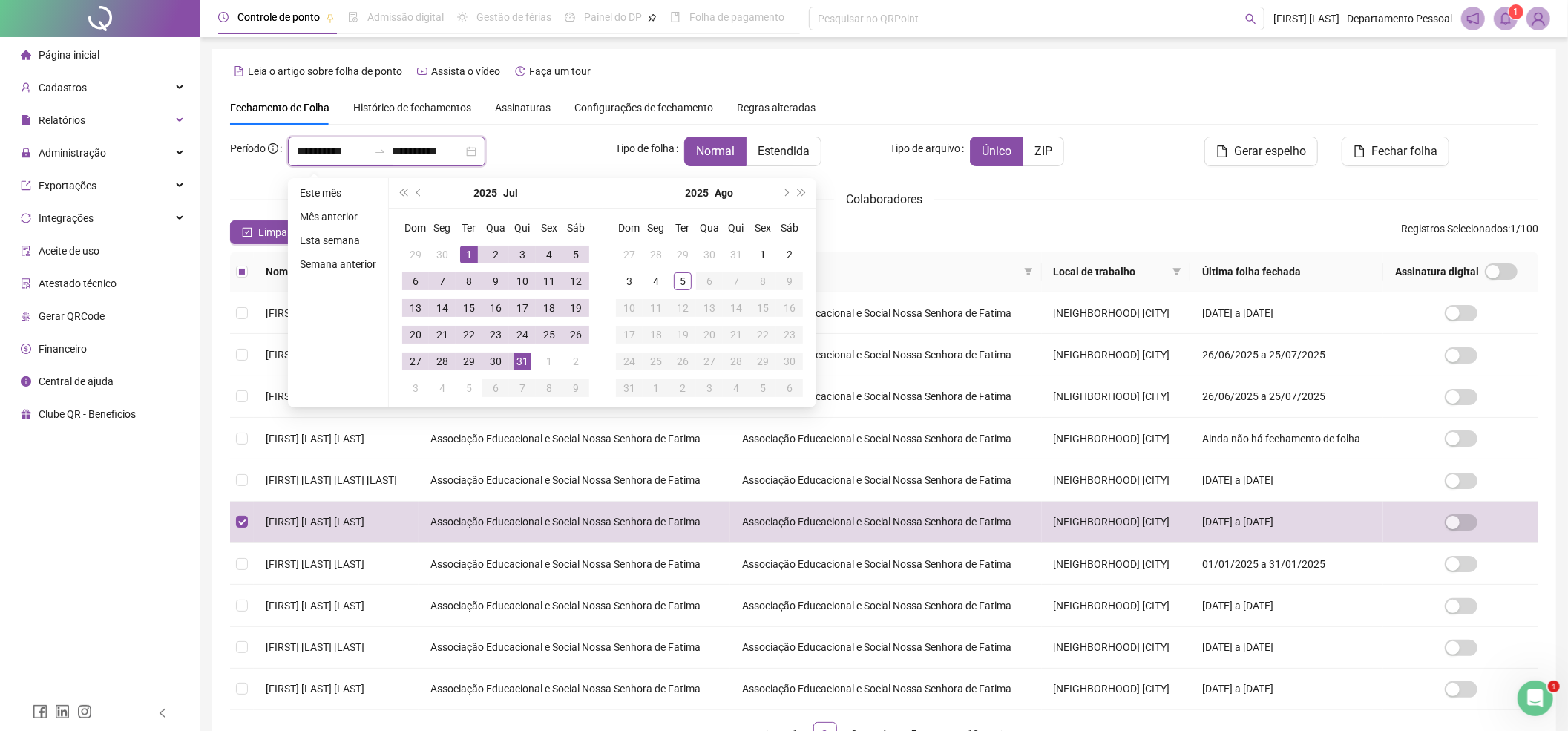 type on "**********" 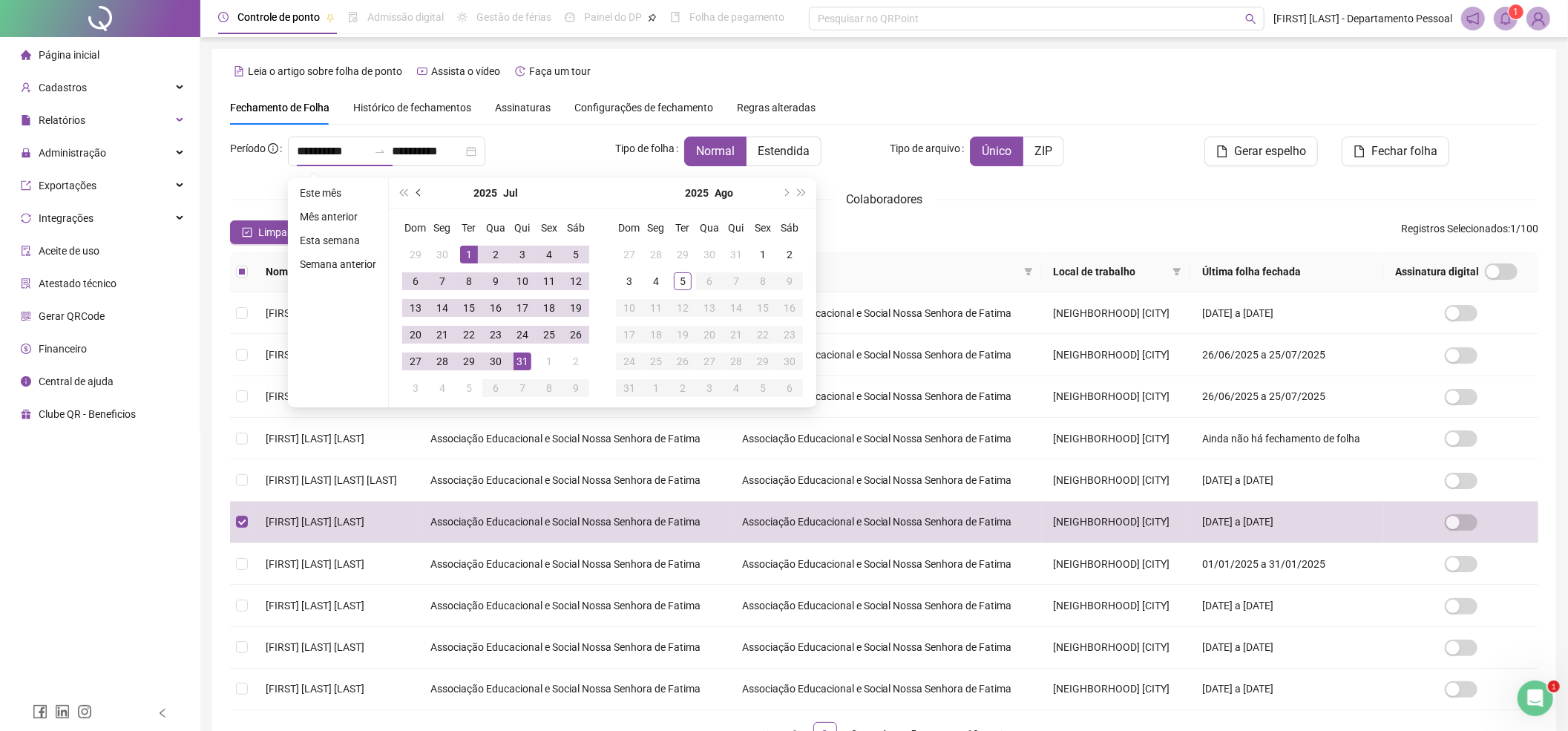 click at bounding box center (420, 193) 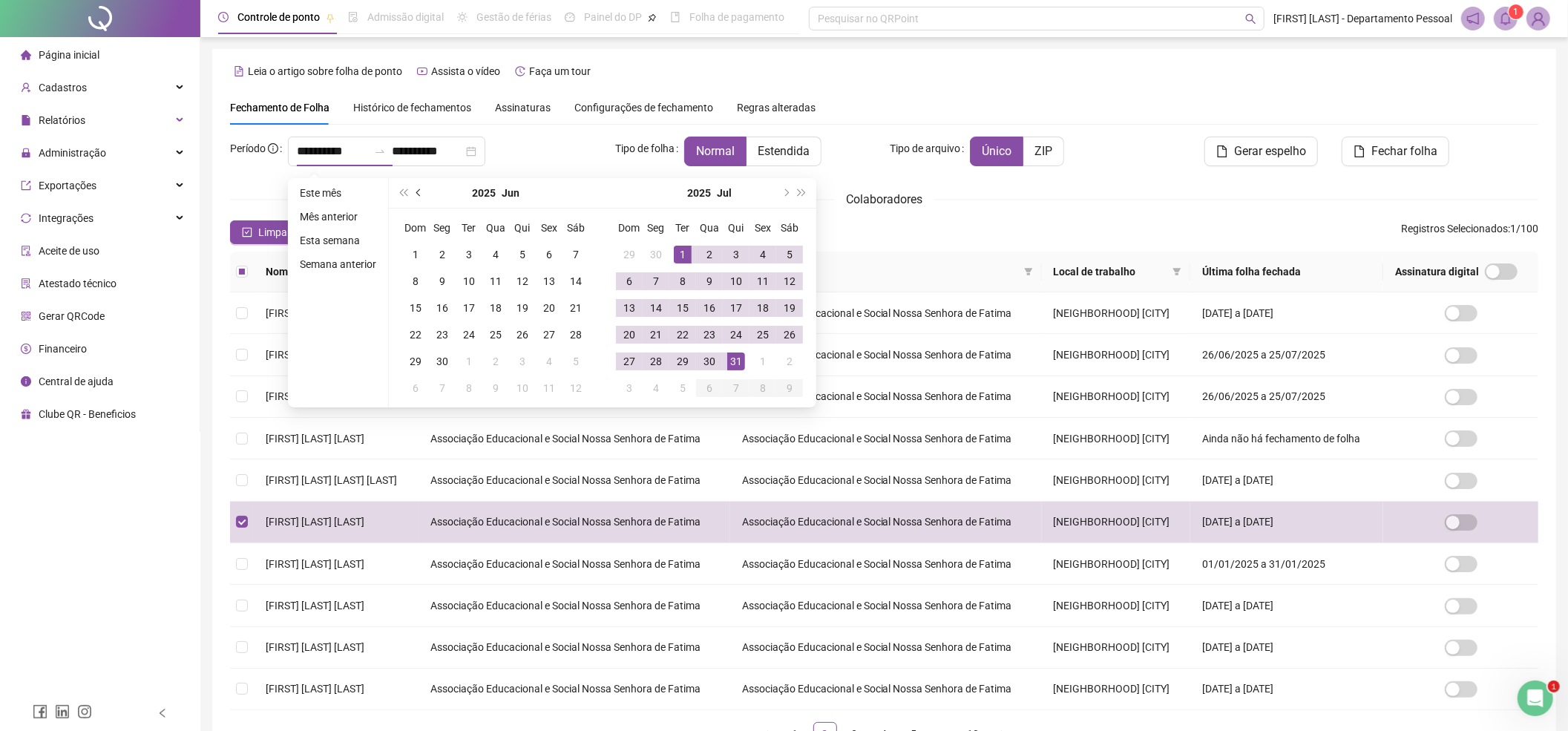 click at bounding box center (420, 193) 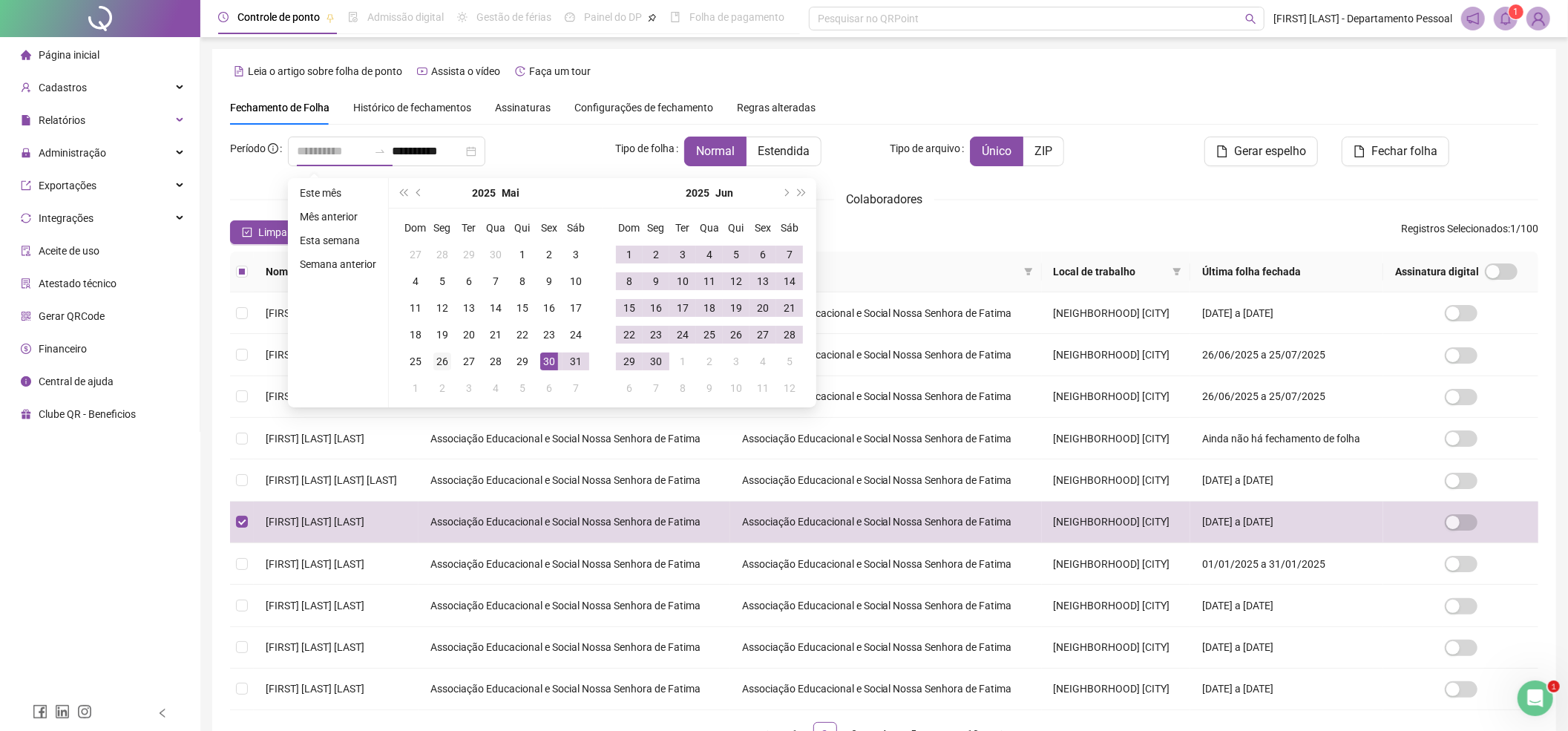 type on "**********" 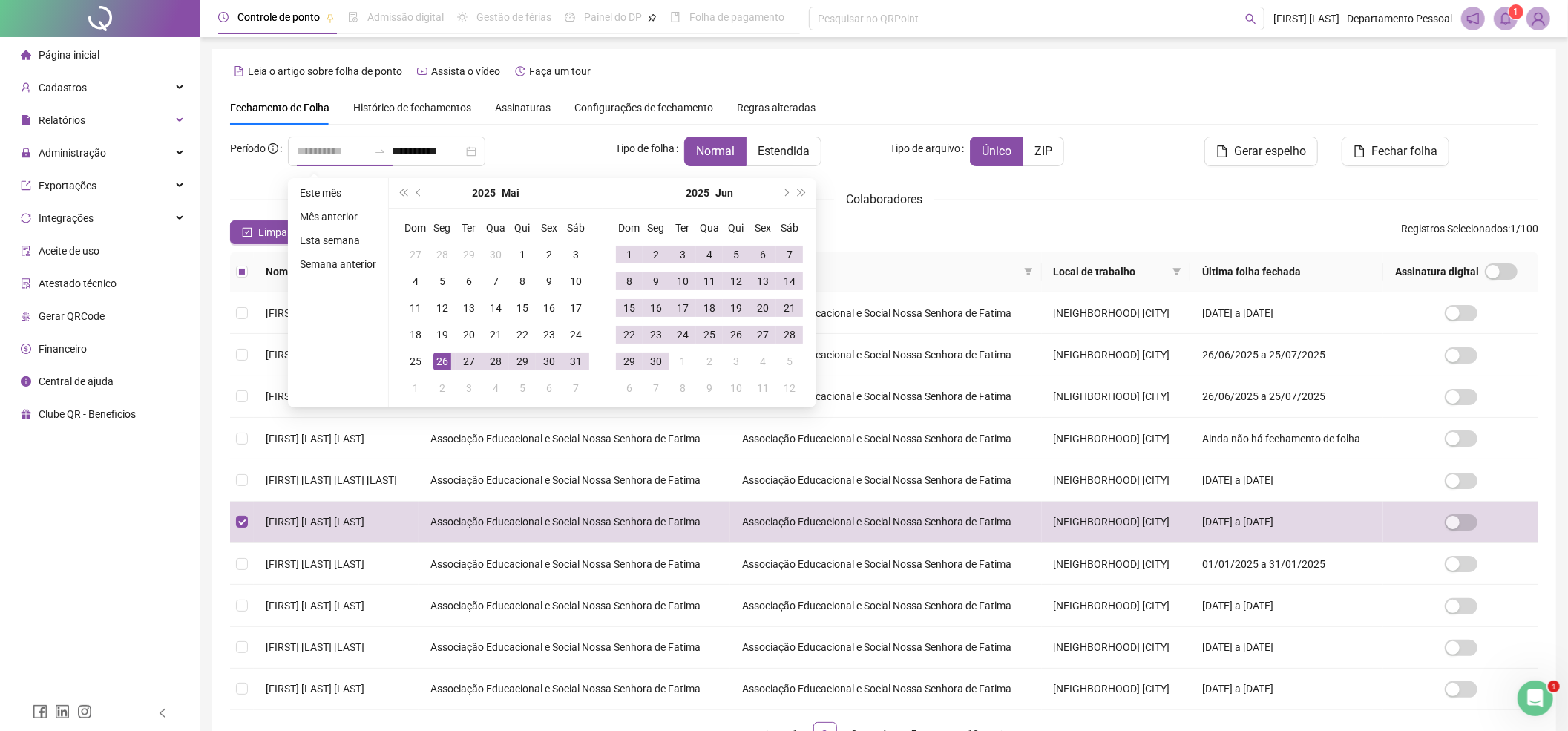 click on "26" at bounding box center (442, 361) 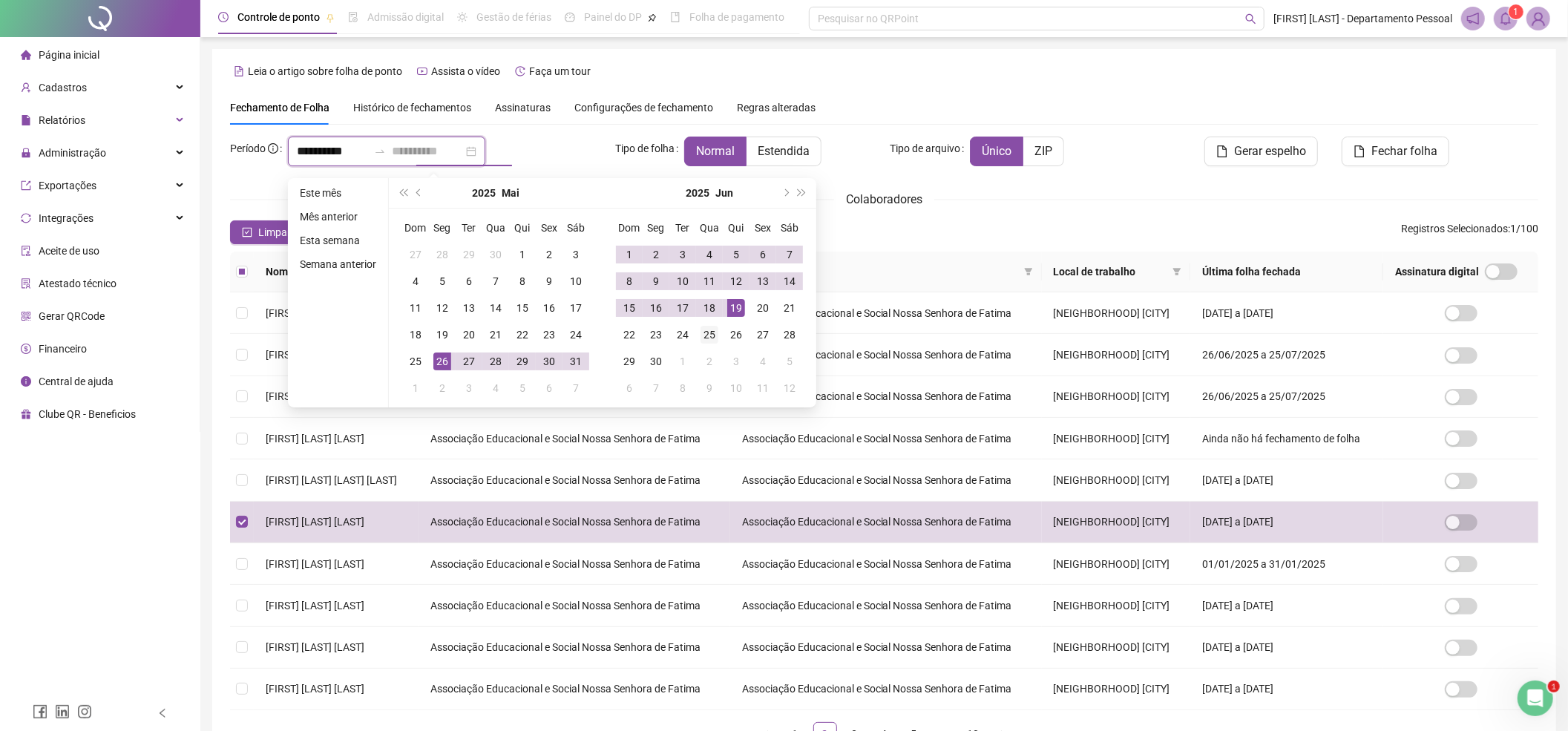 type on "**********" 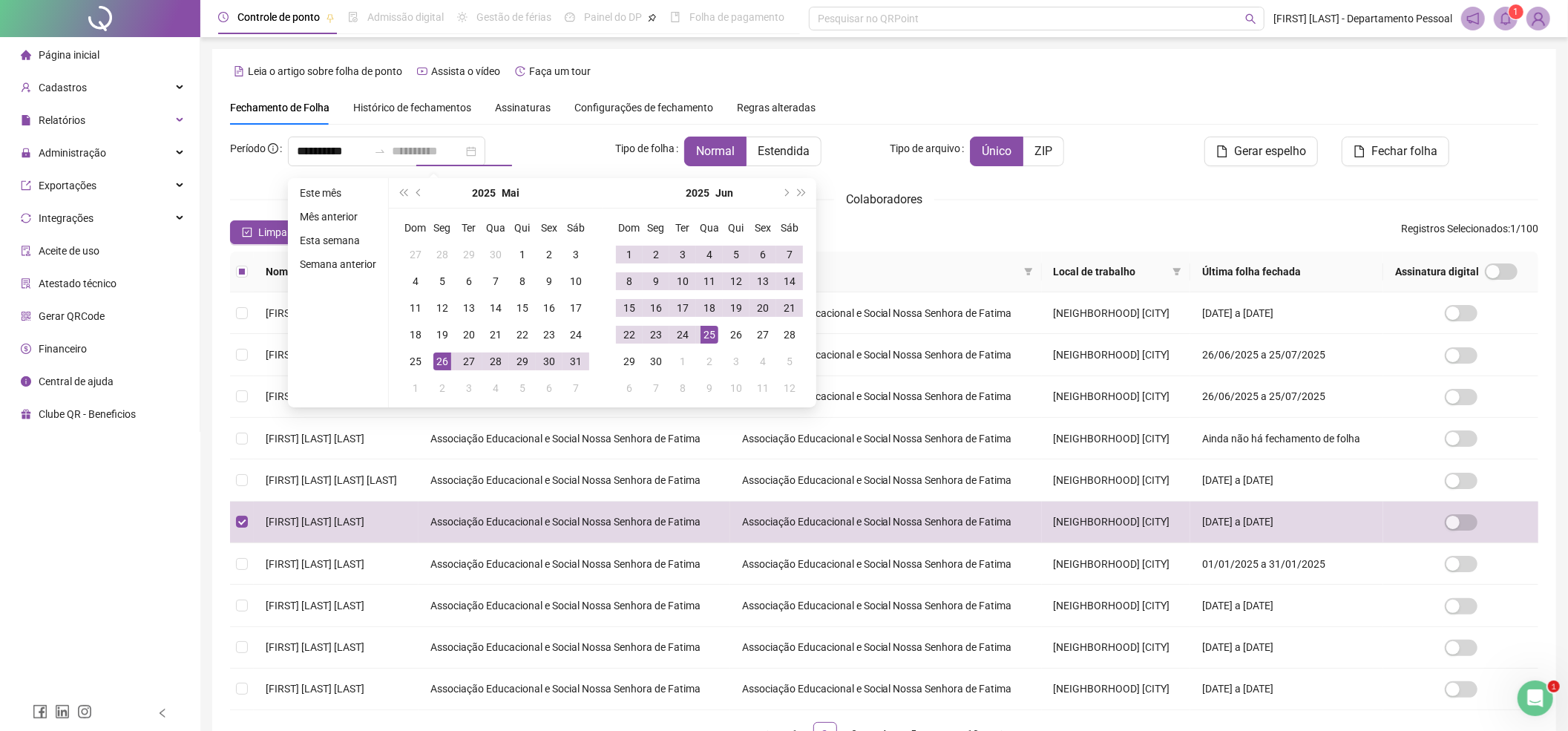 click on "25" at bounding box center [709, 335] 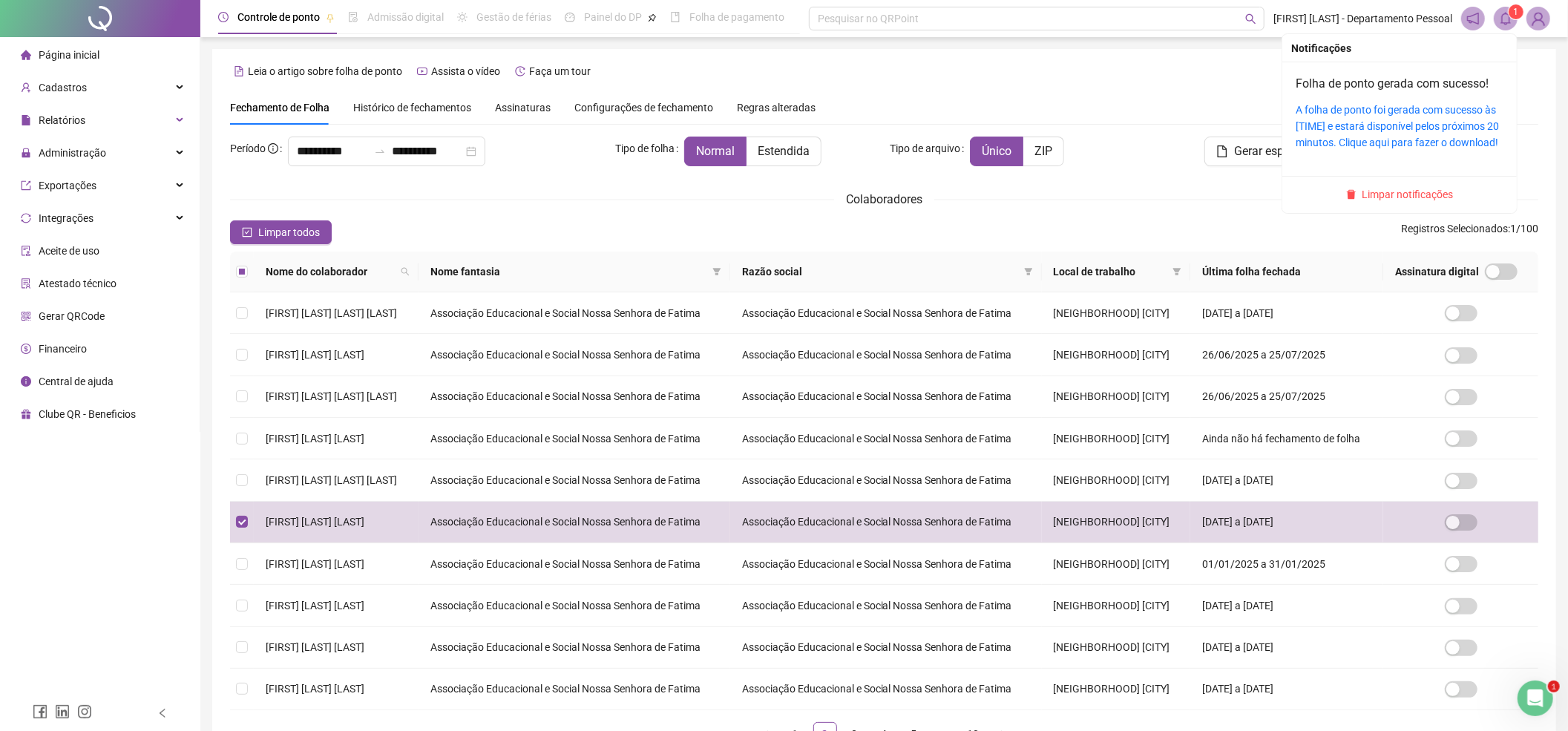 click 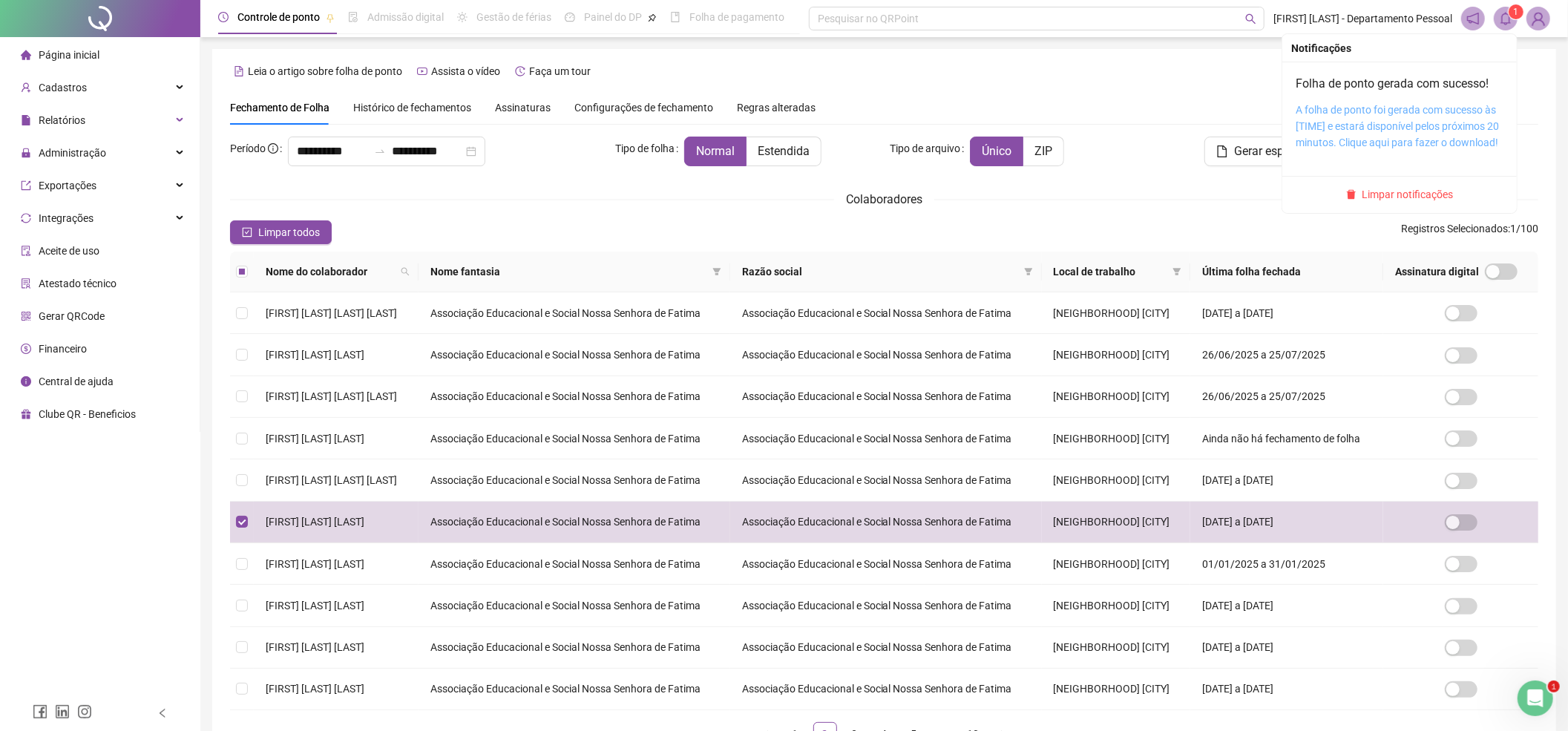 click on "A folha de ponto foi gerada com sucesso às [TIME] e estará disponível pelos próximos 20 minutos.
Clique aqui para fazer o download!" at bounding box center [1397, 126] 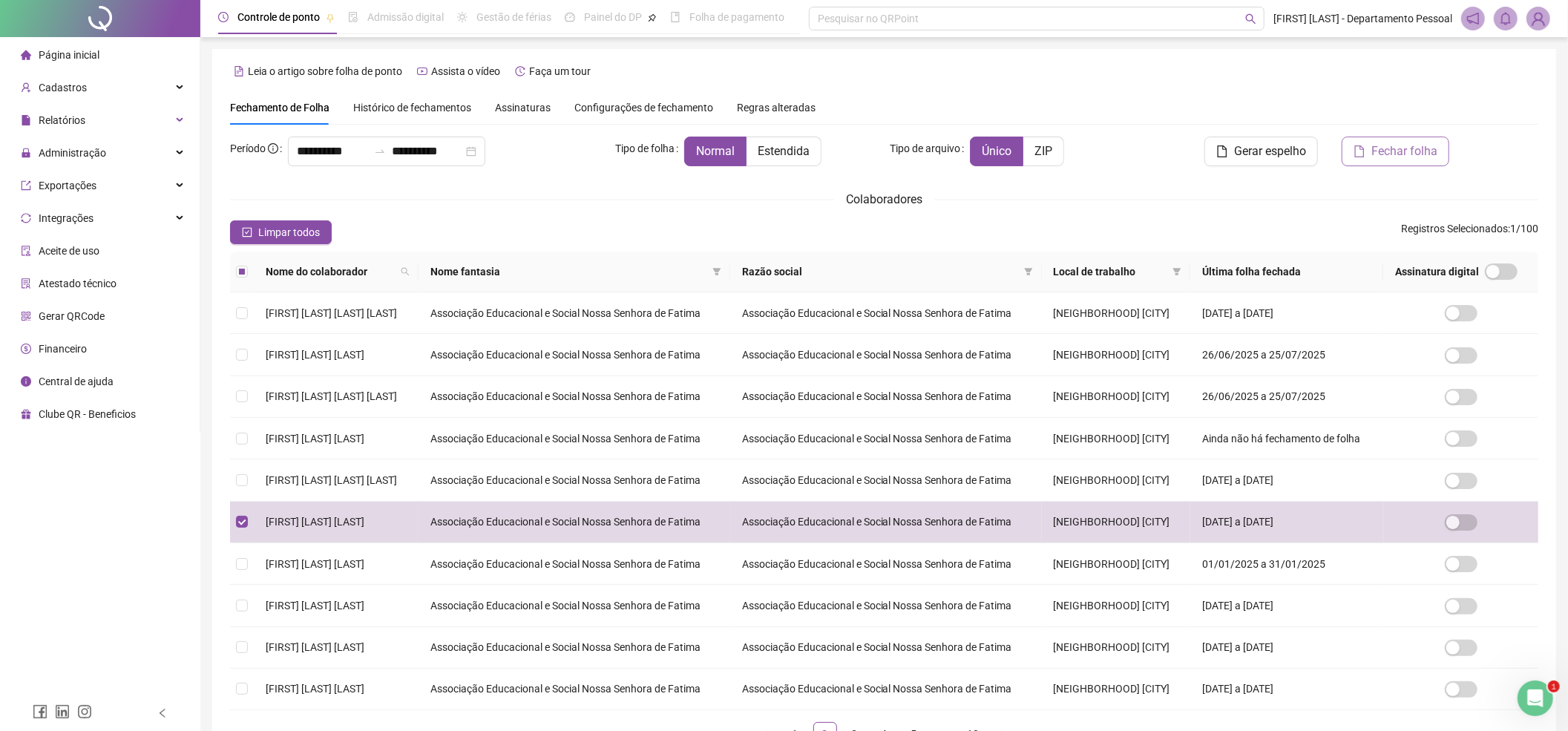 click on "Fechar folha" at bounding box center (1404, 151) 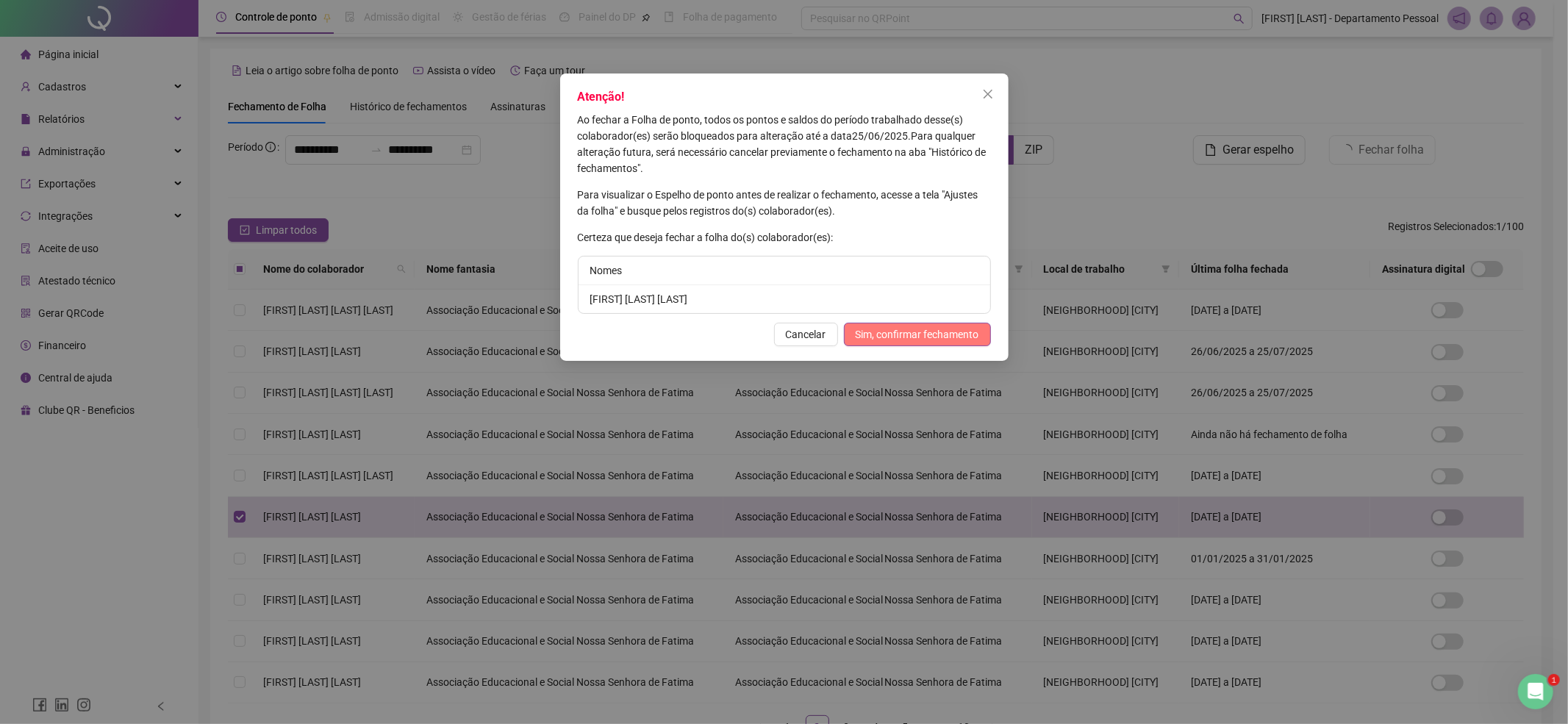 click on "Sim, confirmar fechamento" at bounding box center [917, 334] 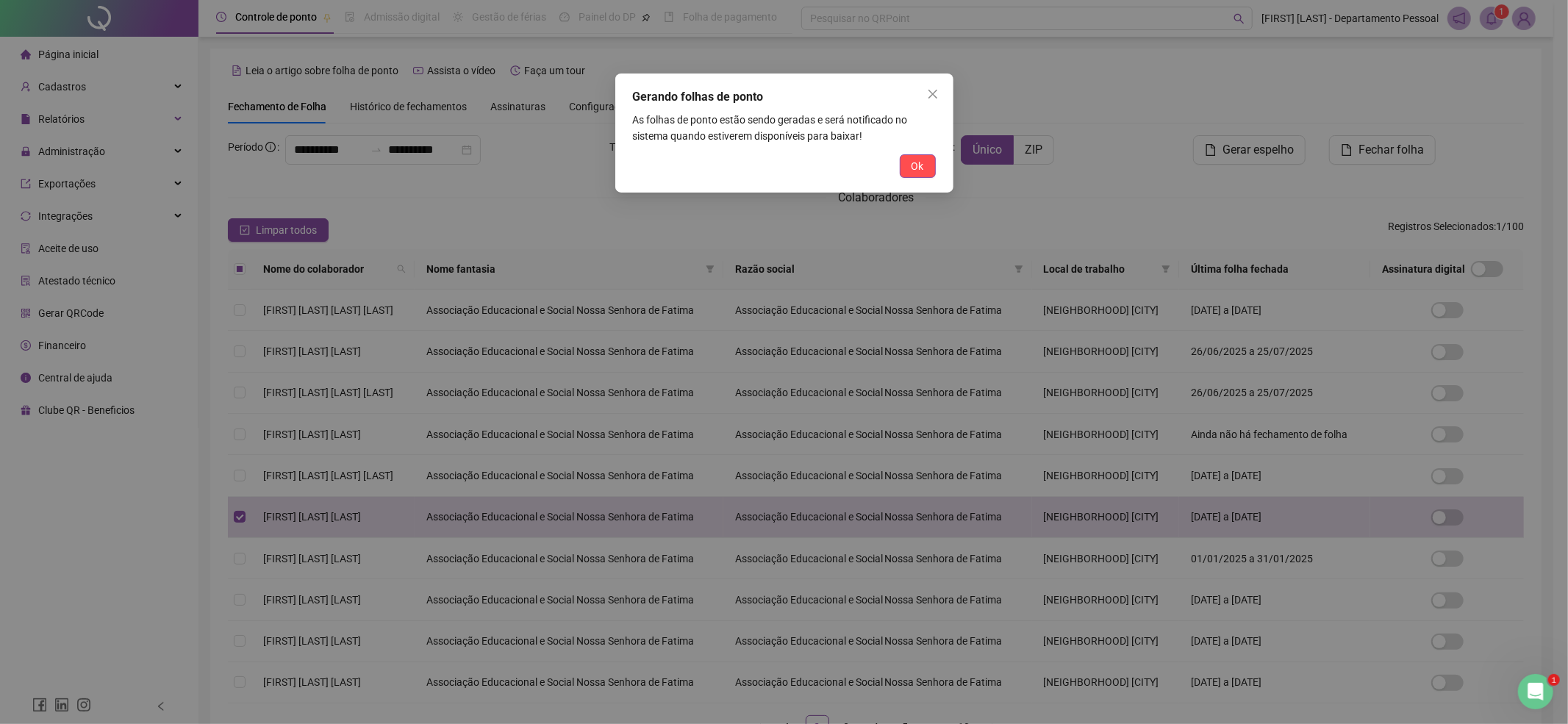 click on "Ok" at bounding box center (784, 166) 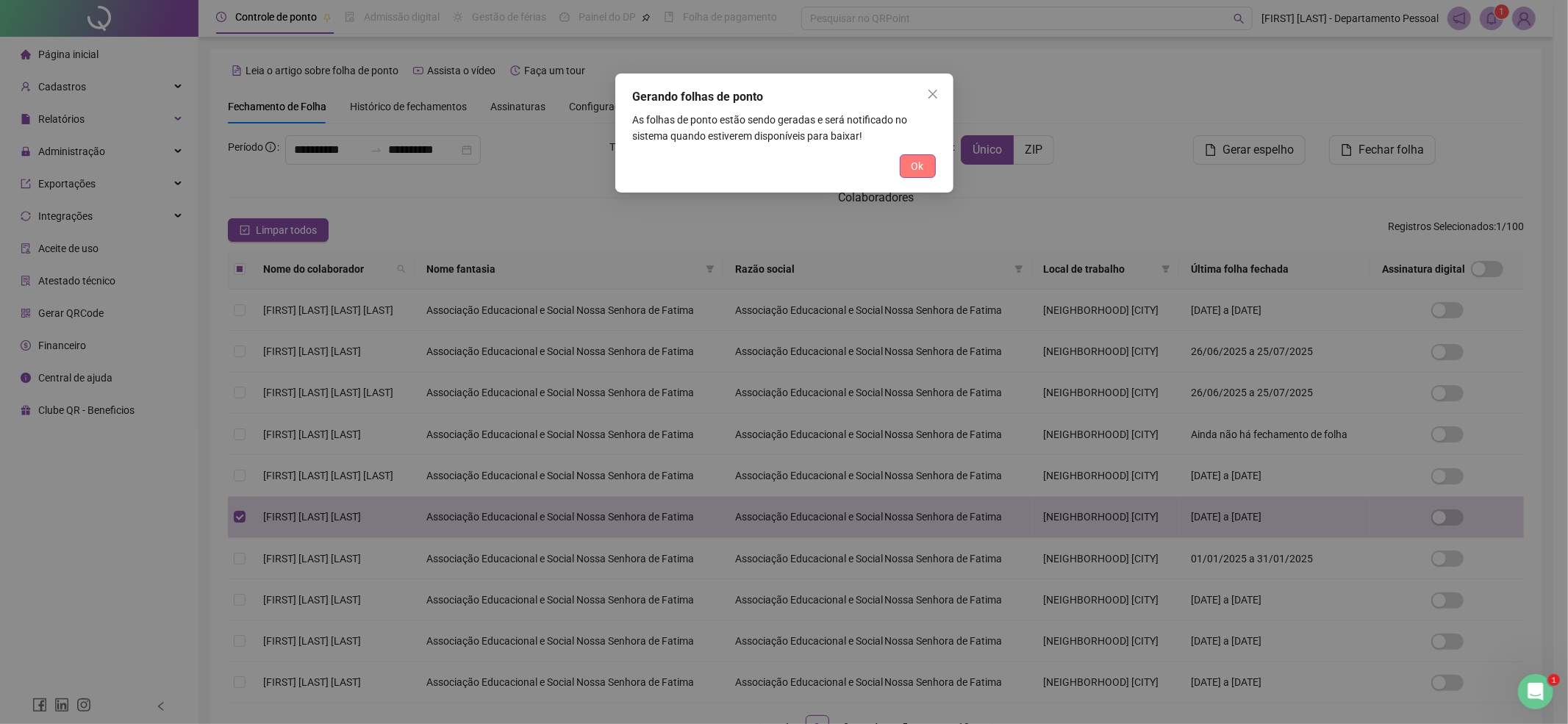 click on "Ok" at bounding box center (917, 166) 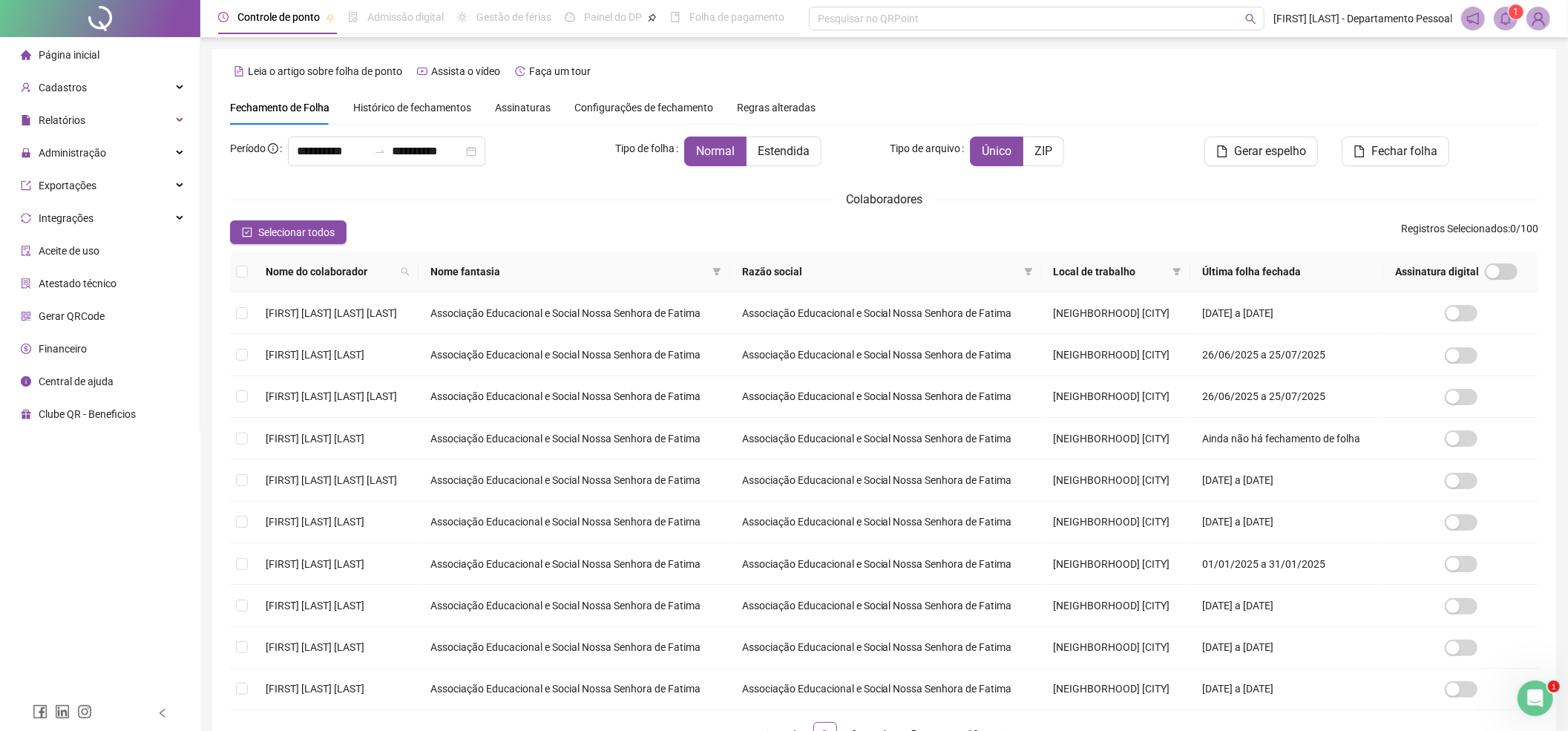 click 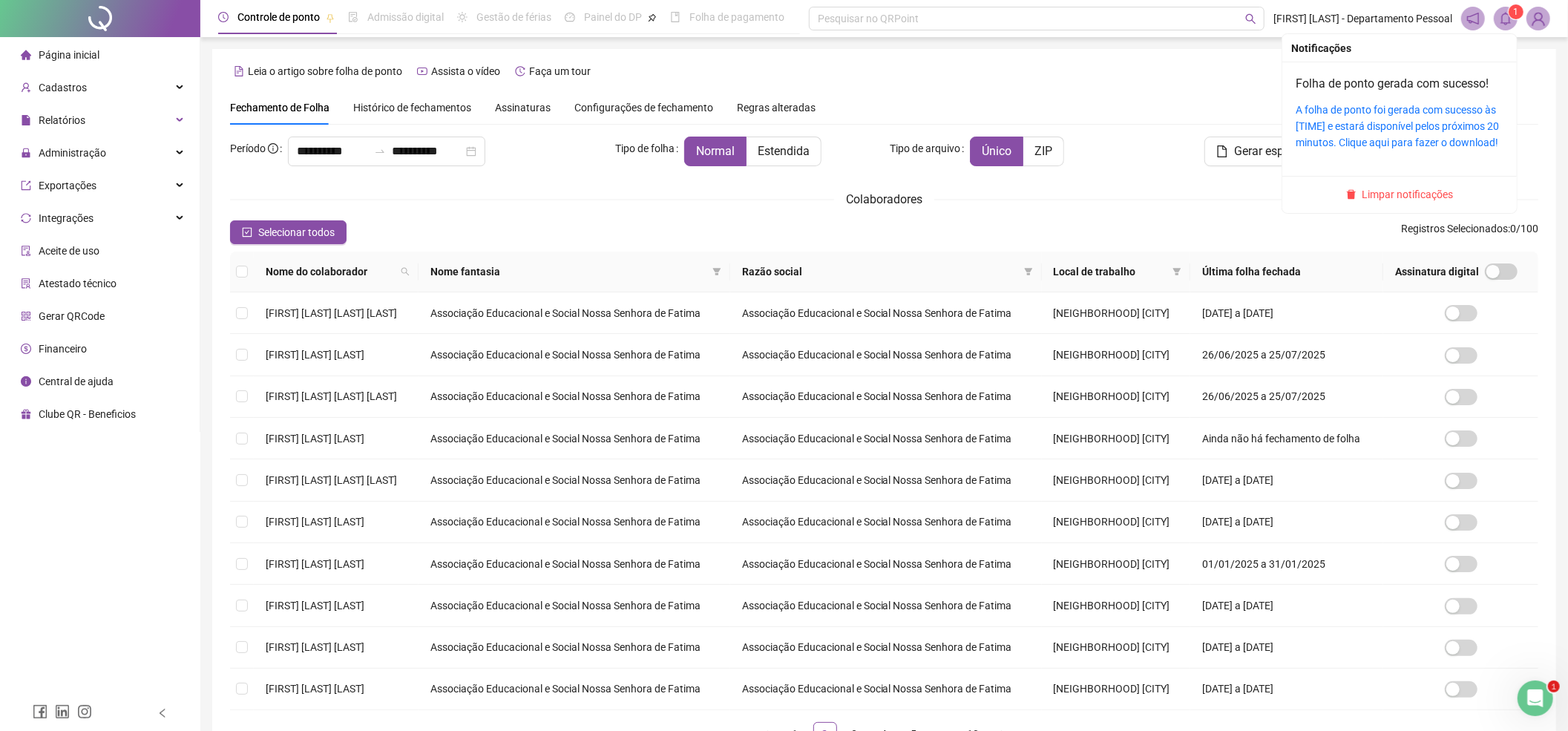 click on "A folha de ponto foi gerada com sucesso às 12:50:27 e estará disponível pelos próximos 20 minutos.
Clique aqui para fazer o download!" at bounding box center (1400, 126) 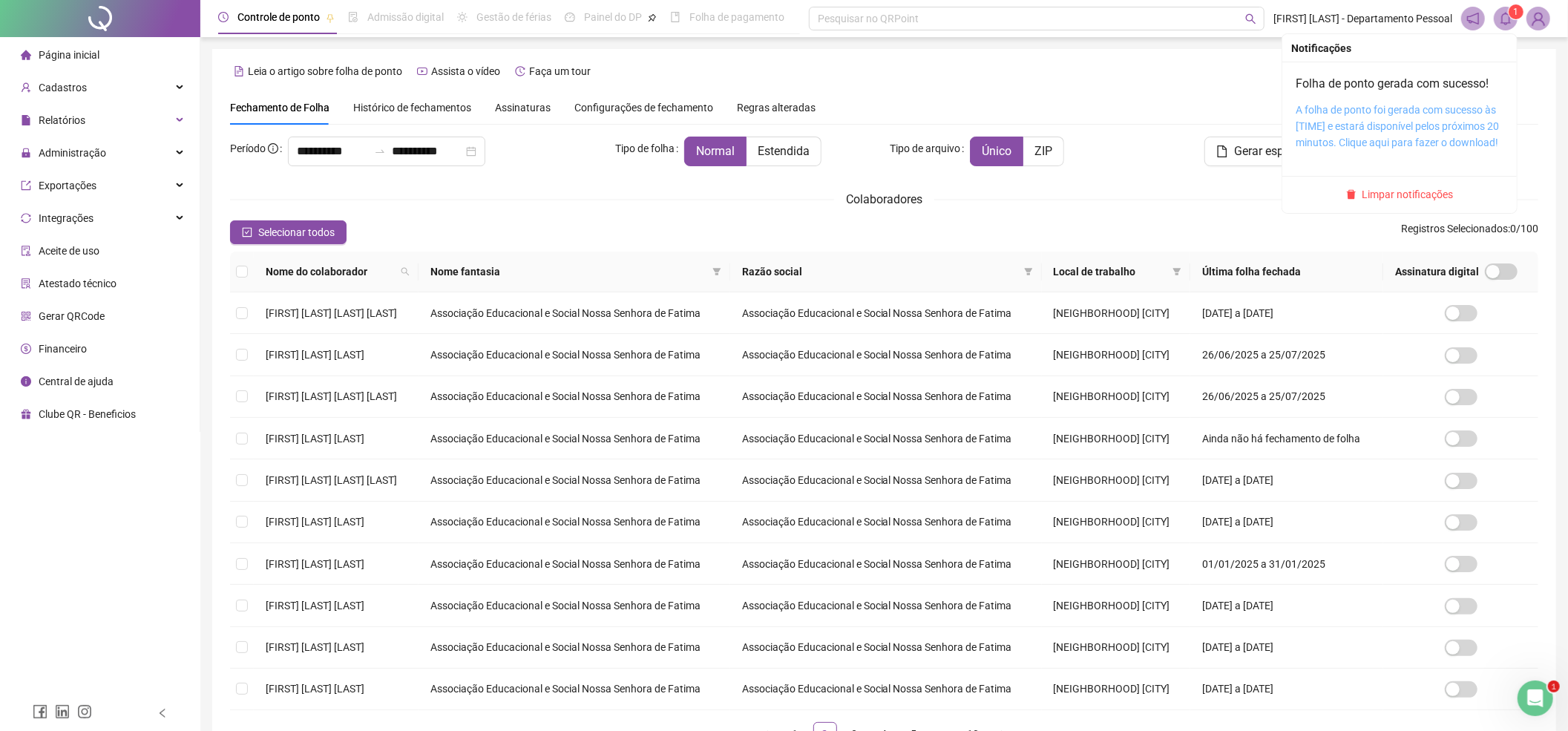 click on "A folha de ponto foi gerada com sucesso às 12:50:27 e estará disponível pelos próximos 20 minutos.
Clique aqui para fazer o download!" at bounding box center [1397, 126] 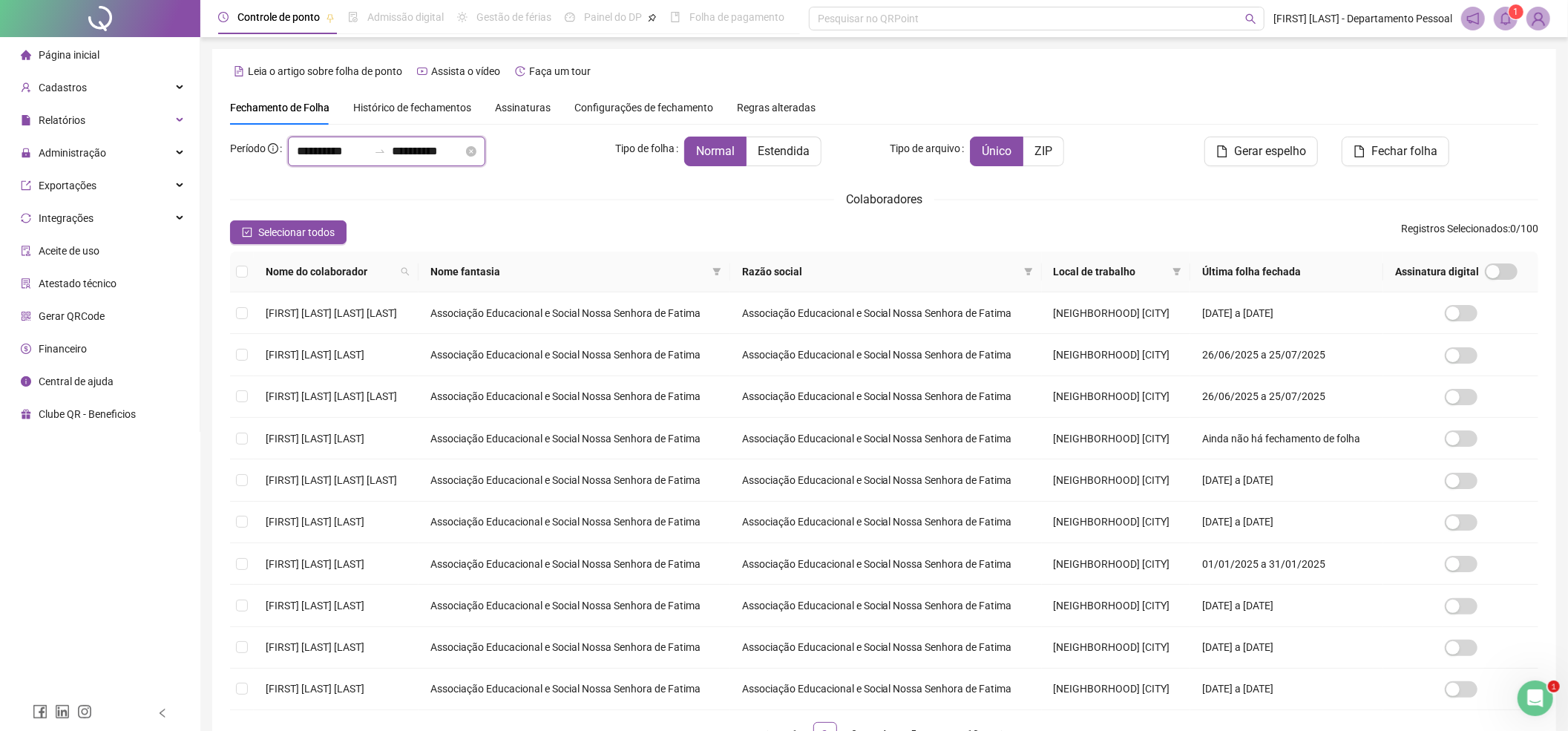 click on "**********" at bounding box center [332, 151] 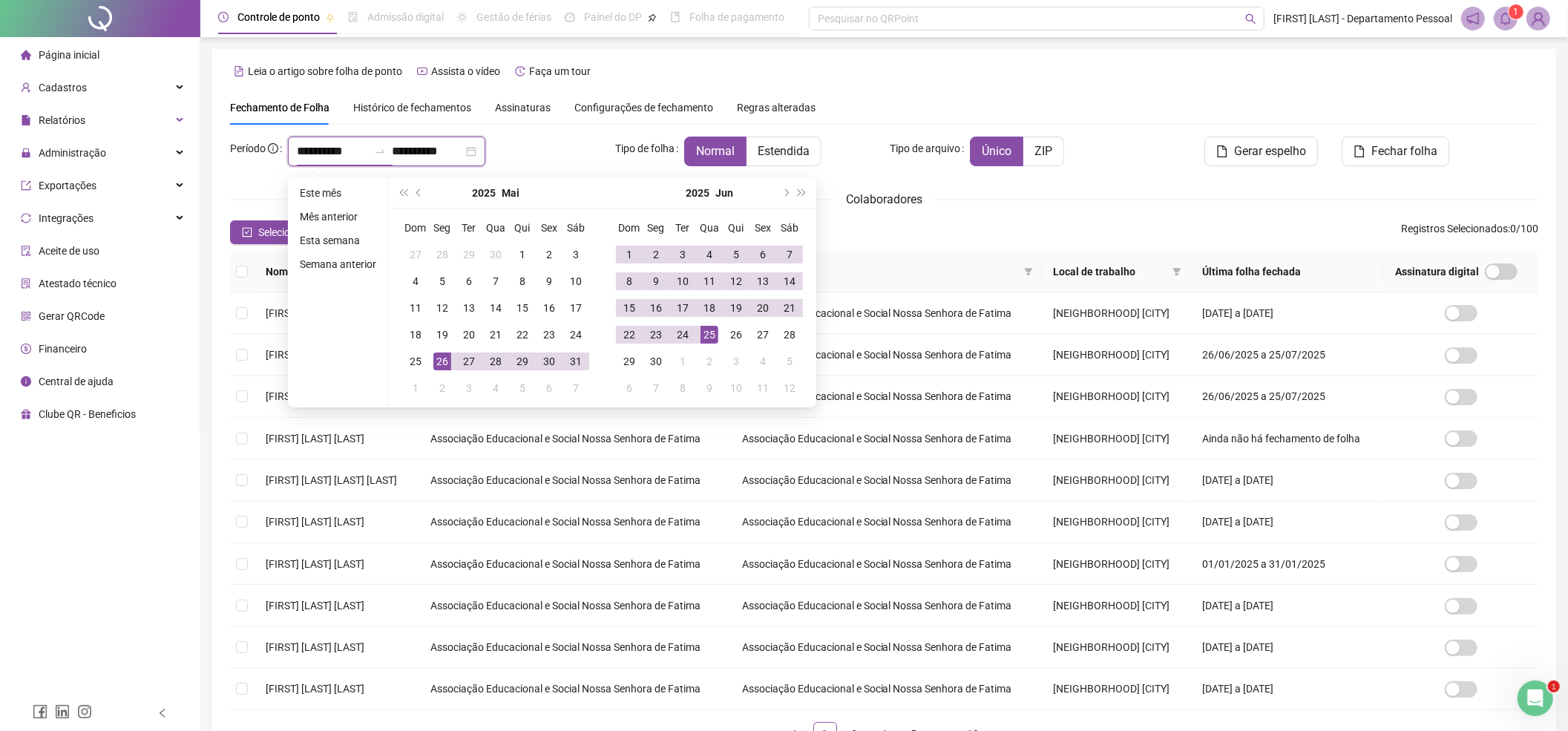 type on "**********" 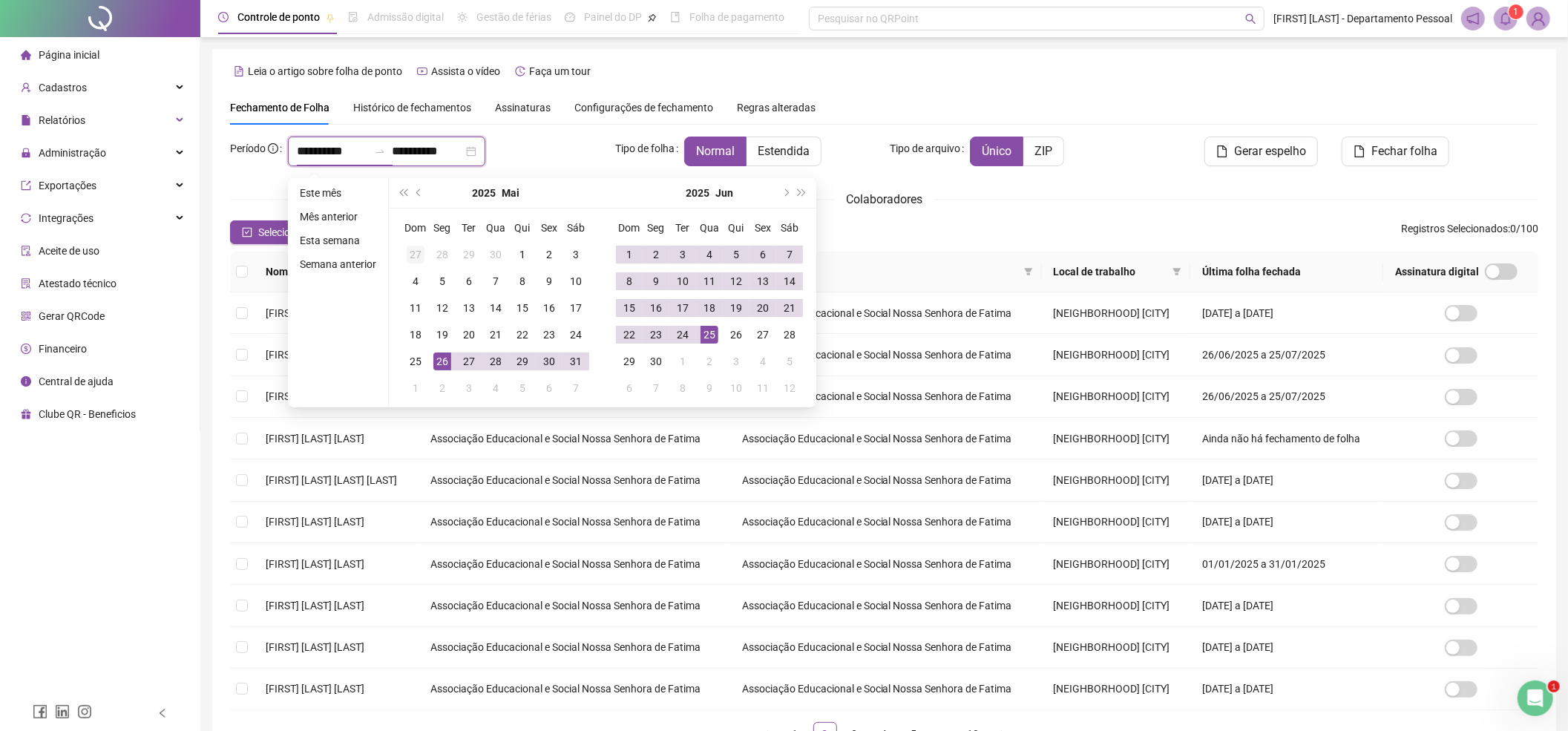 type on "**********" 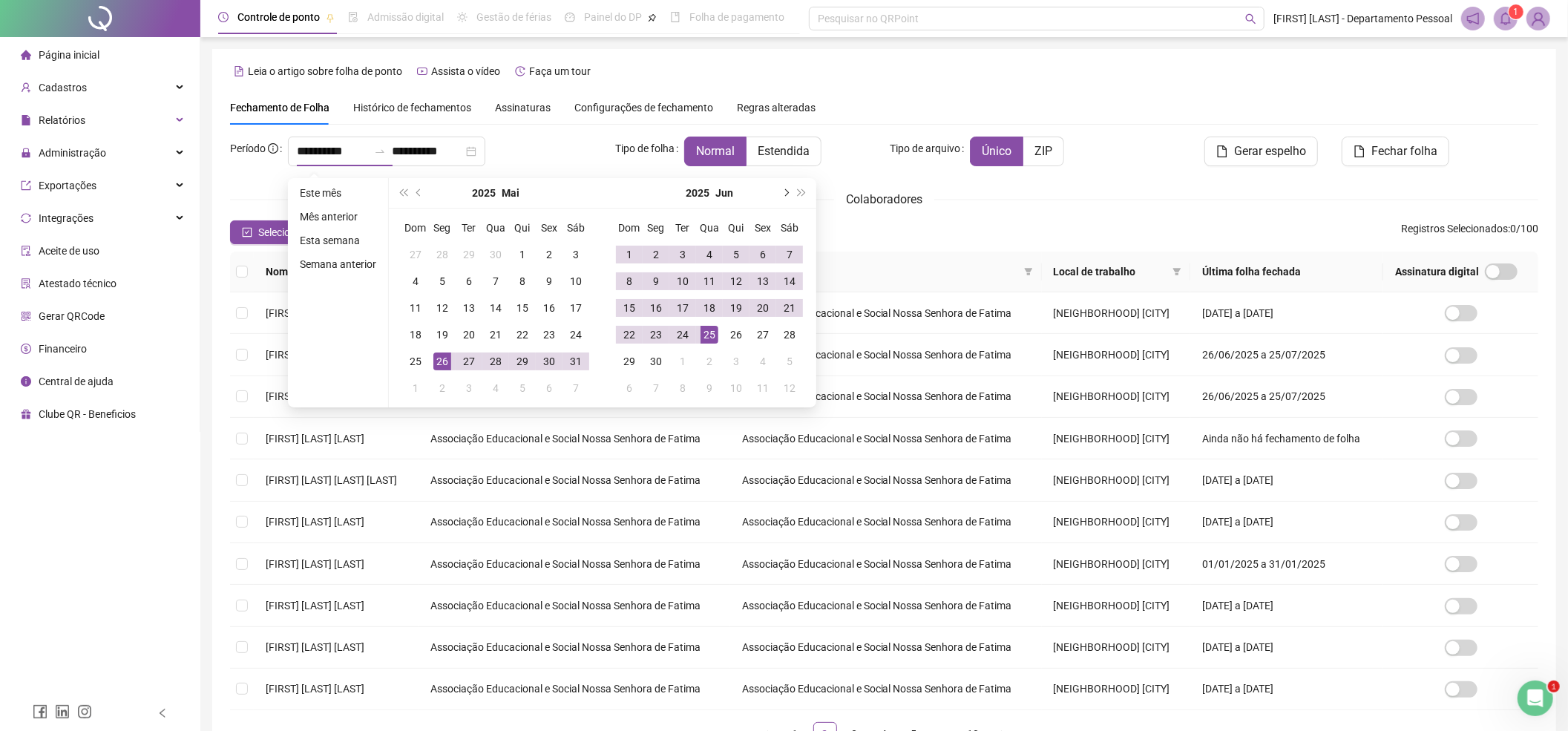 click at bounding box center (785, 193) 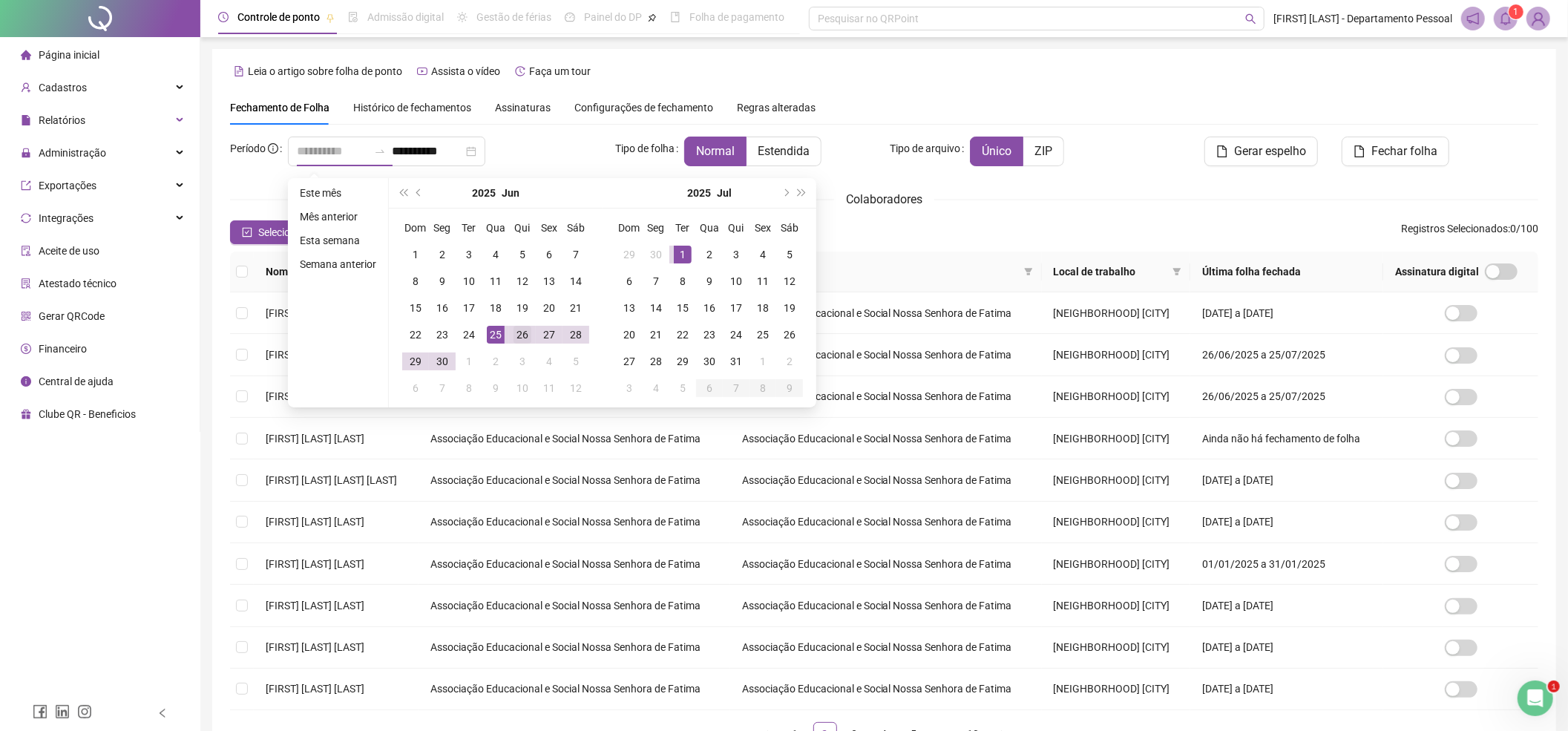 type on "**********" 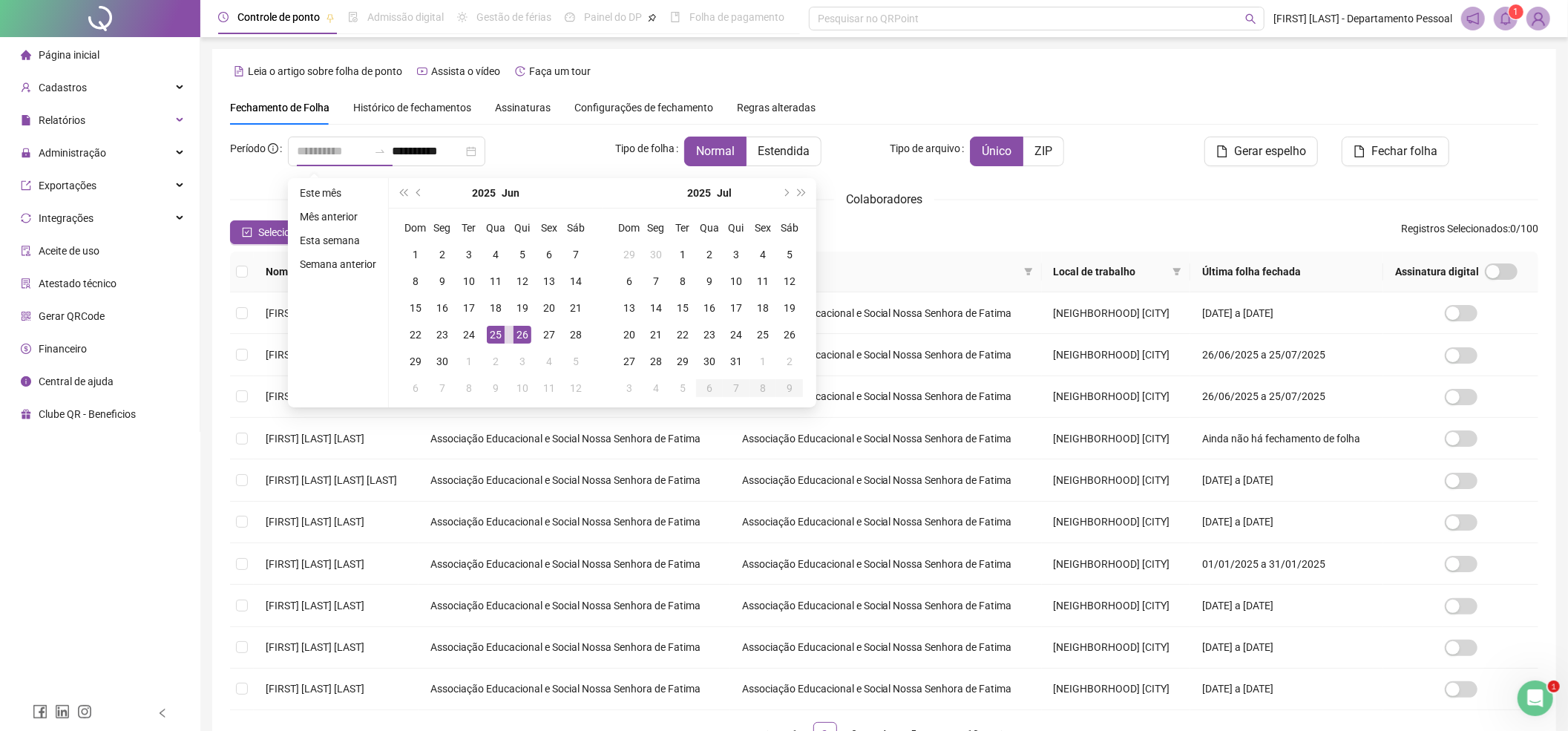 click on "26" at bounding box center (522, 335) 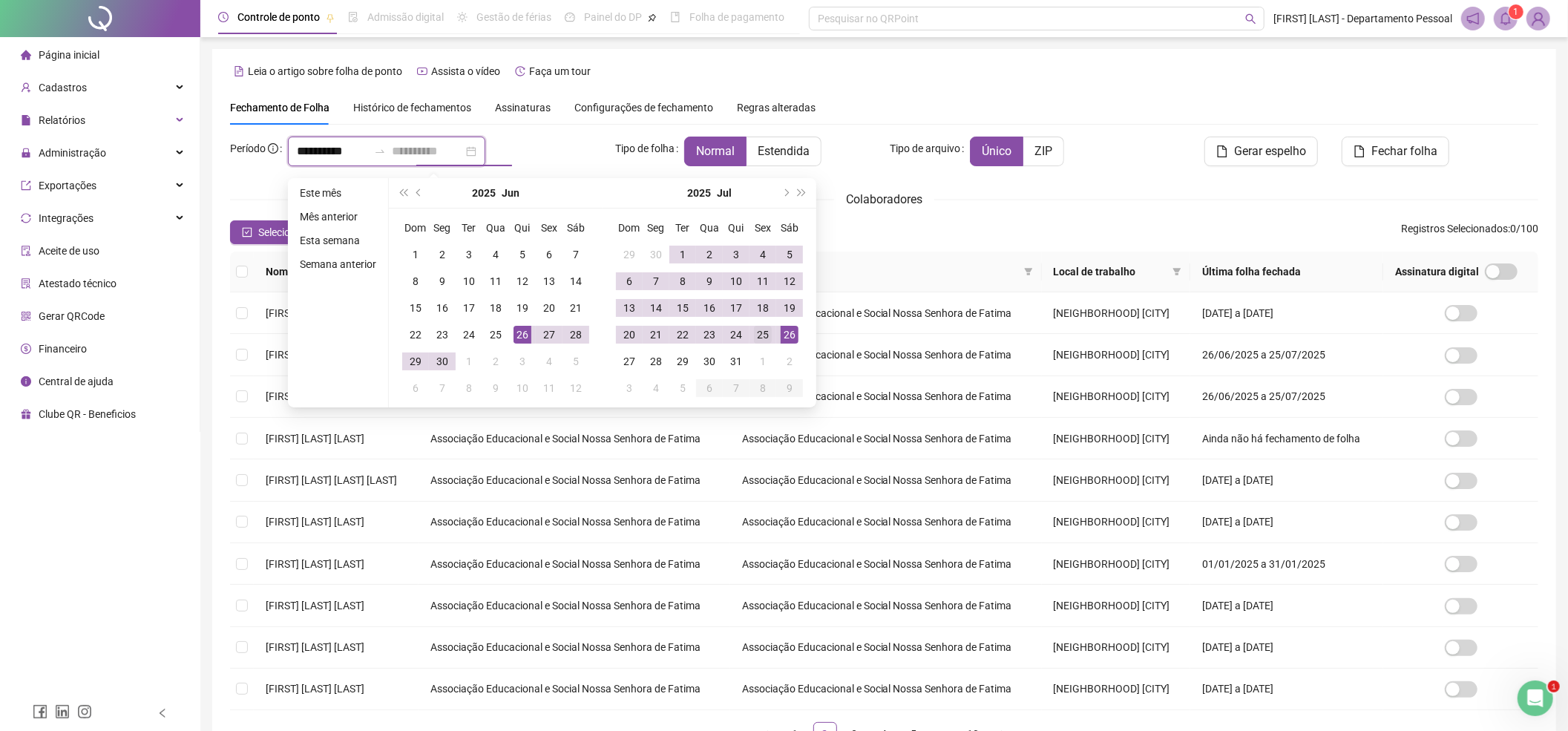 type on "**********" 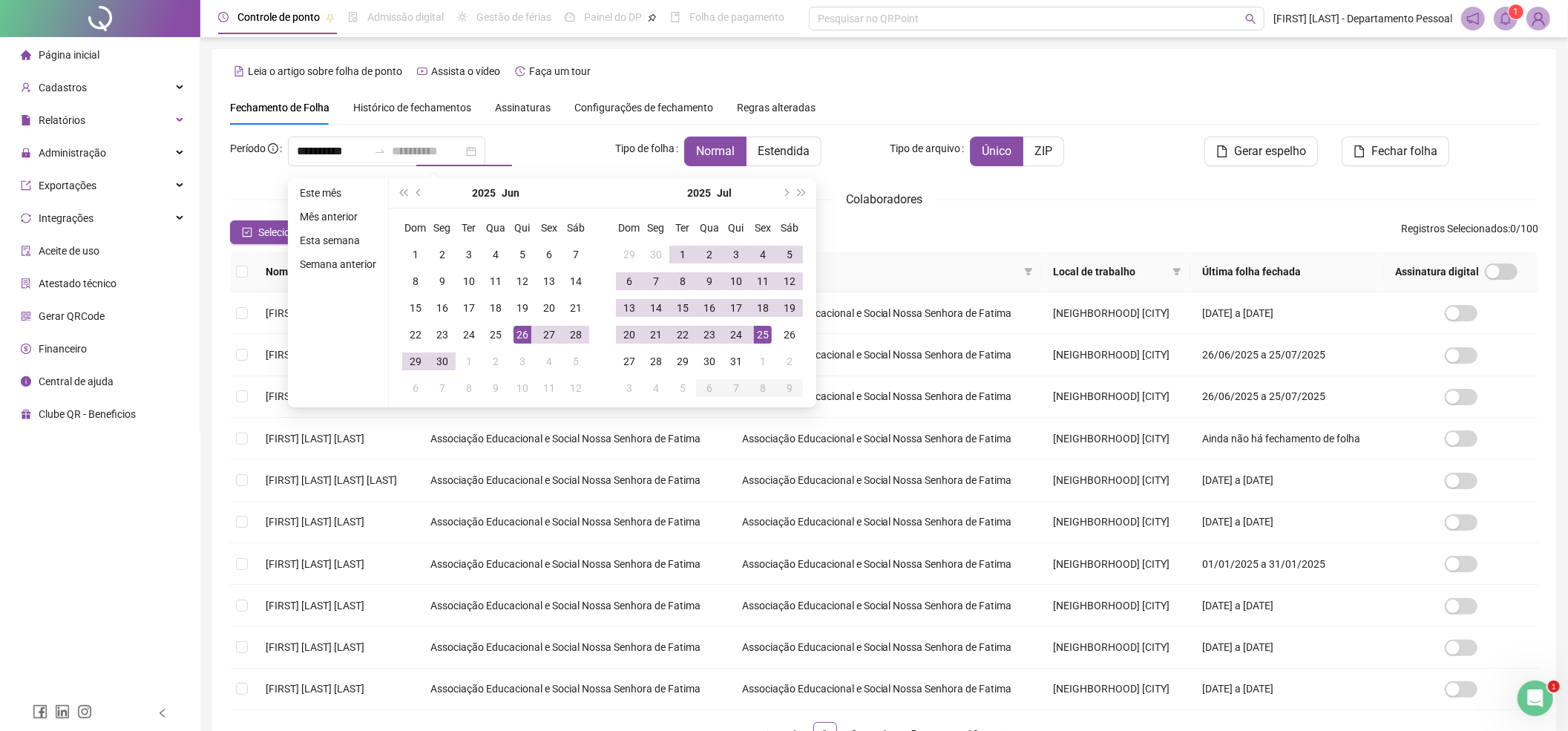 click on "25" at bounding box center [763, 335] 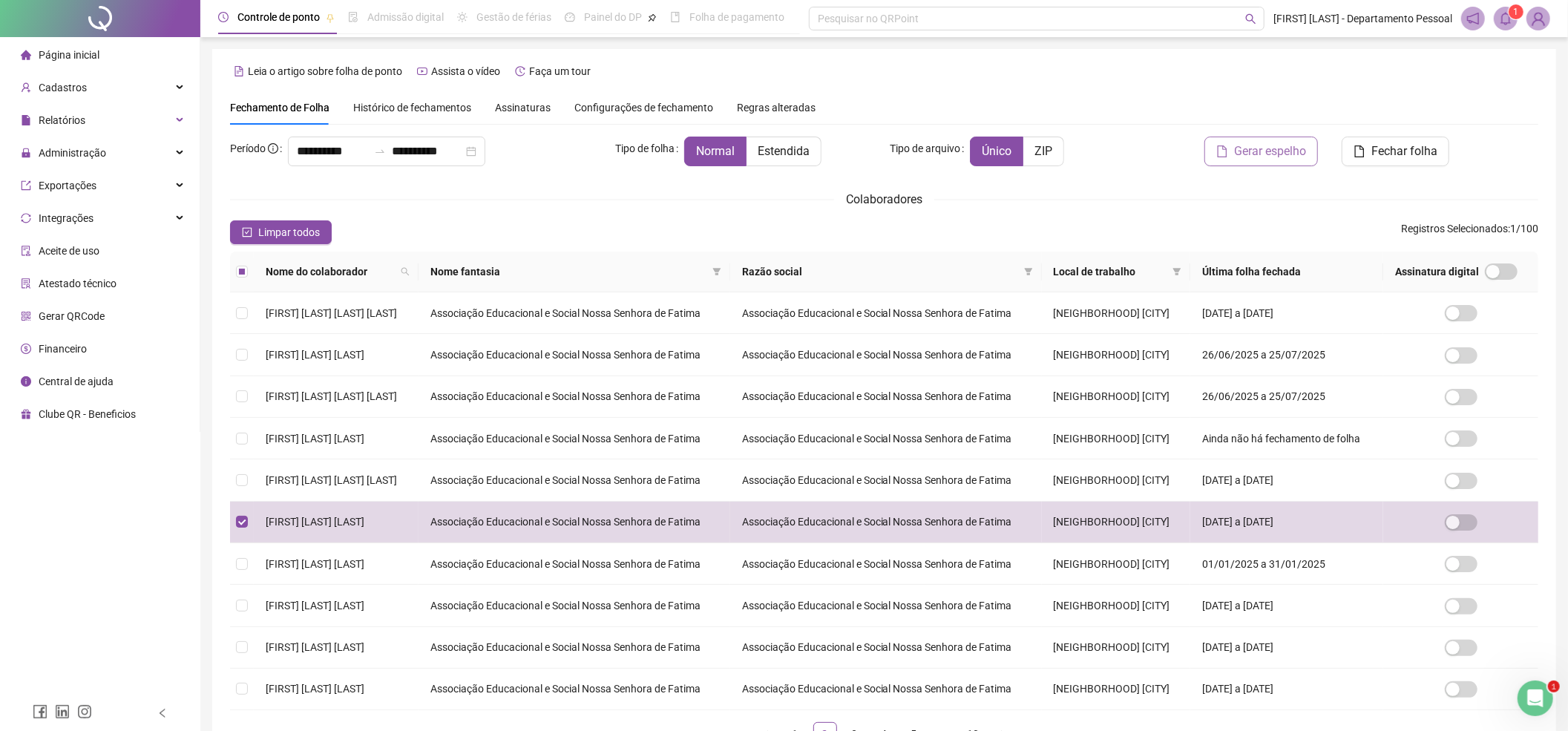click on "Gerar espelho" at bounding box center (1270, 151) 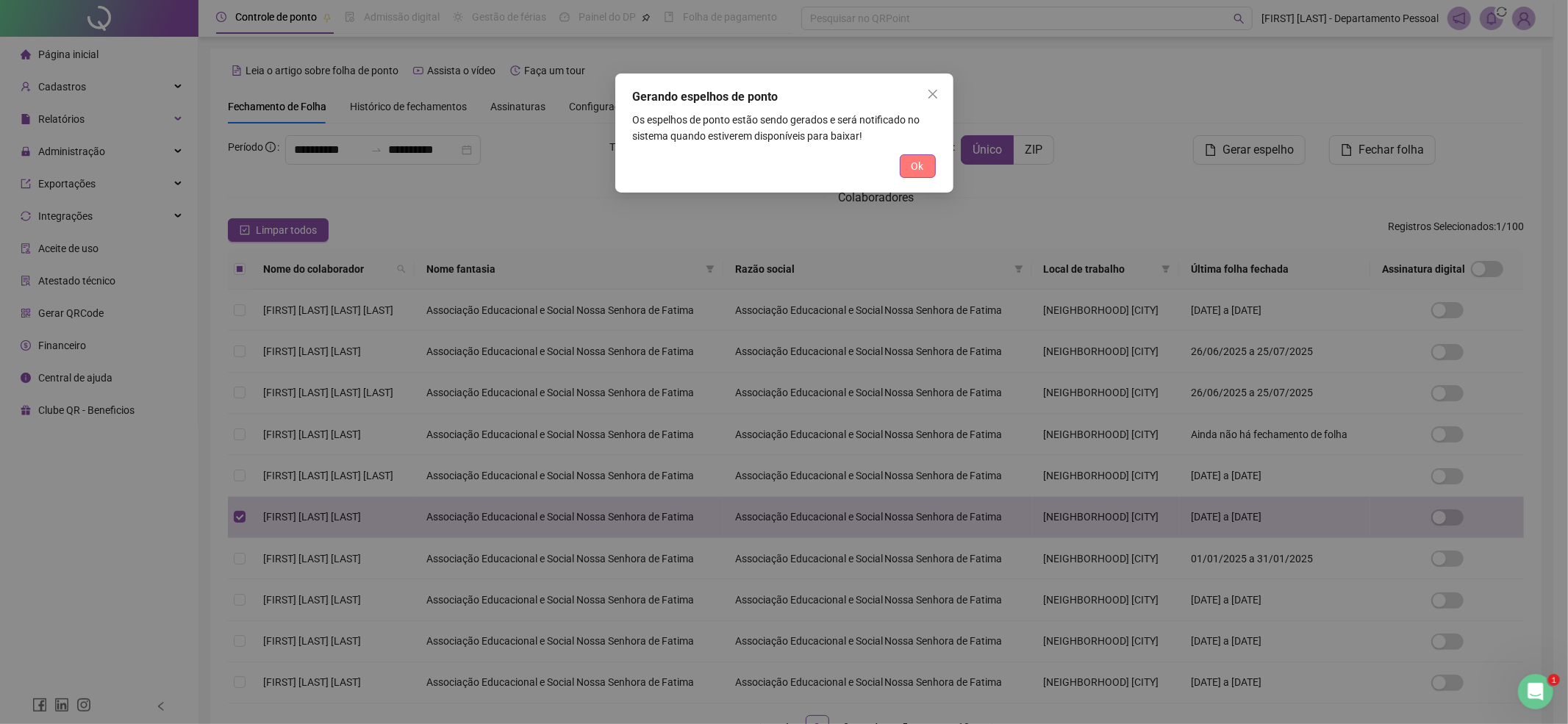 click on "Ok" at bounding box center (917, 166) 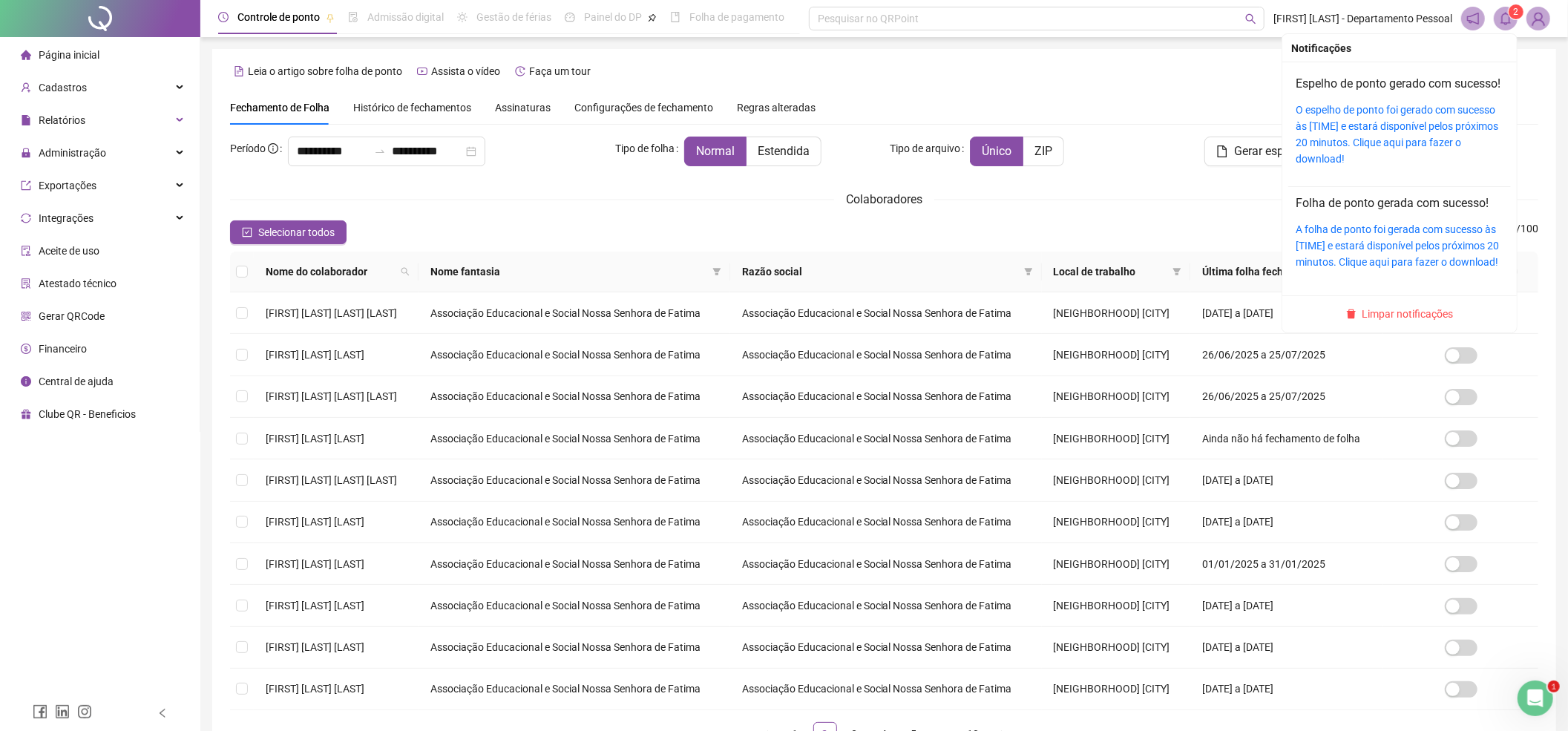 click 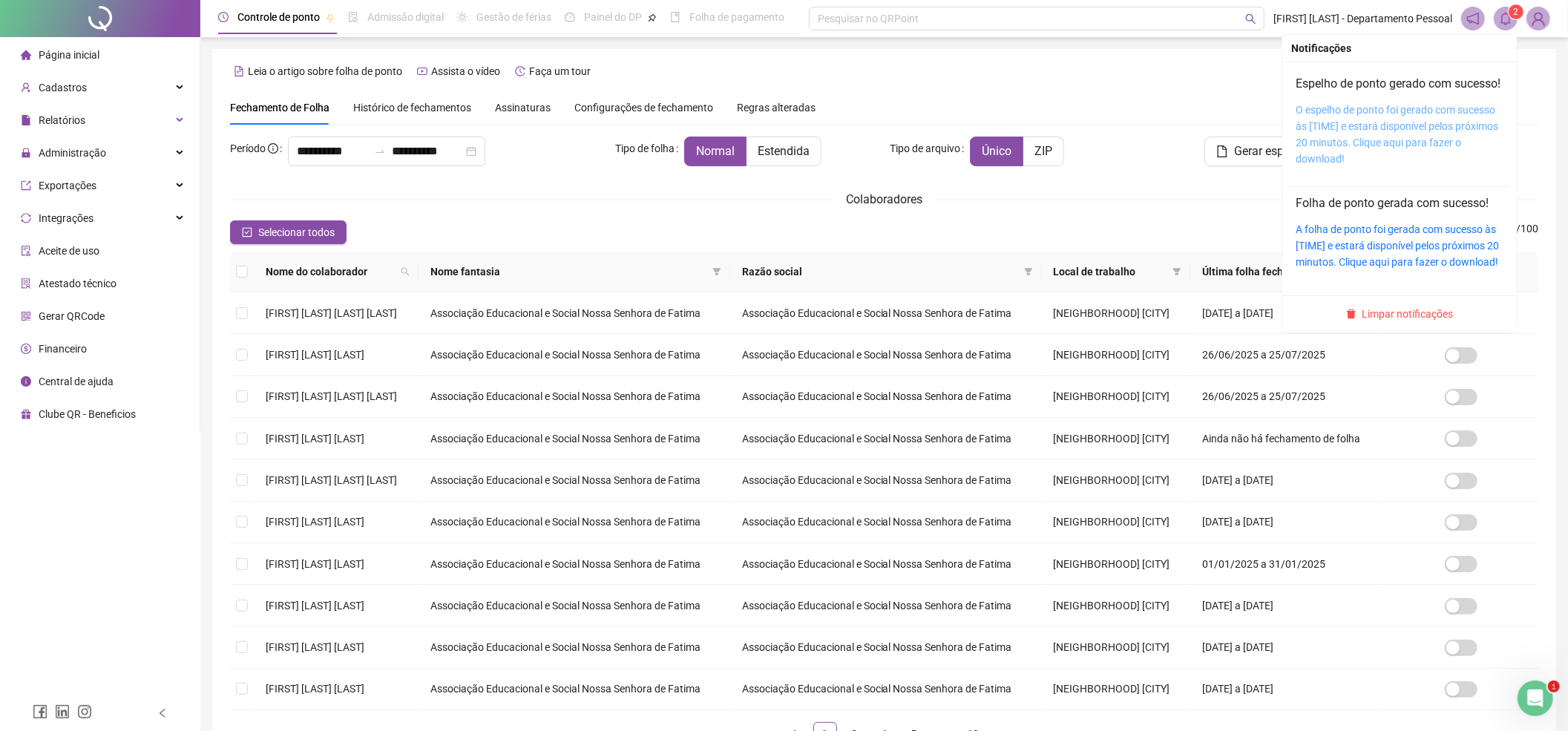 click on "O espelho de ponto foi gerado com sucesso às 12:53:31 e estará disponível pelos próximos 20 minutos.
Clique aqui para fazer o download!" at bounding box center (1397, 134) 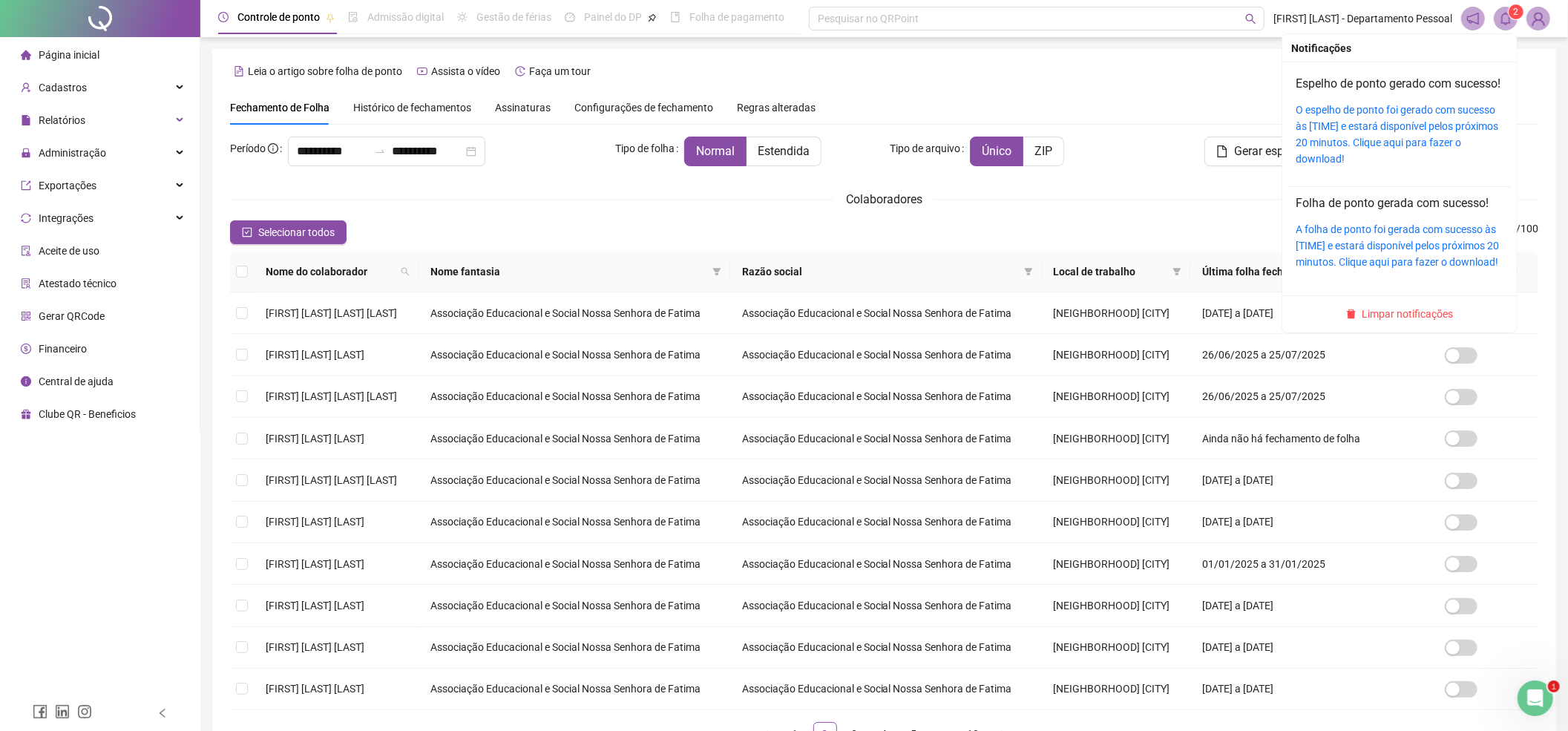 click 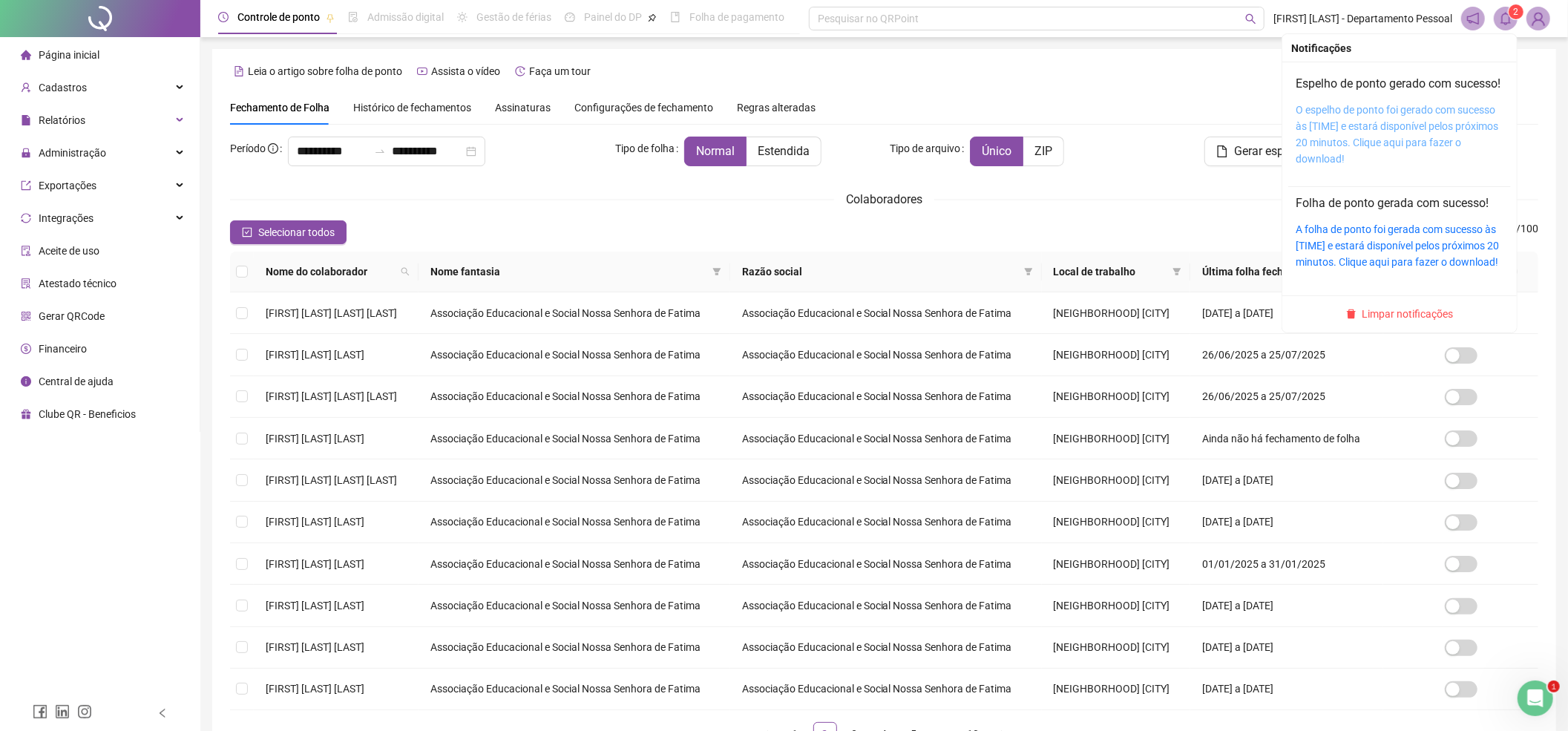 click on "O espelho de ponto foi gerado com sucesso às 12:53:31 e estará disponível pelos próximos 20 minutos.
Clique aqui para fazer o download!" at bounding box center [1397, 134] 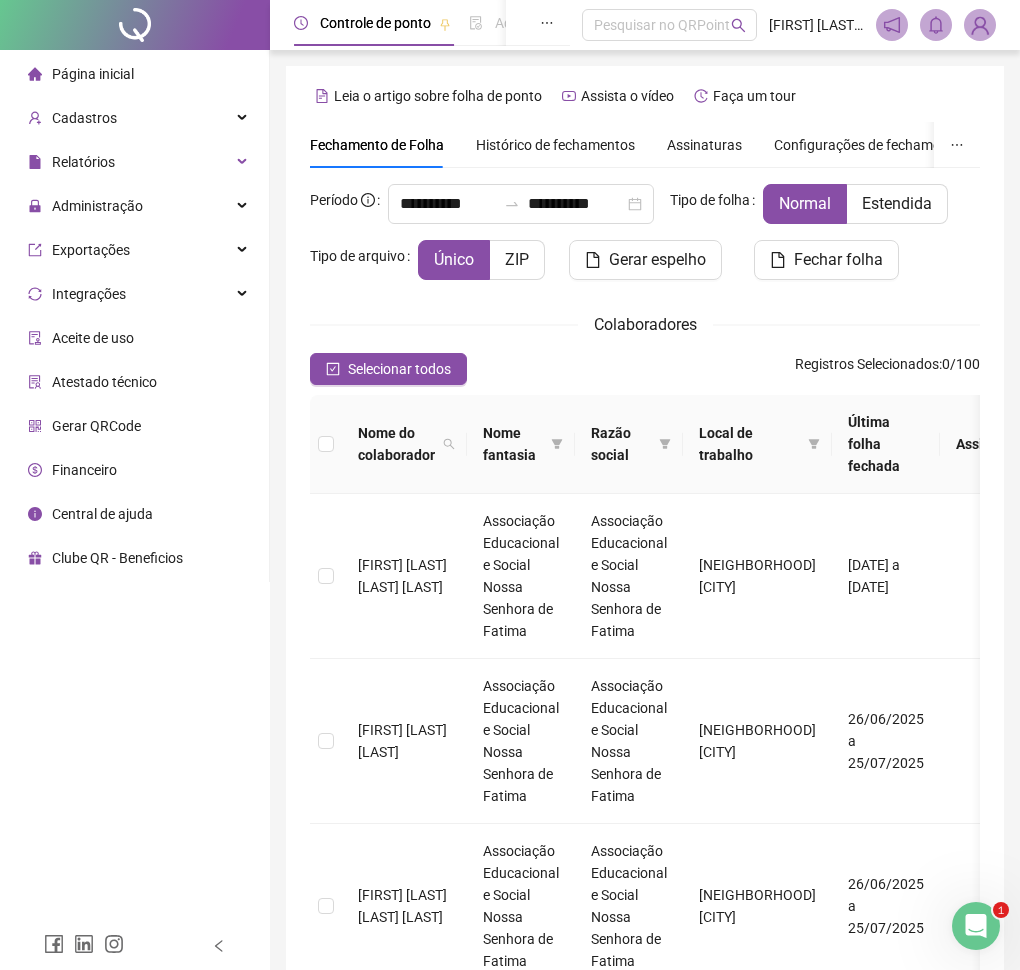 scroll, scrollTop: 16, scrollLeft: 0, axis: vertical 